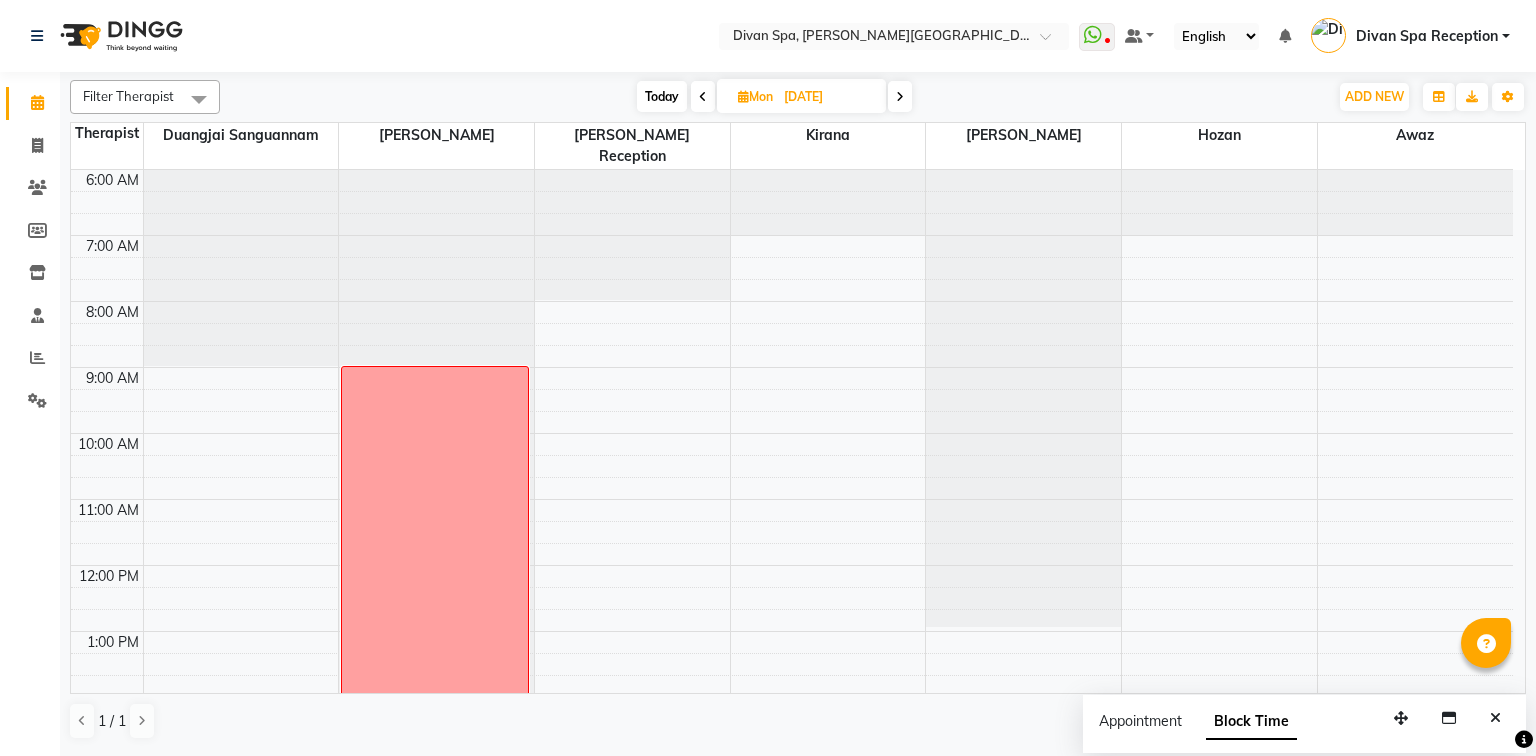 scroll, scrollTop: 0, scrollLeft: 0, axis: both 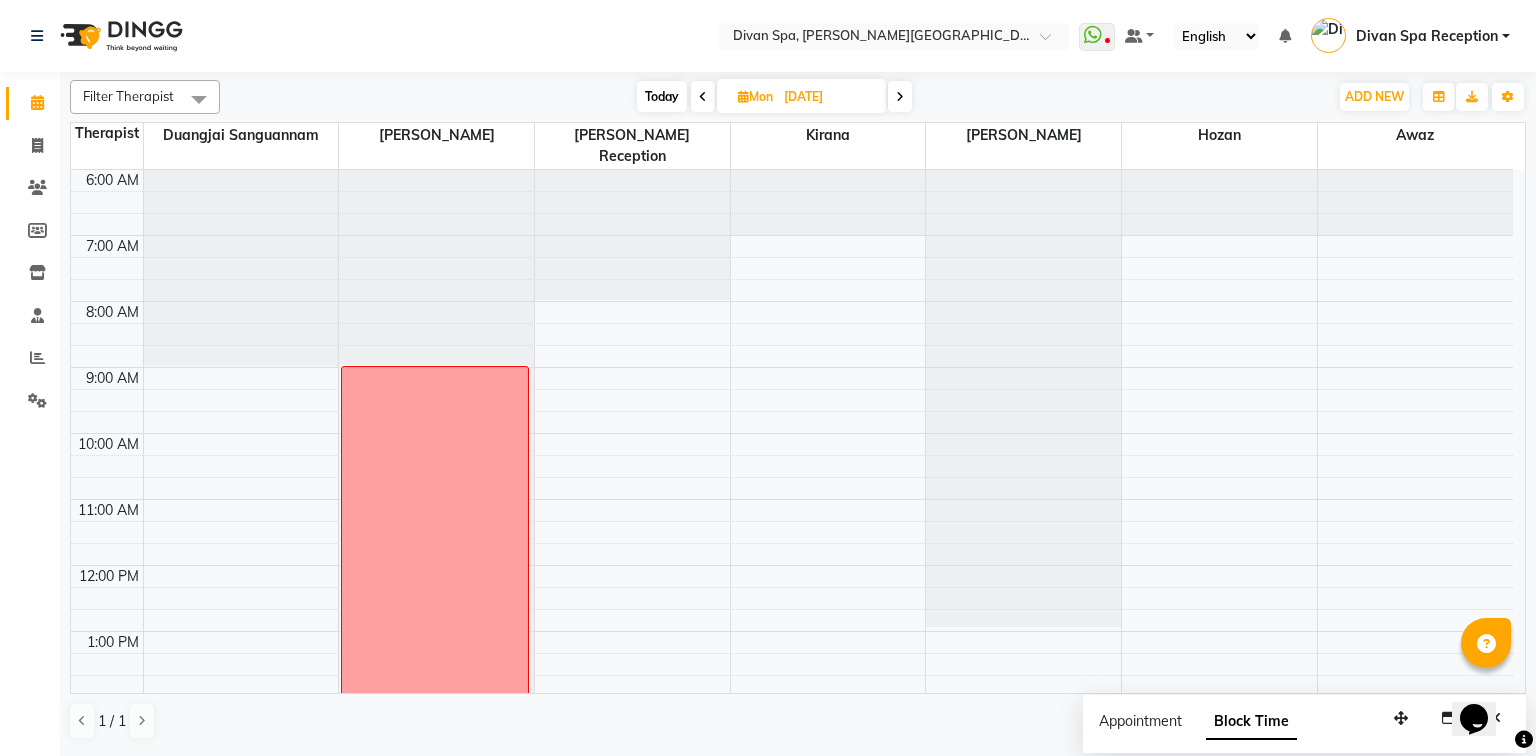 click on "Today" at bounding box center [662, 96] 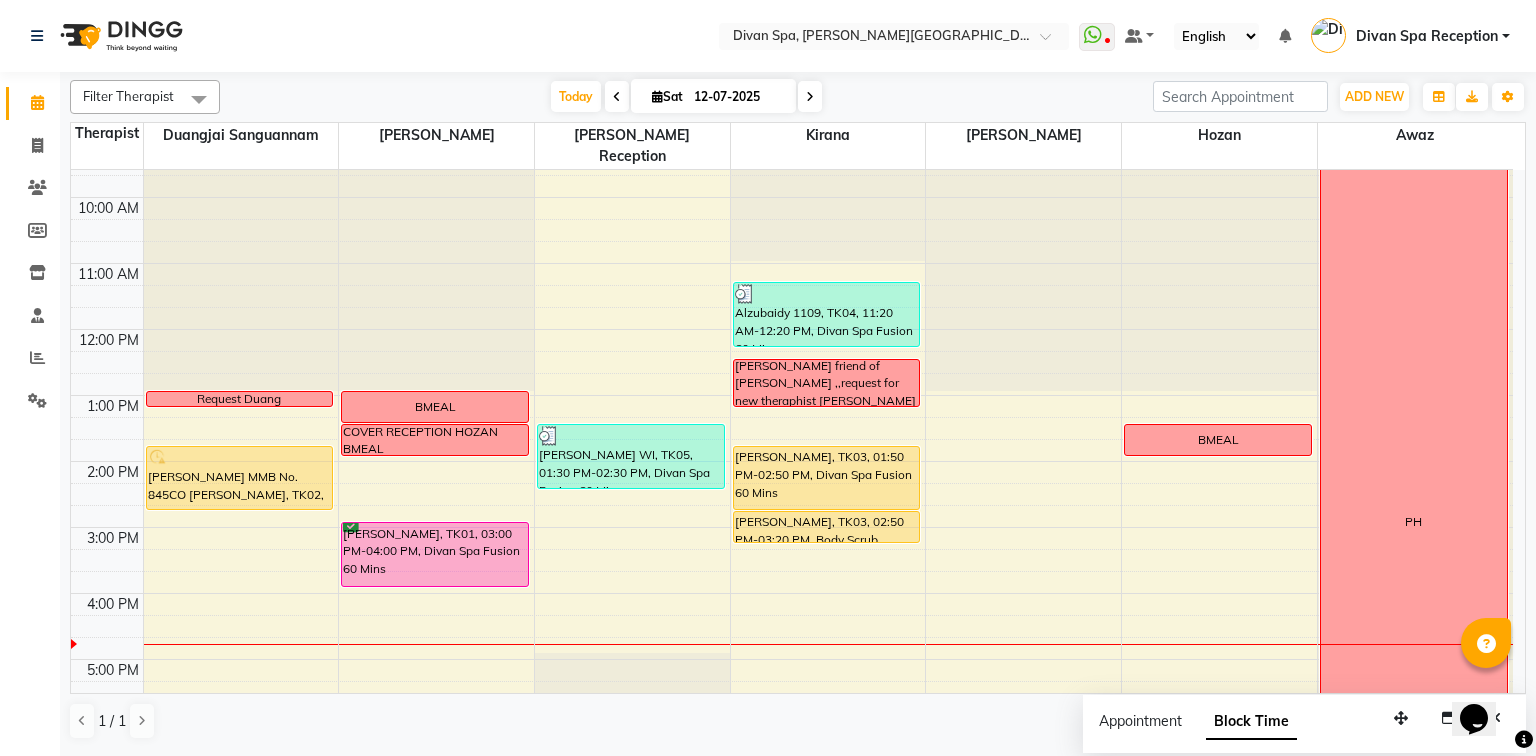 scroll, scrollTop: 246, scrollLeft: 0, axis: vertical 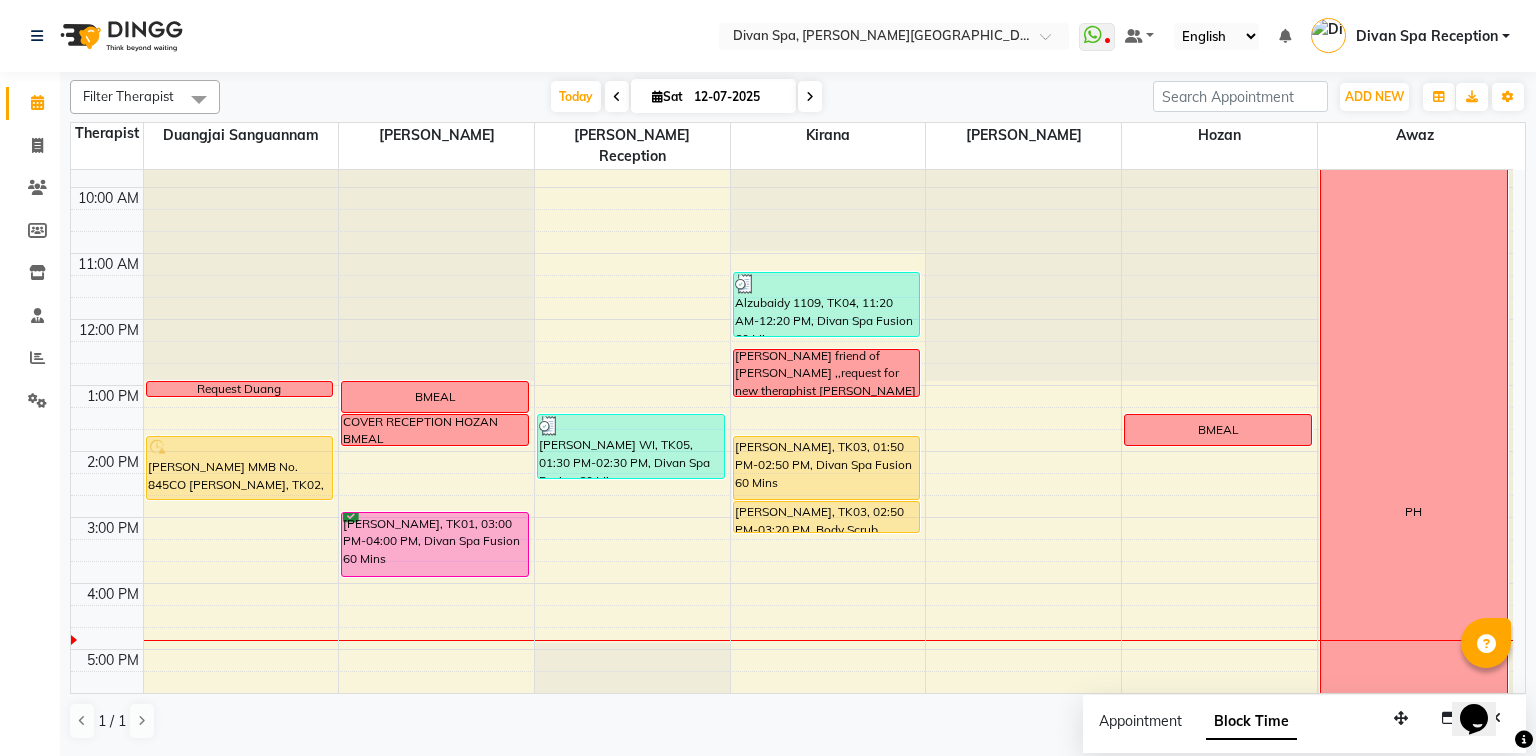 click at bounding box center [810, 96] 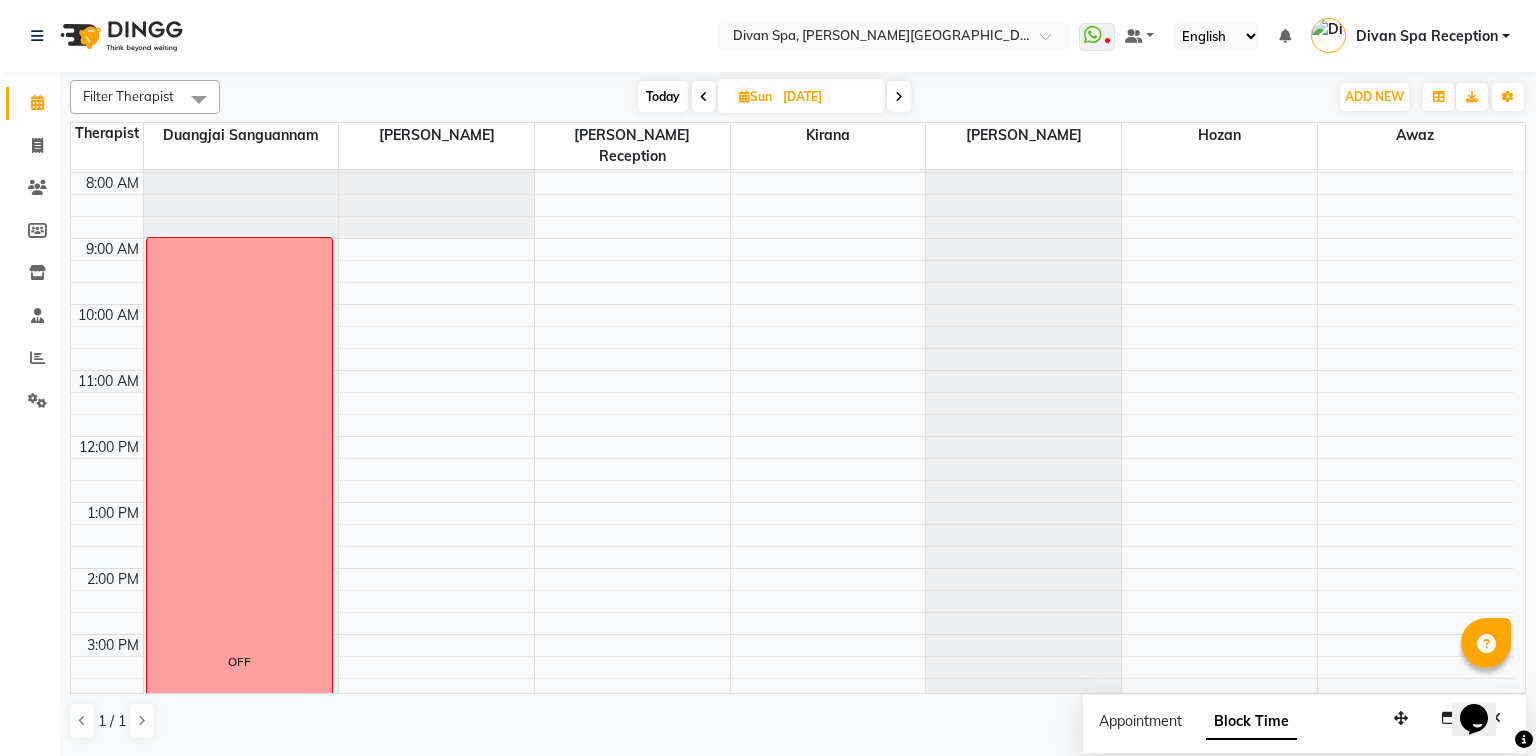 scroll, scrollTop: 86, scrollLeft: 0, axis: vertical 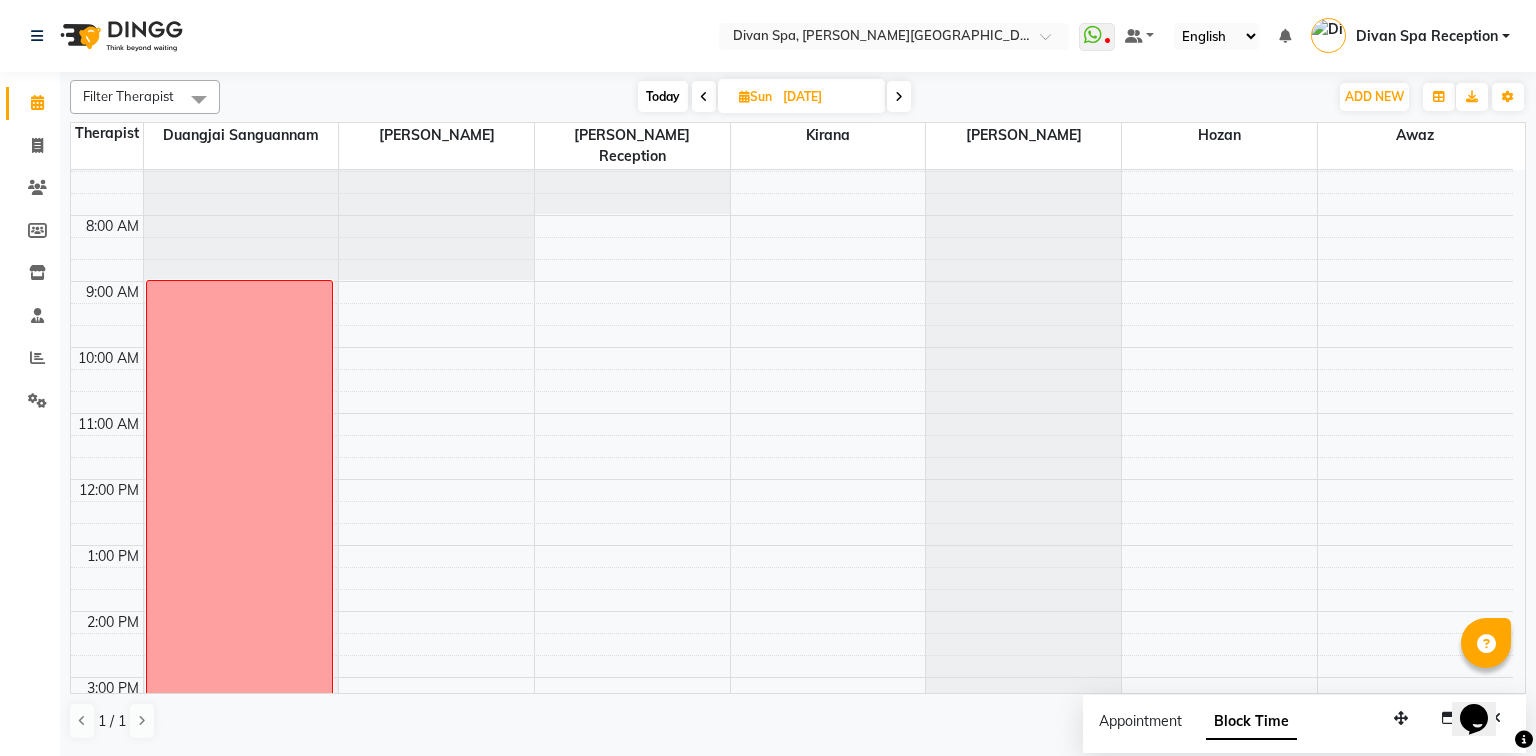 click at bounding box center (899, 96) 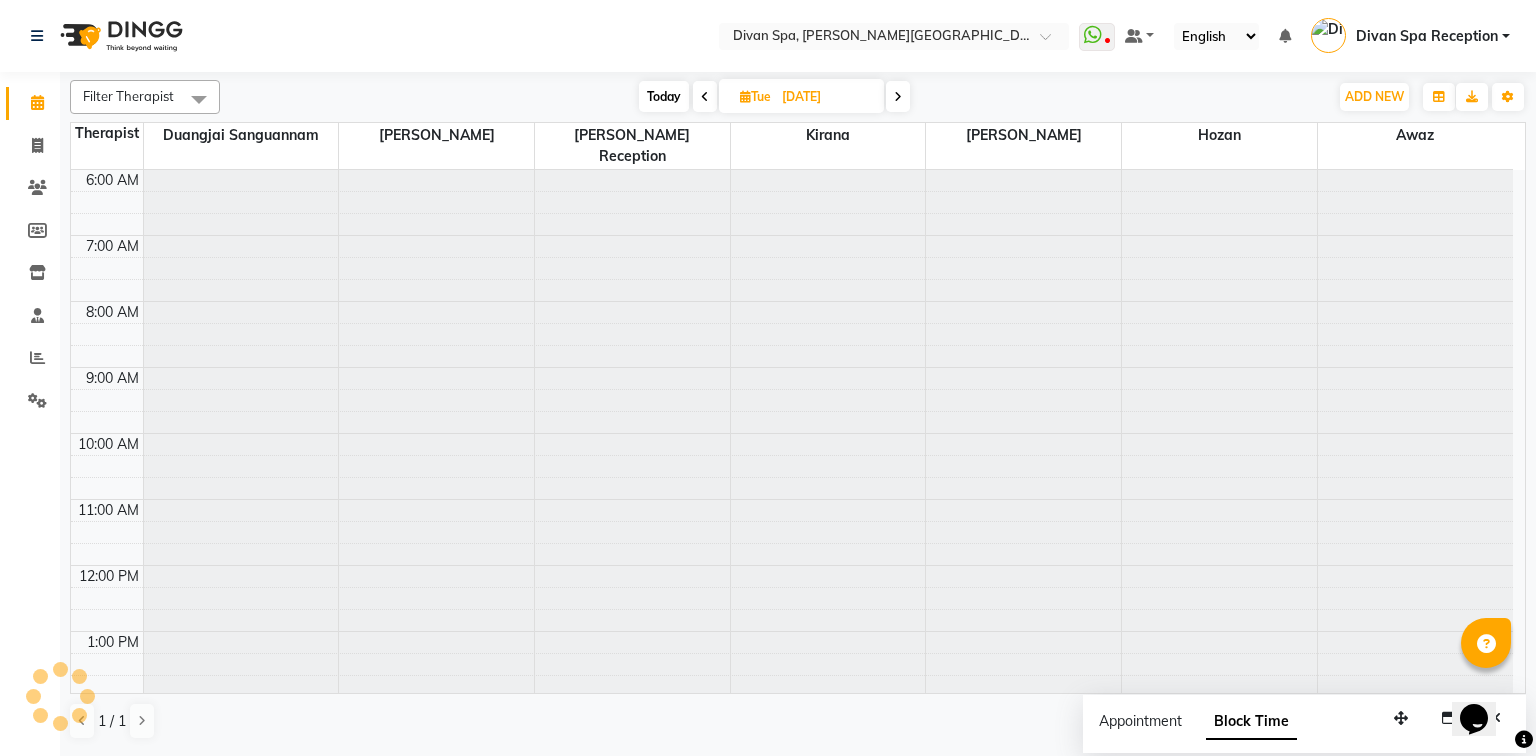scroll, scrollTop: 566, scrollLeft: 0, axis: vertical 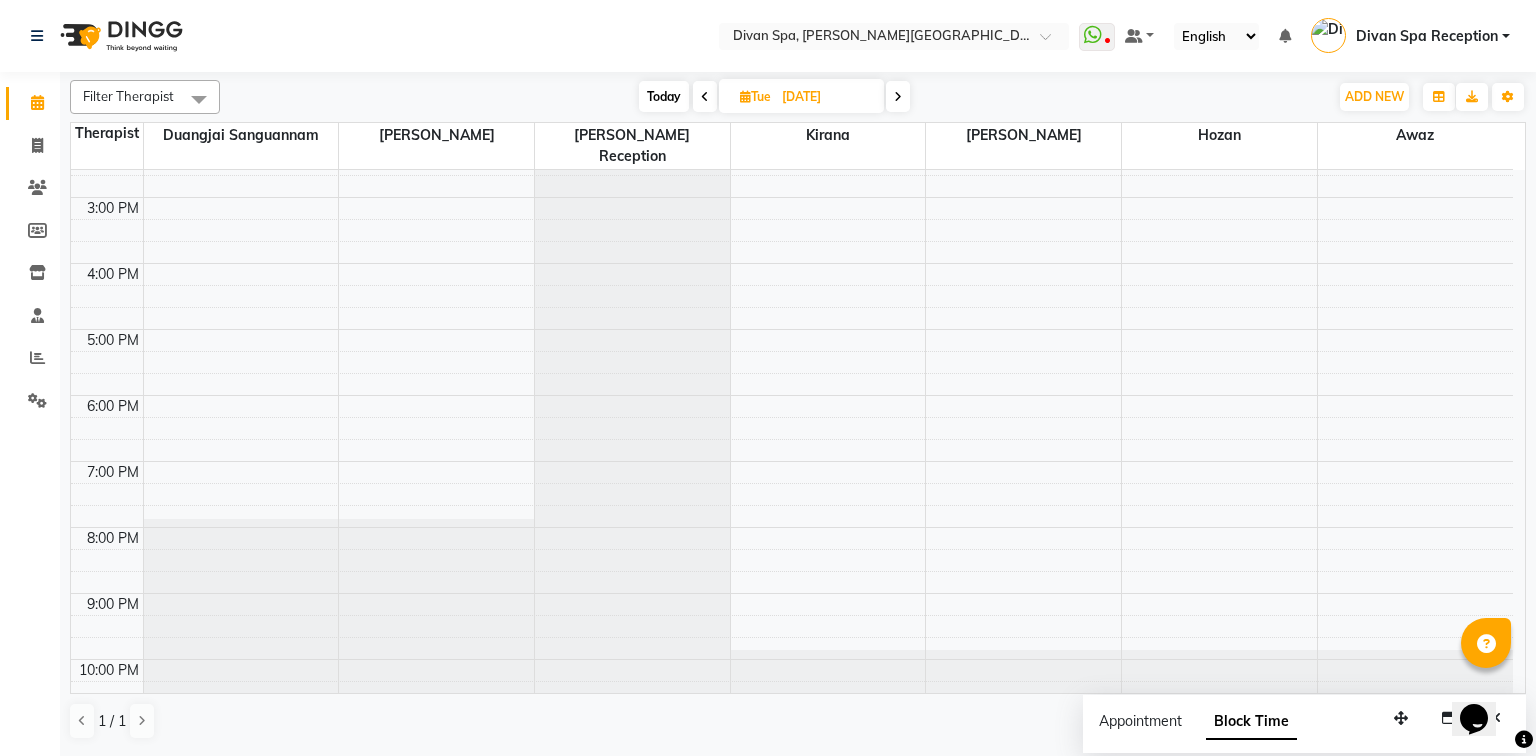 click at bounding box center [705, 96] 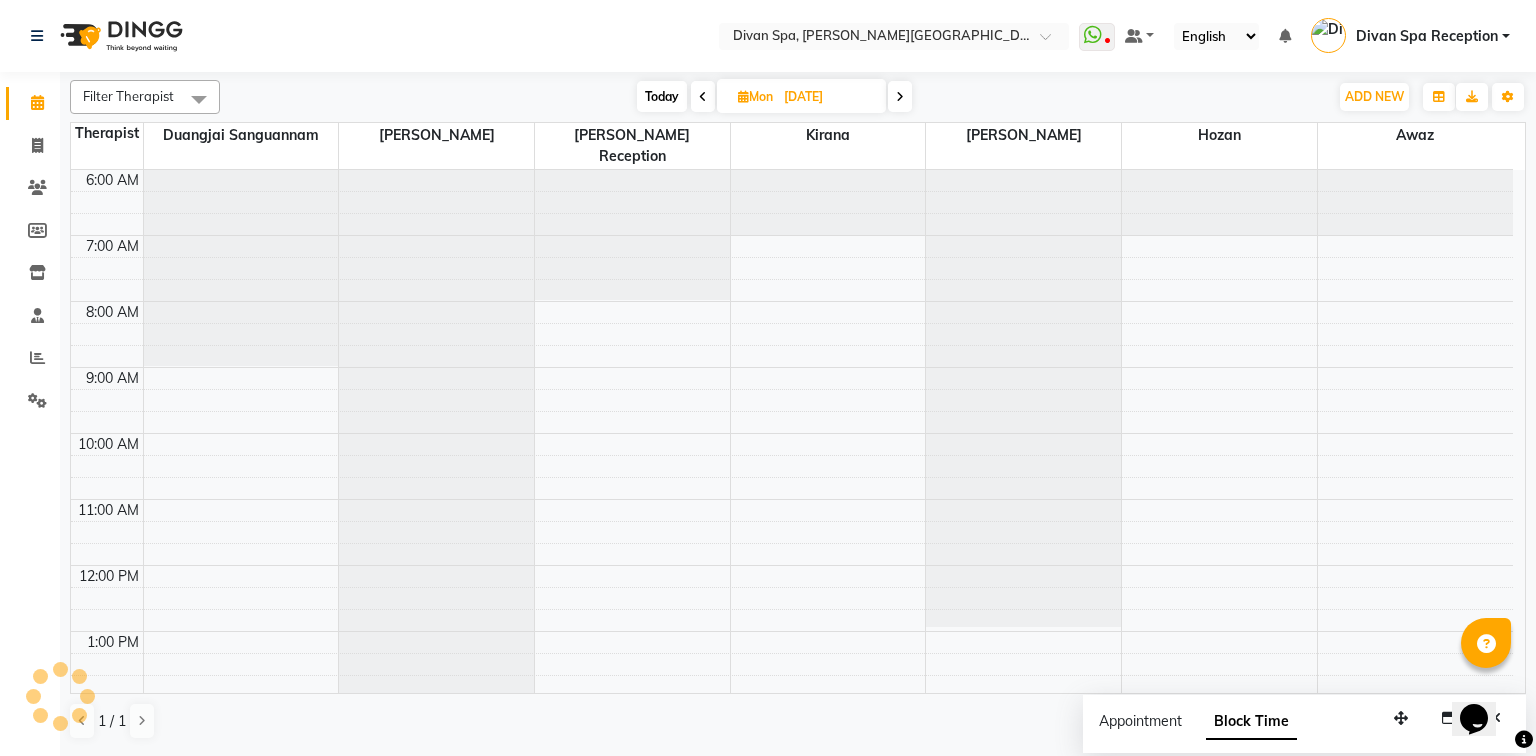 scroll, scrollTop: 566, scrollLeft: 0, axis: vertical 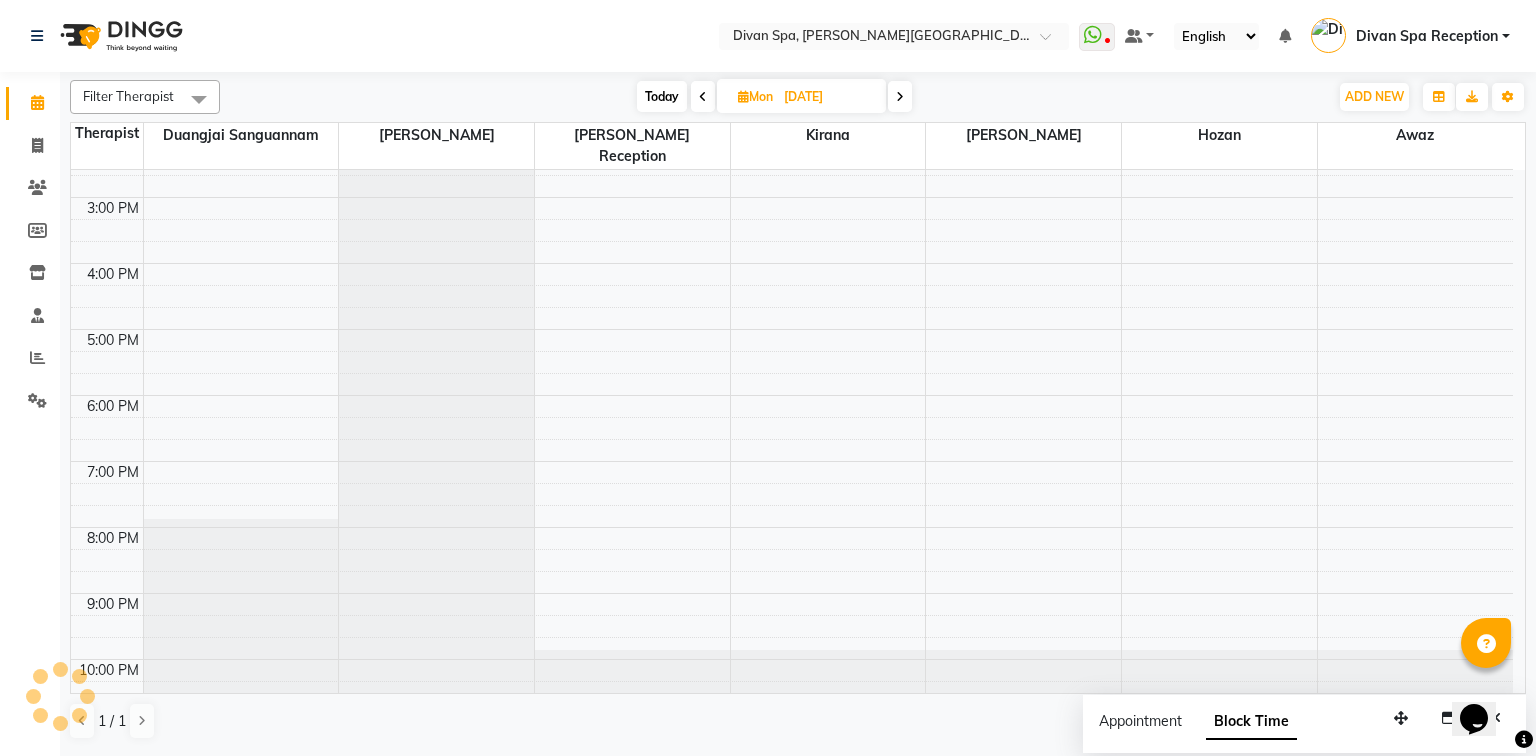 click at bounding box center (703, 96) 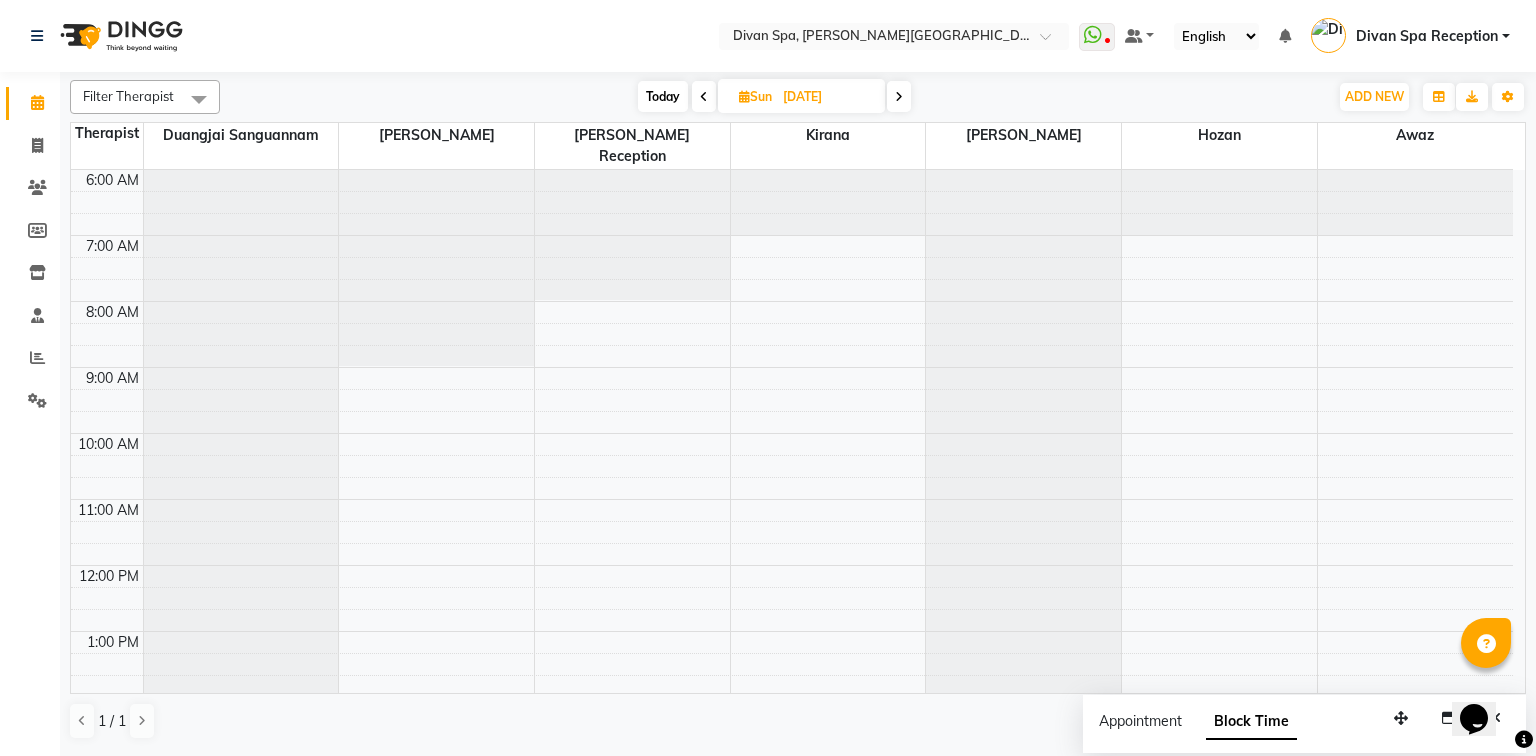 scroll, scrollTop: 566, scrollLeft: 0, axis: vertical 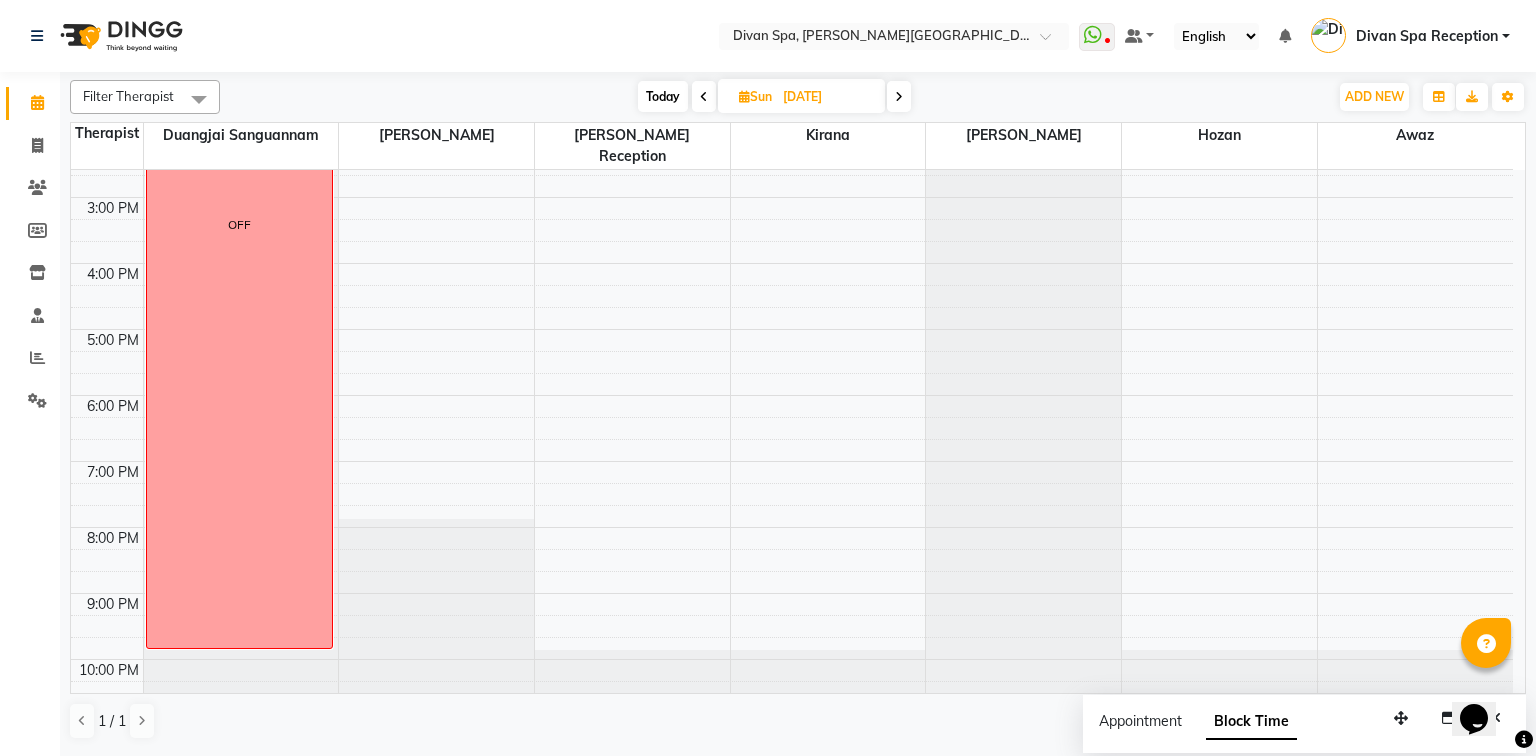 click at bounding box center [704, 97] 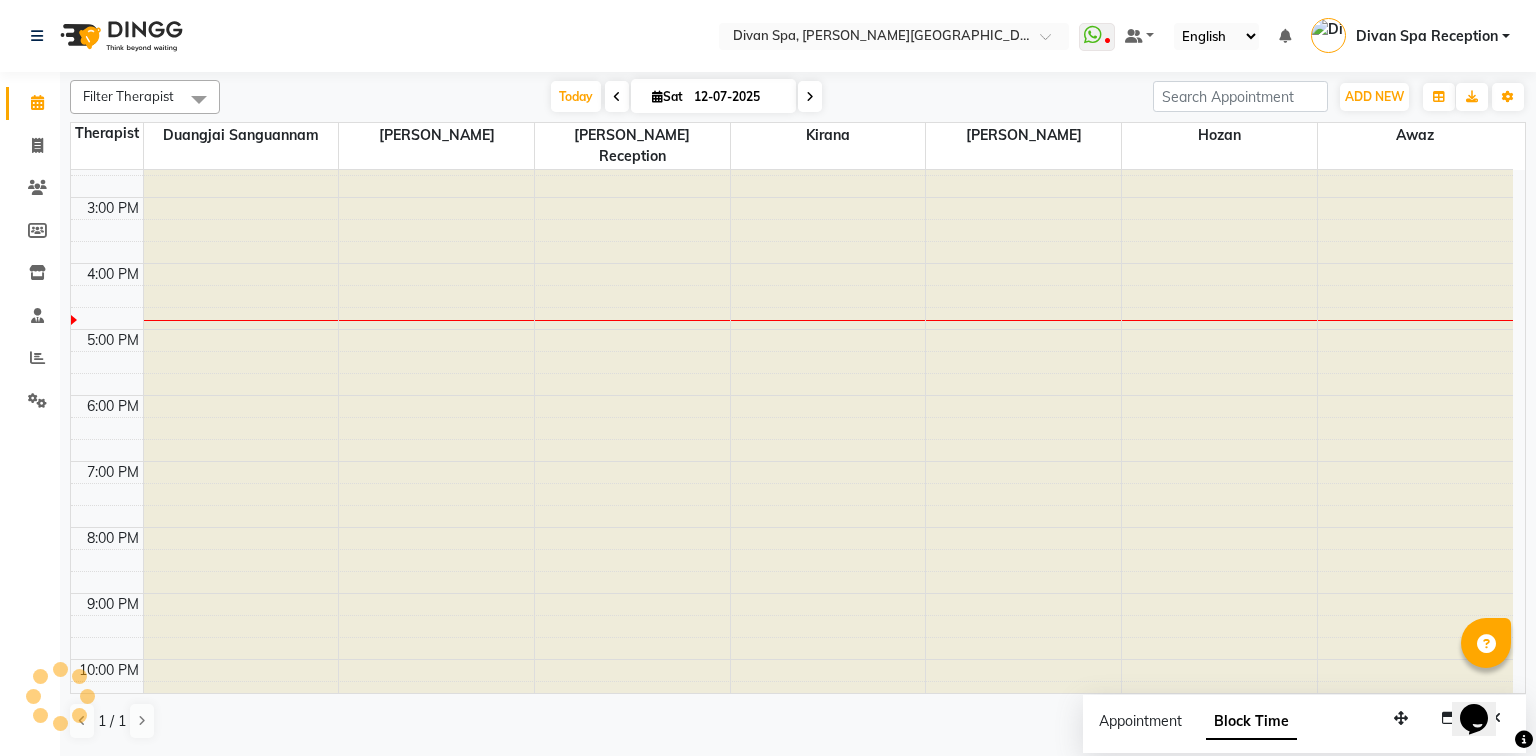 click on "12-07-2025" at bounding box center (738, 97) 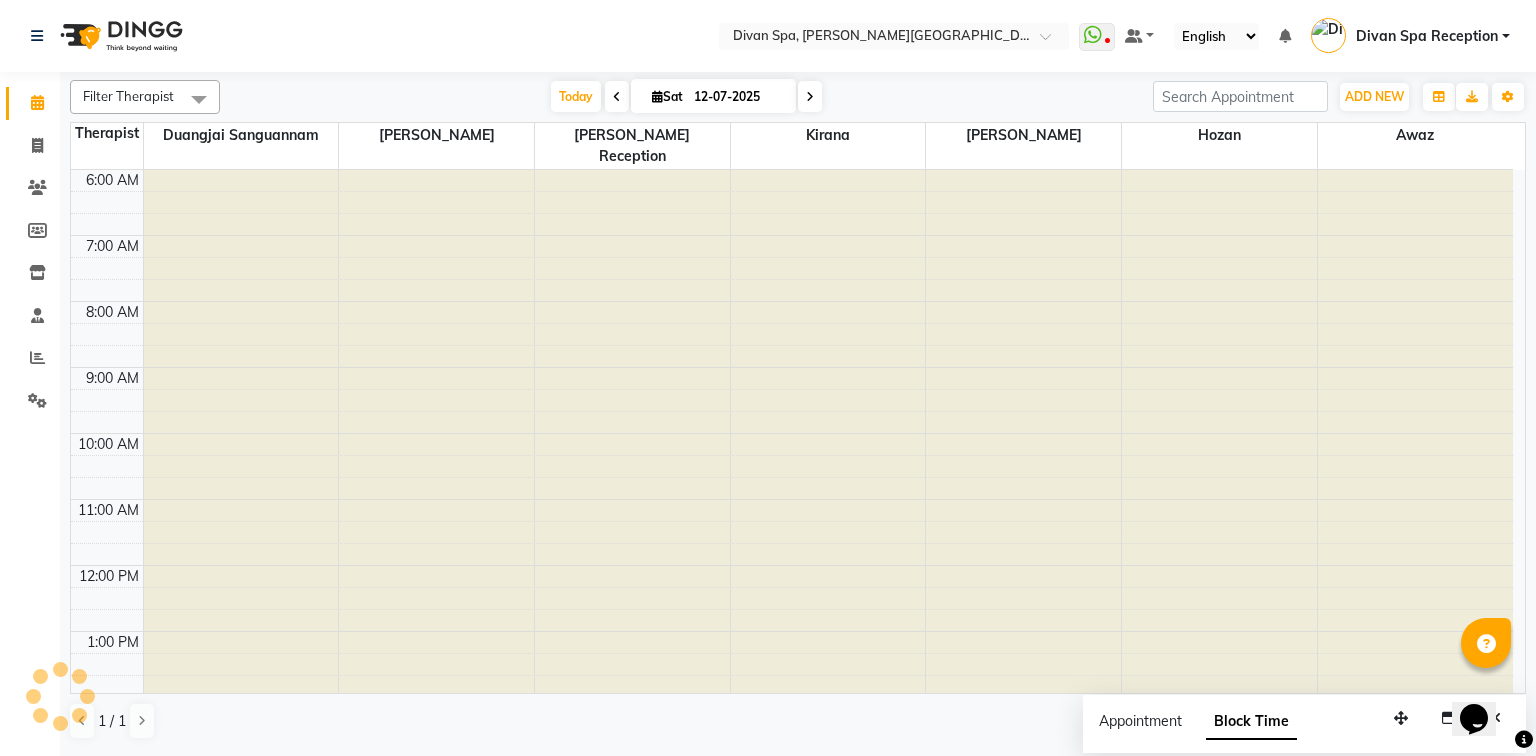select on "7" 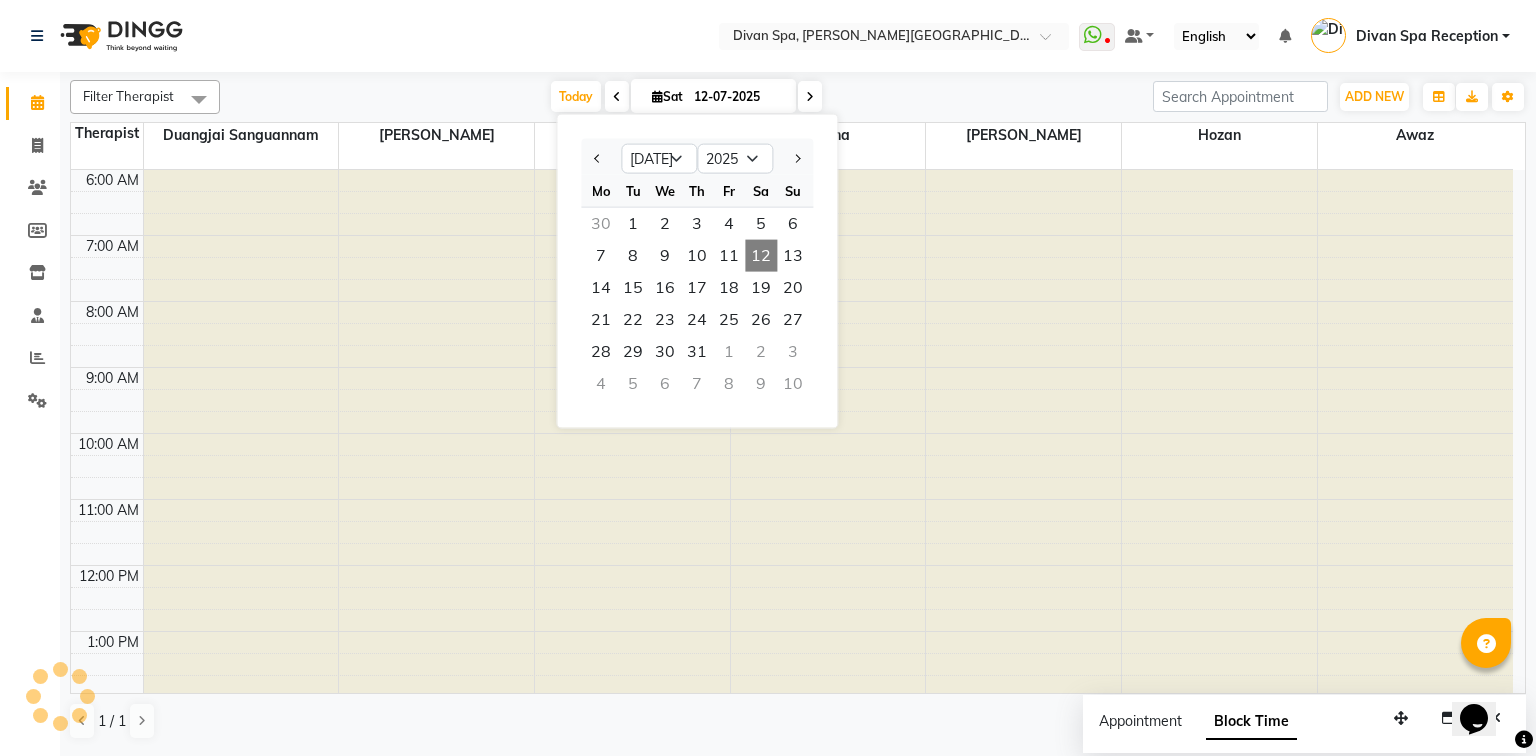 click on "12-07-2025" at bounding box center (738, 97) 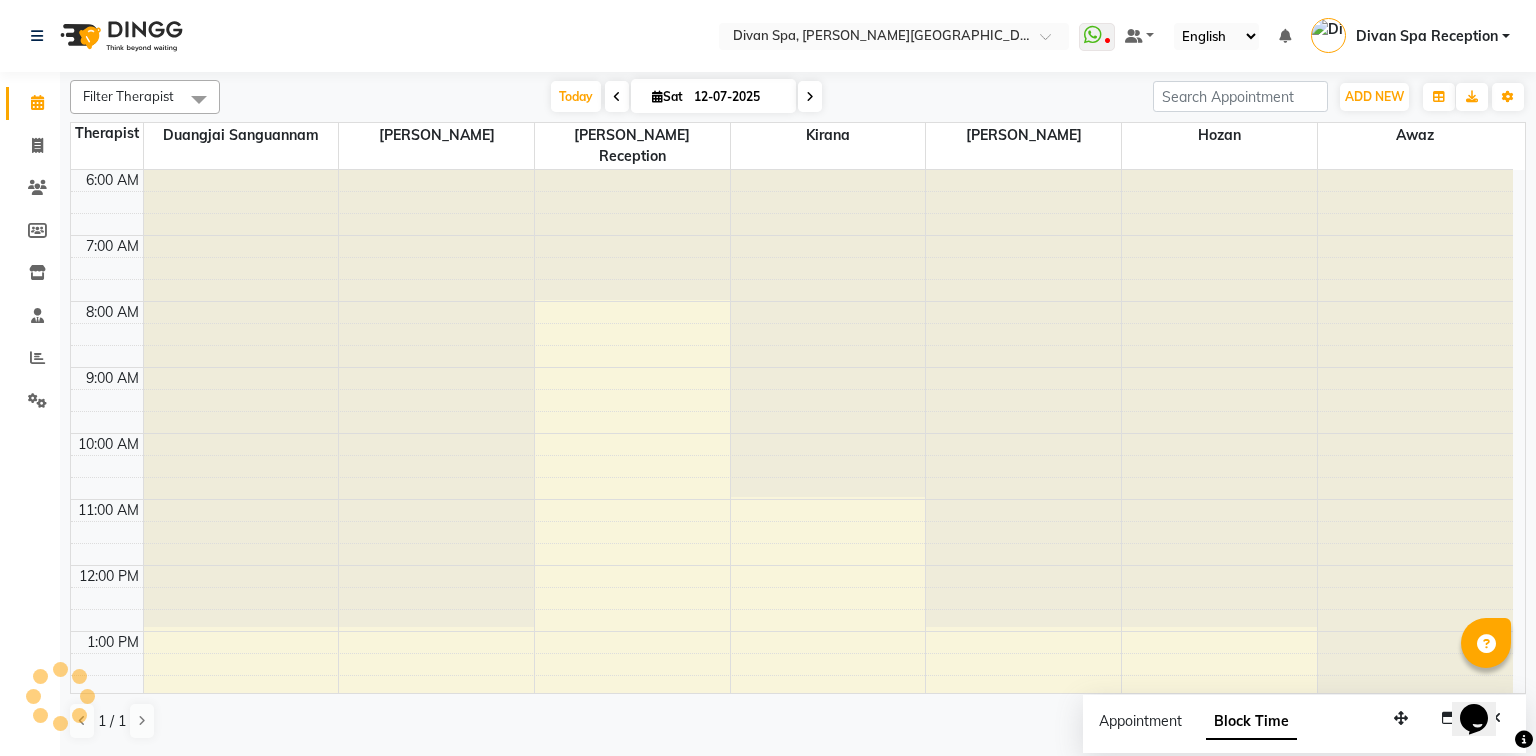 scroll, scrollTop: 566, scrollLeft: 0, axis: vertical 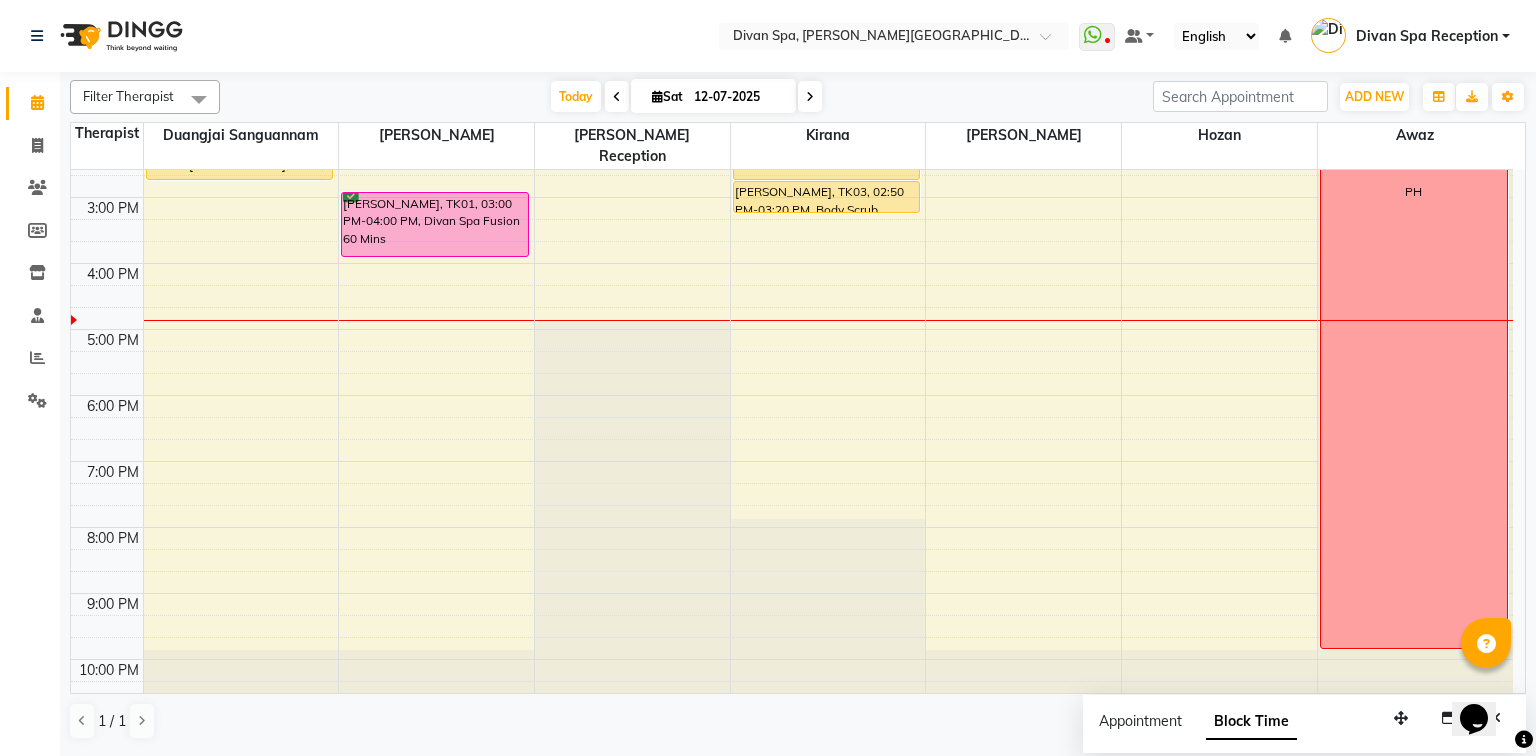 click at bounding box center [617, 97] 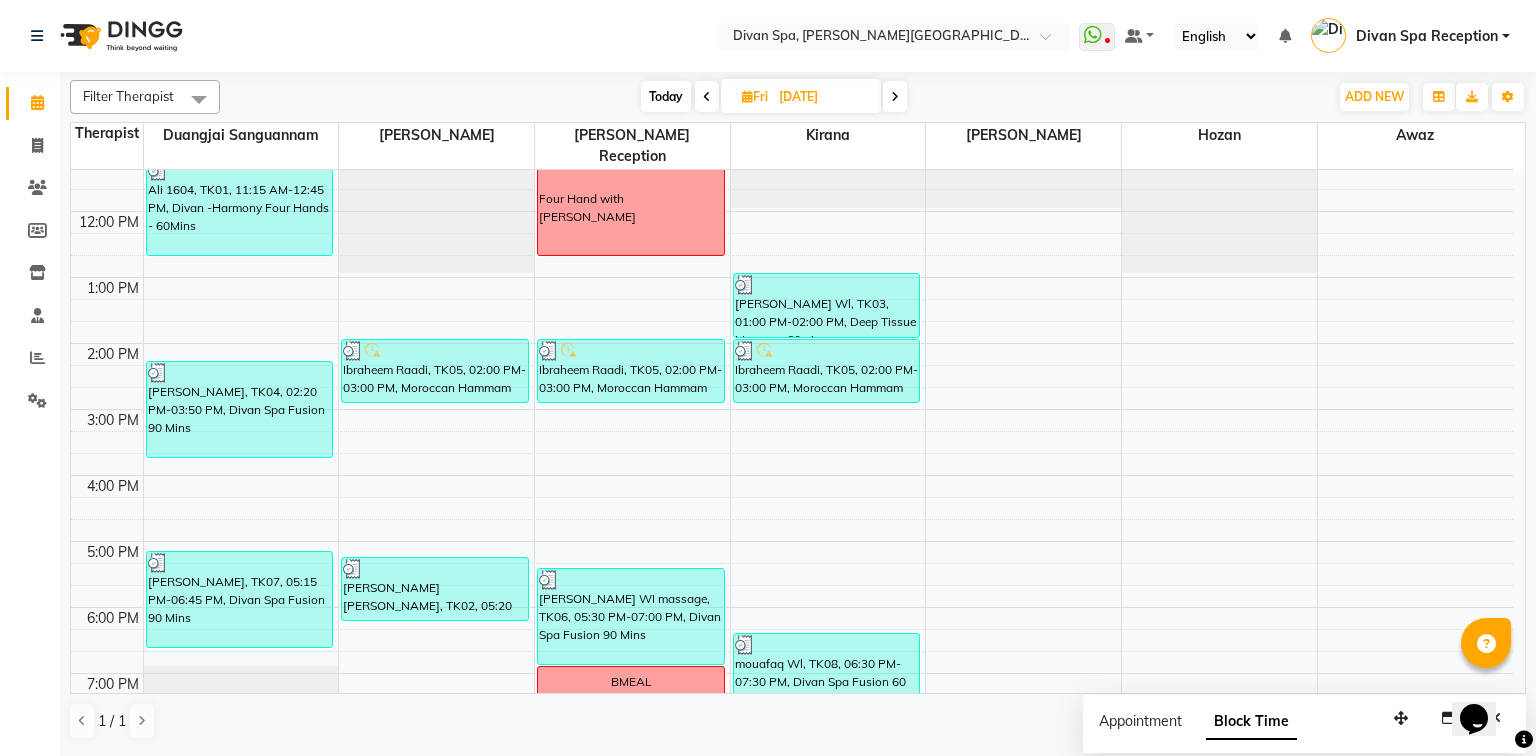 scroll, scrollTop: 326, scrollLeft: 0, axis: vertical 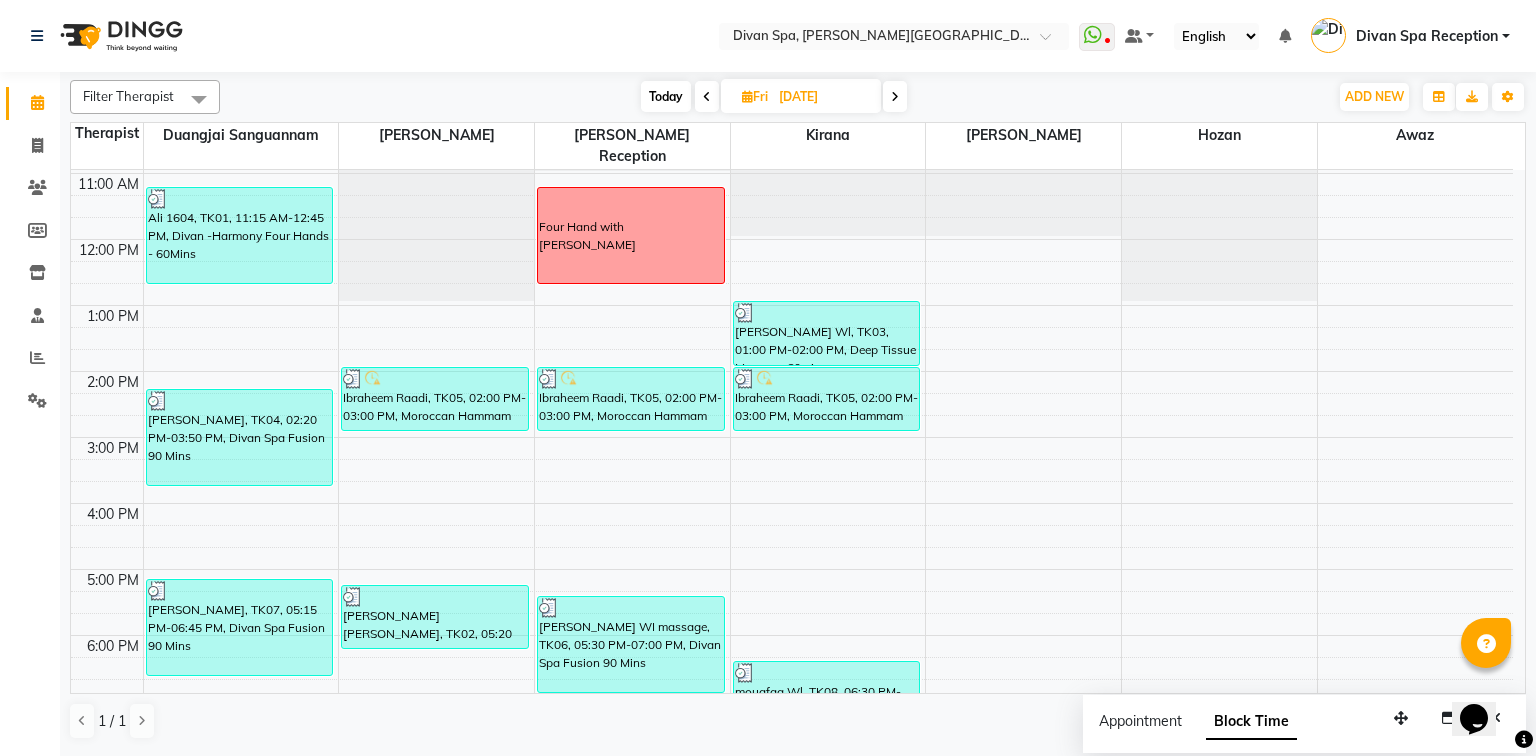 click at bounding box center [895, 97] 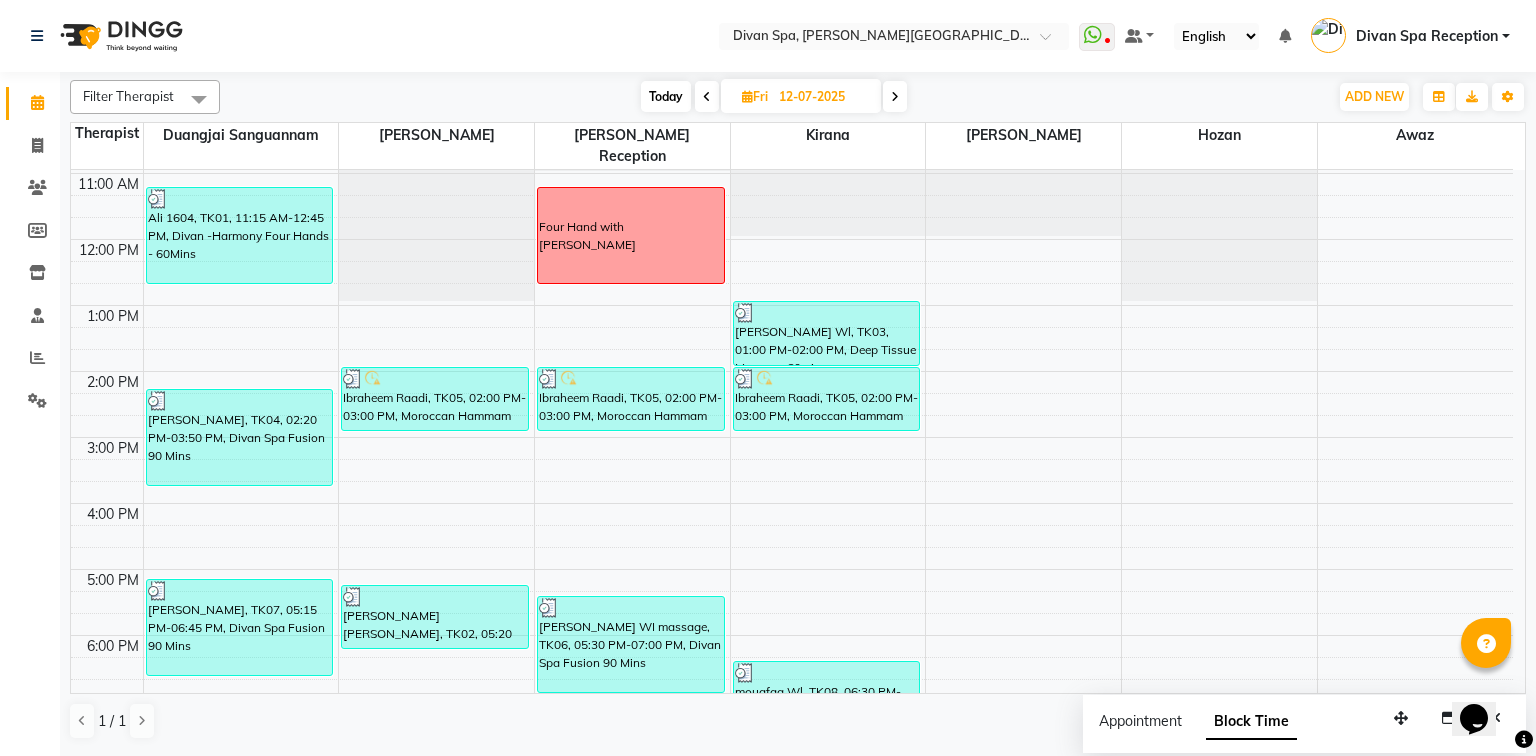 click on "[DATE]  [DATE]" at bounding box center (774, 97) 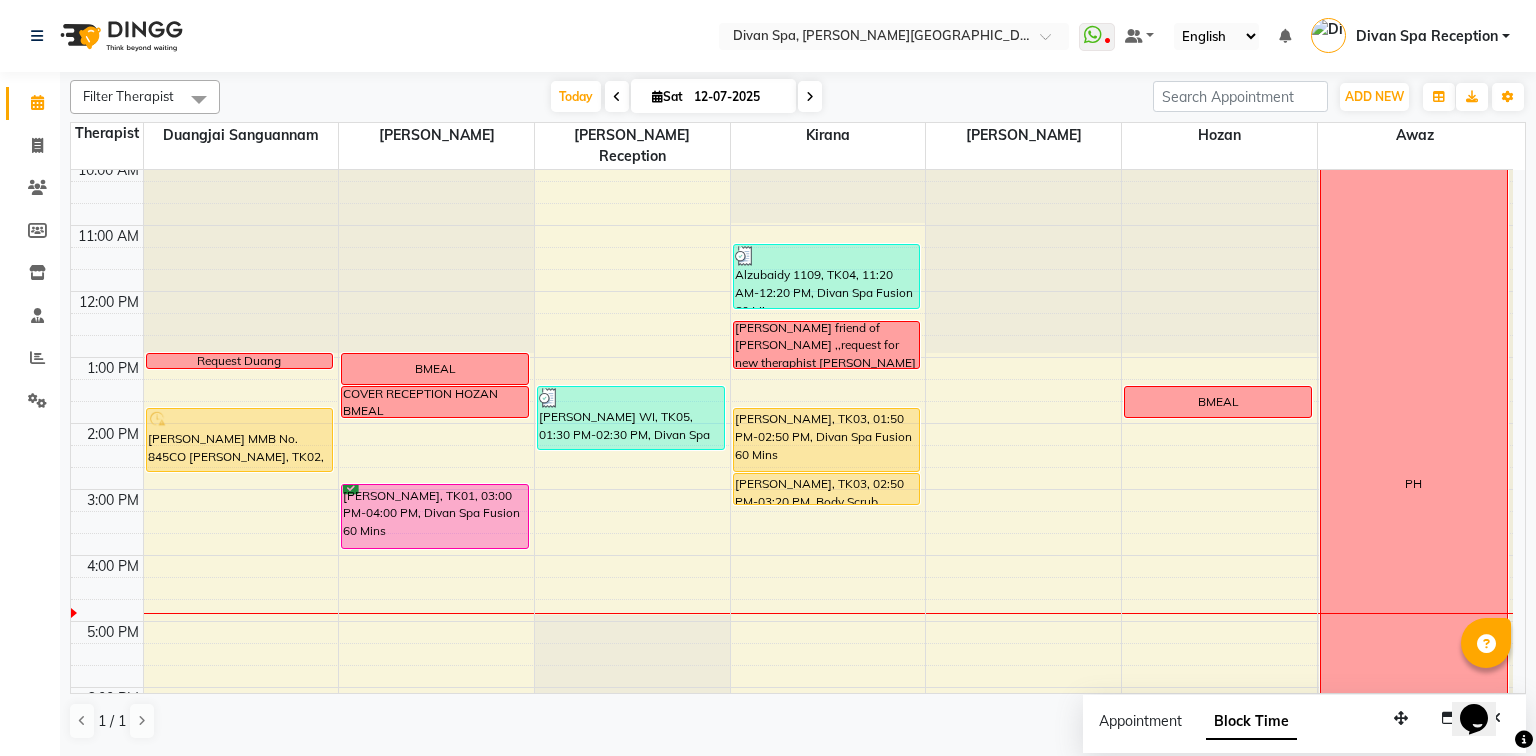 scroll, scrollTop: 246, scrollLeft: 0, axis: vertical 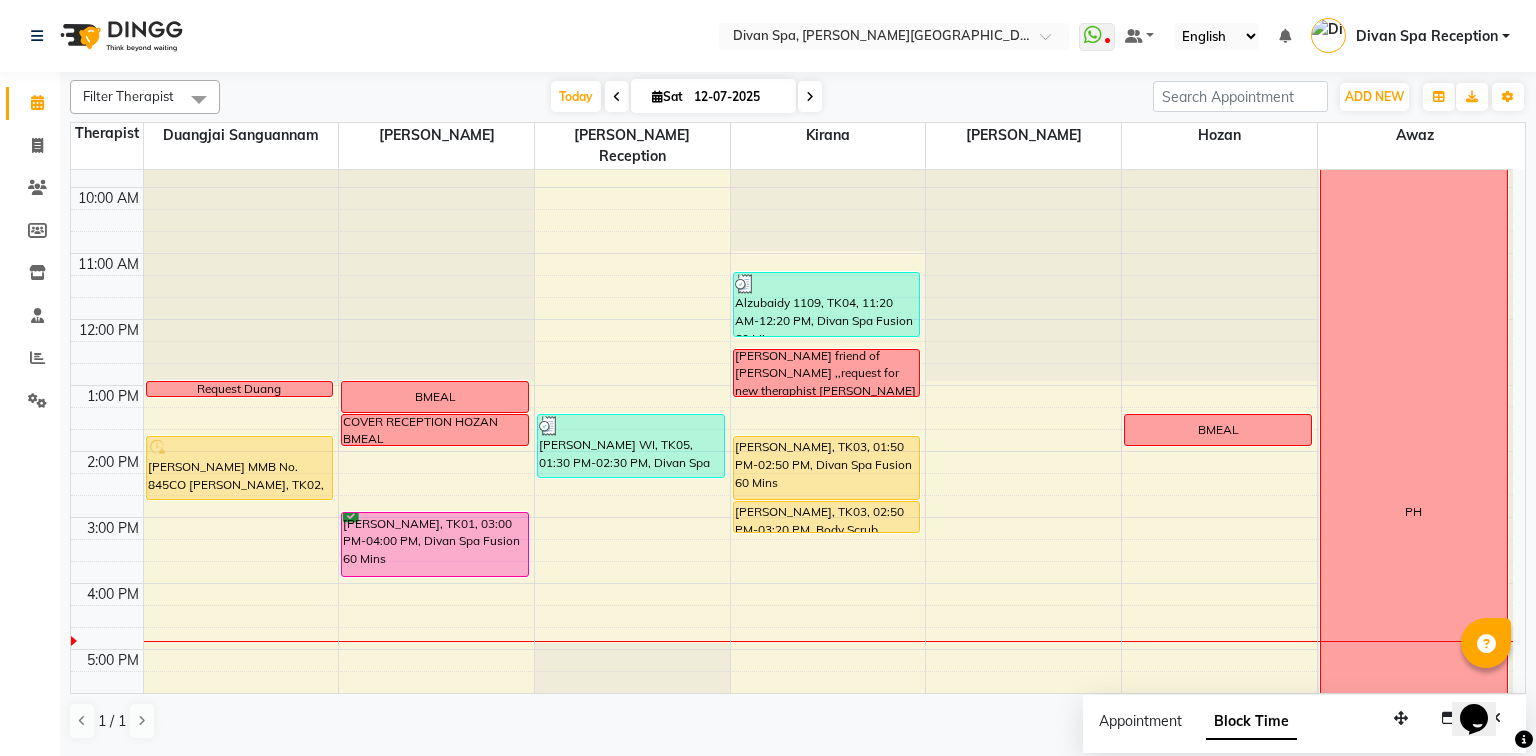 click on "[PERSON_NAME], TK01, 03:00 PM-04:00 PM, Divan Spa Fusion 60 Mins" at bounding box center [435, 544] 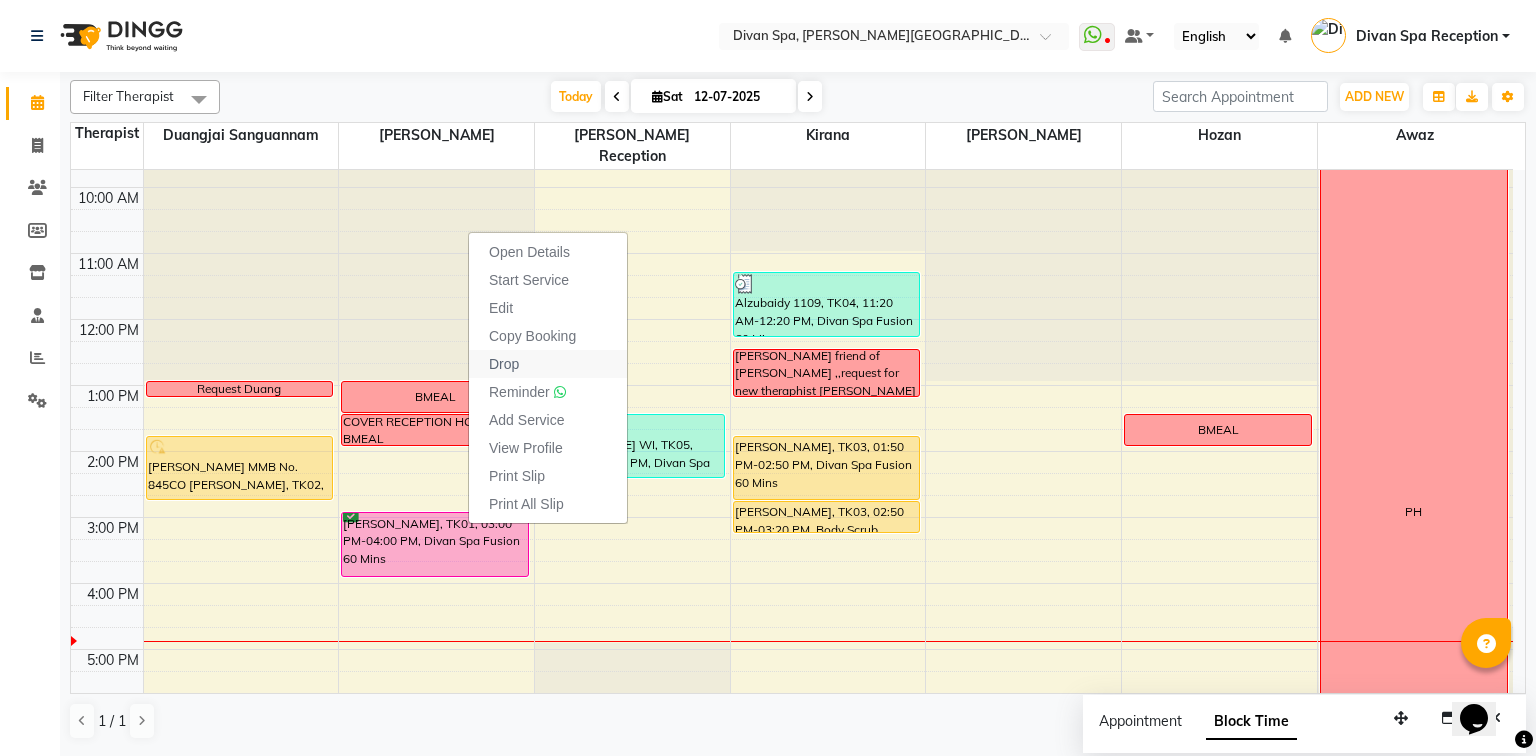 click on "Drop" at bounding box center (548, 364) 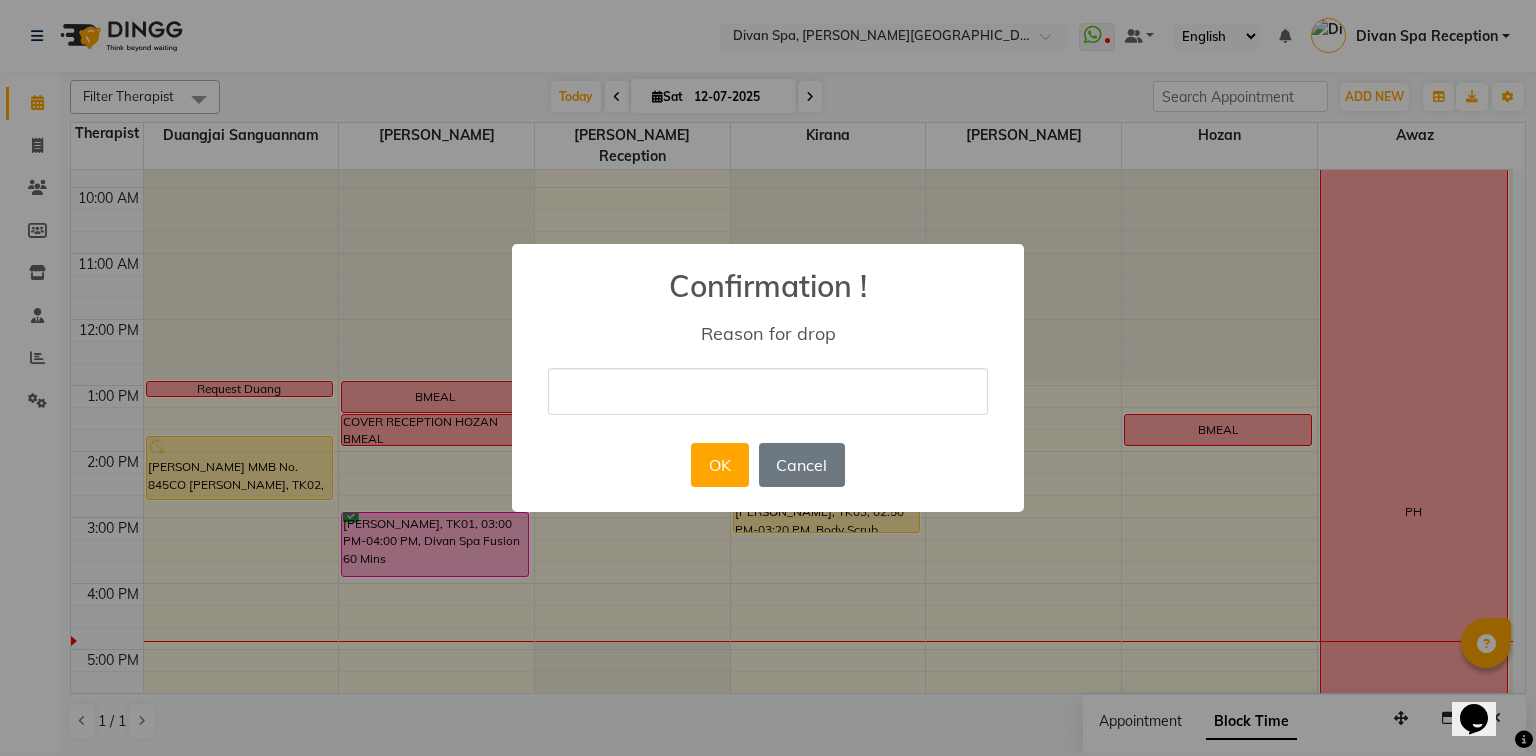 click at bounding box center (768, 391) 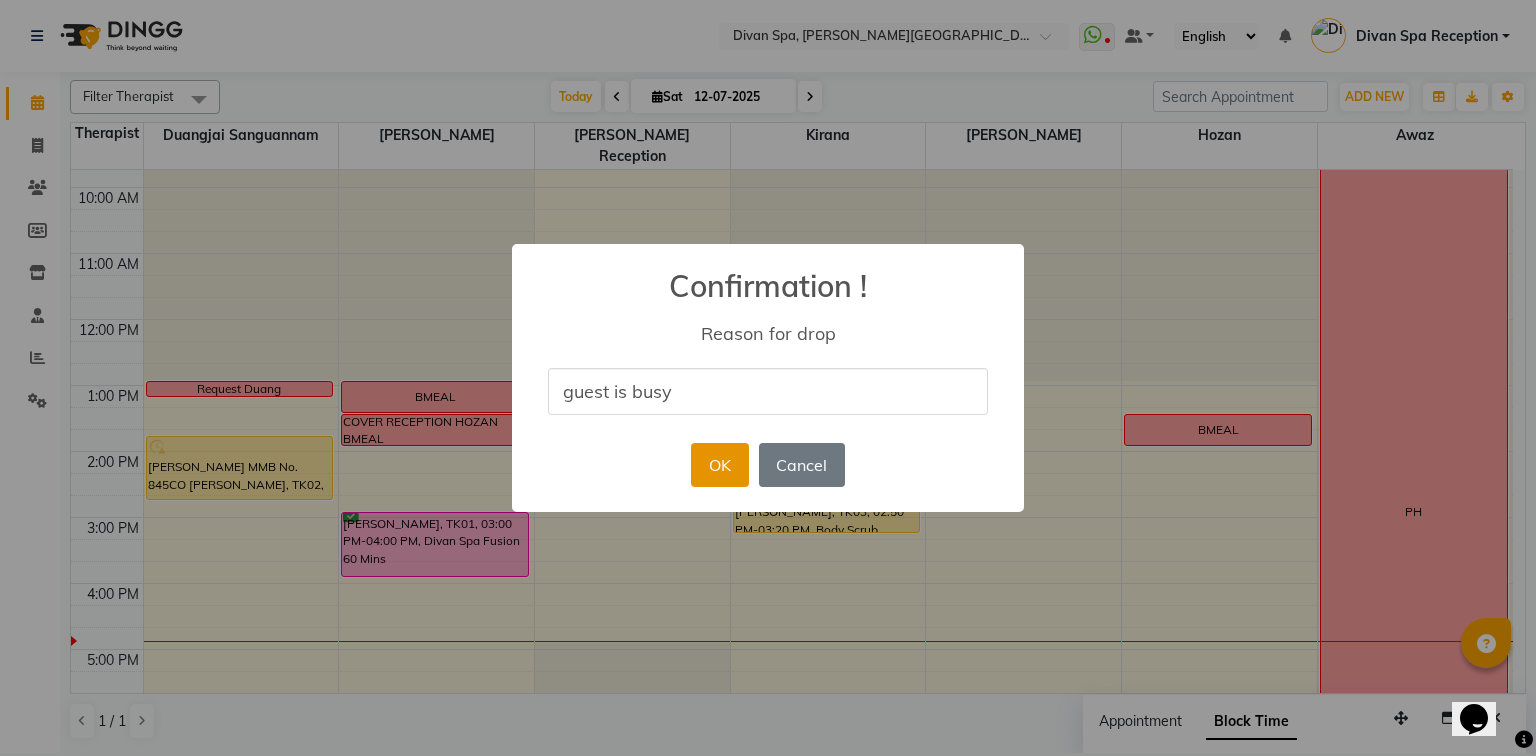 click on "OK" at bounding box center [719, 465] 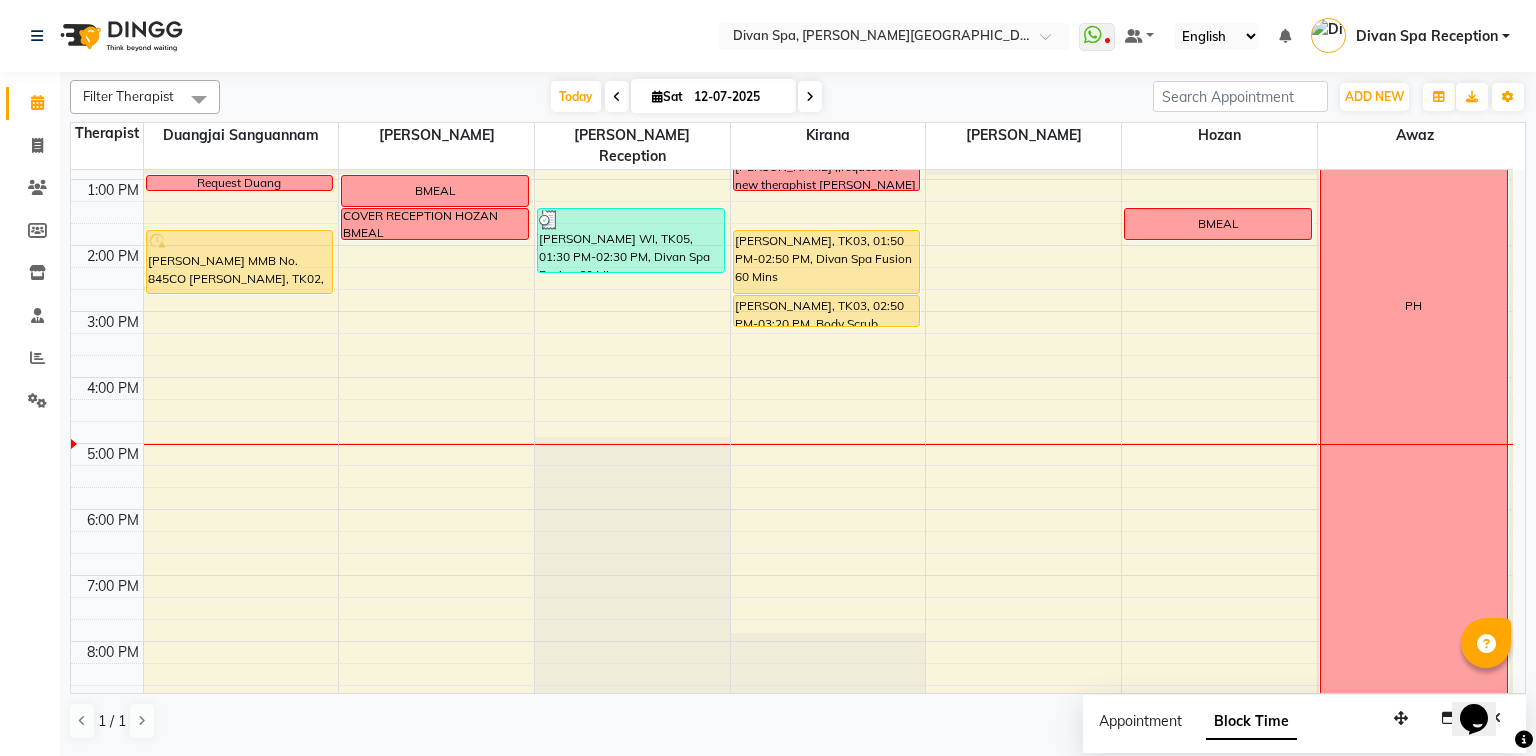 scroll, scrollTop: 480, scrollLeft: 0, axis: vertical 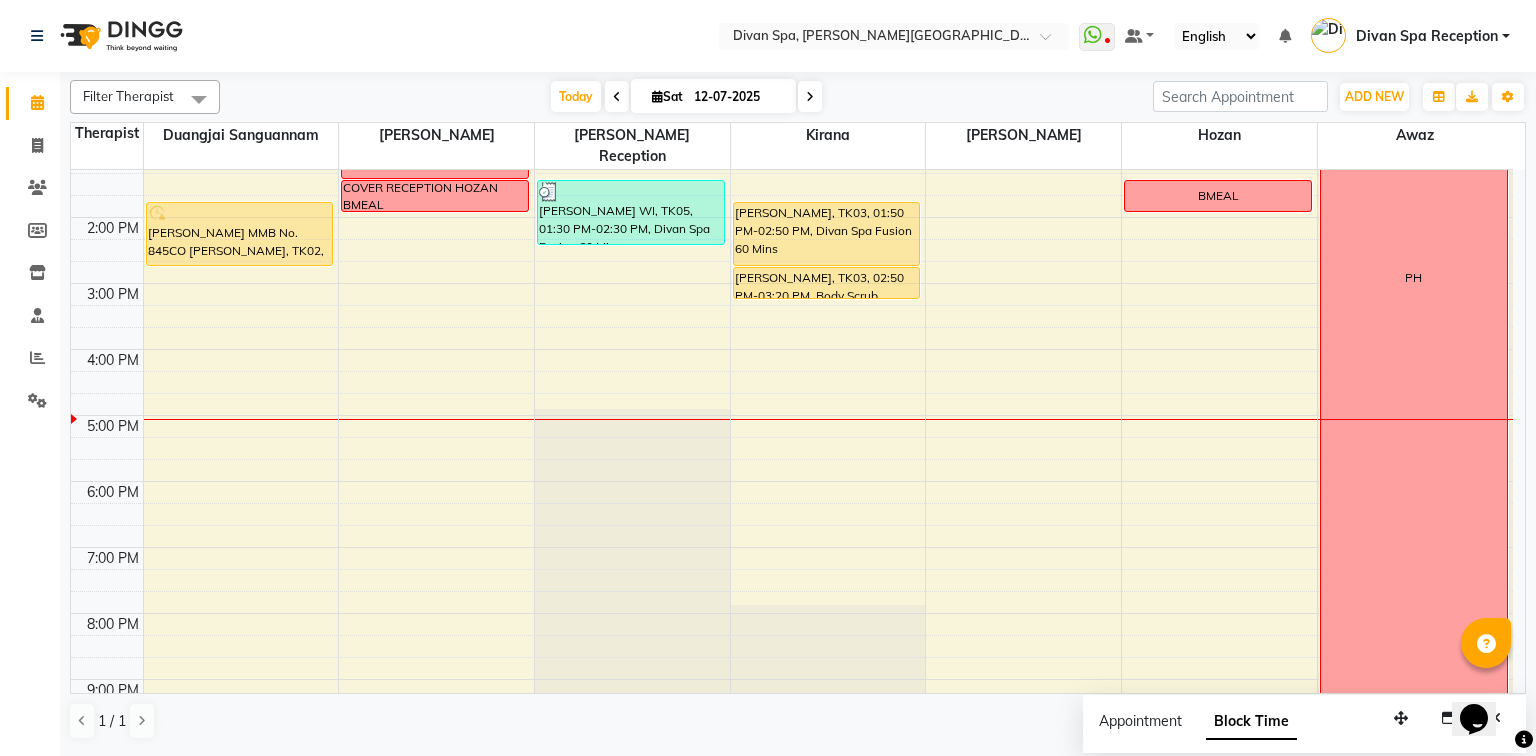 click on "6:00 AM 7:00 AM 8:00 AM 9:00 AM 10:00 AM 11:00 AM 12:00 PM 1:00 PM 2:00 PM 3:00 PM 4:00 PM 5:00 PM 6:00 PM 7:00 PM 8:00 PM 9:00 PM 10:00 PM  Request [PERSON_NAME] MMB No. 845CO [PERSON_NAME], TK02, 01:50 PM-02:50 PM, Divan Spa Fusion 60 Mins  BMEAL   COVER RECEPTION HOZAN BMEAL      [PERSON_NAME] WI, TK05, 01:30 PM-02:30 PM, Divan Spa Fusion 60 Mins     Alzubaidy 1109, TK04, 11:20 AM-12:20 PM, Divan Spa Fusion 60 Mins  Louisa friend of [PERSON_NAME] ,,request for new theraphist [PERSON_NAME], TK03, 01:50 PM-02:50 PM, Divan Spa Fusion 60 Mins    Louisa, TK03, 02:50 PM-03:20 PM, Body Scrub Summer  BMEAL   PH" at bounding box center [792, 250] 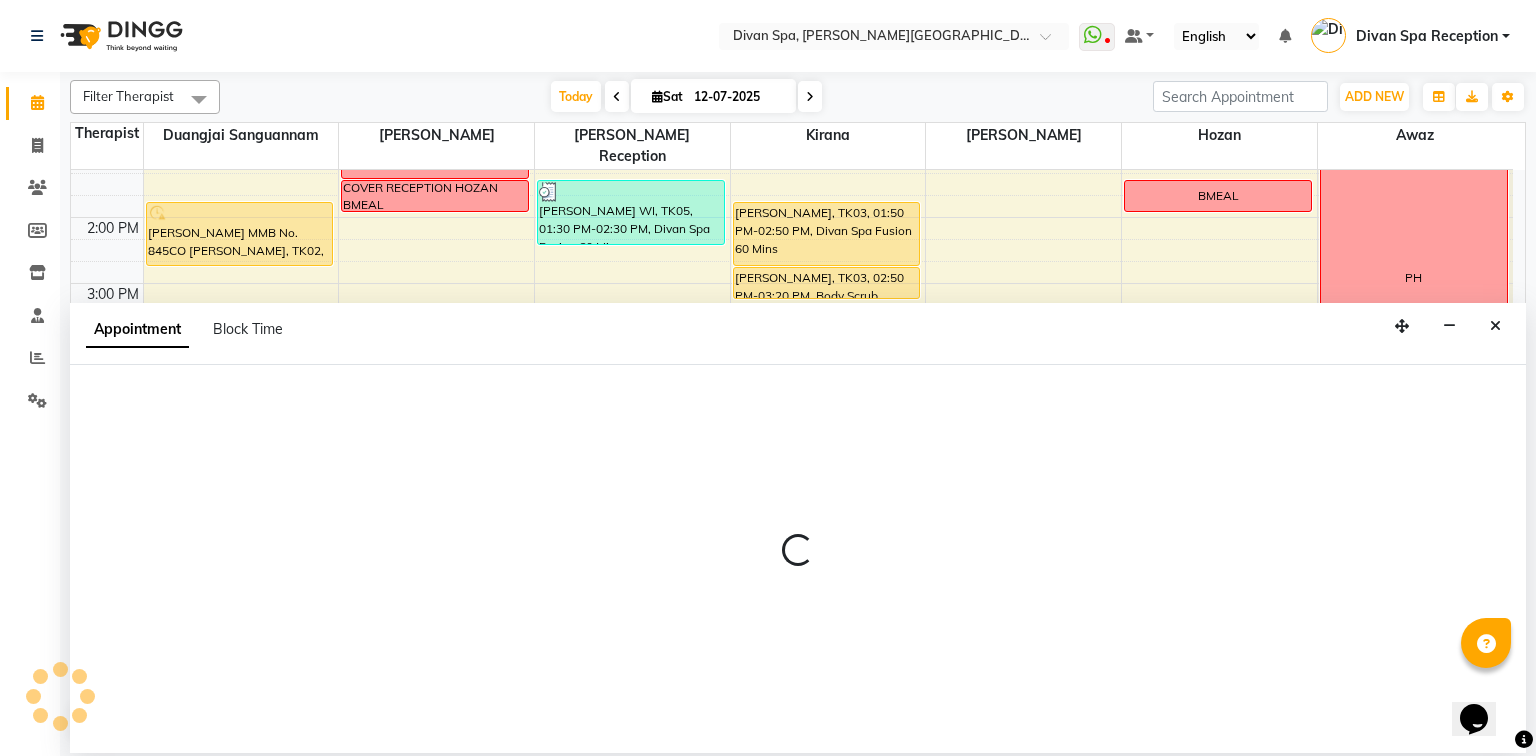 select on "17312" 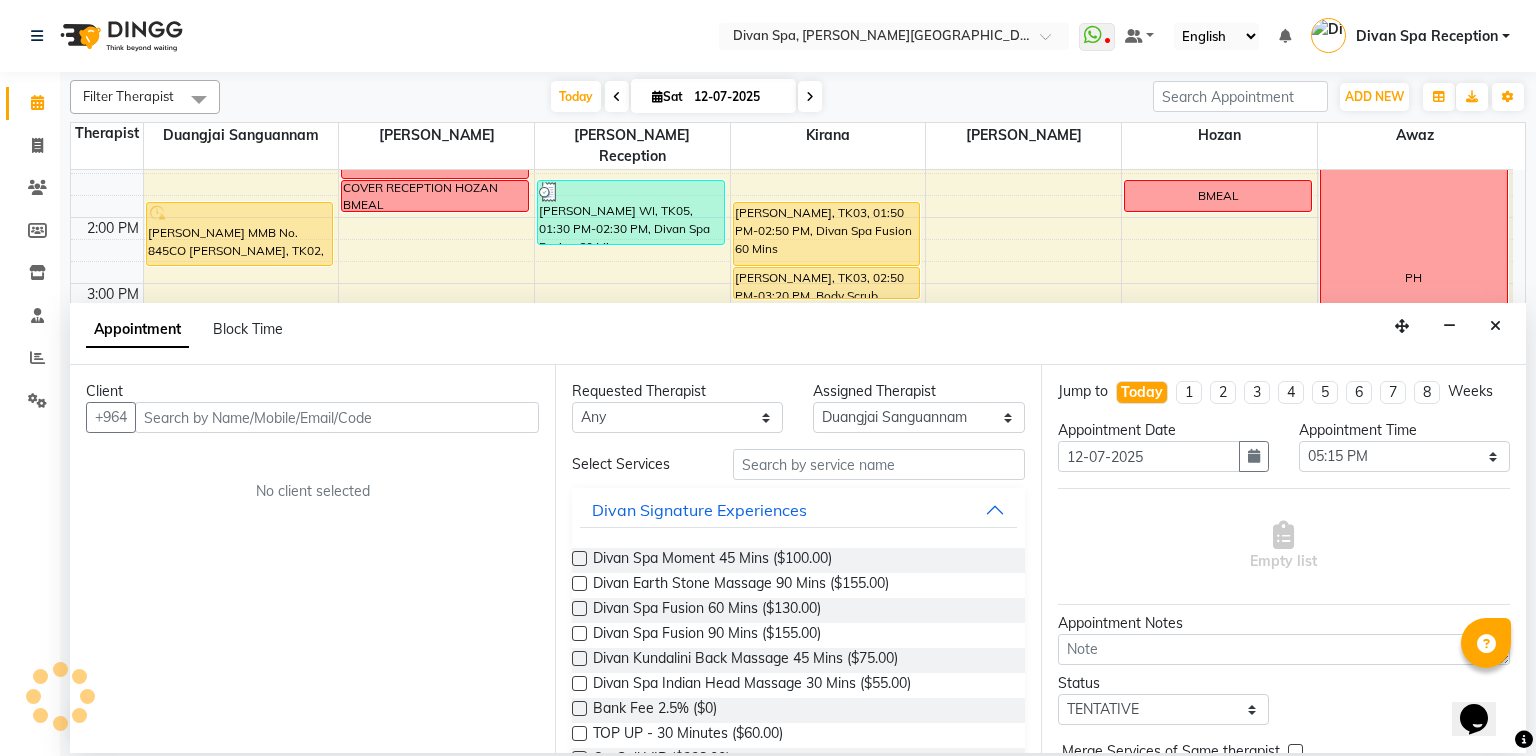 click at bounding box center [337, 417] 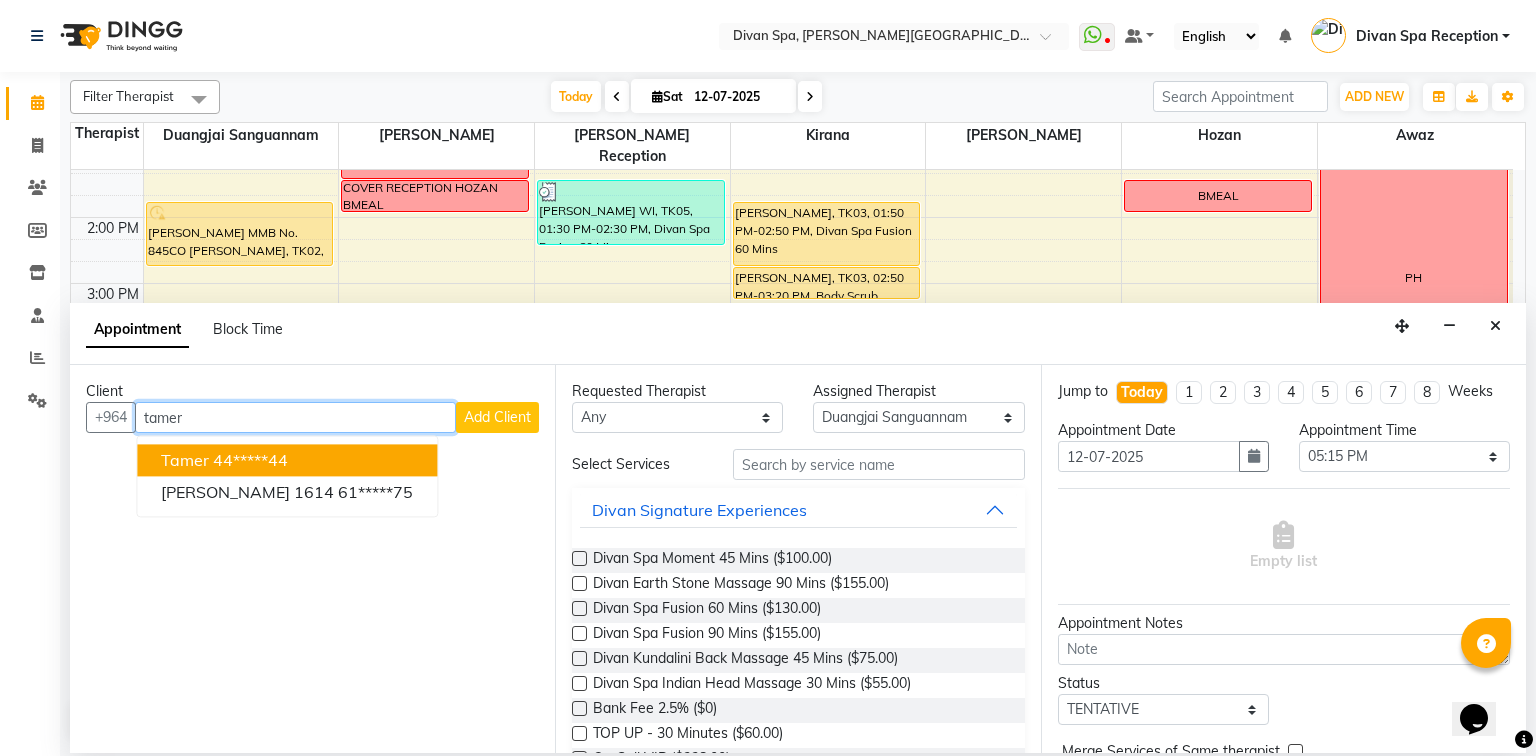 click on "tamer" at bounding box center [295, 417] 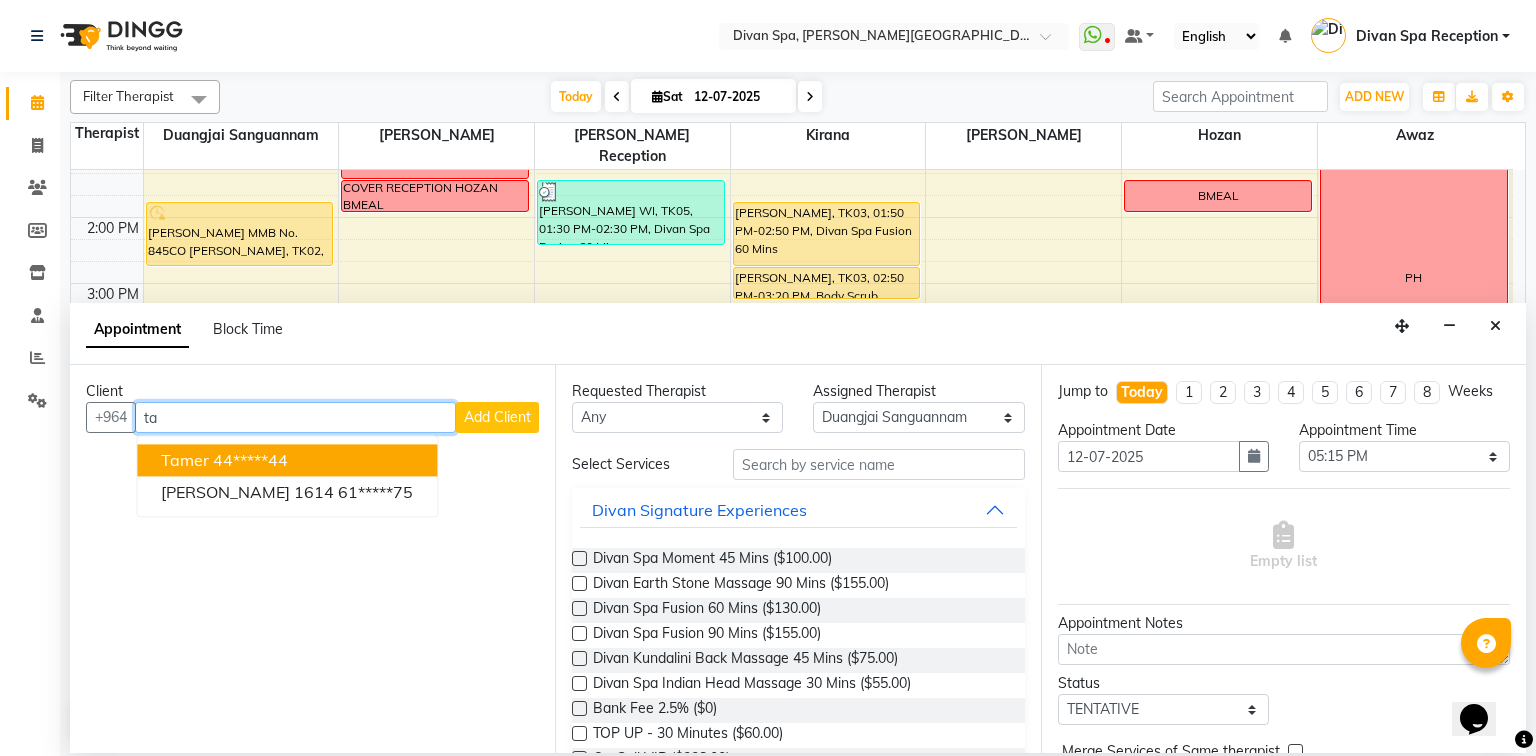 type on "t" 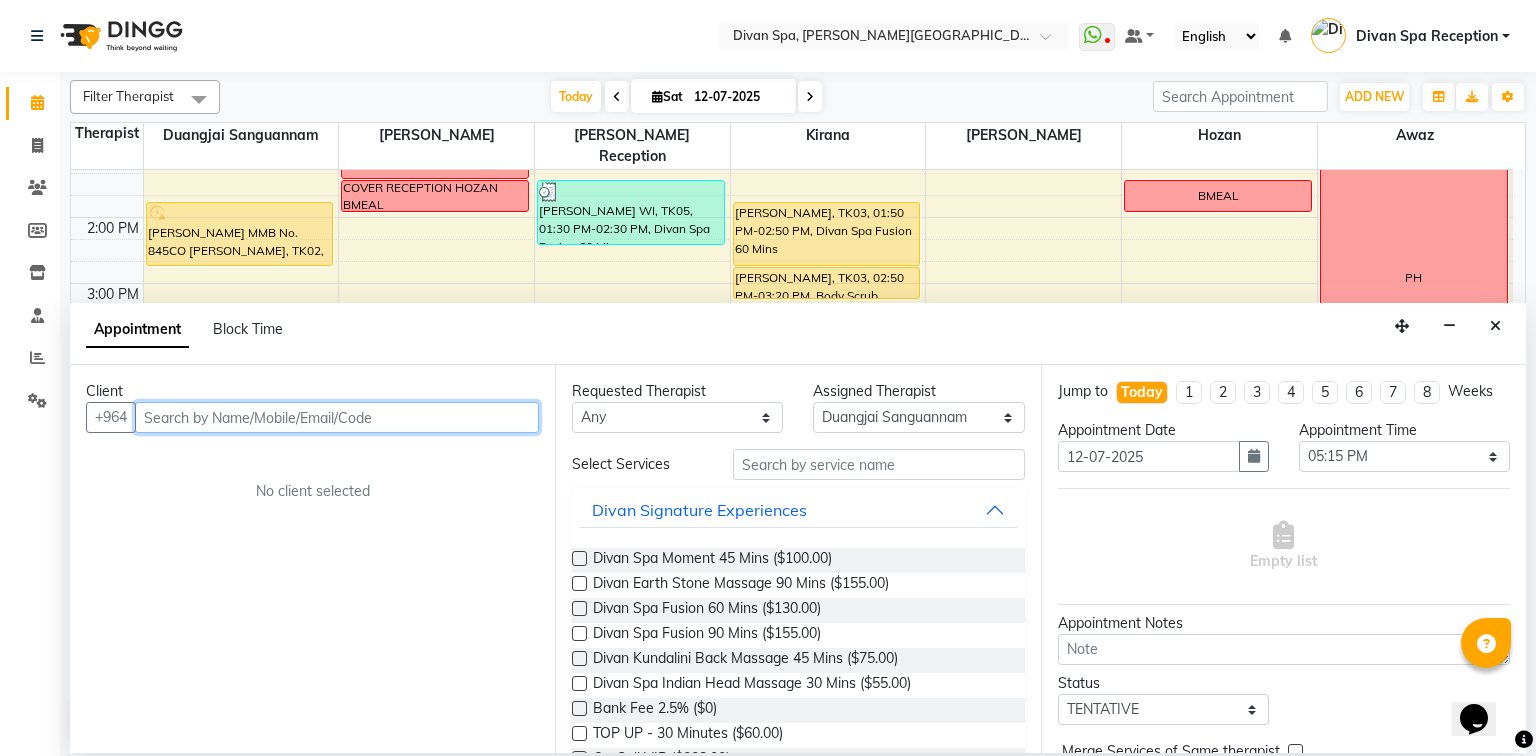 type on "T" 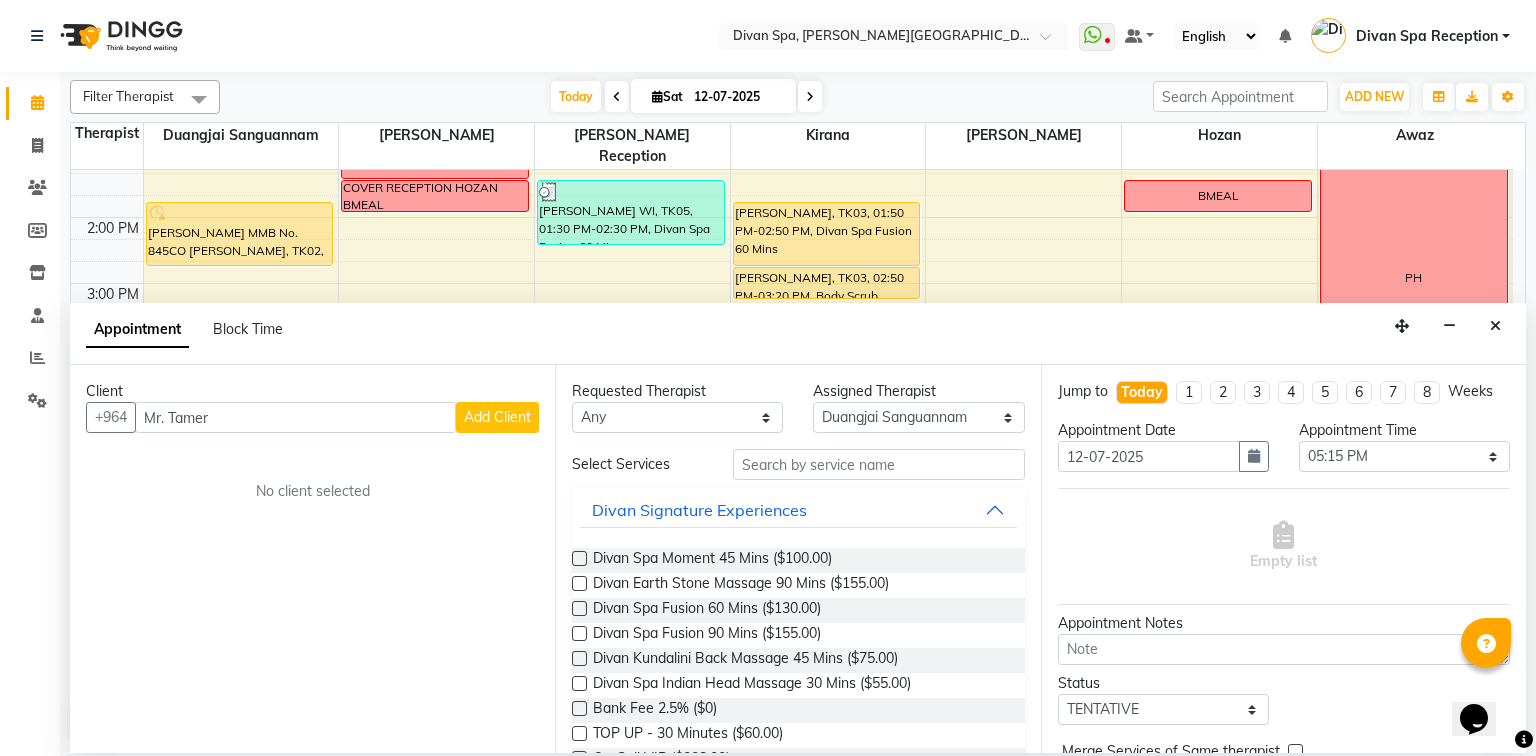 click on "Add Client" at bounding box center [497, 417] 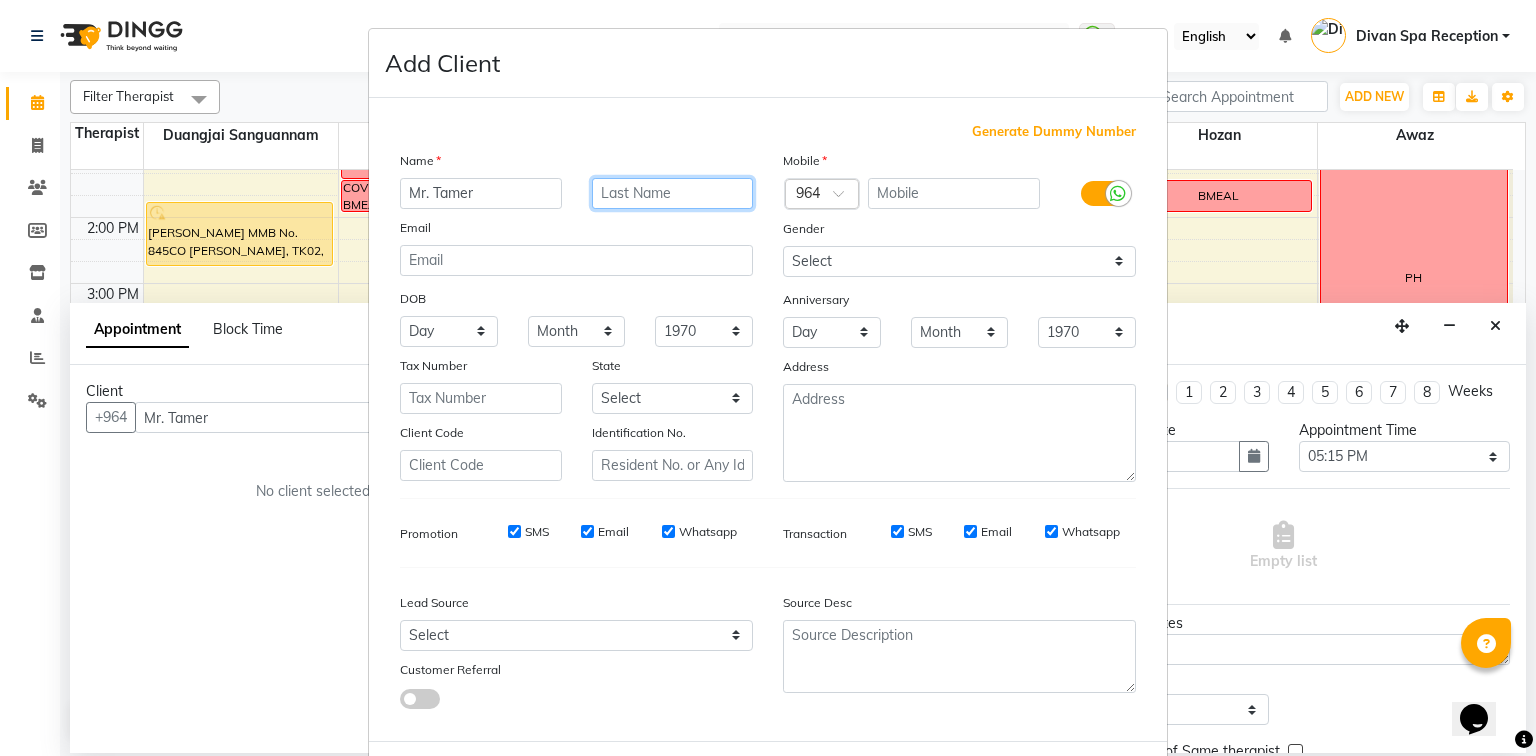 click at bounding box center (673, 193) 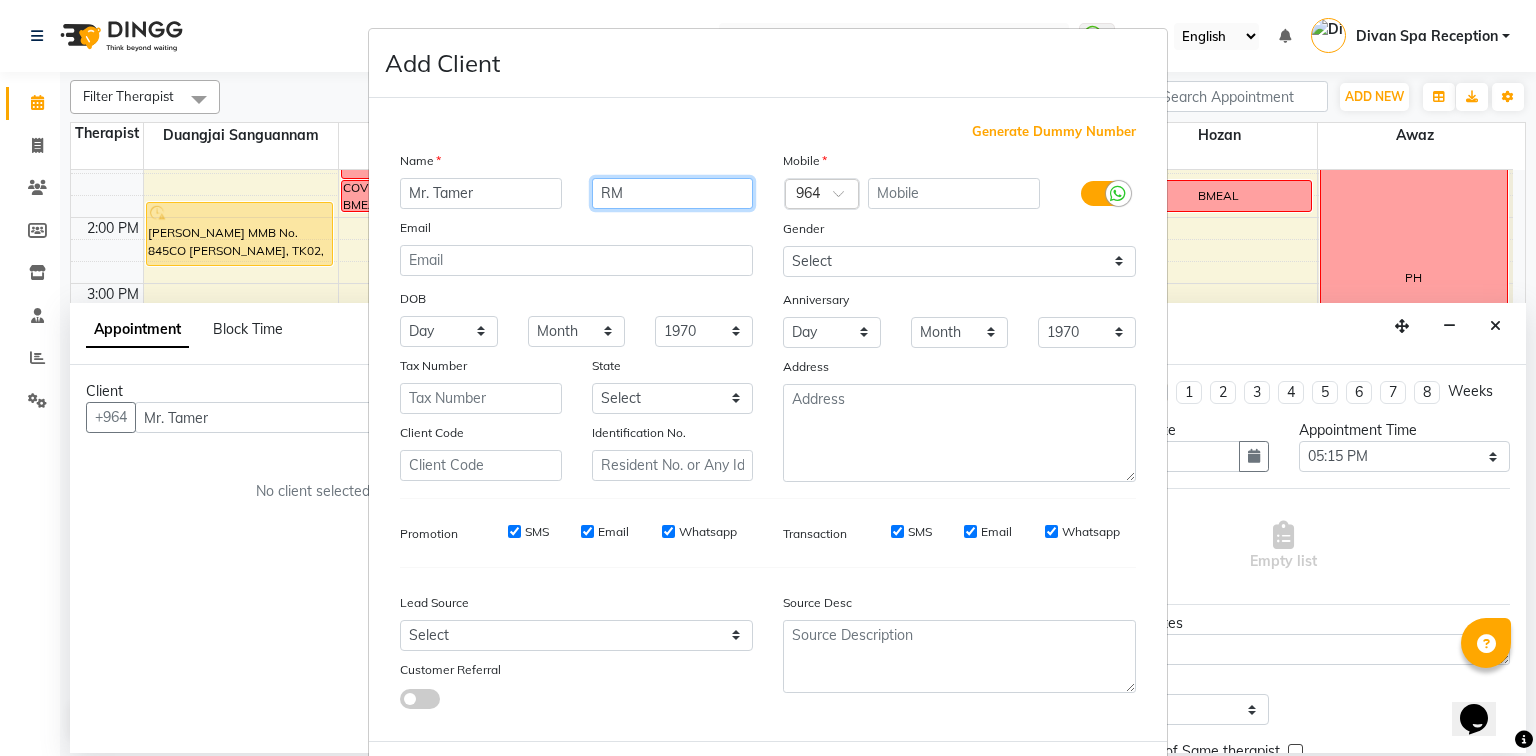 type on "RM" 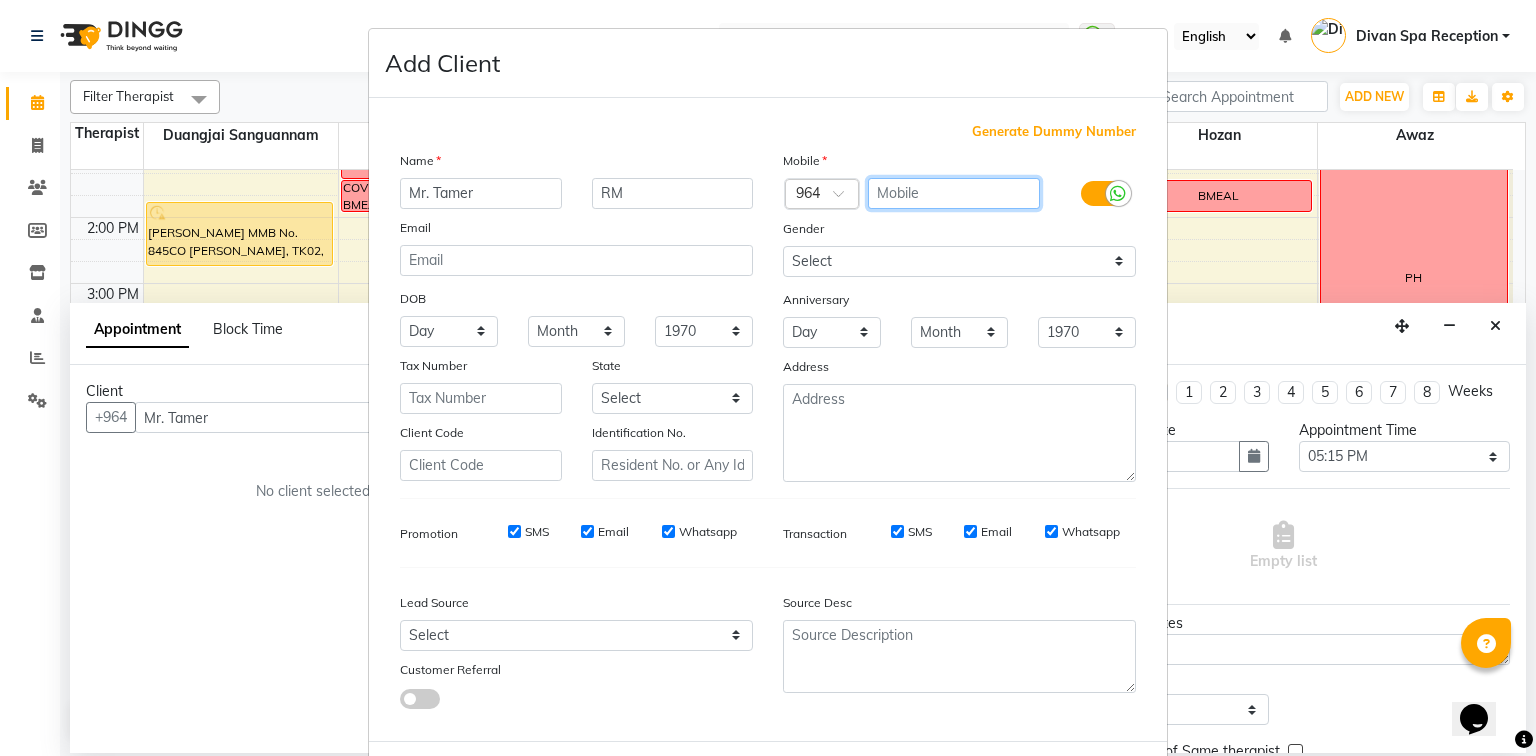 click at bounding box center [954, 193] 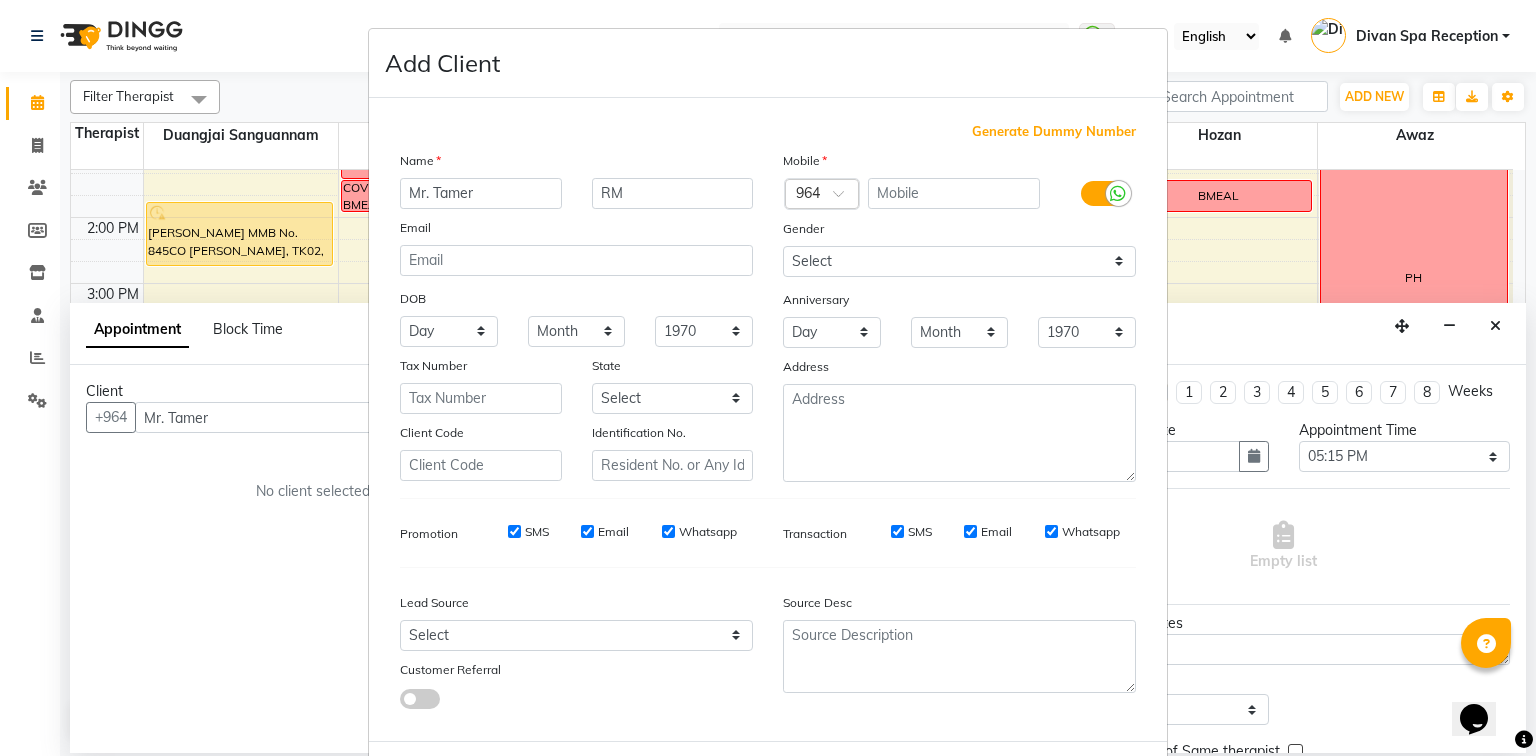 click at bounding box center (1103, 193) 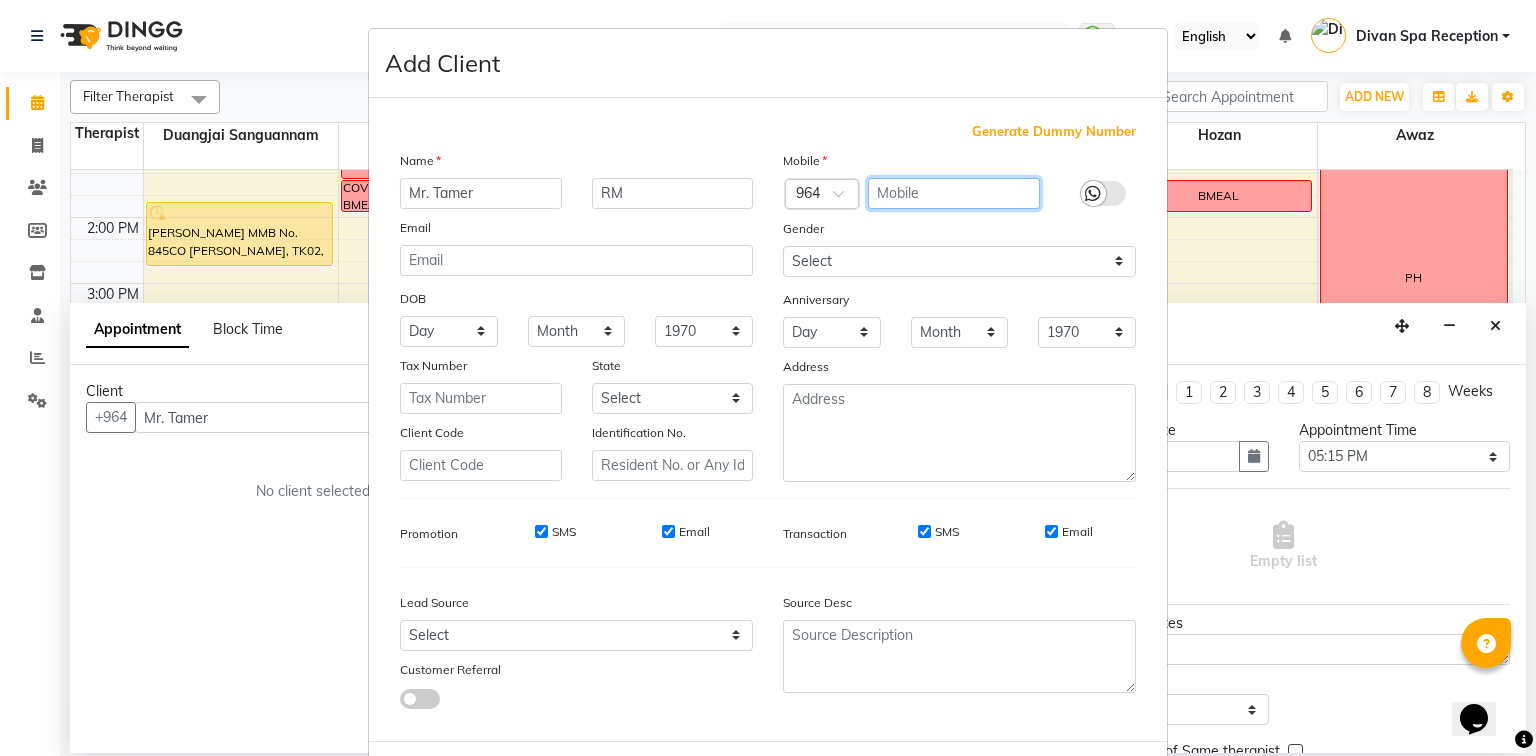 click at bounding box center [954, 193] 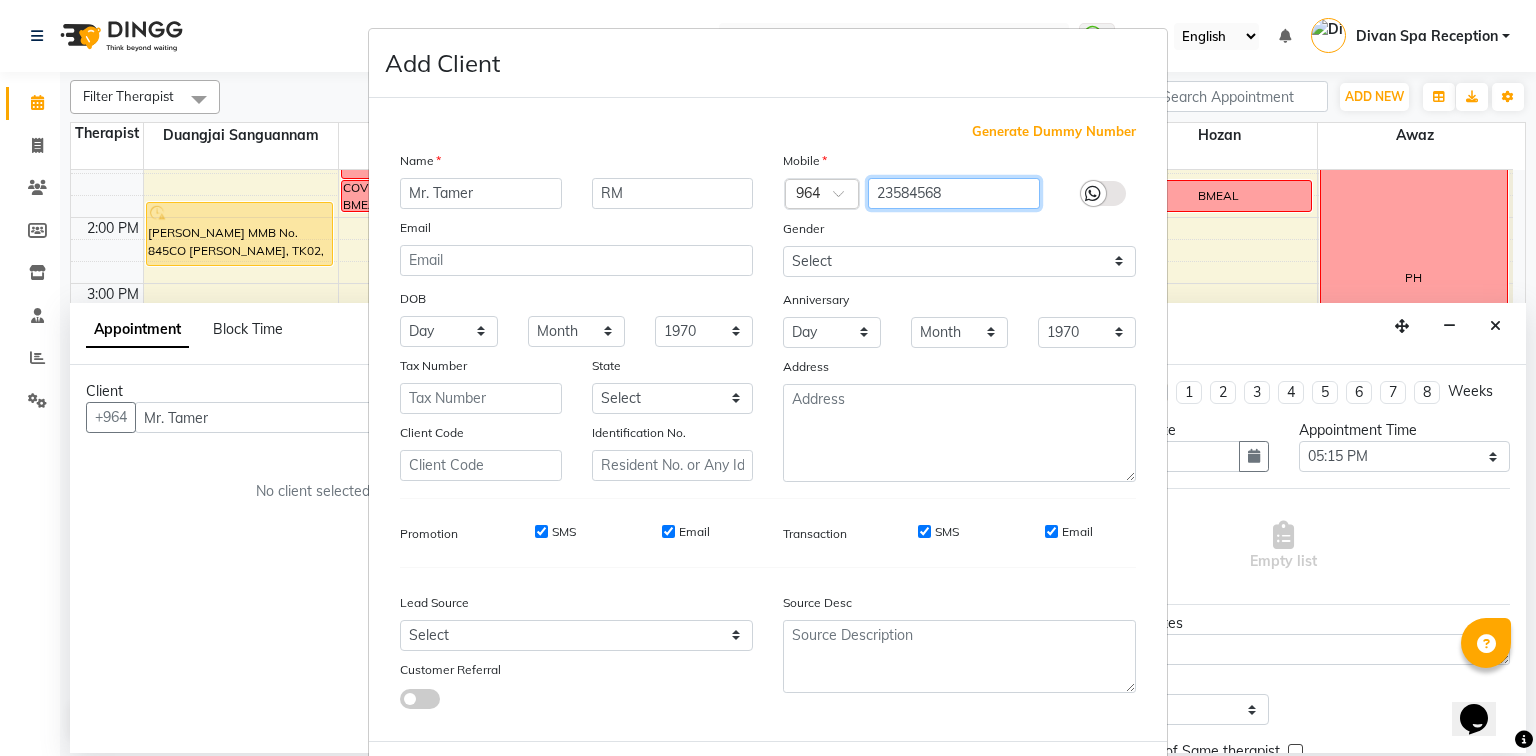 type on "23584568" 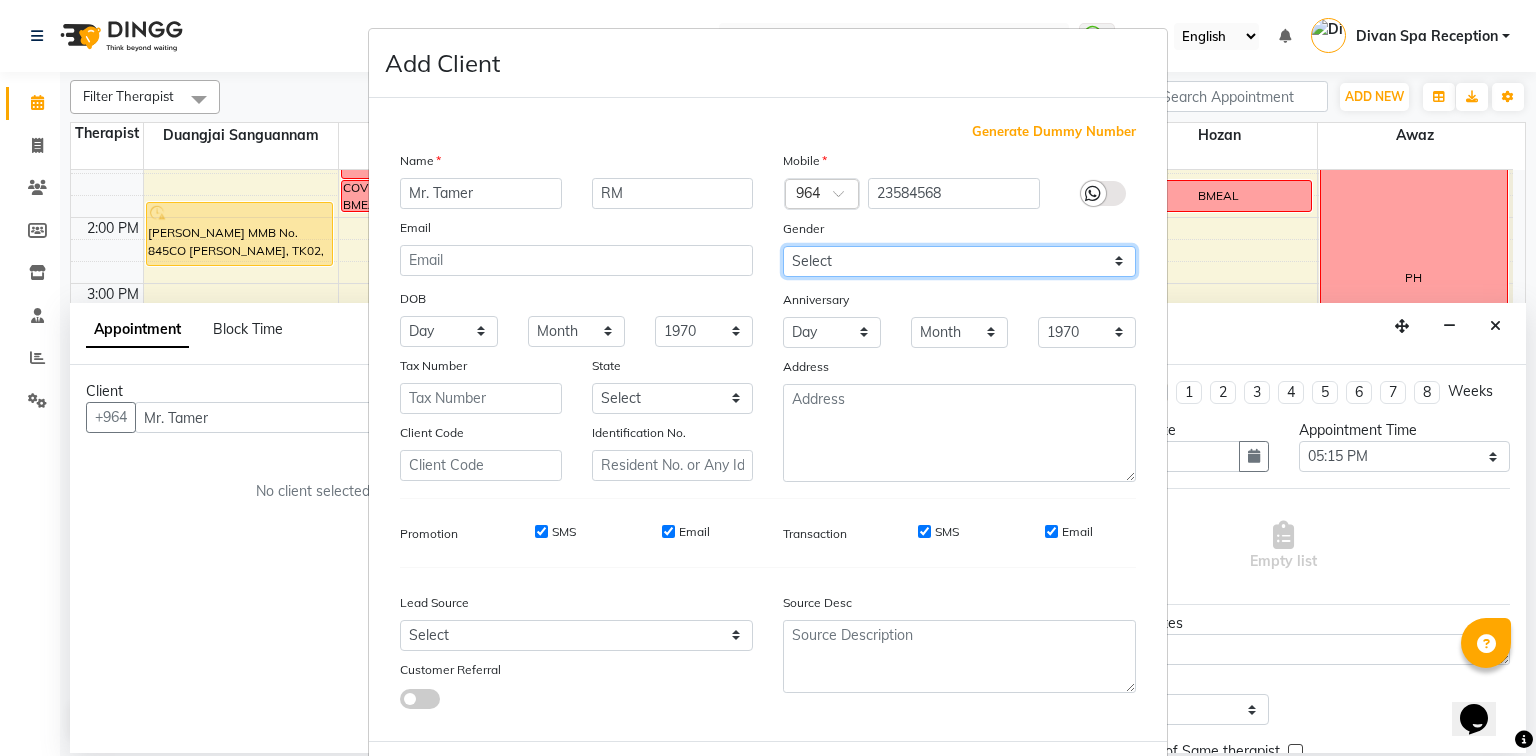 click on "Select [DEMOGRAPHIC_DATA] [DEMOGRAPHIC_DATA] Other Prefer Not To Say" at bounding box center [959, 261] 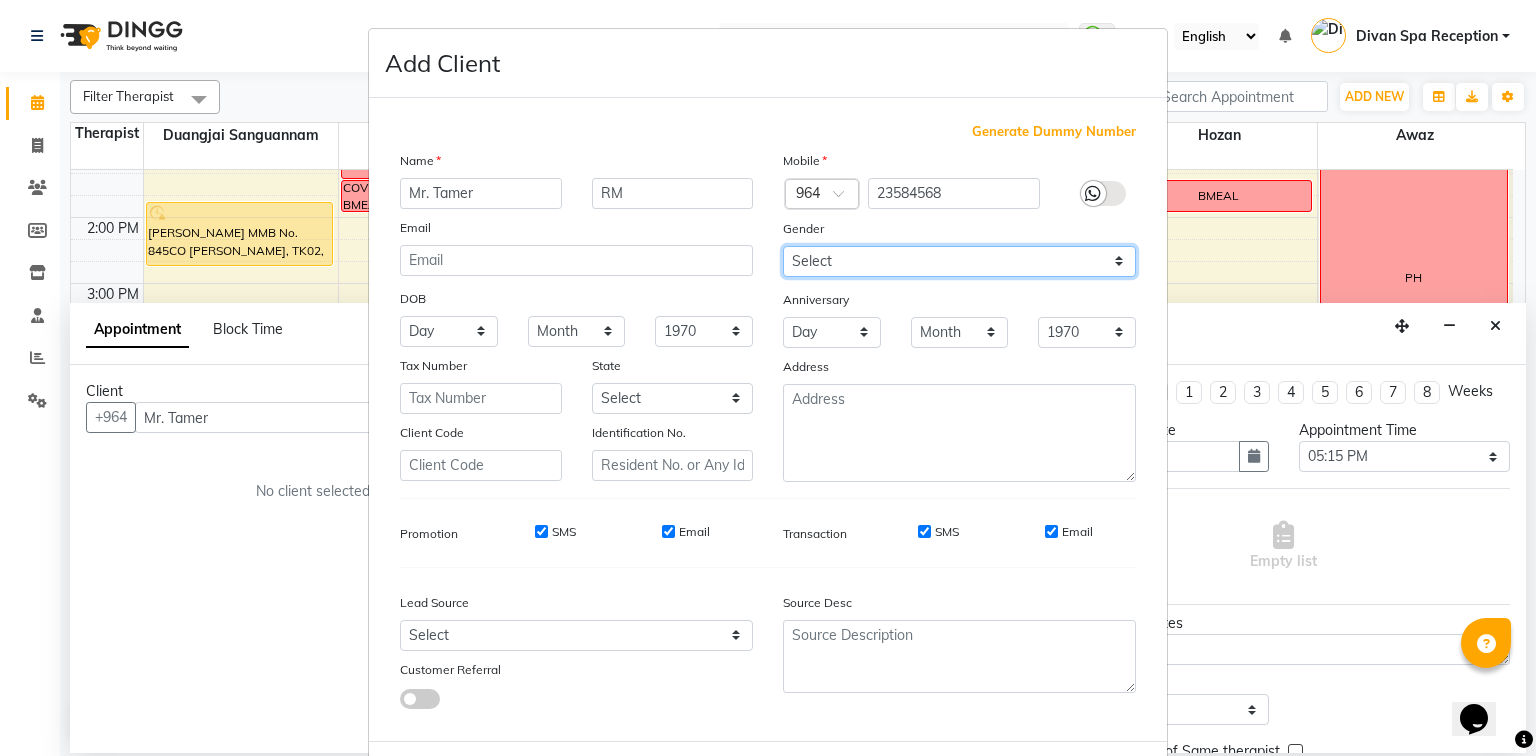 click on "Select [DEMOGRAPHIC_DATA] [DEMOGRAPHIC_DATA] Other Prefer Not To Say" at bounding box center (959, 261) 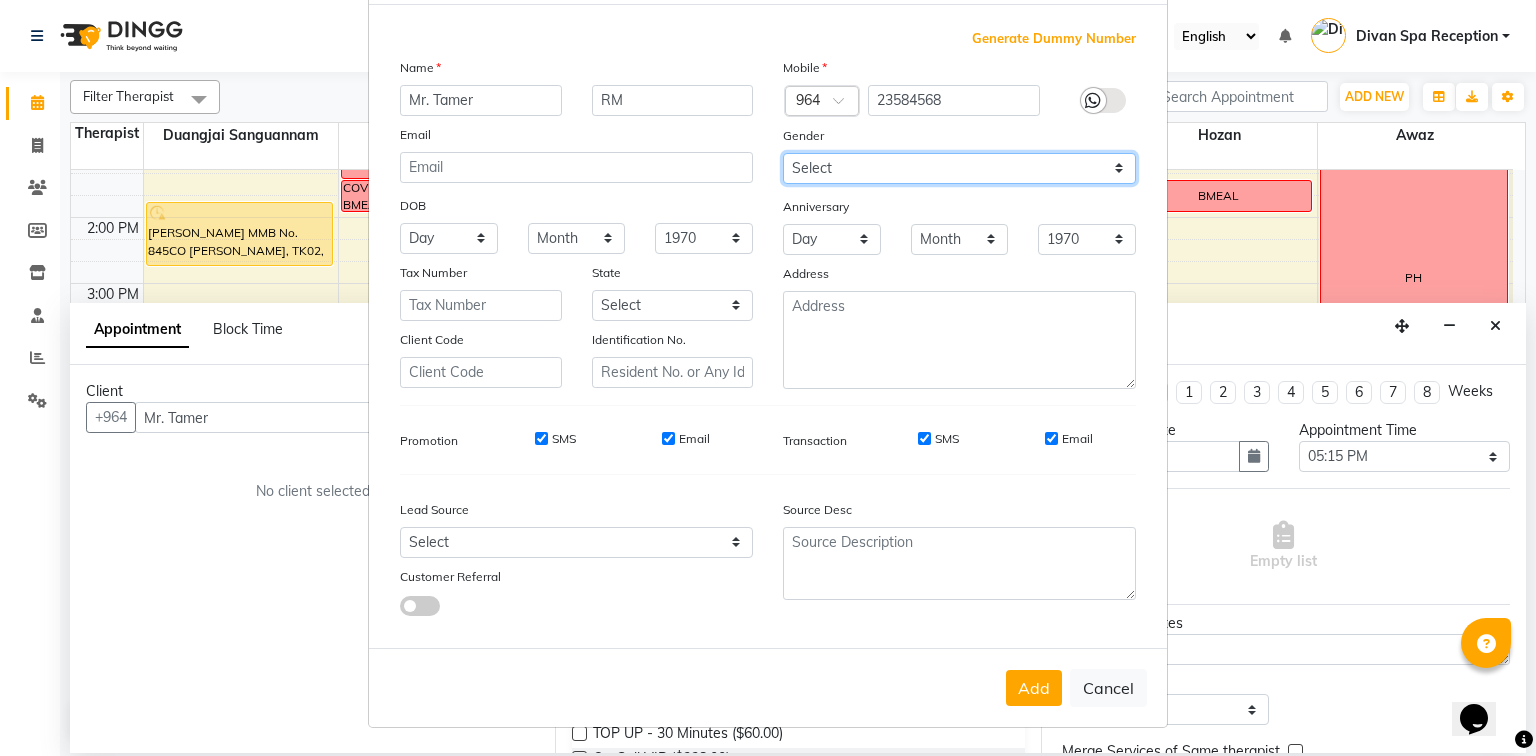 scroll, scrollTop: 100, scrollLeft: 0, axis: vertical 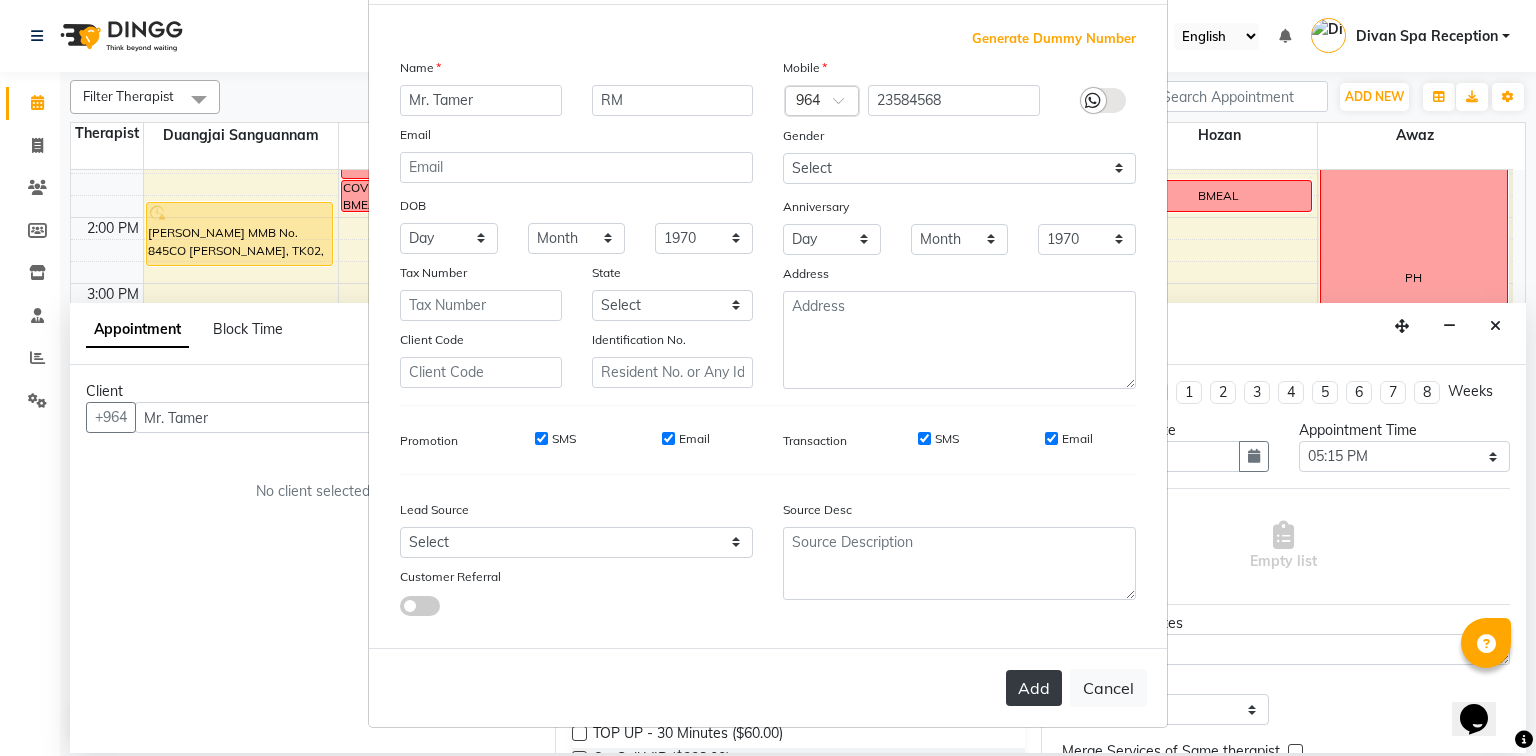 click on "Add" at bounding box center (1034, 688) 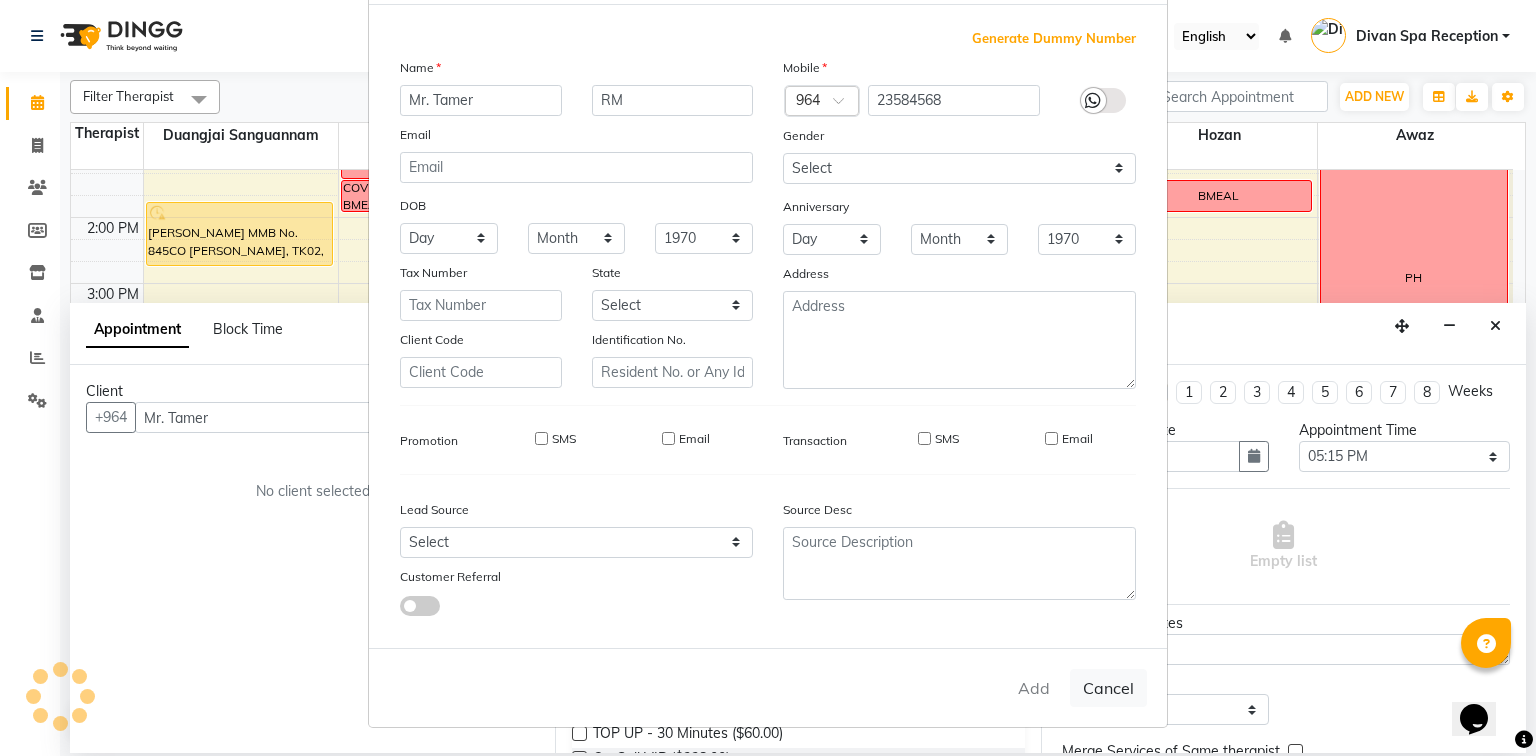 type on "23****68" 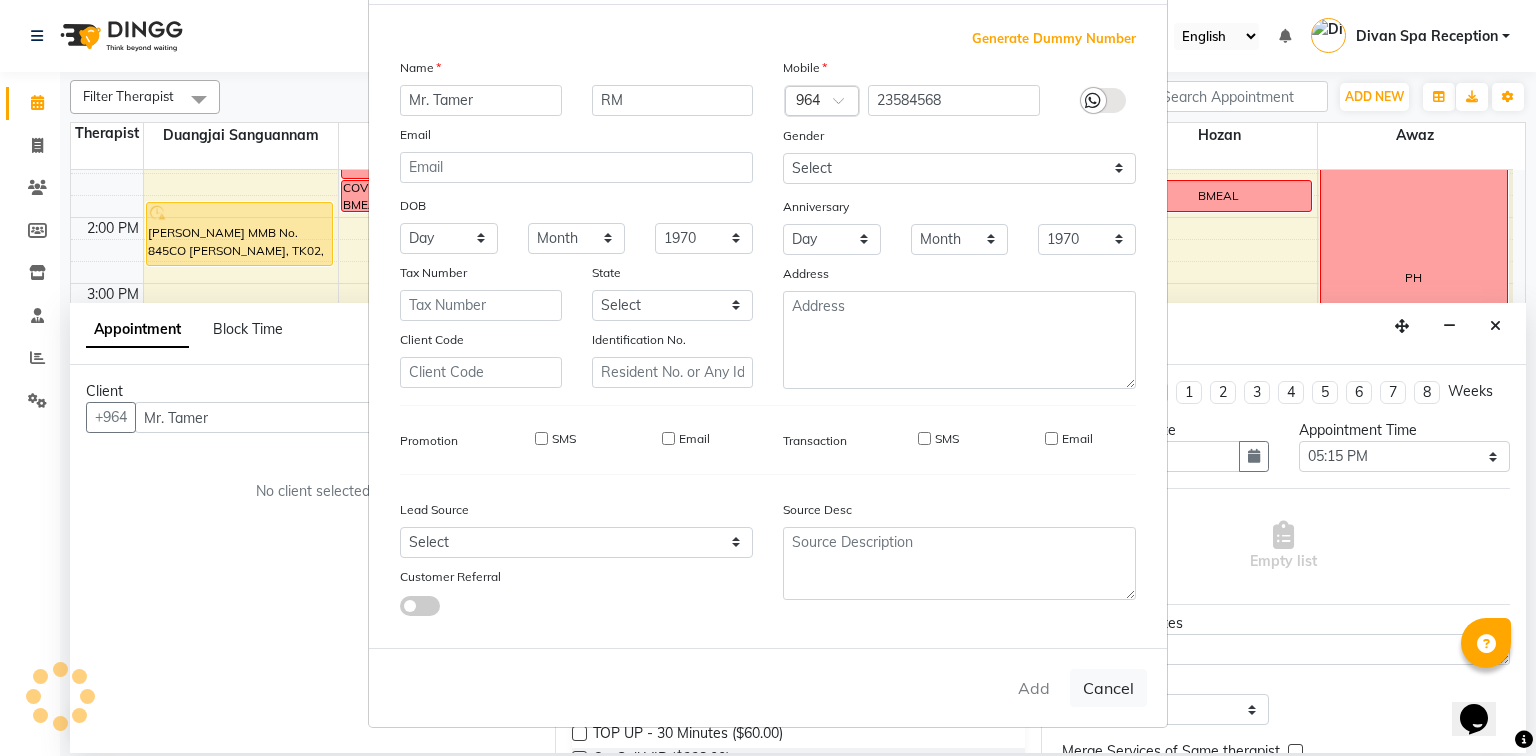 type 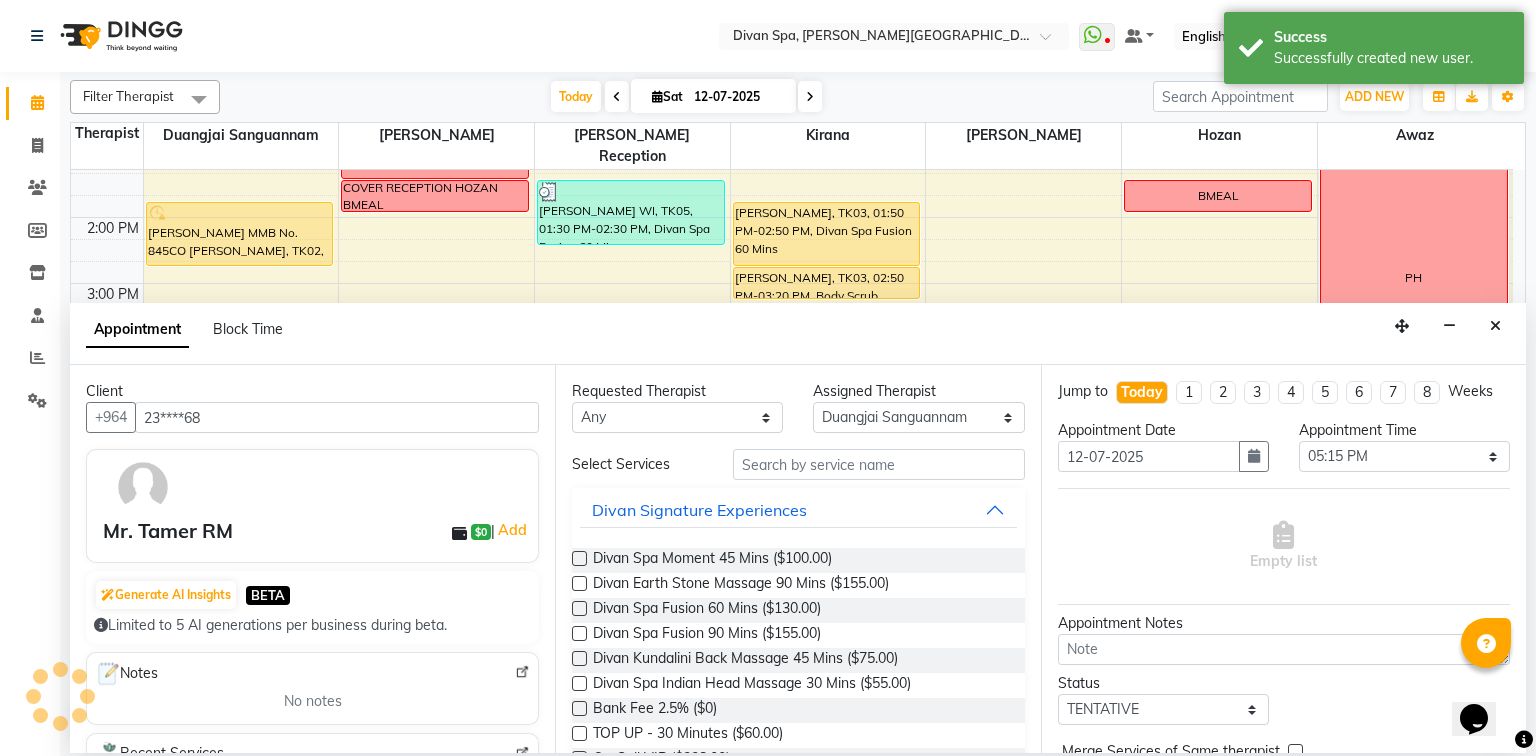 click at bounding box center (579, 608) 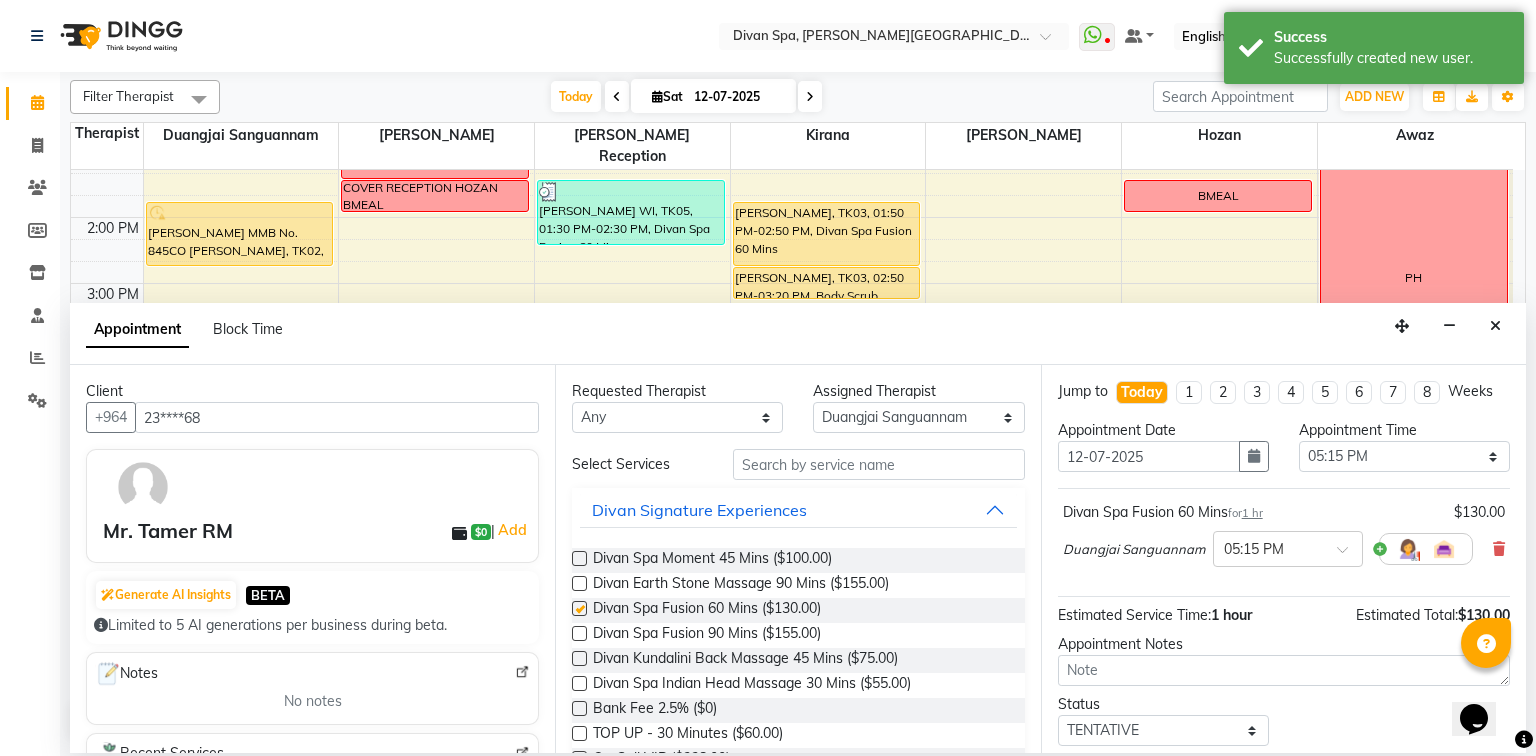 checkbox on "false" 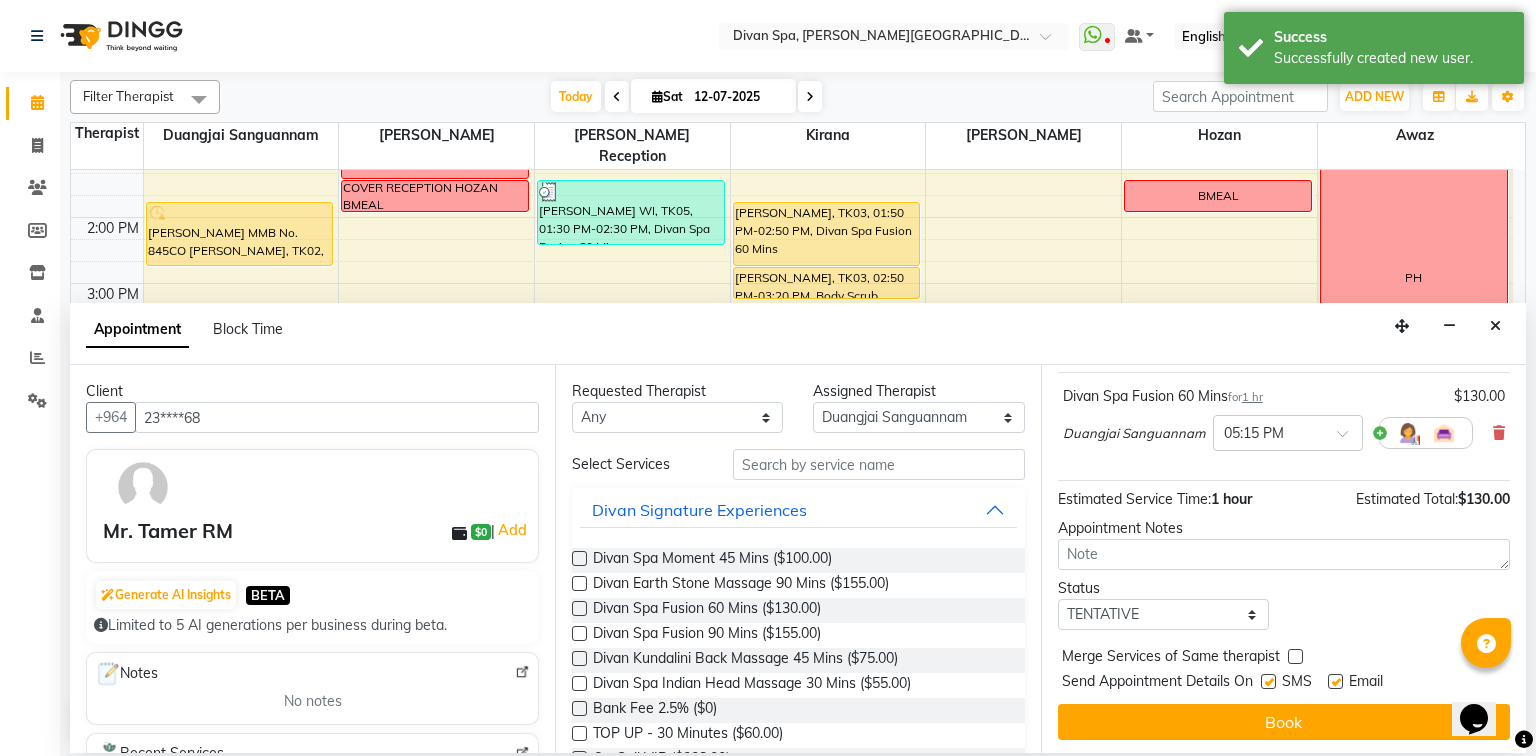 scroll, scrollTop: 118, scrollLeft: 0, axis: vertical 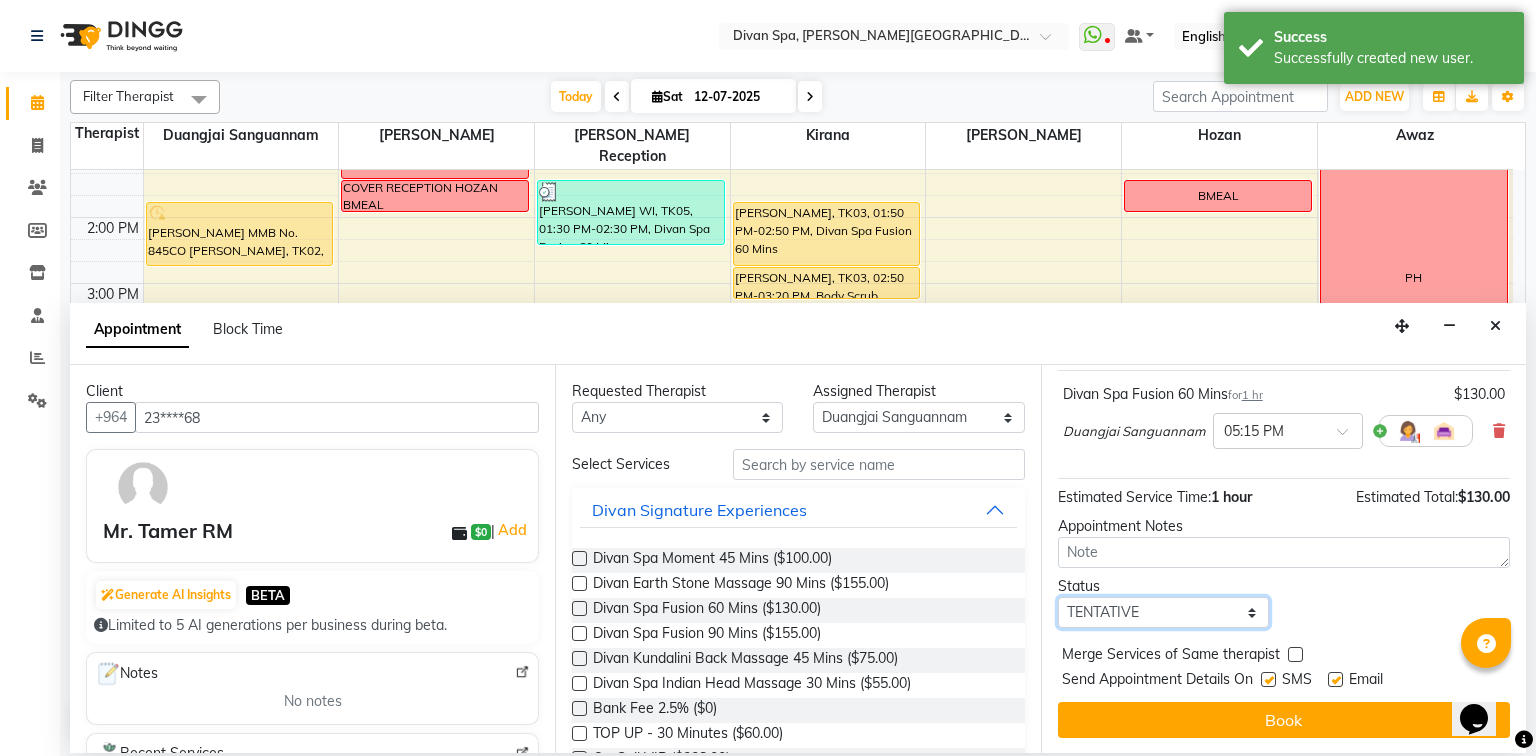 click on "Select TENTATIVE CONFIRM CHECK-IN UPCOMING" at bounding box center [1163, 612] 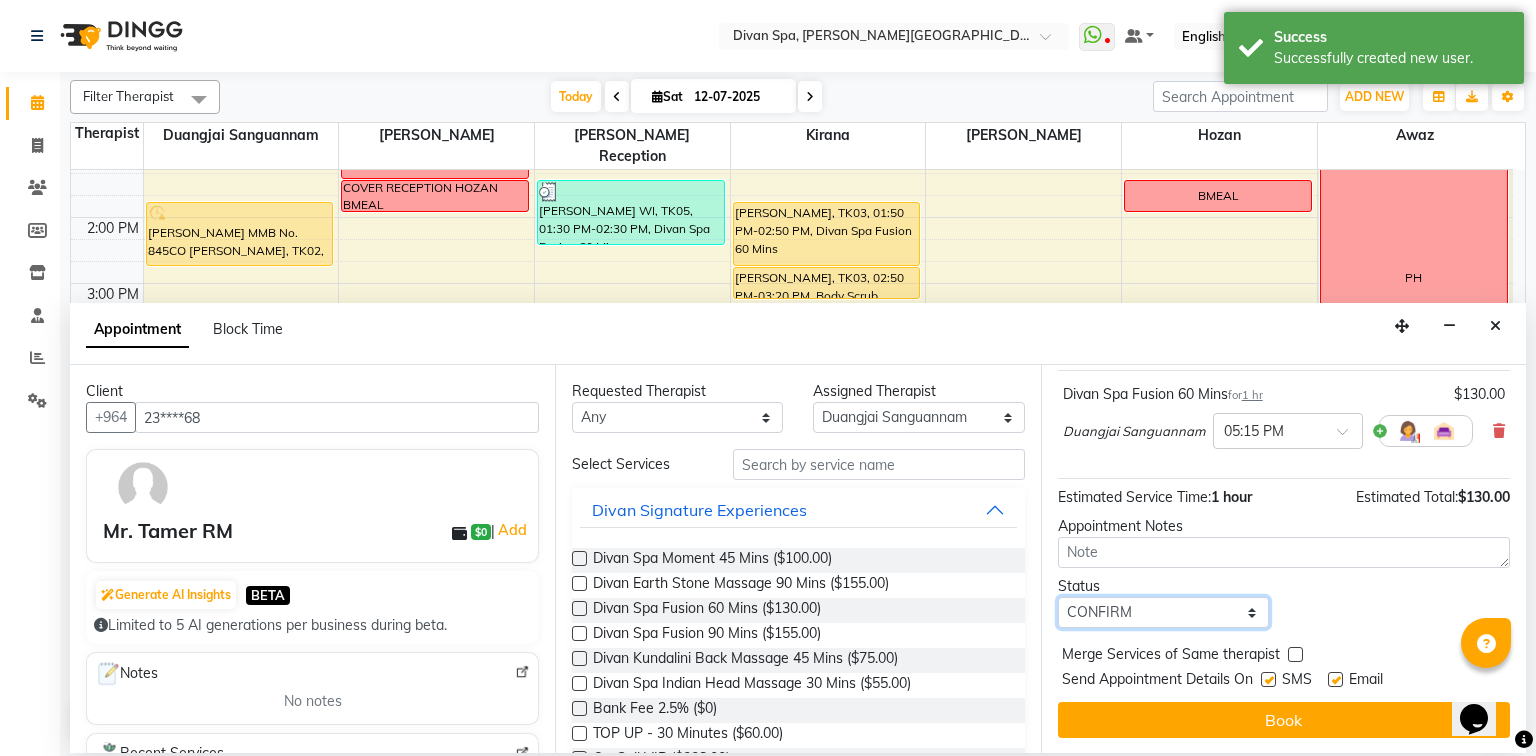 click on "Select TENTATIVE CONFIRM CHECK-IN UPCOMING" at bounding box center [1163, 612] 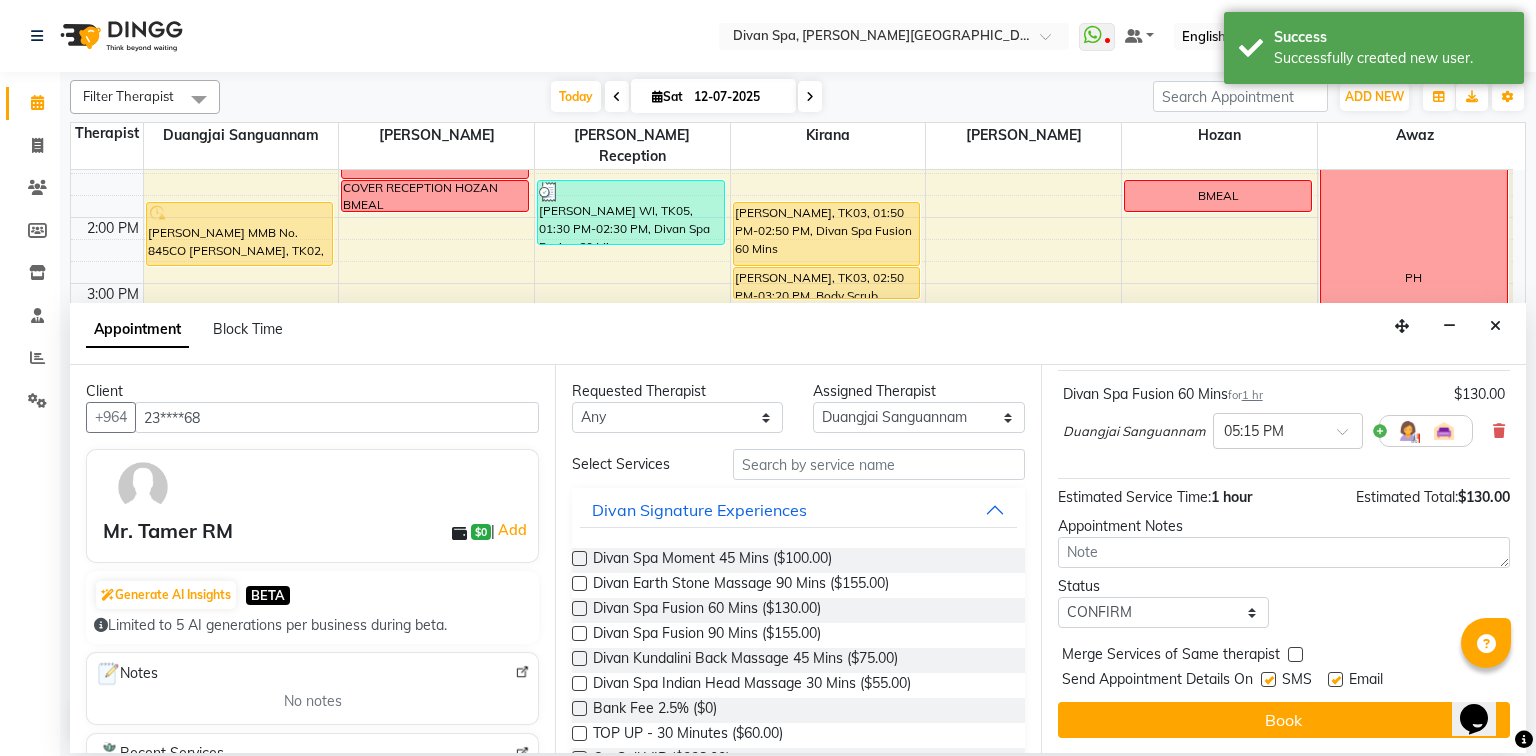 click at bounding box center (1268, 679) 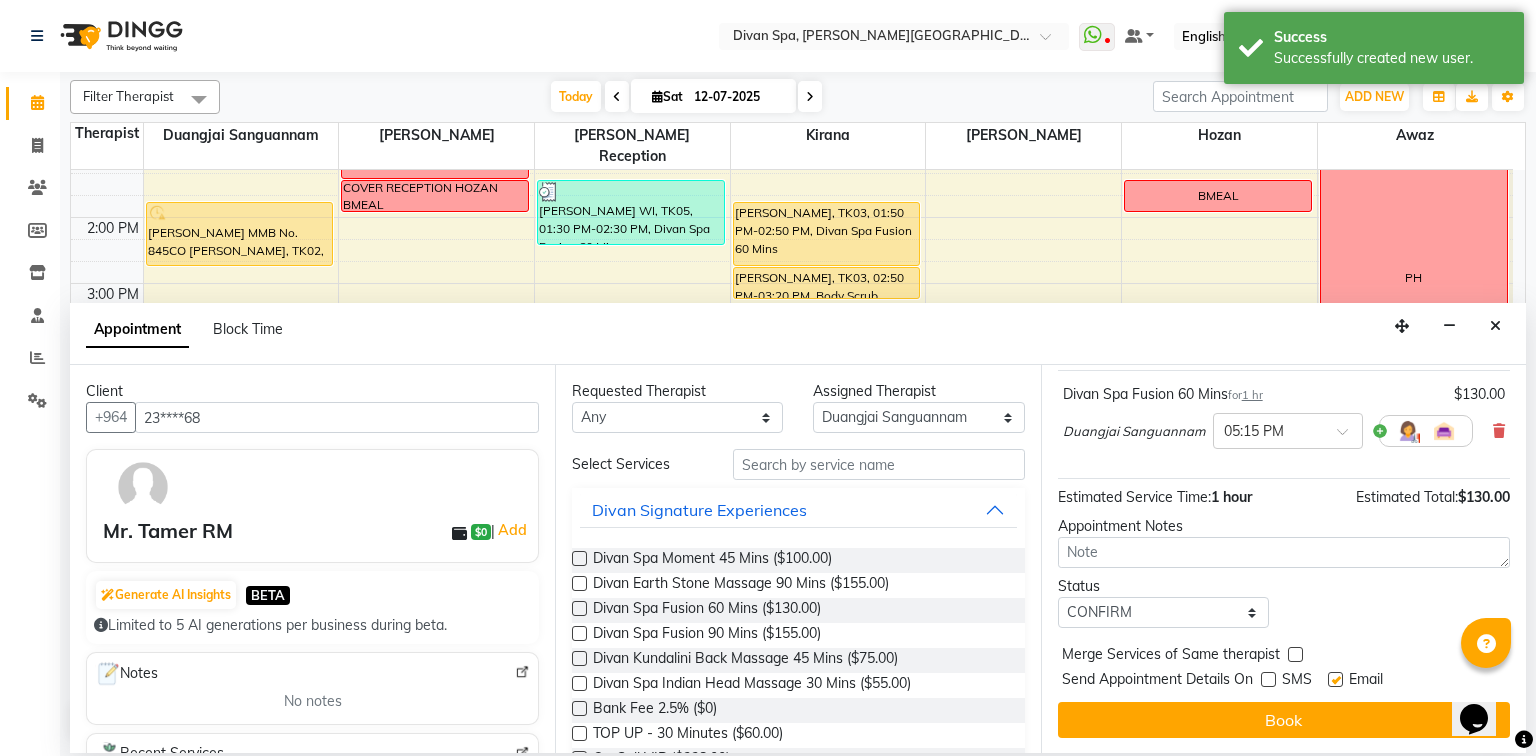 click at bounding box center [1335, 679] 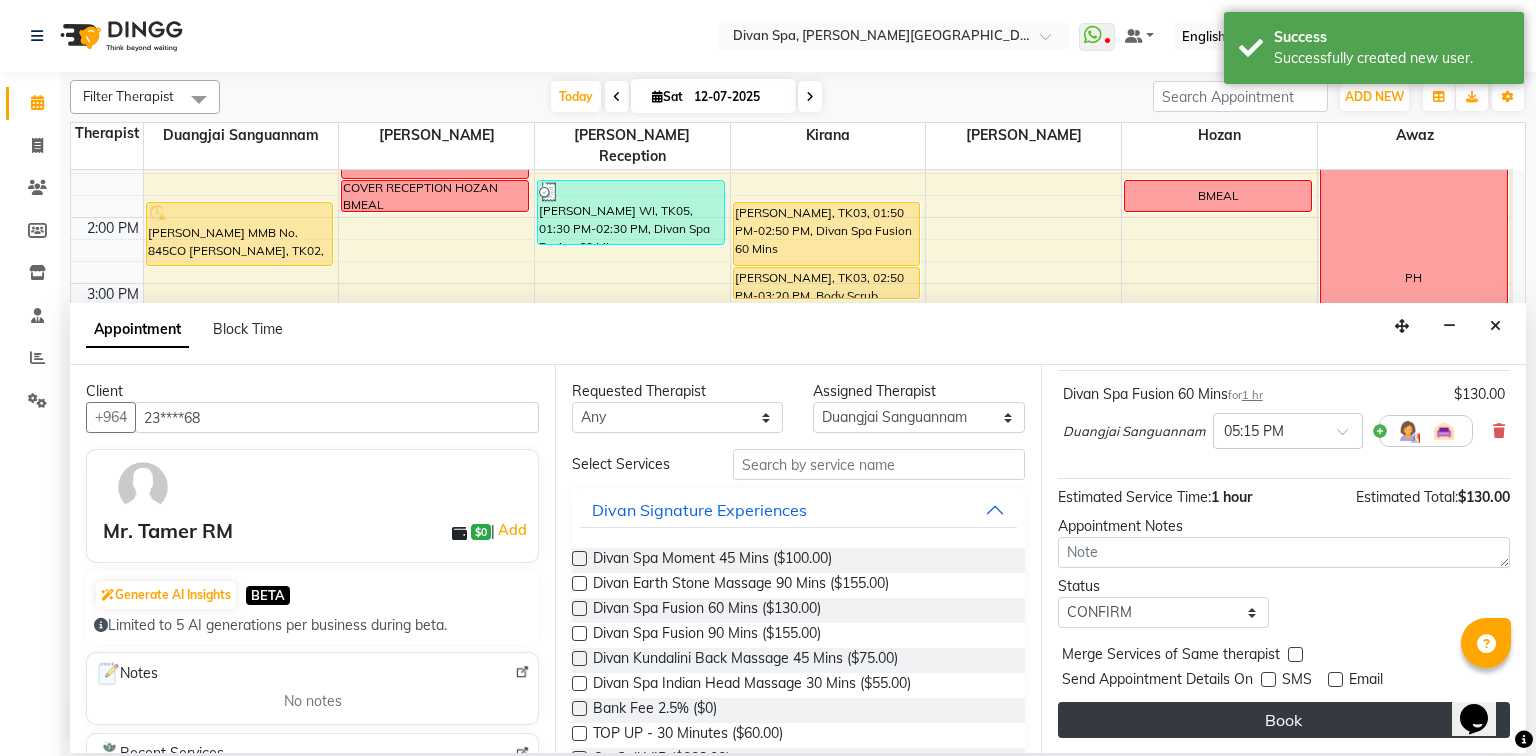 click on "Book" at bounding box center [1284, 720] 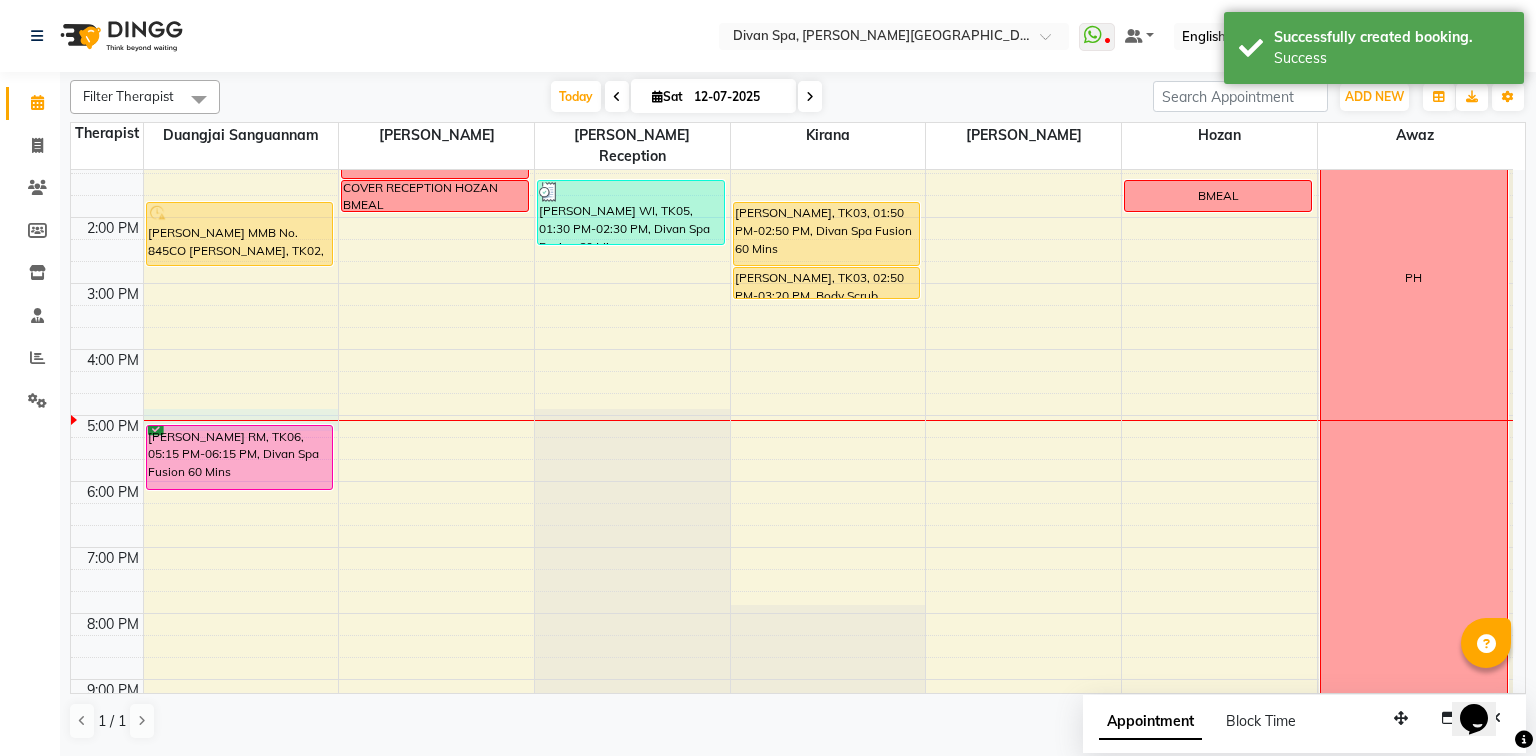 click on "6:00 AM 7:00 AM 8:00 AM 9:00 AM 10:00 AM 11:00 AM 12:00 PM 1:00 PM 2:00 PM 3:00 PM 4:00 PM 5:00 PM 6:00 PM 7:00 PM 8:00 PM 9:00 PM 10:00 PM  Request [PERSON_NAME] MMB No. 845CO [PERSON_NAME], TK02, 01:50 PM-02:50 PM, Divan Spa Fusion 60 Mins     Mr. Tamer RM, TK06, 05:15 PM-06:15 PM, Divan Spa Fusion 60 Mins  BMEAL   COVER RECEPTION HOZAN BMEAL      [PERSON_NAME][GEOGRAPHIC_DATA], 01:30 PM-02:30 PM, Divan Spa Fusion 60 Mins     Alzubaidy 1109, TK04, 11:20 AM-12:20 PM, Divan Spa Fusion 60 Mins  Louisa friend of [PERSON_NAME] ,,request for new theraphist [PERSON_NAME], TK03, 01:50 PM-02:50 PM, Divan Spa Fusion 60 Mins    Louisa, TK03, 02:50 PM-03:20 PM, Body Scrub Summer  BMEAL   PH" at bounding box center (792, 250) 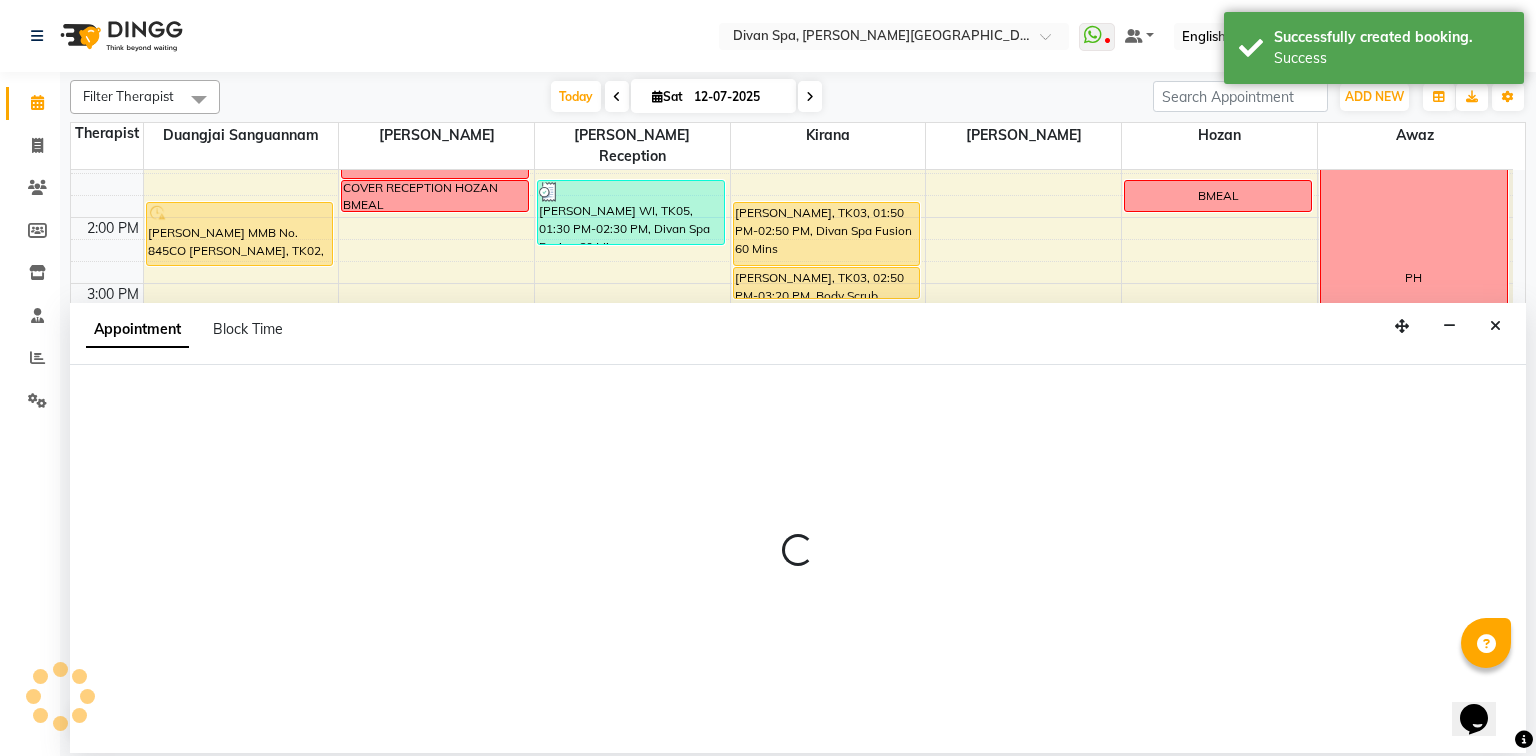 select on "17312" 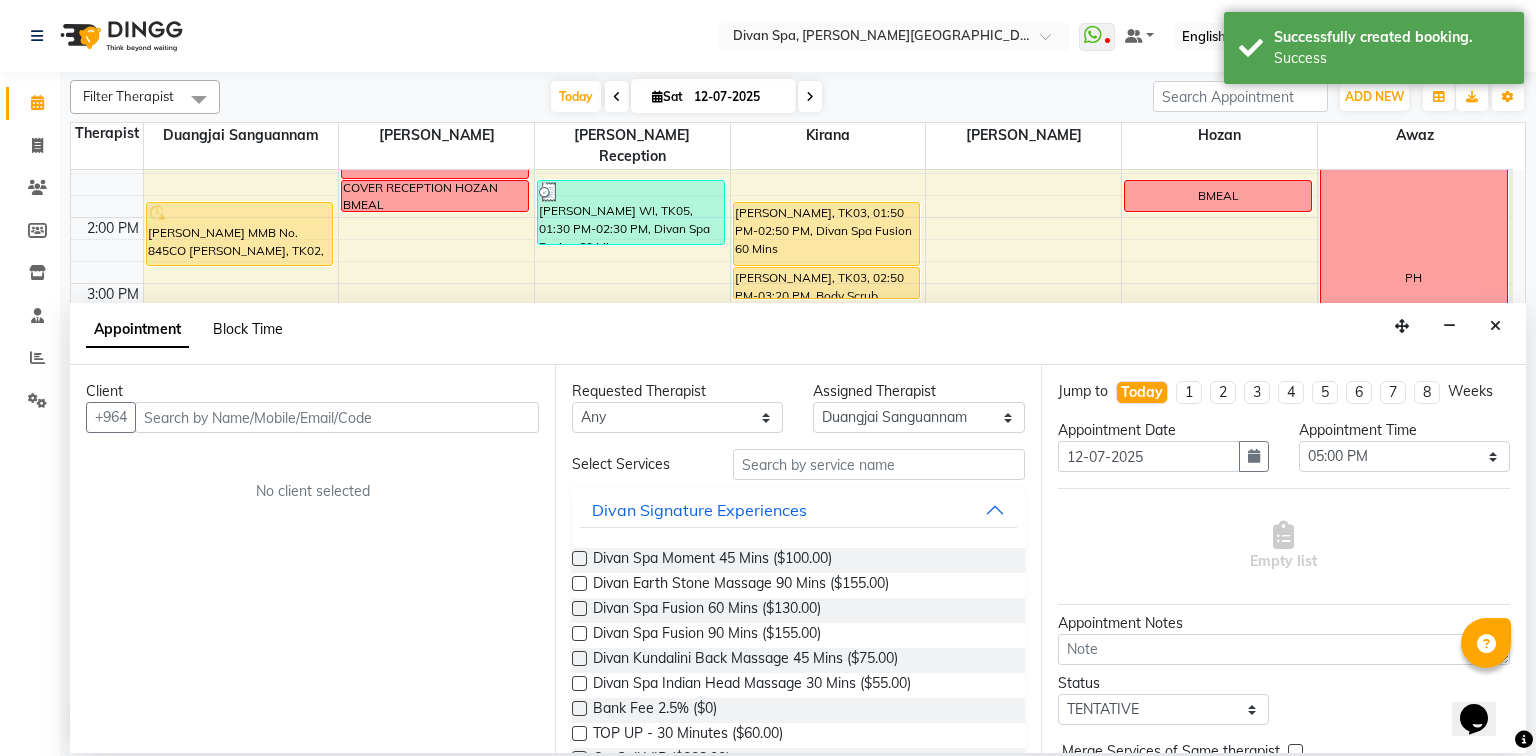 click on "Block Time" at bounding box center (248, 329) 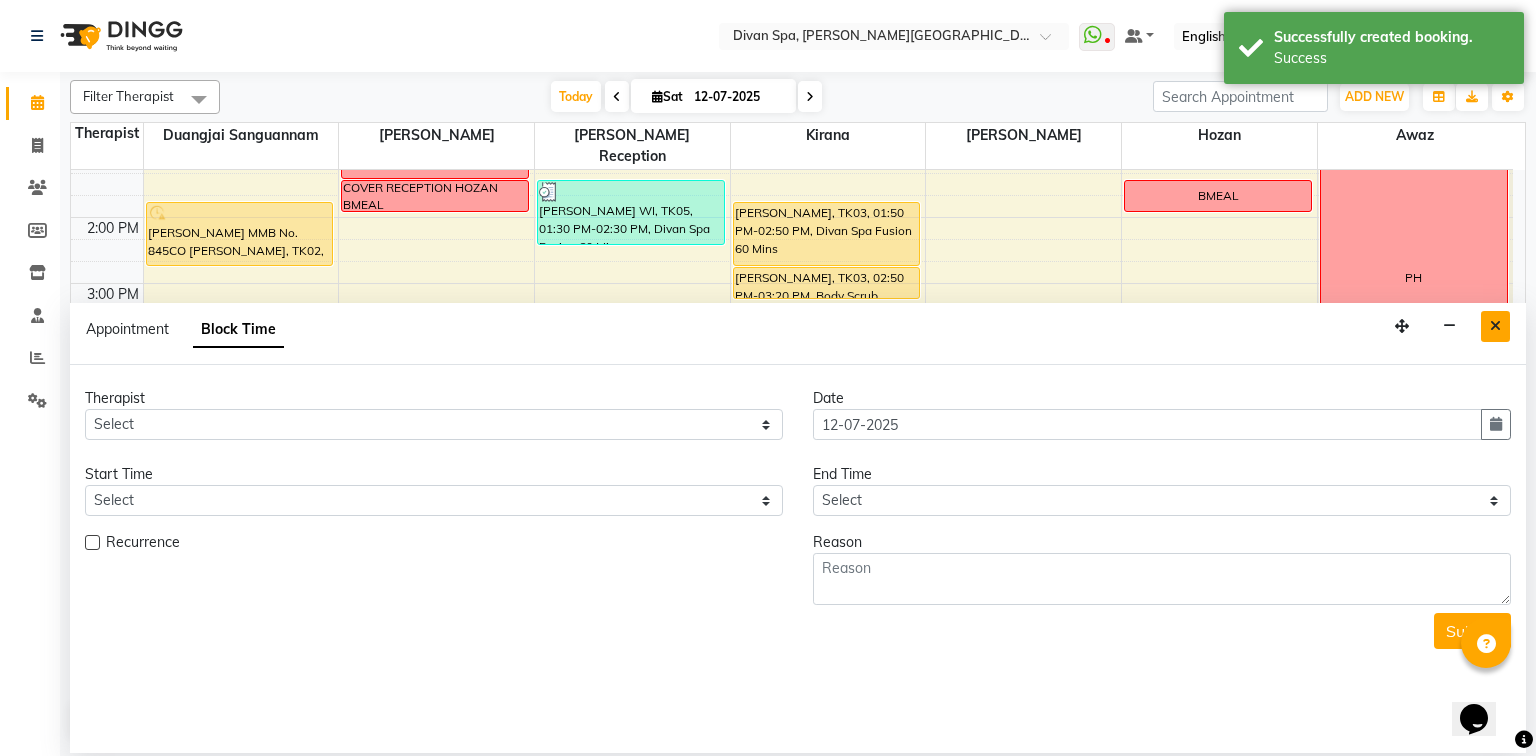 click at bounding box center (1495, 326) 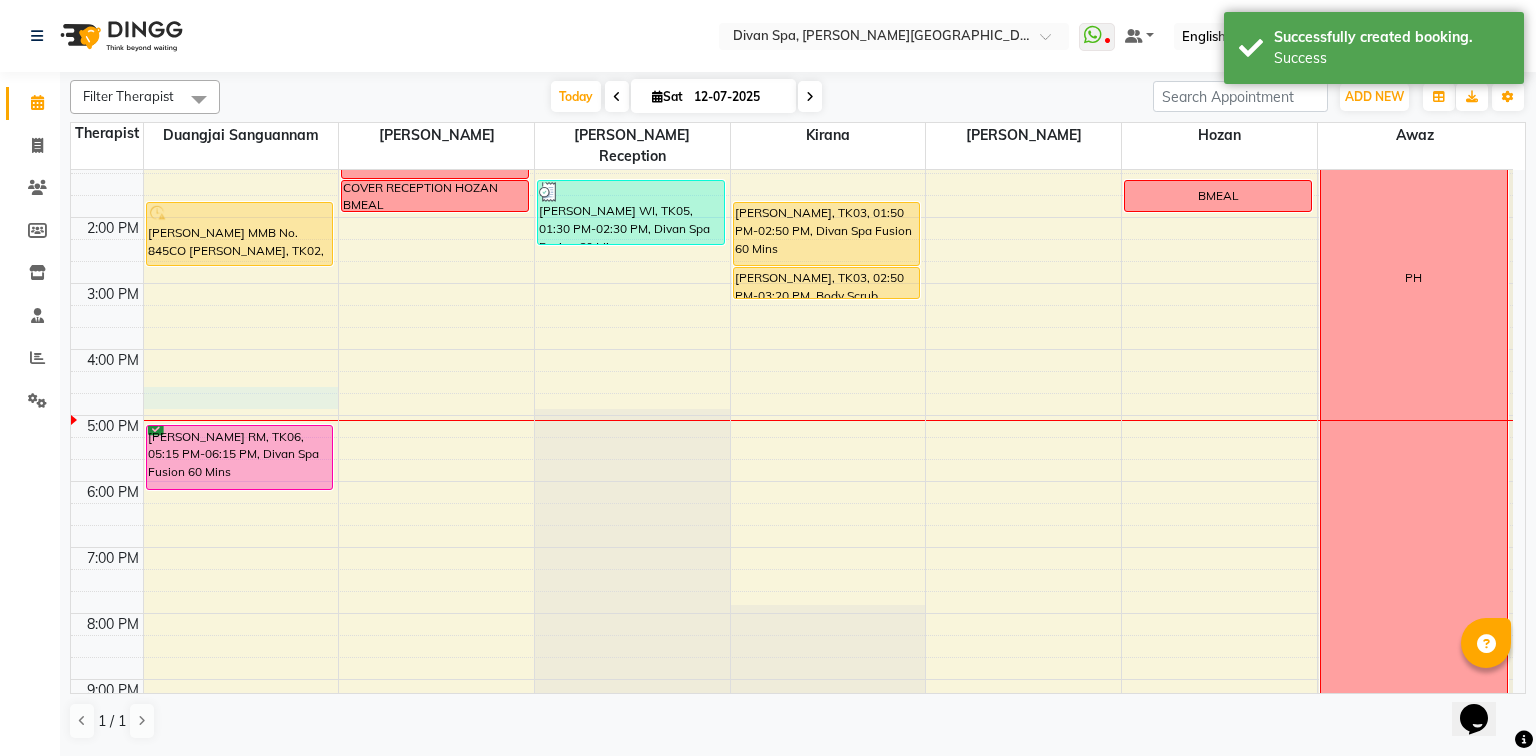 click on "6:00 AM 7:00 AM 8:00 AM 9:00 AM 10:00 AM 11:00 AM 12:00 PM 1:00 PM 2:00 PM 3:00 PM 4:00 PM 5:00 PM 6:00 PM 7:00 PM 8:00 PM 9:00 PM 10:00 PM  Request [PERSON_NAME] MMB No. 845CO [PERSON_NAME], TK02, 01:50 PM-02:50 PM, Divan Spa Fusion 60 Mins     Mr. Tamer RM, TK06, 05:15 PM-06:15 PM, Divan Spa Fusion 60 Mins  BMEAL   COVER RECEPTION HOZAN BMEAL      [PERSON_NAME][GEOGRAPHIC_DATA], 01:30 PM-02:30 PM, Divan Spa Fusion 60 Mins     Alzubaidy 1109, TK04, 11:20 AM-12:20 PM, Divan Spa Fusion 60 Mins  Louisa friend of [PERSON_NAME] ,,request for new theraphist [PERSON_NAME], TK03, 01:50 PM-02:50 PM, Divan Spa Fusion 60 Mins    Louisa, TK03, 02:50 PM-03:20 PM, Body Scrub Summer  BMEAL   PH" at bounding box center [792, 250] 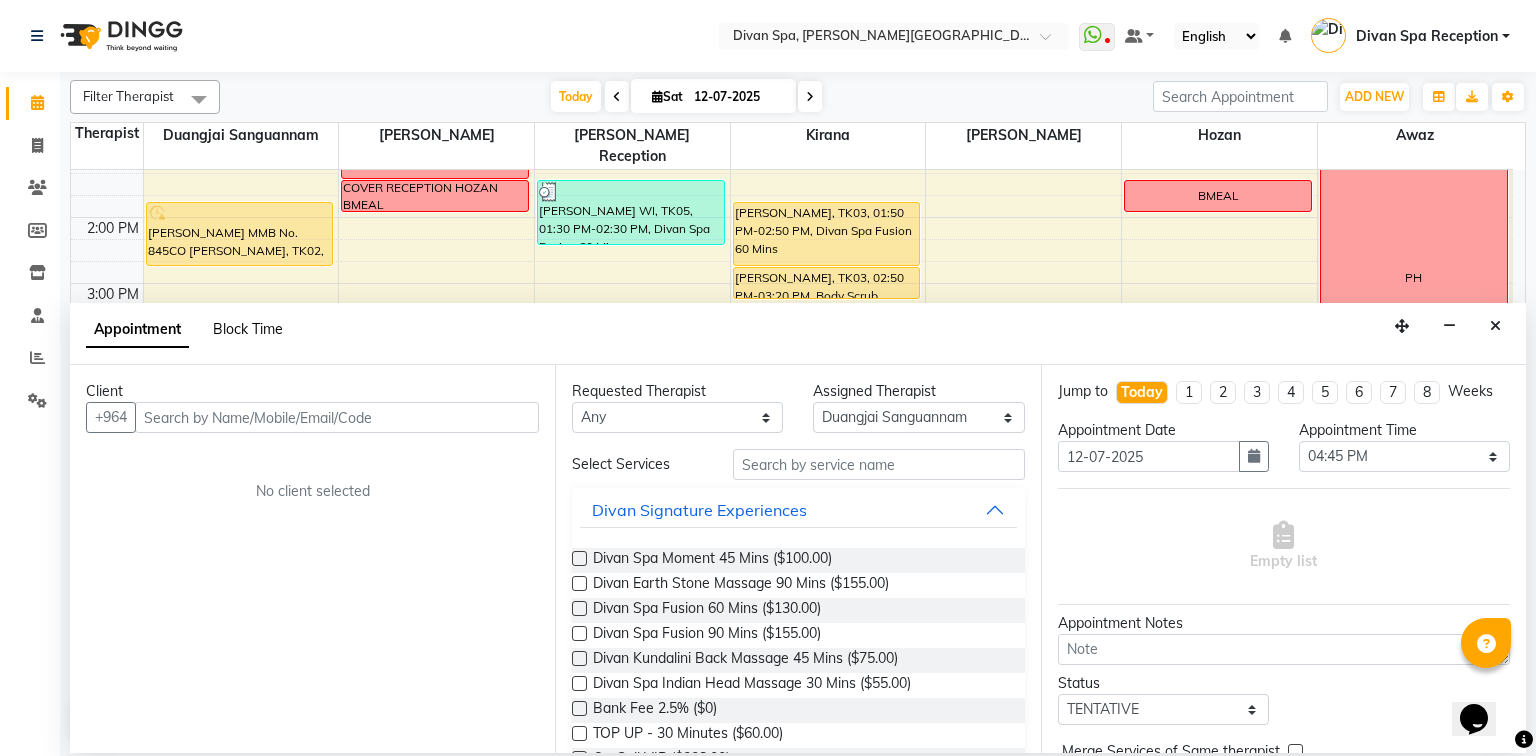 click on "Block Time" at bounding box center (248, 329) 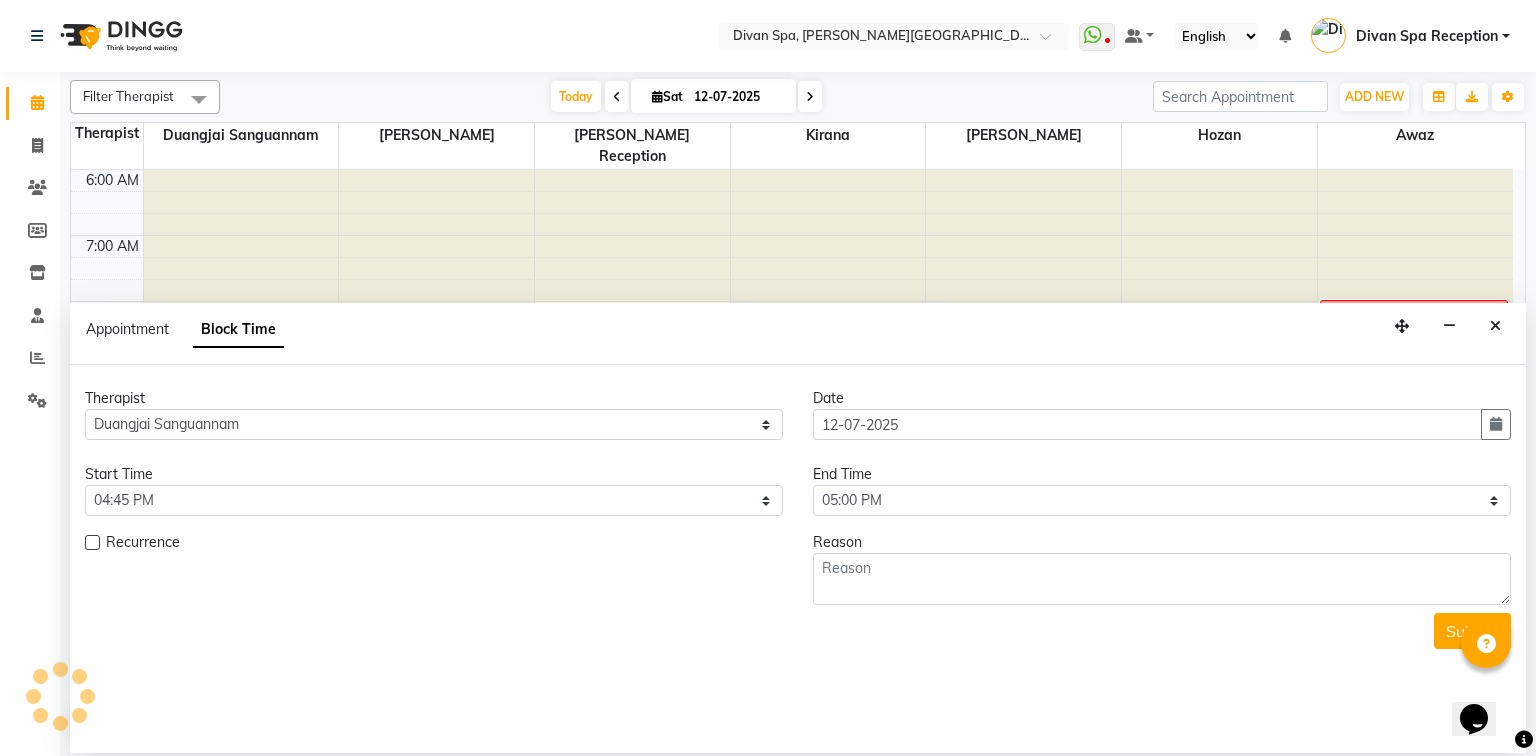 scroll, scrollTop: 566, scrollLeft: 0, axis: vertical 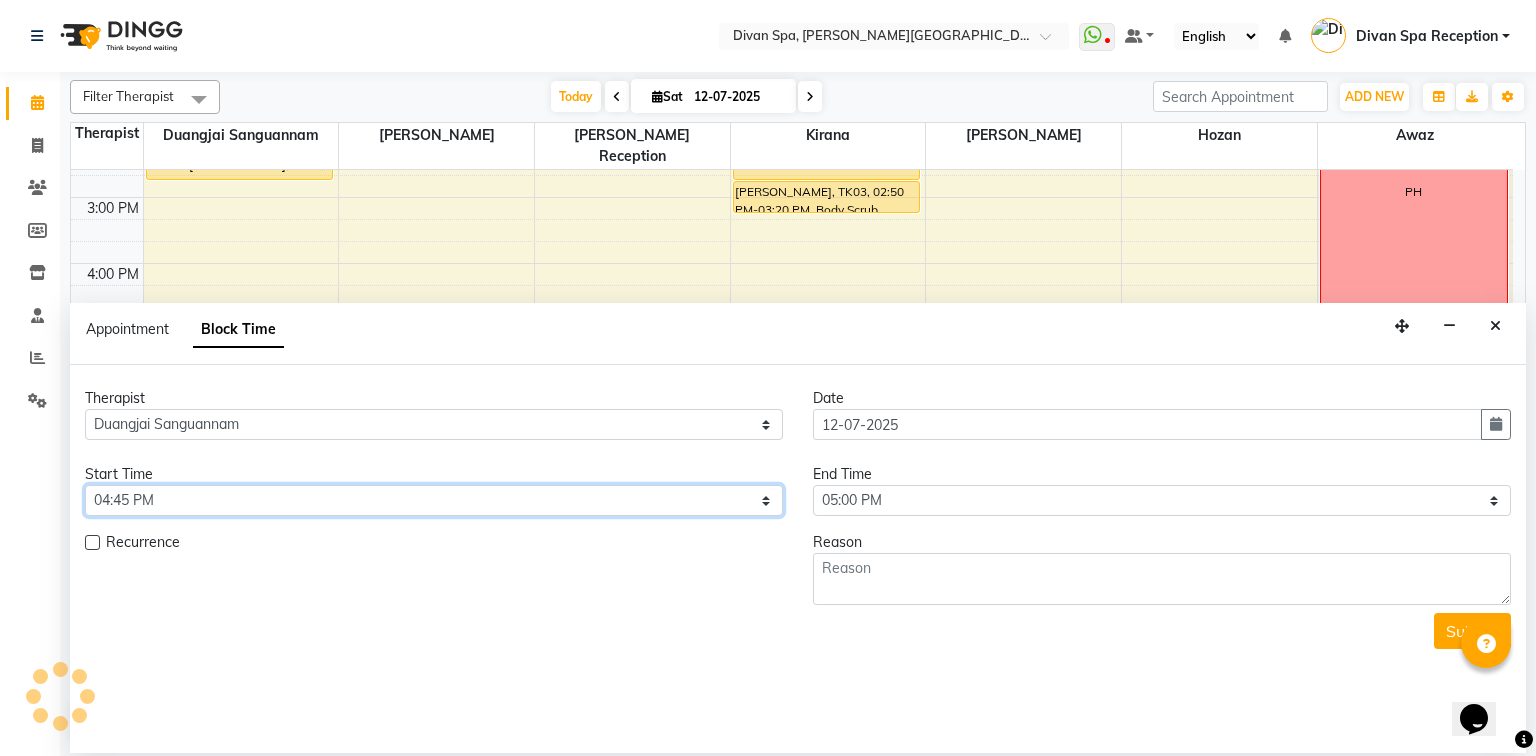 click on "Select 07:00 AM 07:15 AM 07:30 AM 07:45 AM 08:00 AM 08:15 AM 08:30 AM 08:45 AM 09:00 AM 09:15 AM 09:30 AM 09:45 AM 10:00 AM 10:15 AM 10:30 AM 10:45 AM 11:00 AM 11:15 AM 11:30 AM 11:45 AM 12:00 PM 12:15 PM 12:30 PM 12:45 PM 01:00 PM 01:15 PM 01:30 PM 01:45 PM 02:00 PM 02:15 PM 02:30 PM 02:45 PM 03:00 PM 03:15 PM 03:30 PM 03:45 PM 04:00 PM 04:15 PM 04:30 PM 04:45 PM 05:00 PM 05:15 PM 05:30 PM 05:45 PM 06:00 PM 06:15 PM 06:30 PM 06:45 PM 07:00 PM 07:15 PM 07:30 PM 07:45 PM 08:00 PM 08:15 PM 08:30 PM 08:45 PM 09:00 PM 09:15 PM 09:30 PM 09:45 PM 10:00 PM" at bounding box center (434, 500) 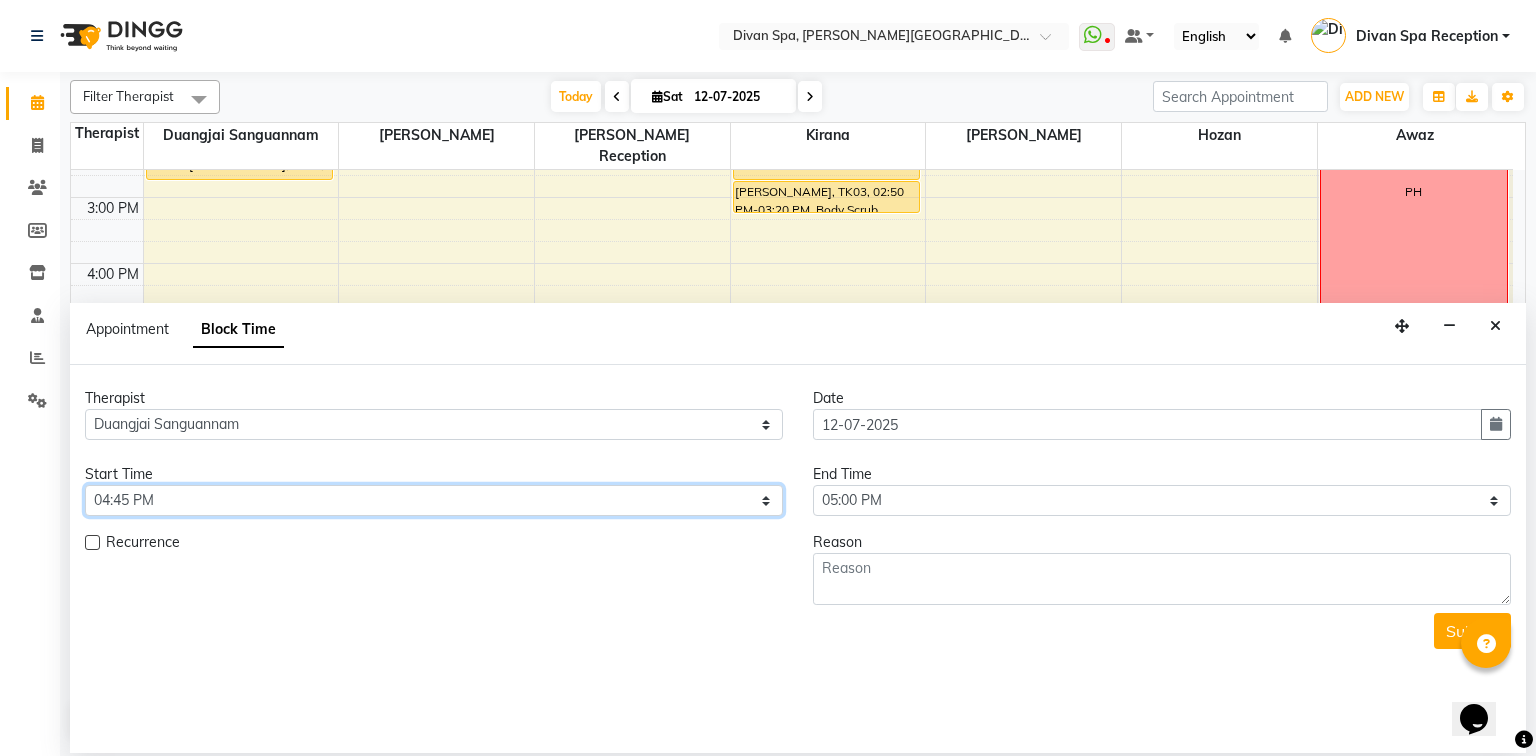 select on "1020" 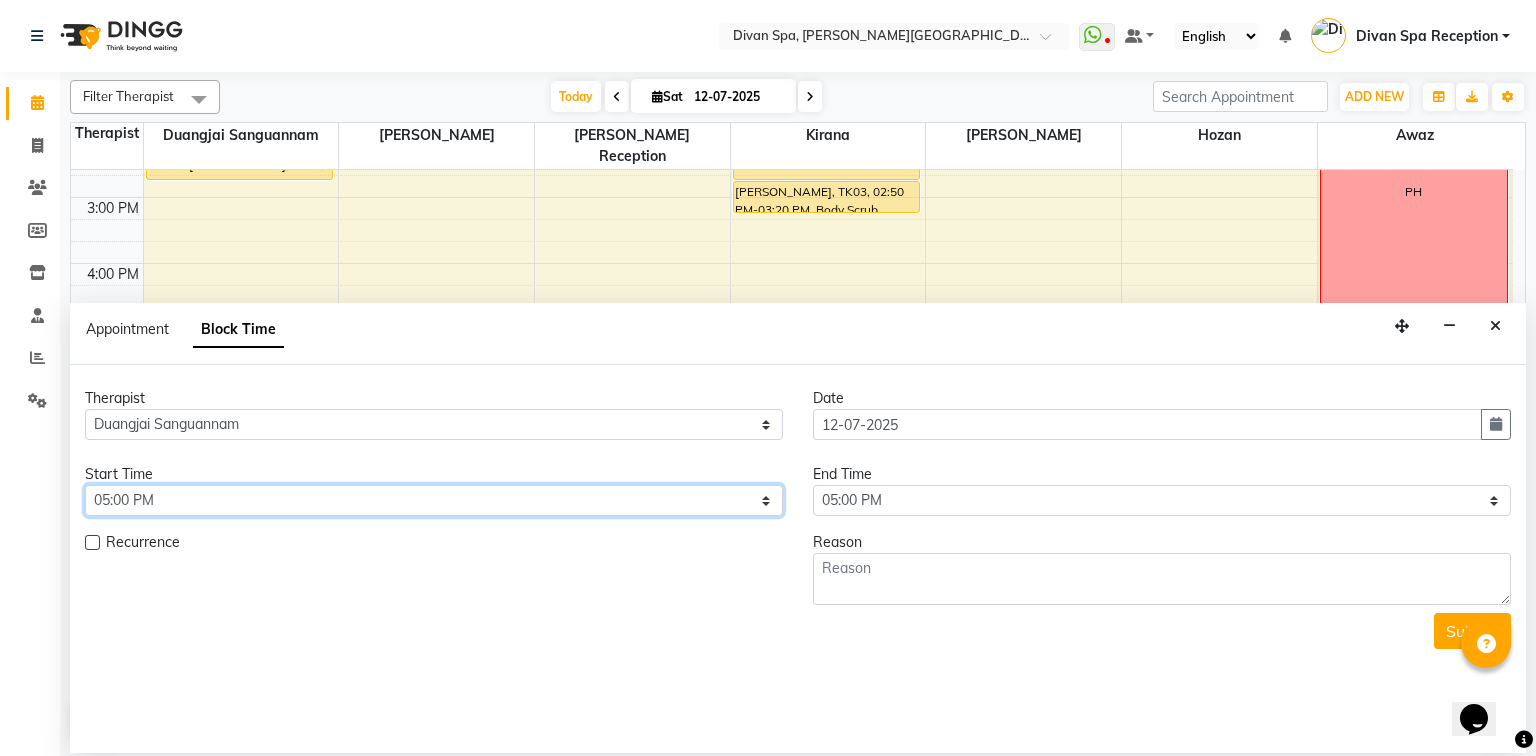 click on "Select 07:00 AM 07:15 AM 07:30 AM 07:45 AM 08:00 AM 08:15 AM 08:30 AM 08:45 AM 09:00 AM 09:15 AM 09:30 AM 09:45 AM 10:00 AM 10:15 AM 10:30 AM 10:45 AM 11:00 AM 11:15 AM 11:30 AM 11:45 AM 12:00 PM 12:15 PM 12:30 PM 12:45 PM 01:00 PM 01:15 PM 01:30 PM 01:45 PM 02:00 PM 02:15 PM 02:30 PM 02:45 PM 03:00 PM 03:15 PM 03:30 PM 03:45 PM 04:00 PM 04:15 PM 04:30 PM 04:45 PM 05:00 PM 05:15 PM 05:30 PM 05:45 PM 06:00 PM 06:15 PM 06:30 PM 06:45 PM 07:00 PM 07:15 PM 07:30 PM 07:45 PM 08:00 PM 08:15 PM 08:30 PM 08:45 PM 09:00 PM 09:15 PM 09:30 PM 09:45 PM 10:00 PM" at bounding box center (434, 500) 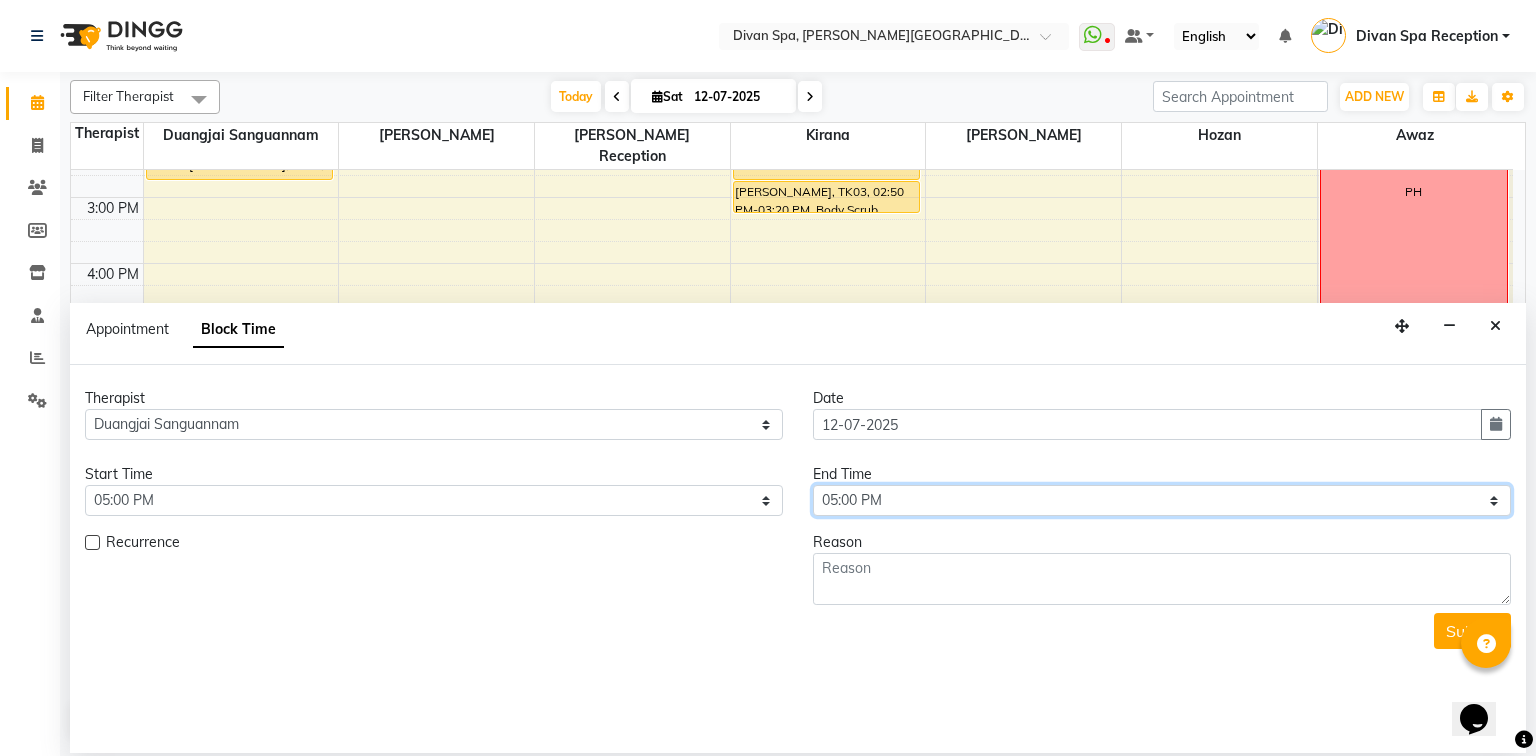 drag, startPoint x: 1496, startPoint y: 496, endPoint x: 1431, endPoint y: 491, distance: 65.192024 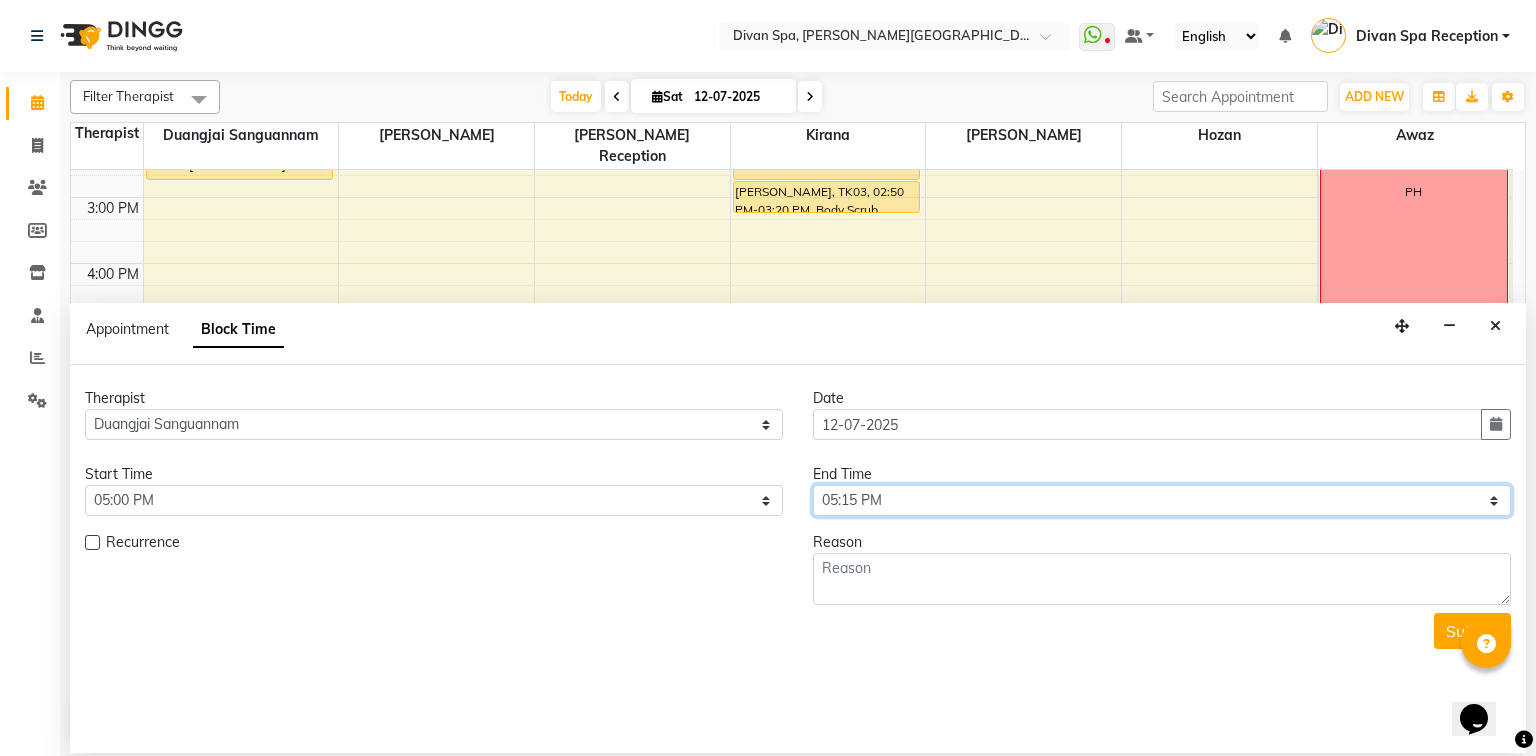 click on "Select 07:00 AM 07:15 AM 07:30 AM 07:45 AM 08:00 AM 08:15 AM 08:30 AM 08:45 AM 09:00 AM 09:15 AM 09:30 AM 09:45 AM 10:00 AM 10:15 AM 10:30 AM 10:45 AM 11:00 AM 11:15 AM 11:30 AM 11:45 AM 12:00 PM 12:15 PM 12:30 PM 12:45 PM 01:00 PM 01:15 PM 01:30 PM 01:45 PM 02:00 PM 02:15 PM 02:30 PM 02:45 PM 03:00 PM 03:15 PM 03:30 PM 03:45 PM 04:00 PM 04:15 PM 04:30 PM 04:45 PM 05:00 PM 05:15 PM 05:30 PM 05:45 PM 06:00 PM 06:15 PM 06:30 PM 06:45 PM 07:00 PM 07:15 PM 07:30 PM 07:45 PM 08:00 PM 08:15 PM 08:30 PM 08:45 PM 09:00 PM 09:15 PM 09:30 PM 09:45 PM 10:00 PM" at bounding box center (1162, 500) 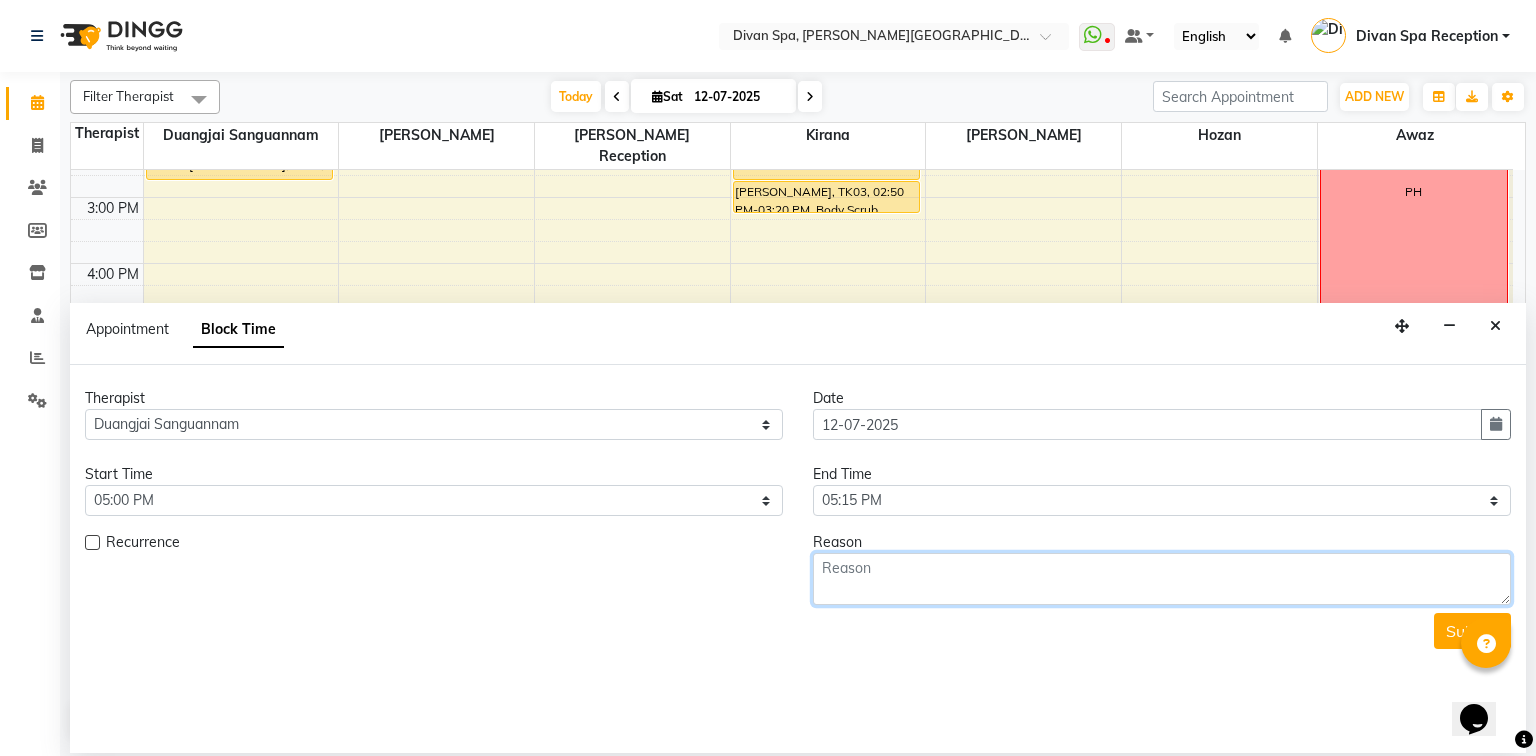 click at bounding box center (1162, 579) 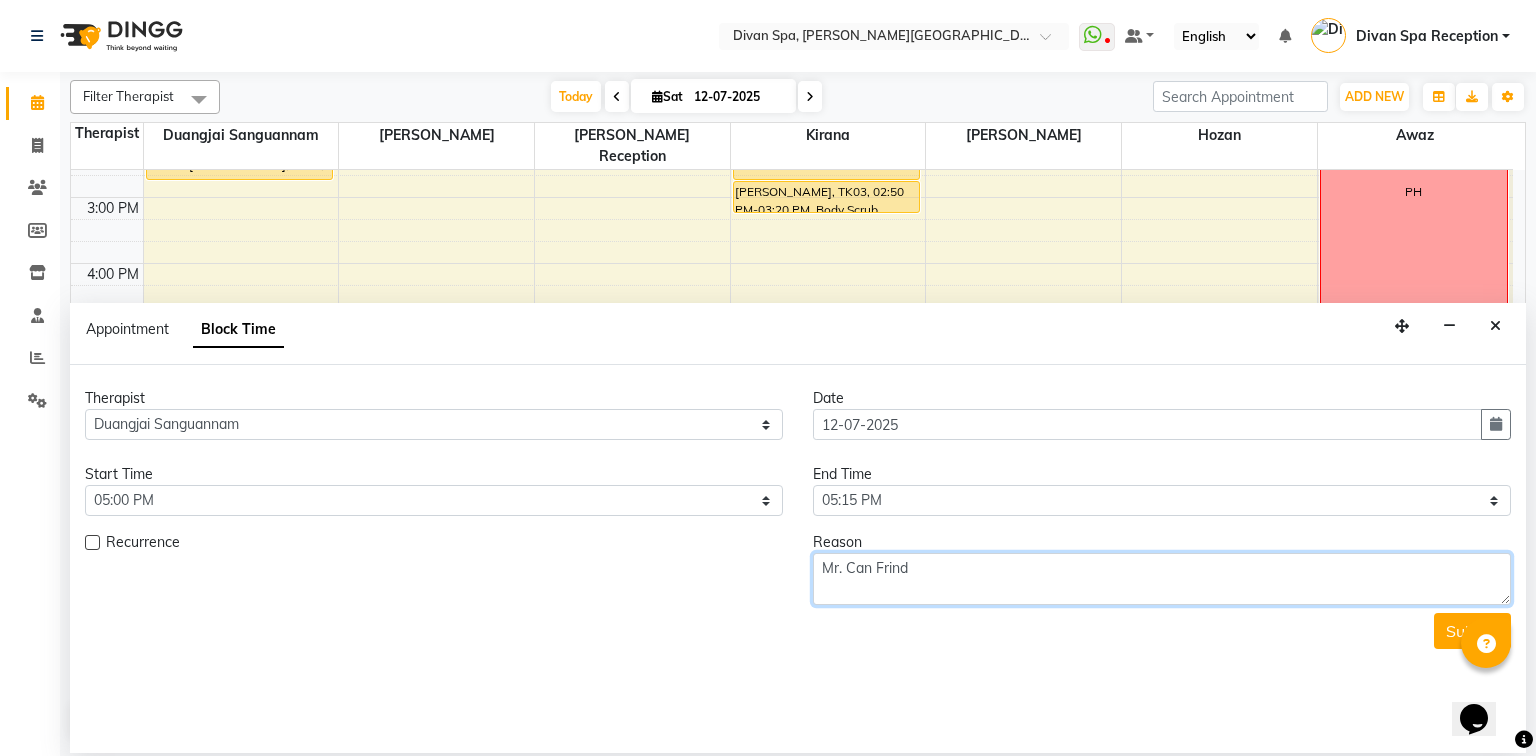 click on "2" at bounding box center (0, 0) 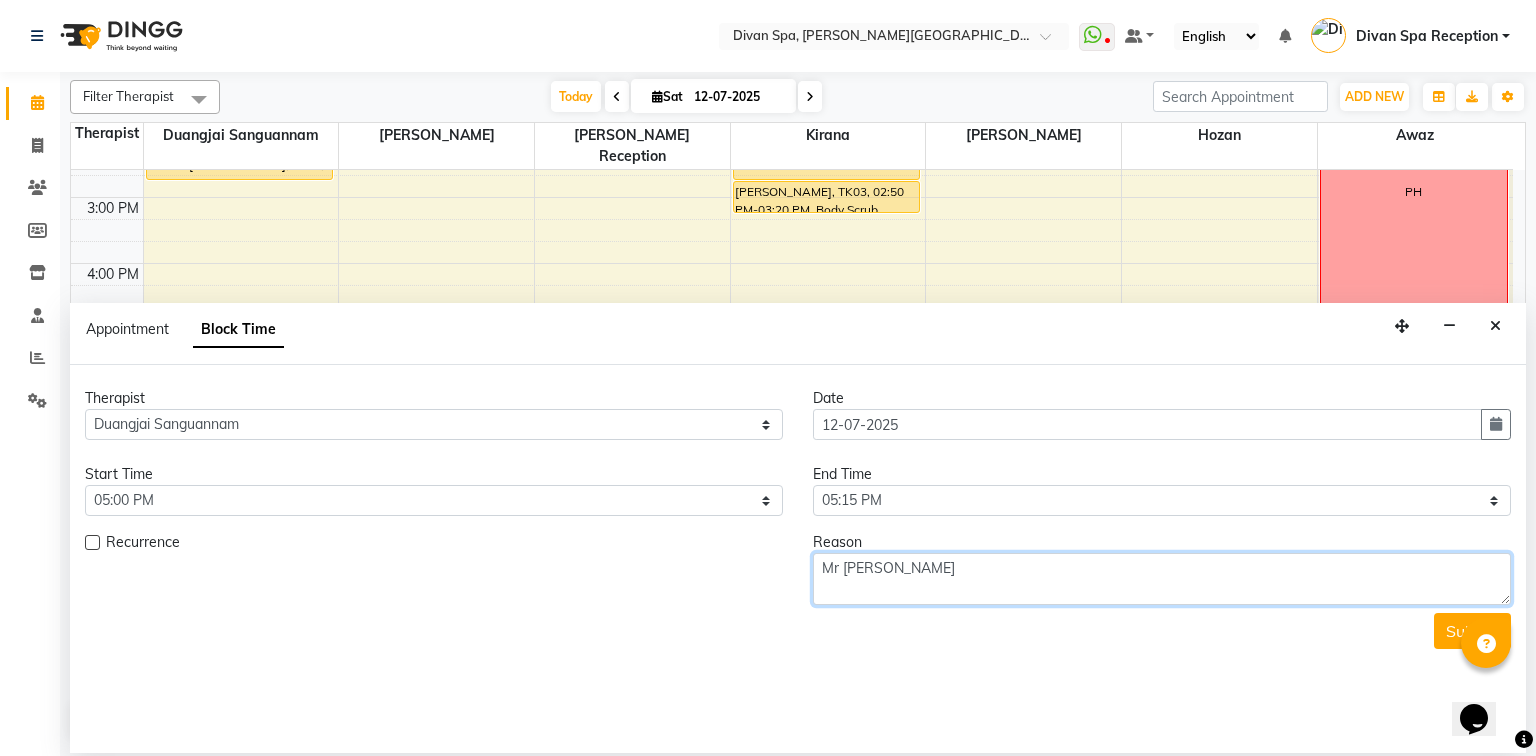 click on "Accept" at bounding box center (0, 0) 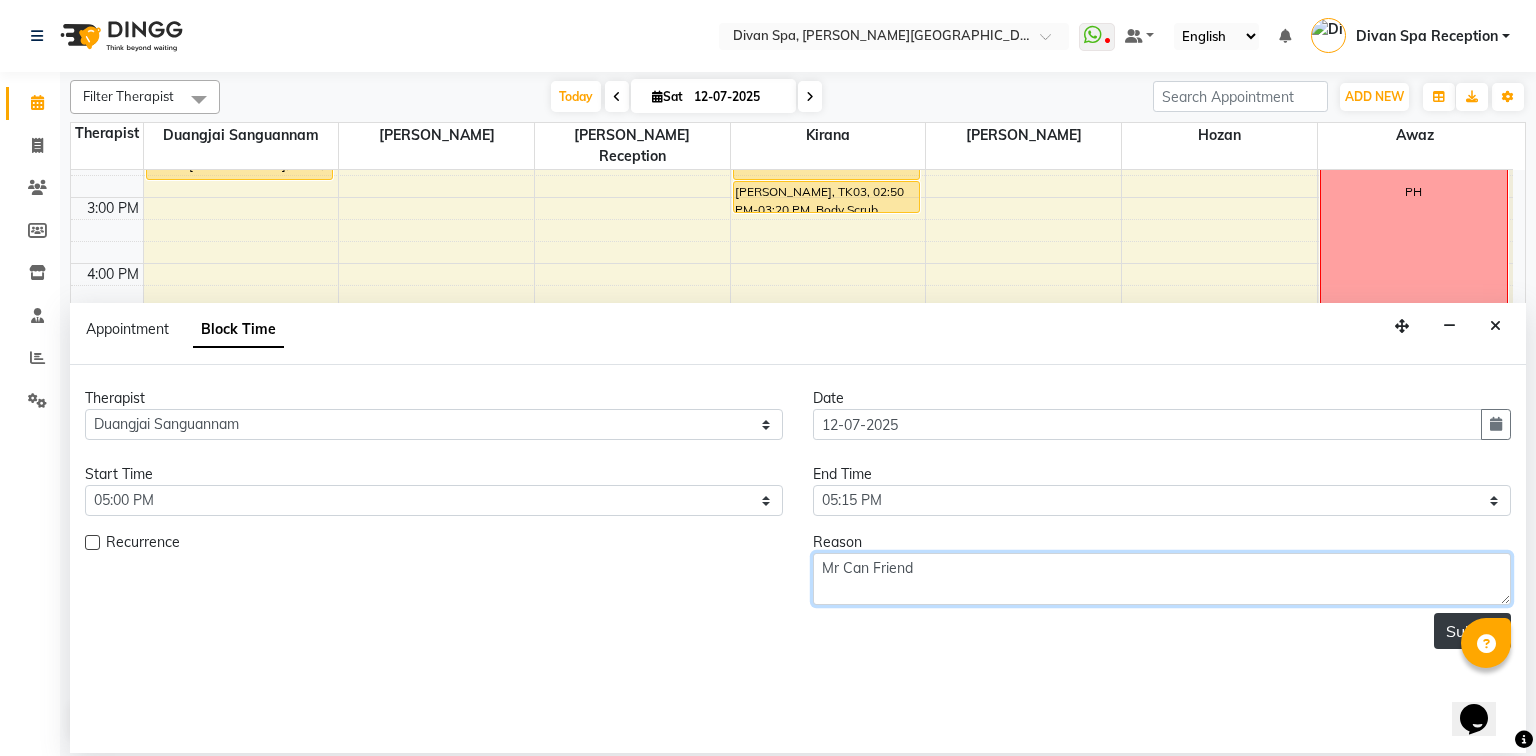 type on "Mr Can Friend" 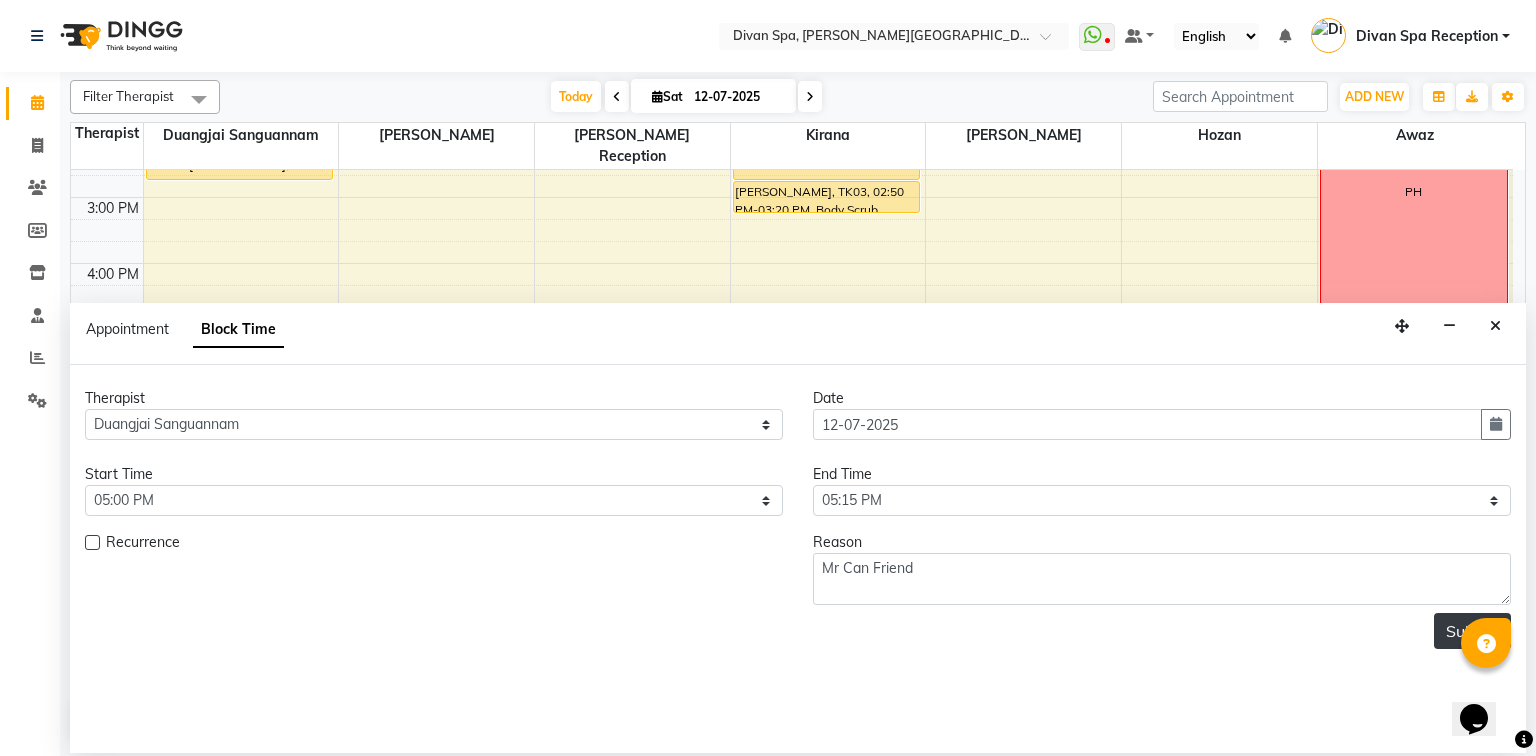 click on "Submit" at bounding box center [1472, 631] 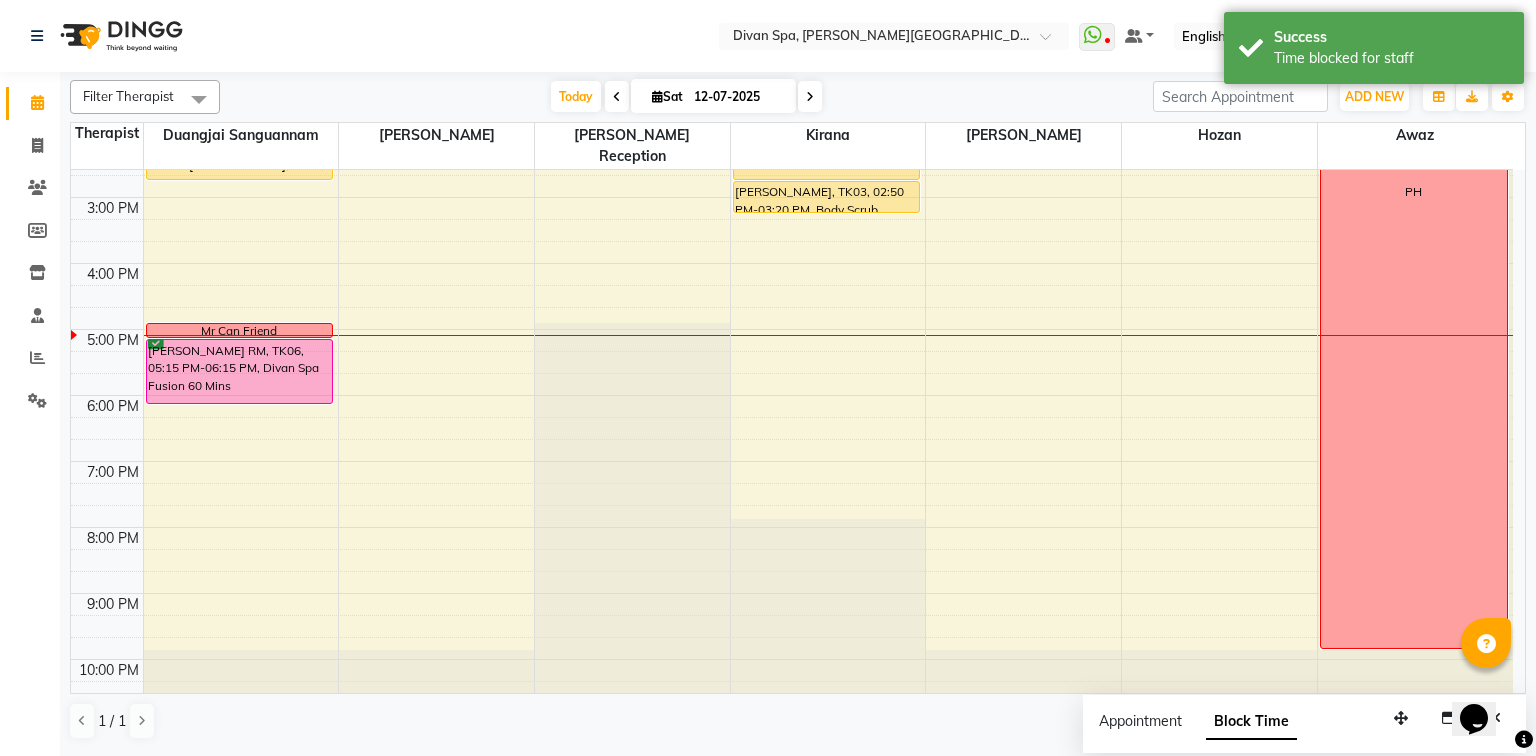 click on "6:00 AM 7:00 AM 8:00 AM 9:00 AM 10:00 AM 11:00 AM 12:00 PM 1:00 PM 2:00 PM 3:00 PM 4:00 PM 5:00 PM 6:00 PM 7:00 PM 8:00 PM 9:00 PM 10:00 PM  Request [PERSON_NAME] MMB No. 845CO [PERSON_NAME], TK02, 01:50 PM-02:50 PM, Divan Spa Fusion 60 Mins  Mr Can Friend      Mr. Tamer RM, TK06, 05:15 PM-06:15 PM, Divan Spa Fusion 60 Mins  BMEAL   COVER RECEPTION HOZAN BMEAL      [PERSON_NAME] WI, TK05, 01:30 PM-02:30 PM, Divan Spa Fusion 60 Mins     Alzubaidy 1109, TK04, 11:20 AM-12:20 PM, Divan Spa Fusion 60 Mins  Louisa friend of [PERSON_NAME] ,,request for new theraphist [PERSON_NAME], TK03, 01:50 PM-02:50 PM, Divan Spa Fusion 60 Mins    Louisa, TK03, 02:50 PM-03:20 PM, Body Scrub Summer  BMEAL   PH" at bounding box center (792, 164) 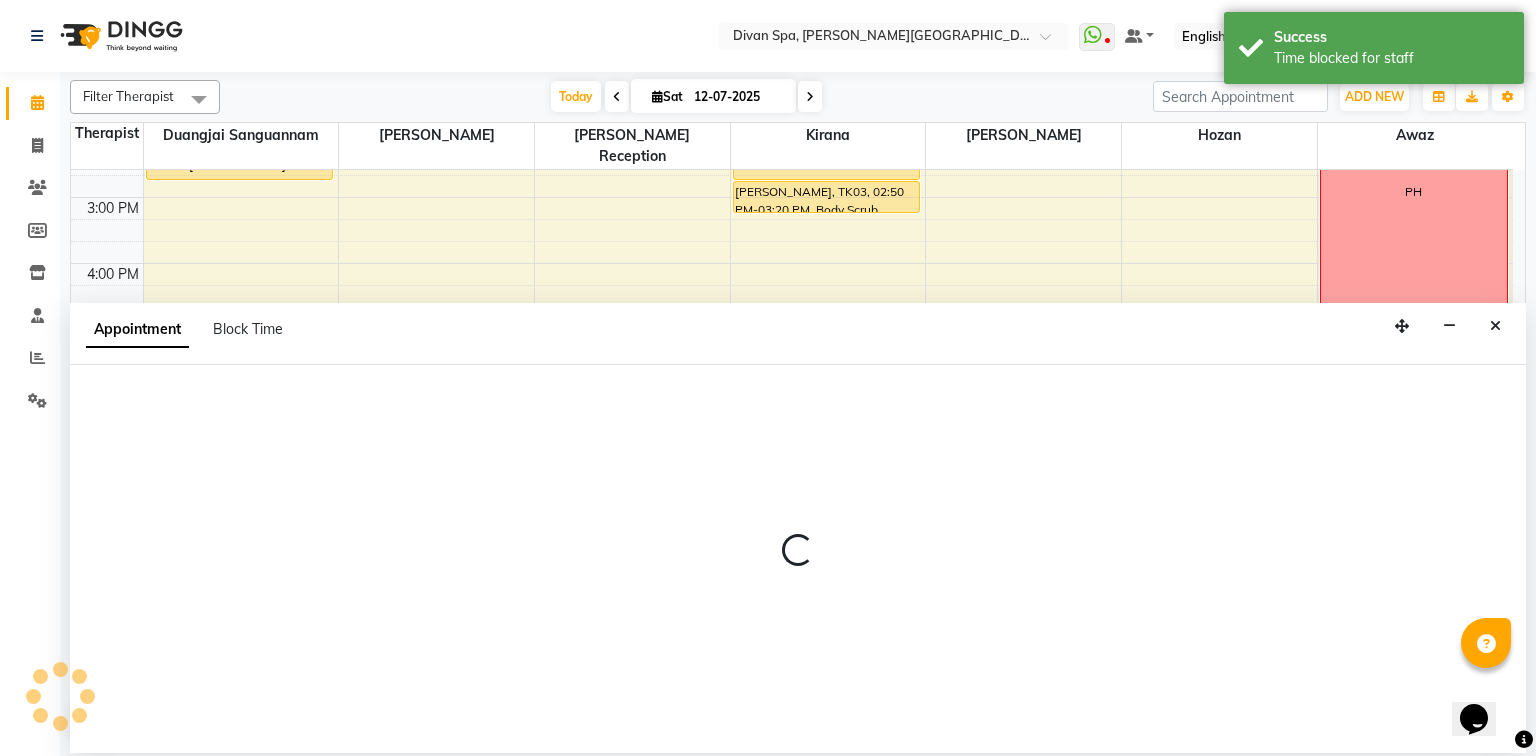 select on "85775" 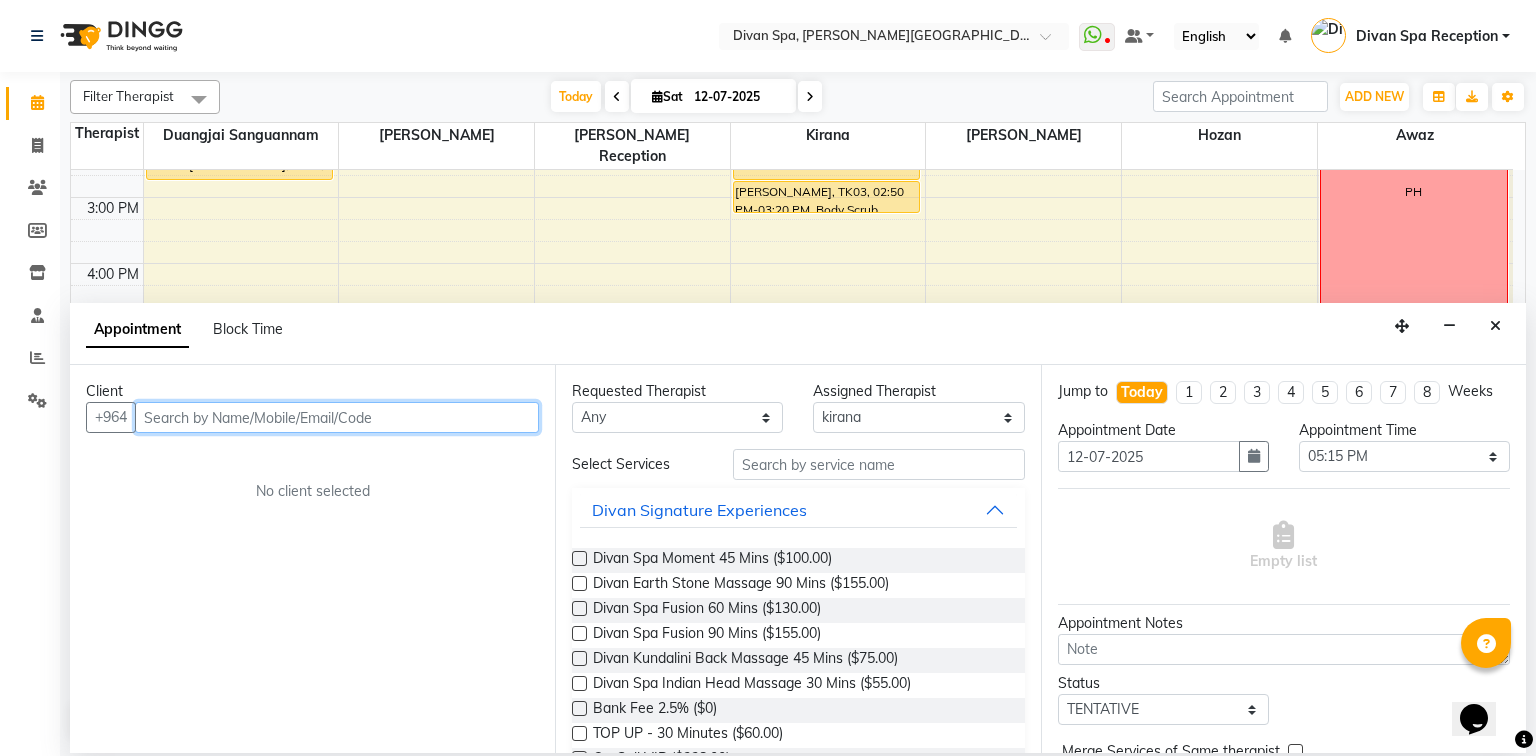 type on "N" 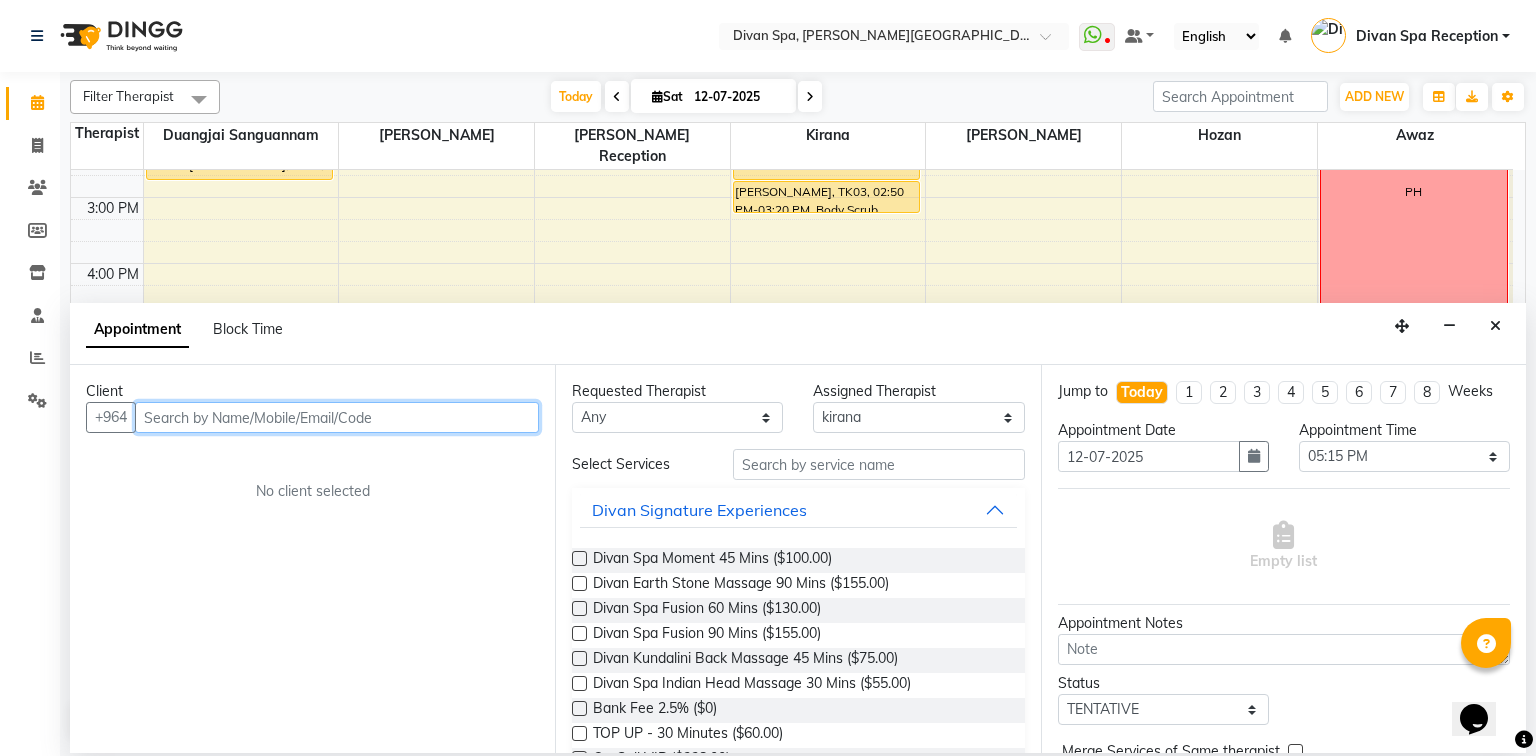click at bounding box center (337, 417) 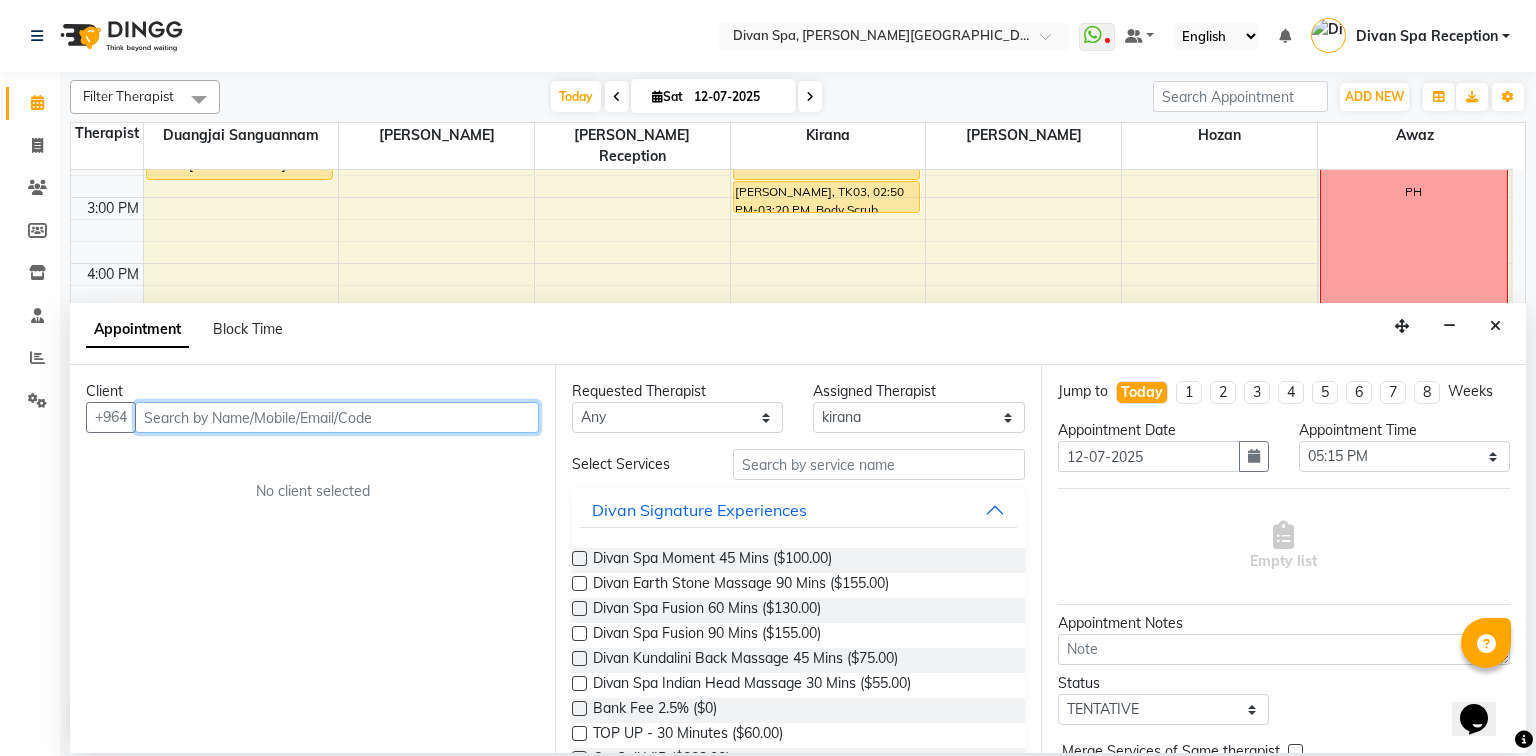 paste on "[PHONE_NUMBER]" 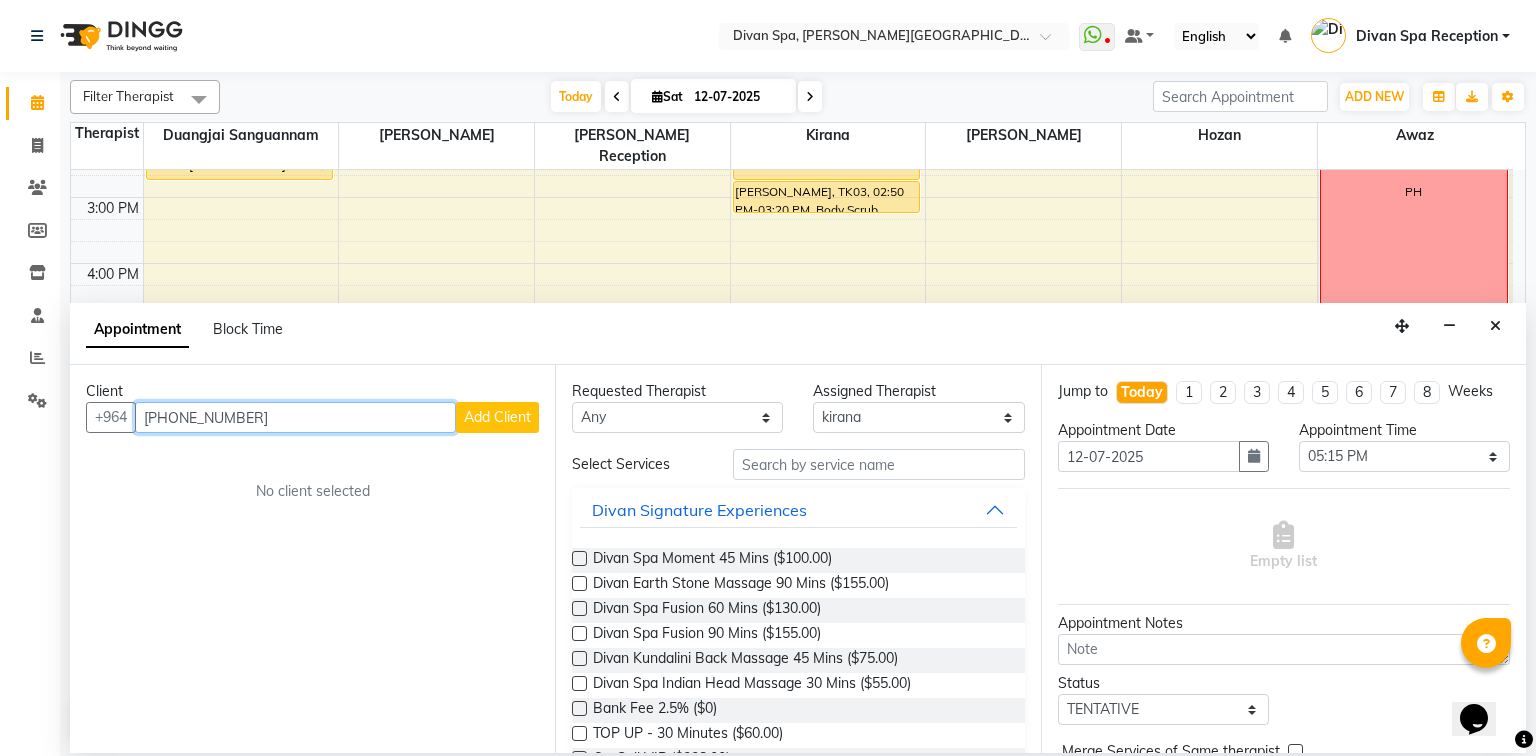 type on "[PHONE_NUMBER]" 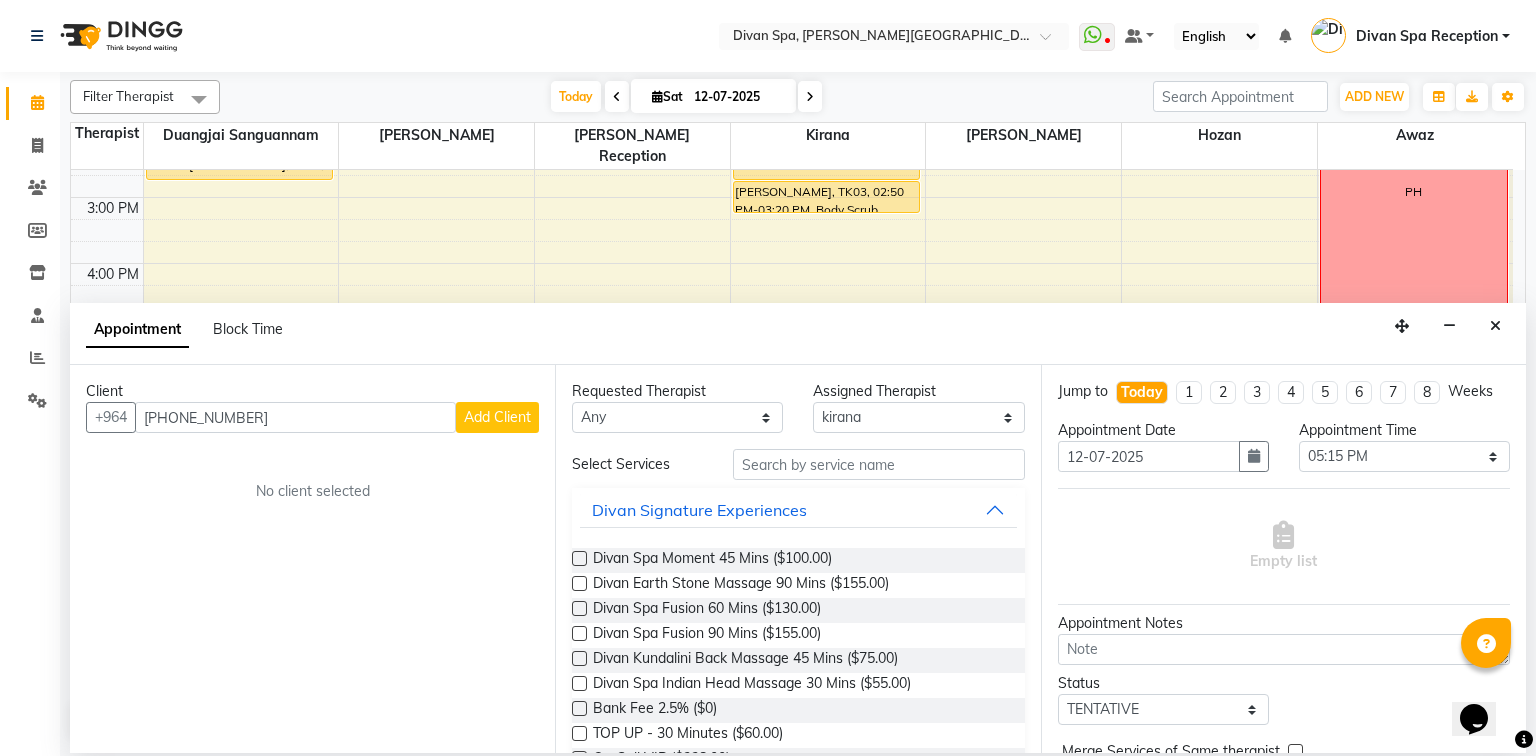 click on "Add Client" at bounding box center (497, 417) 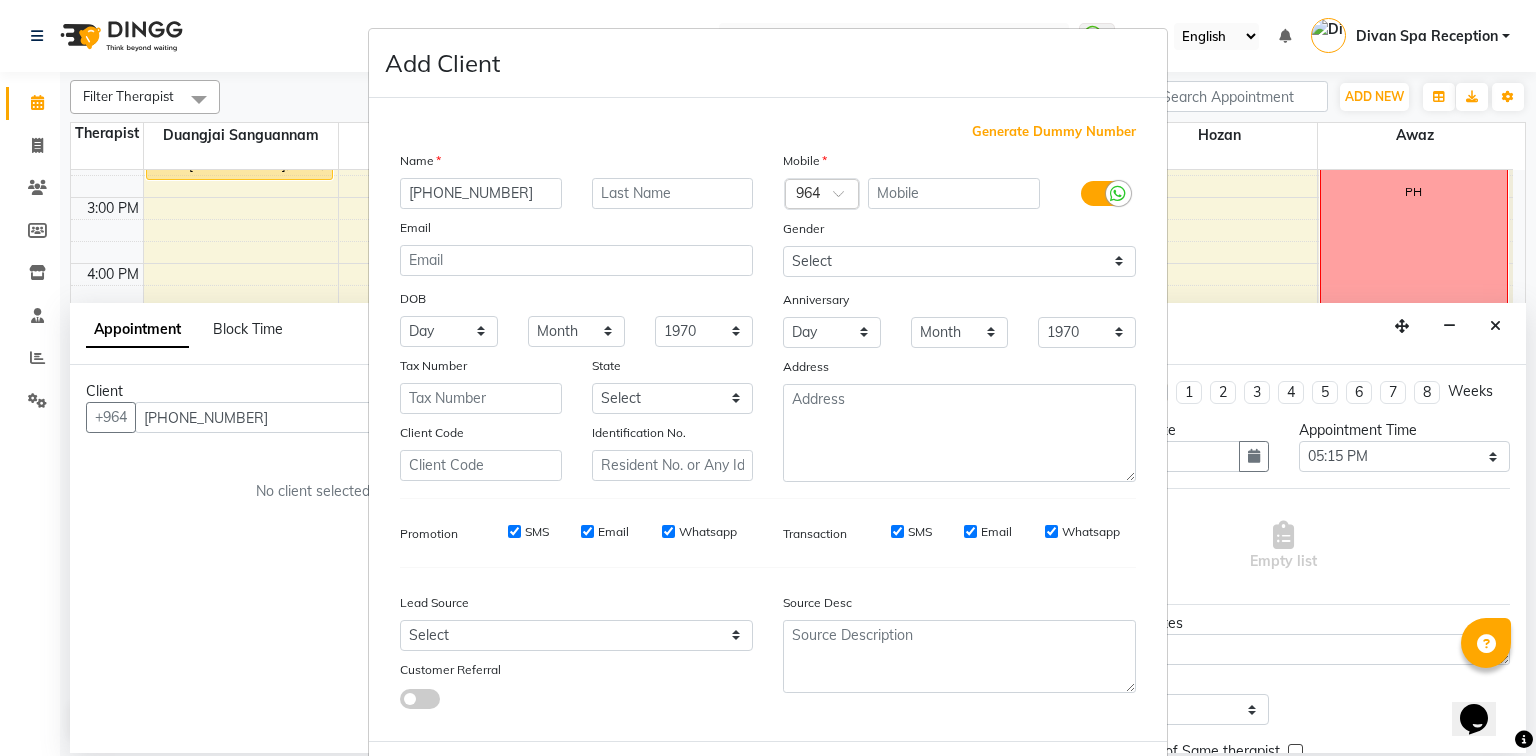 click on "Add Client Generate Dummy Number Name [PHONE_NUMBER] Email DOB Day 01 02 03 04 05 06 07 08 09 10 11 12 13 14 15 16 17 18 19 20 21 22 23 24 25 26 27 28 29 30 31 Month January February March April May June July August September October November [DATE] 1941 1942 1943 1944 1945 1946 1947 1948 1949 1950 1951 1952 1953 1954 1955 1956 1957 1958 1959 1960 1961 1962 1963 1964 1965 1966 1967 1968 1969 1970 1971 1972 1973 1974 1975 1976 1977 1978 1979 1980 1981 1982 1983 1984 1985 1986 1987 1988 1989 1990 1991 1992 1993 1994 1995 1996 1997 1998 1999 2000 2001 2002 2003 2004 2005 2006 2007 2008 2009 2010 2011 2012 2013 2014 2015 2016 2017 2018 2019 2020 2021 2022 2023 2024 Tax Number State Select Babil [GEOGRAPHIC_DATA] Dahuk Dhi Qar Diyala Erbil Irbil Karbala Kurdistan Maysan [PERSON_NAME] al-Anbar al-Basrah [PERSON_NAME] al-Qadisiyah an-Najaf as-Sulaymaniyah at-Ta'mim Client Code Identification No. Mobile Country Code × 964 Gender Select [DEMOGRAPHIC_DATA] [DEMOGRAPHIC_DATA] Other Prefer Not To Say Anniversary Day 01 02 03 04 05 06 07 08" at bounding box center [768, 378] 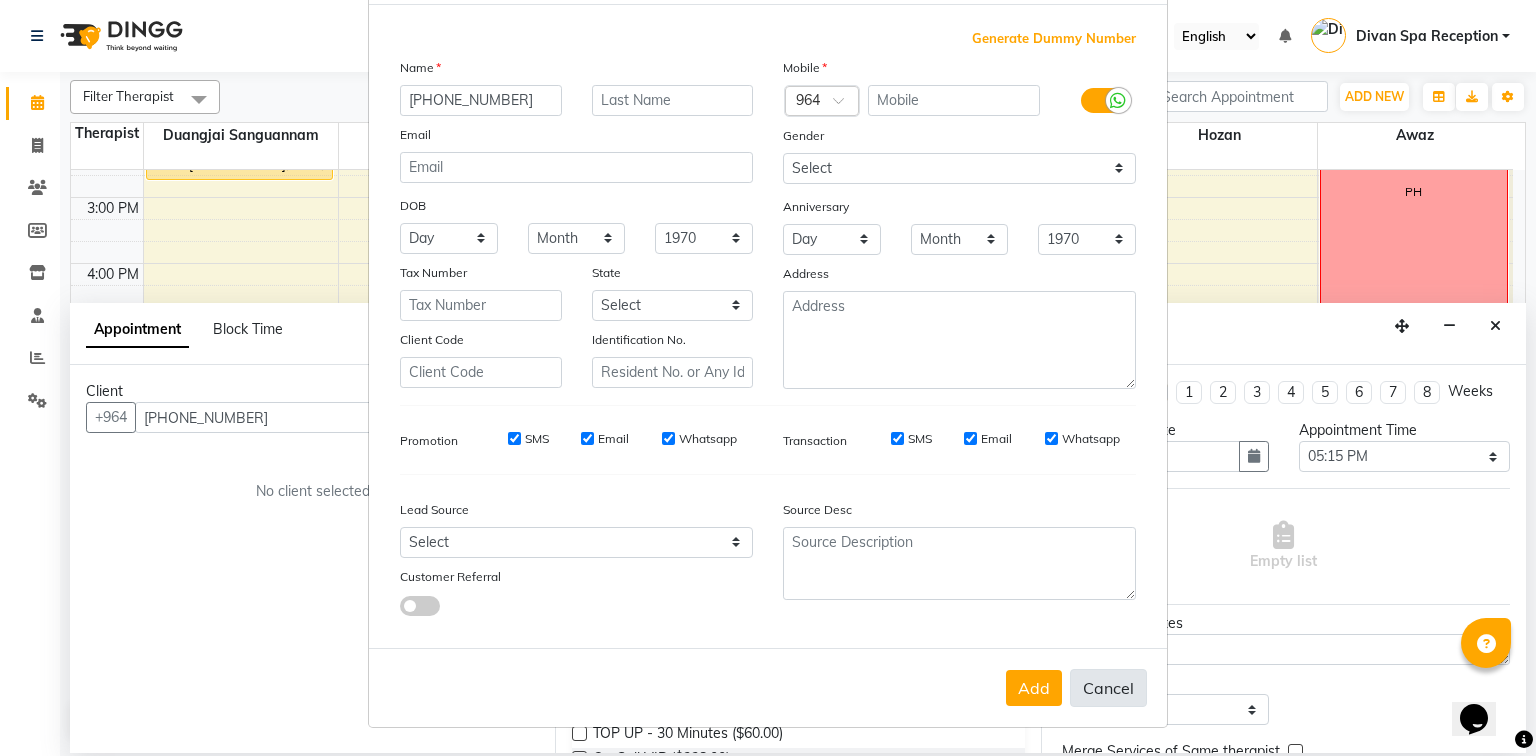 click on "Add   Cancel" at bounding box center [768, 687] 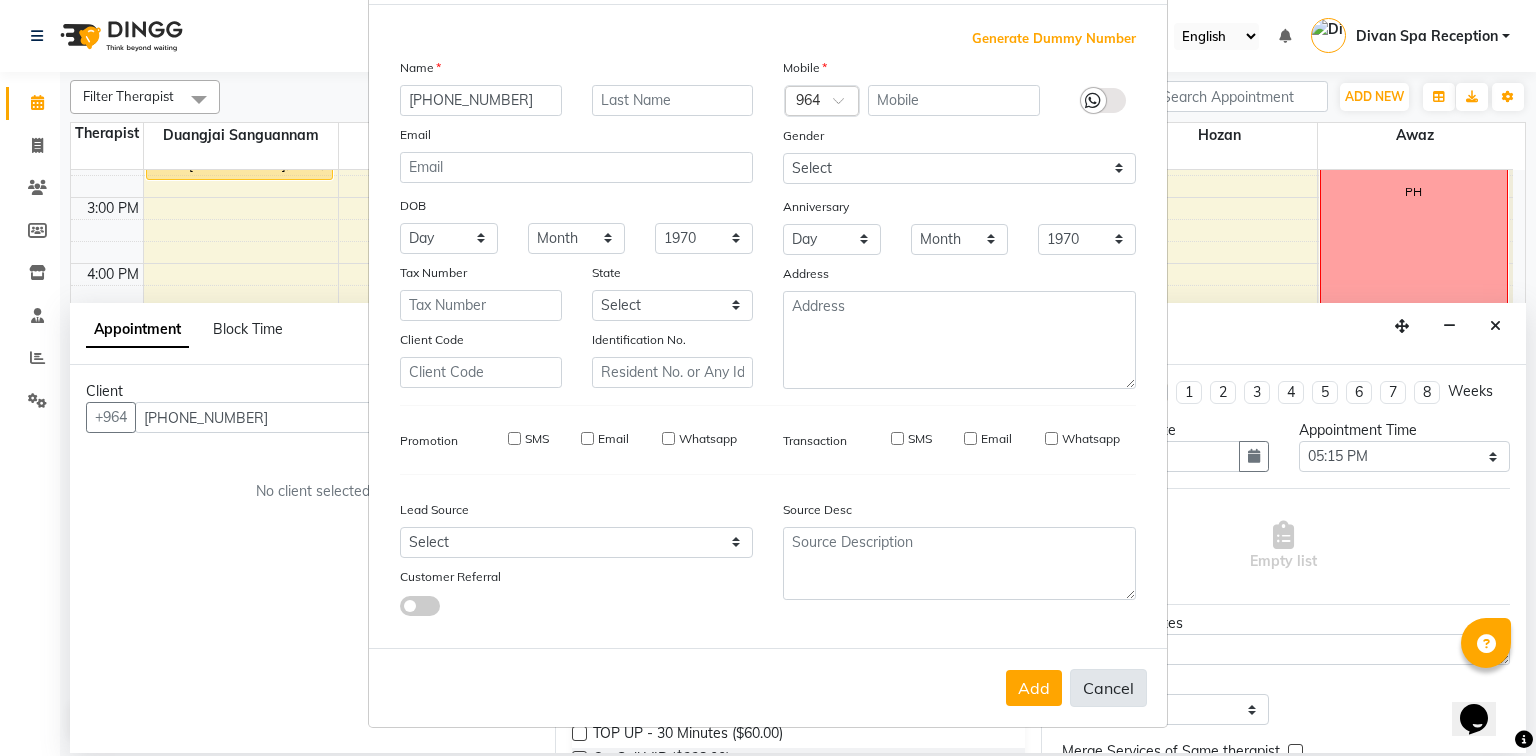 type 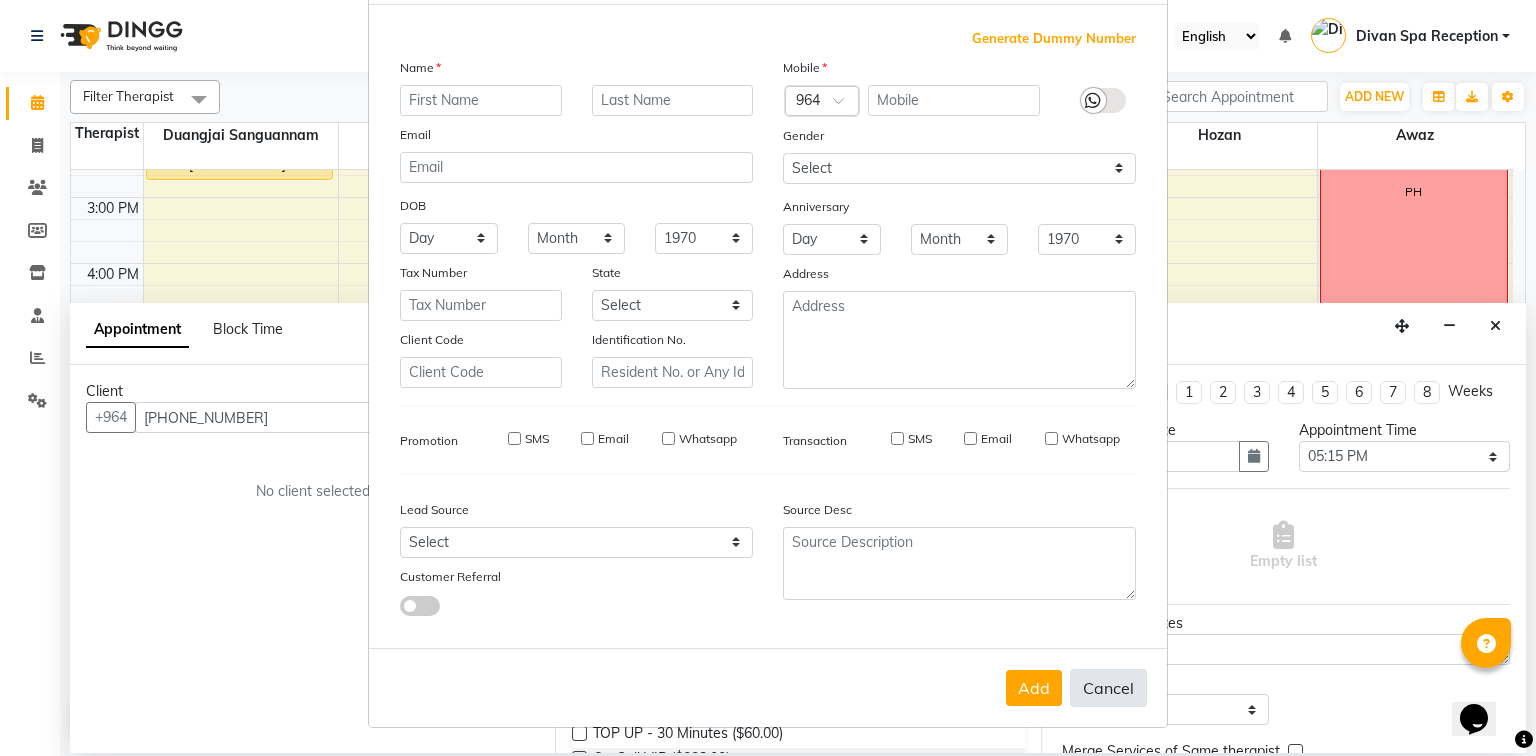 select 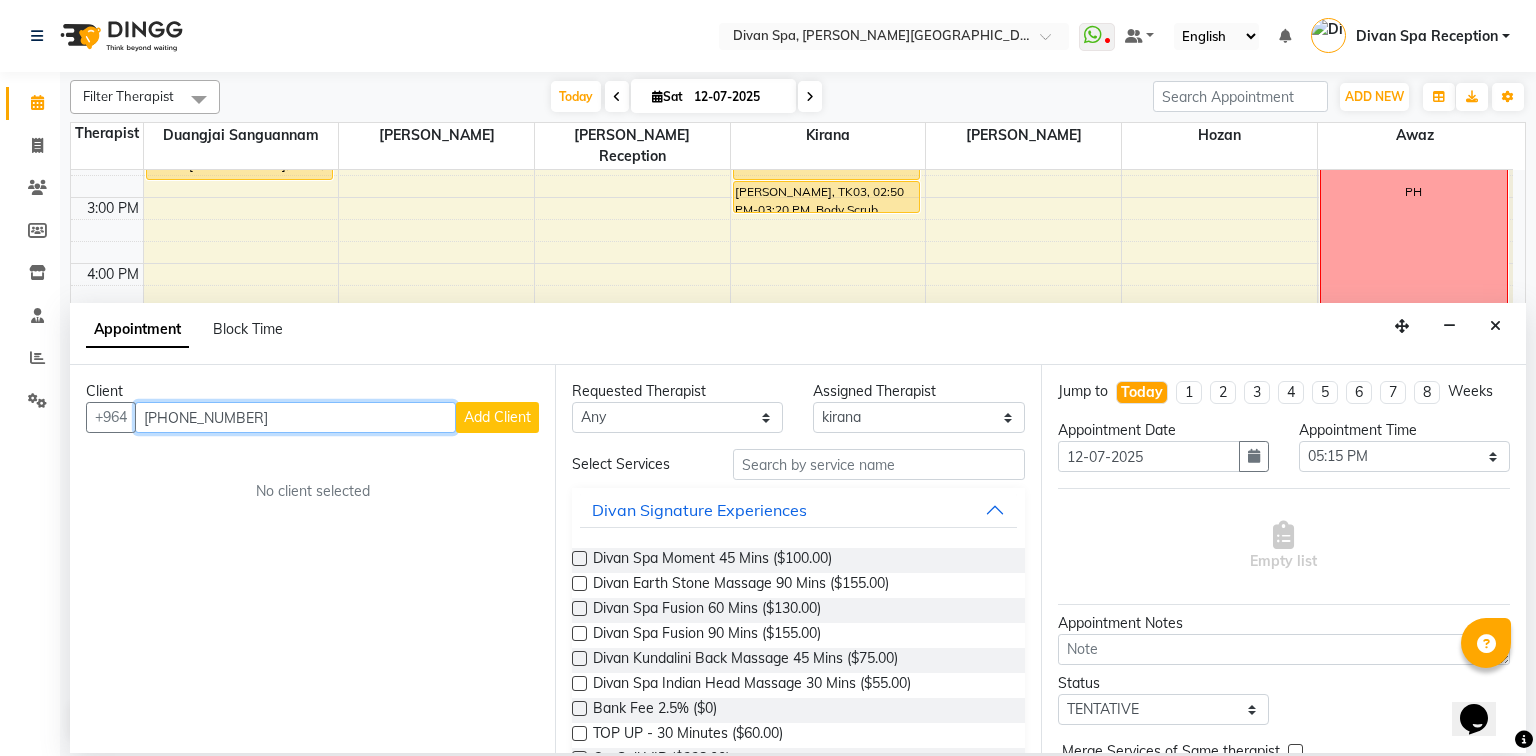 click on "[PHONE_NUMBER]" at bounding box center (295, 417) 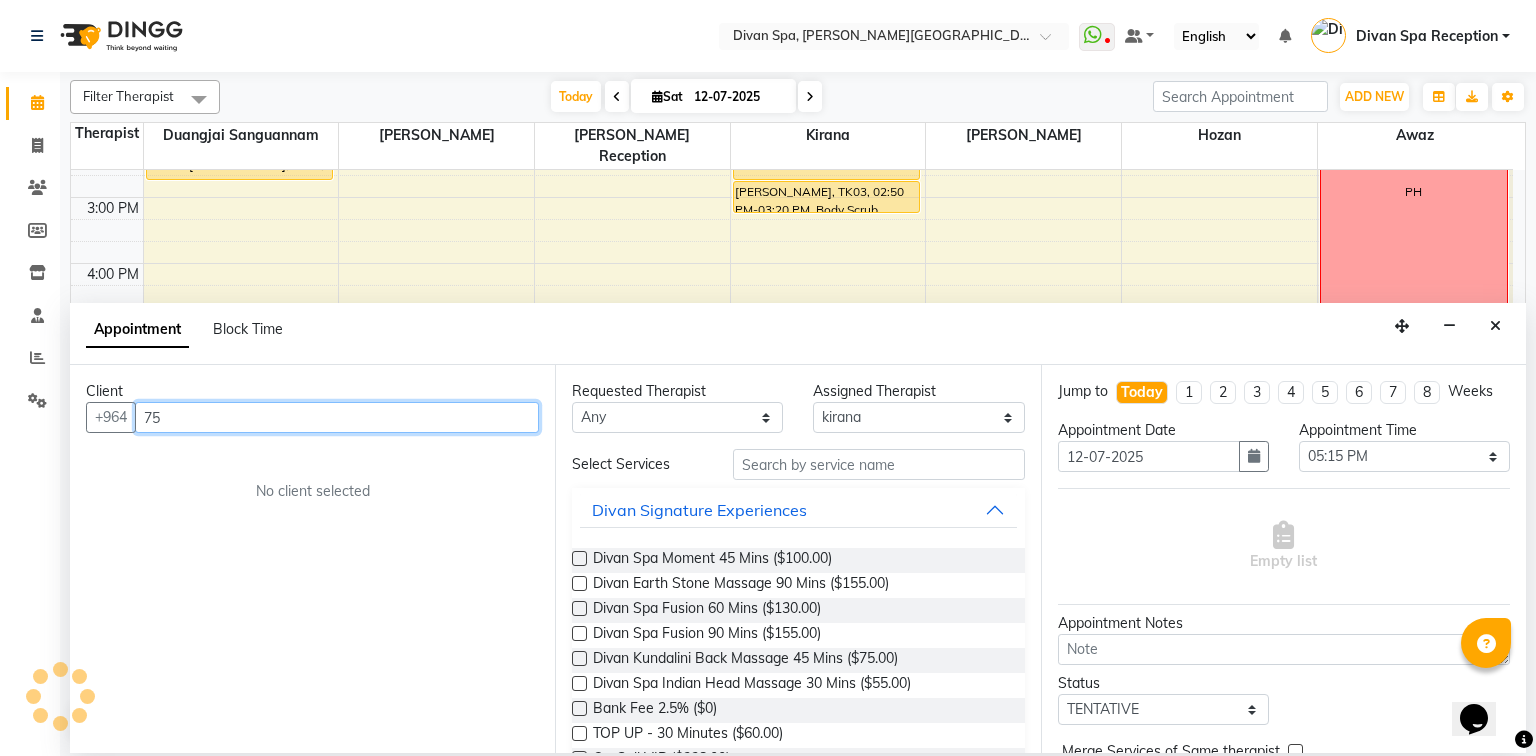 type on "7" 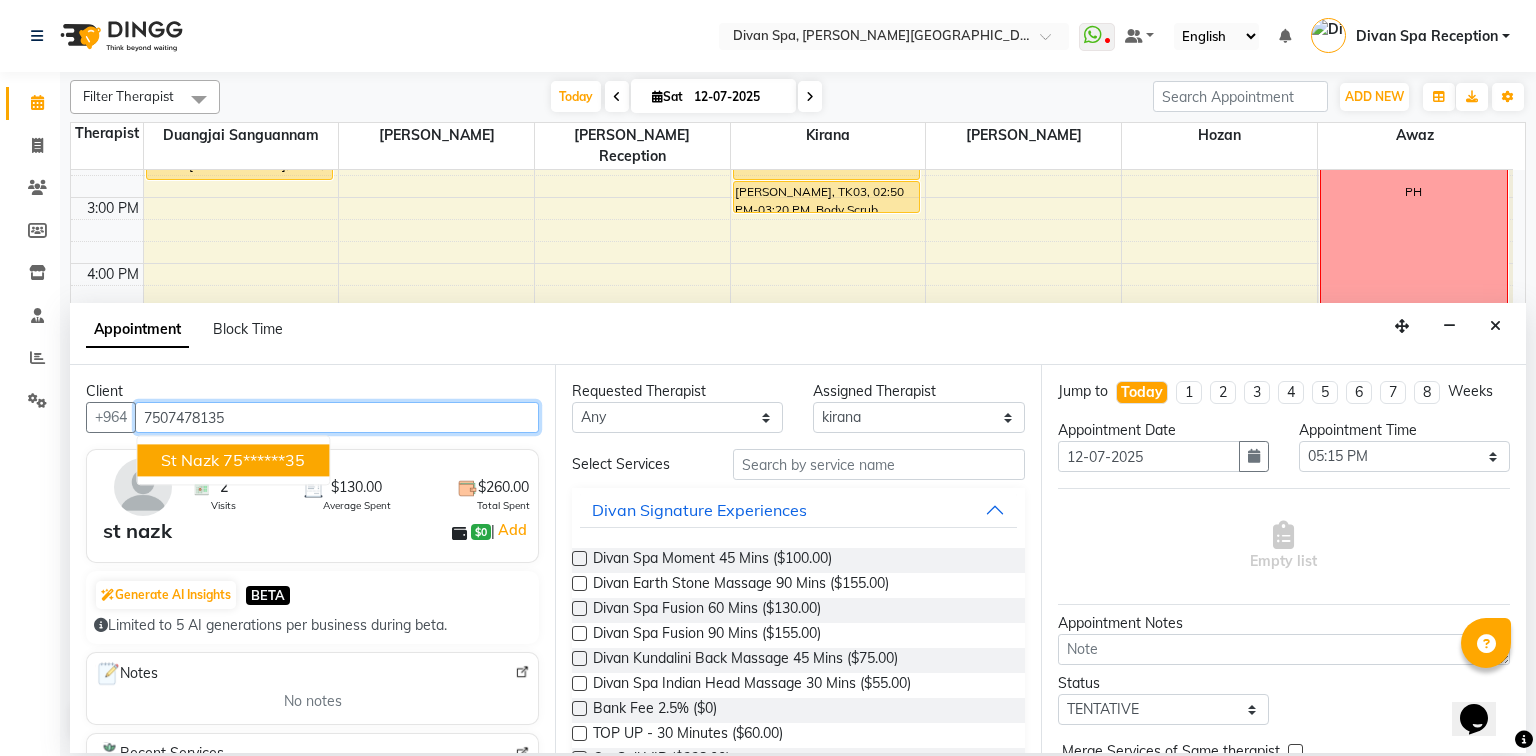 click on "75******35" at bounding box center [264, 461] 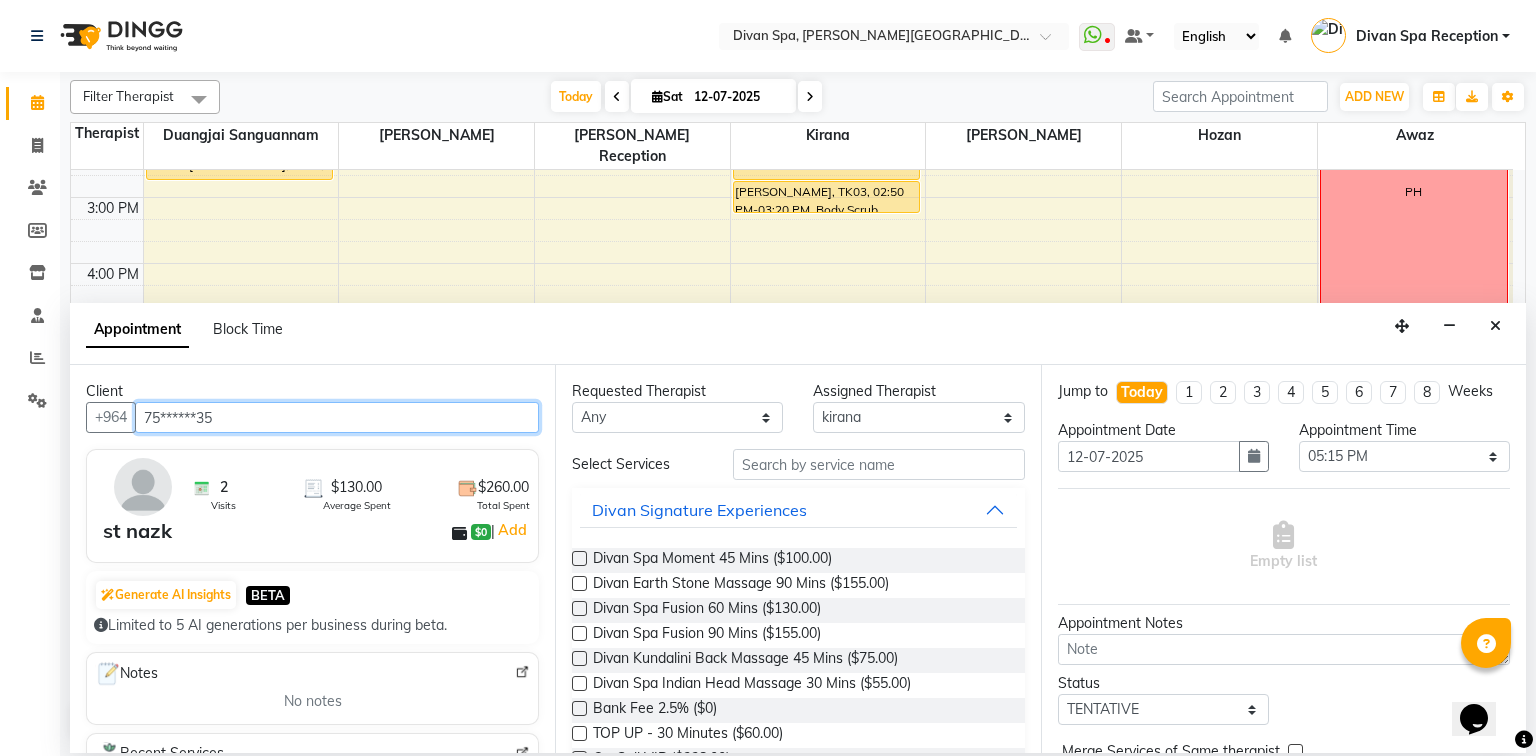 scroll, scrollTop: 160, scrollLeft: 0, axis: vertical 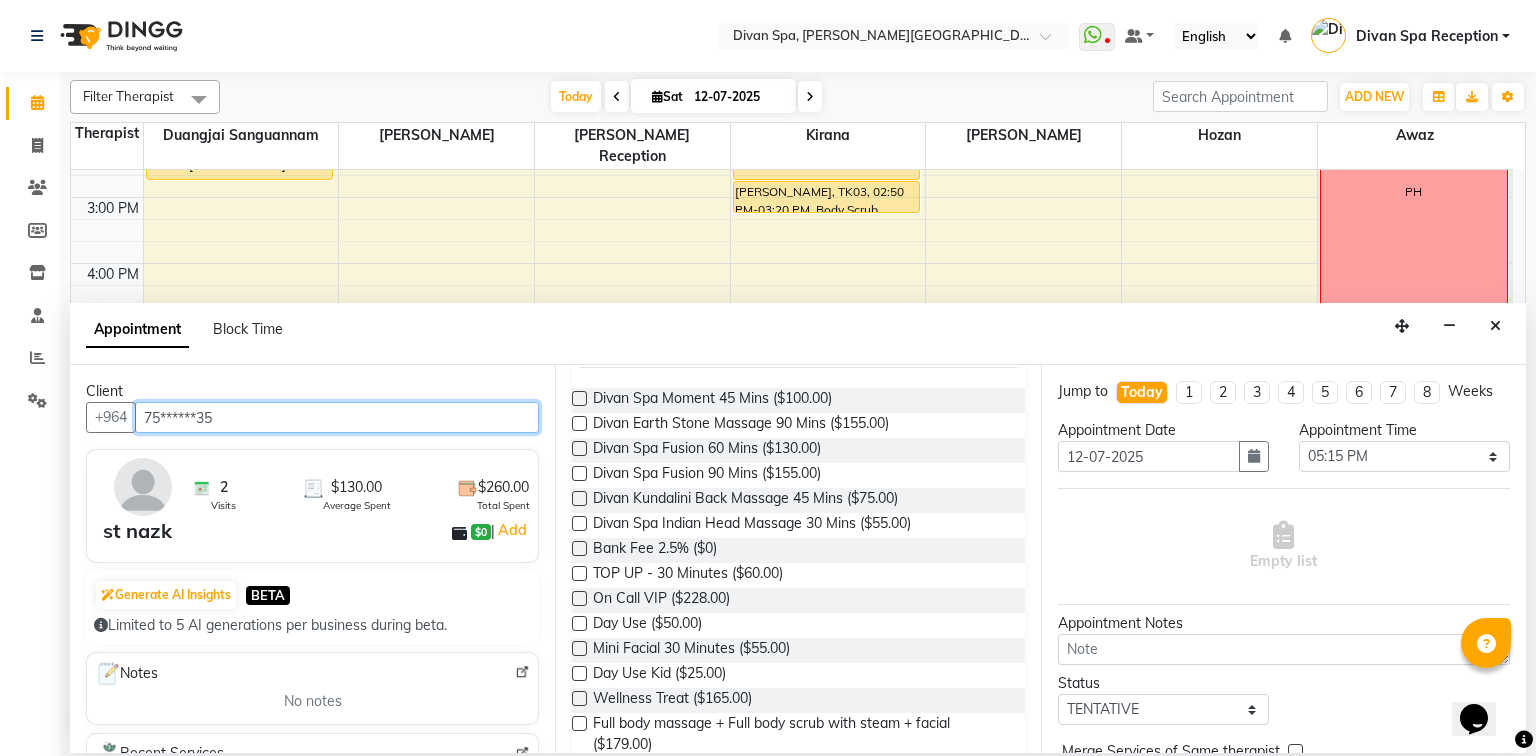 type on "75******35" 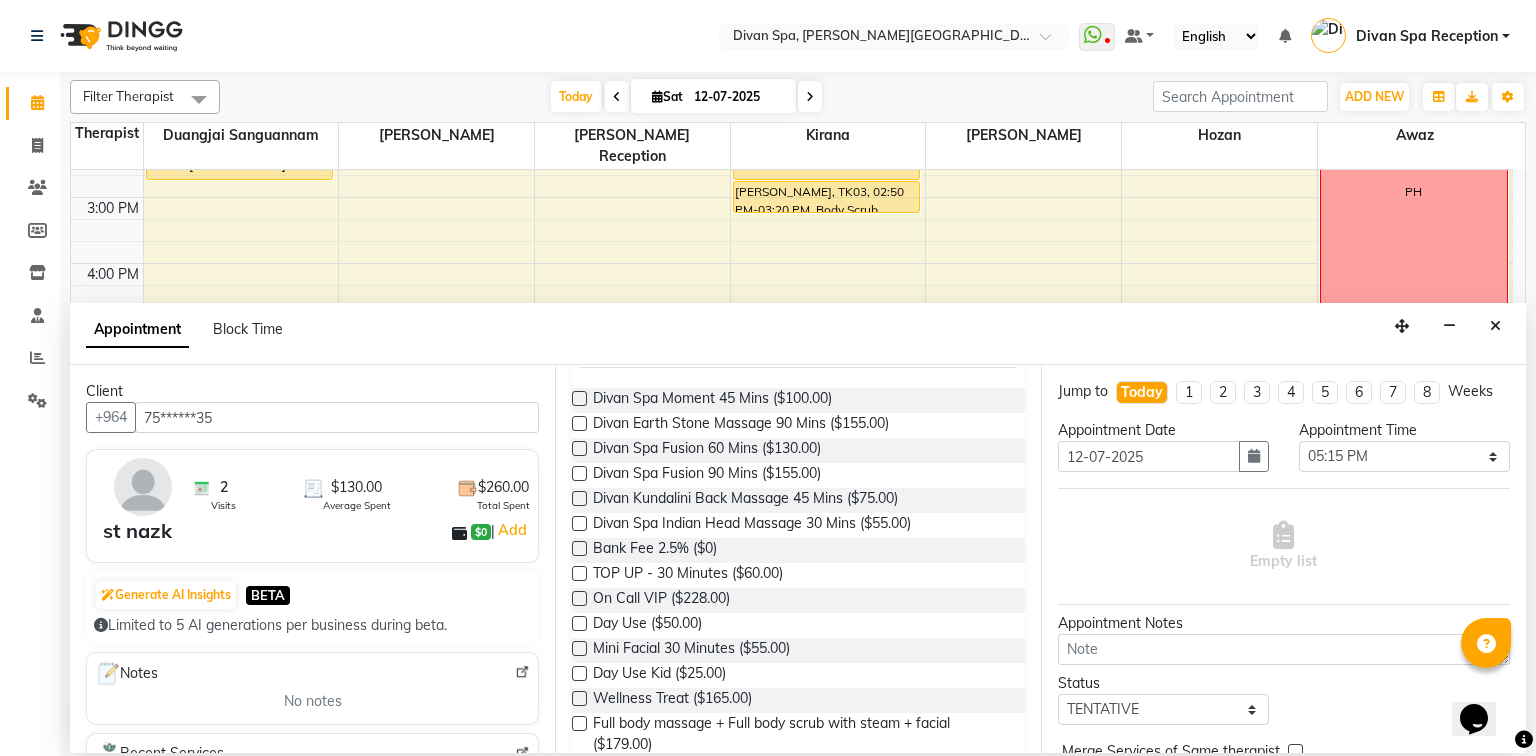 click at bounding box center (579, 448) 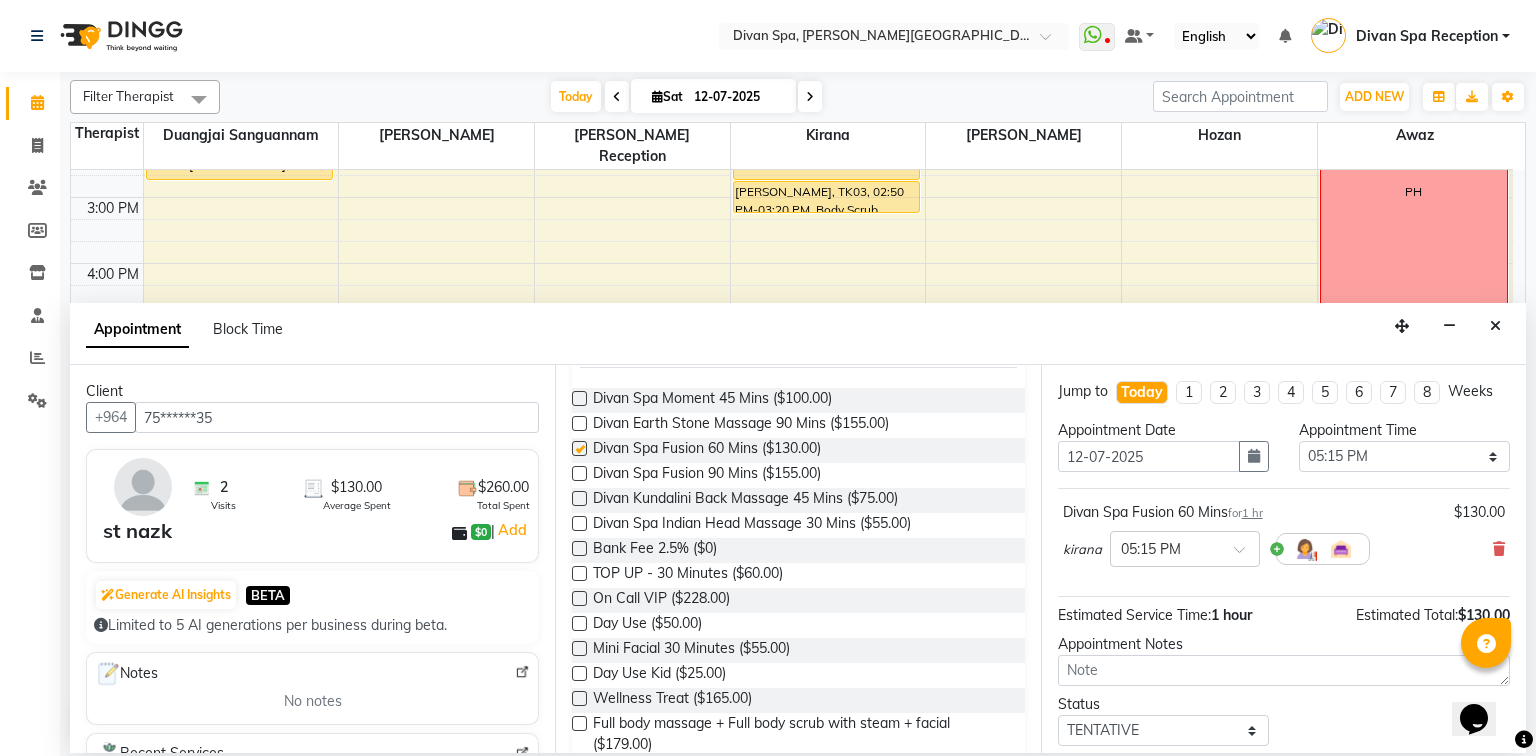 checkbox on "false" 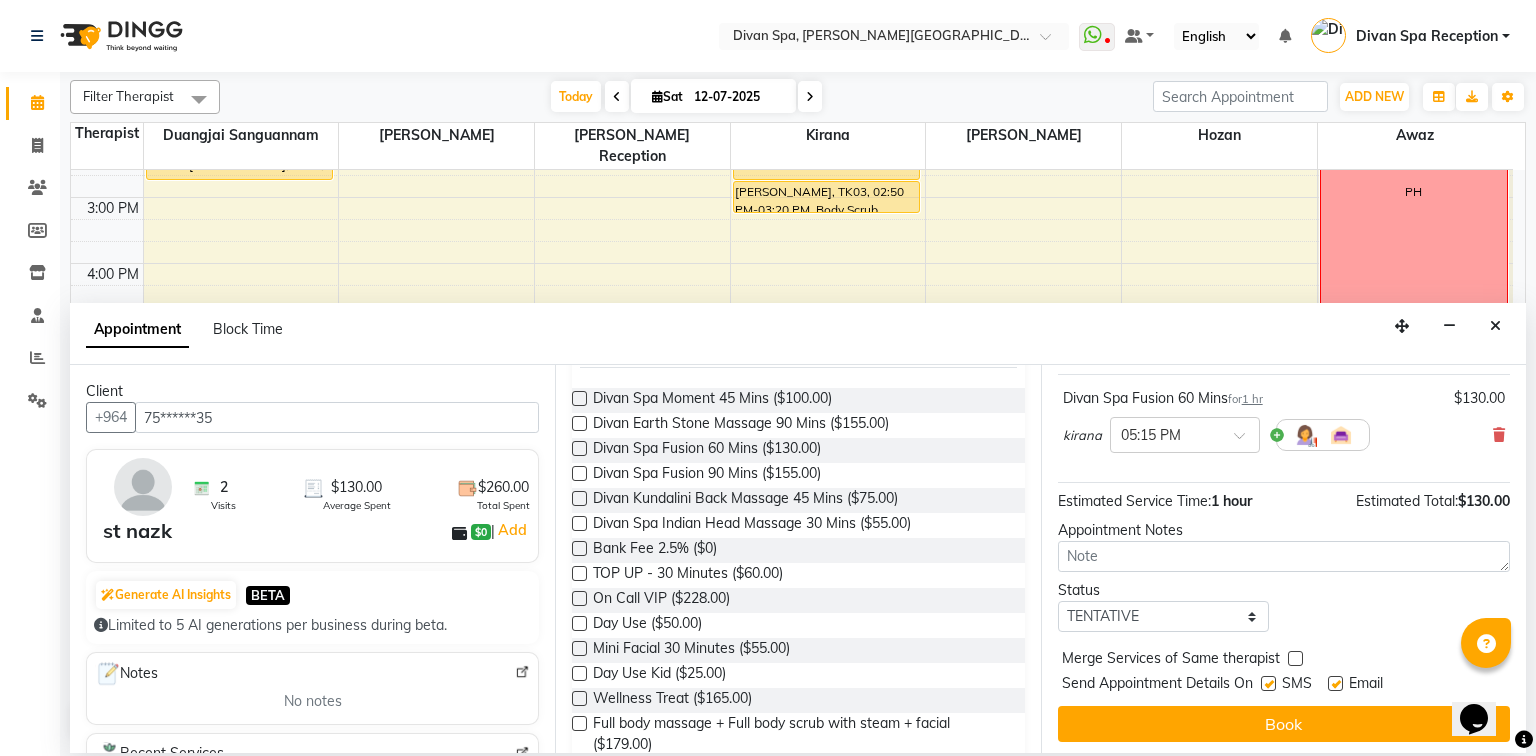 scroll, scrollTop: 118, scrollLeft: 0, axis: vertical 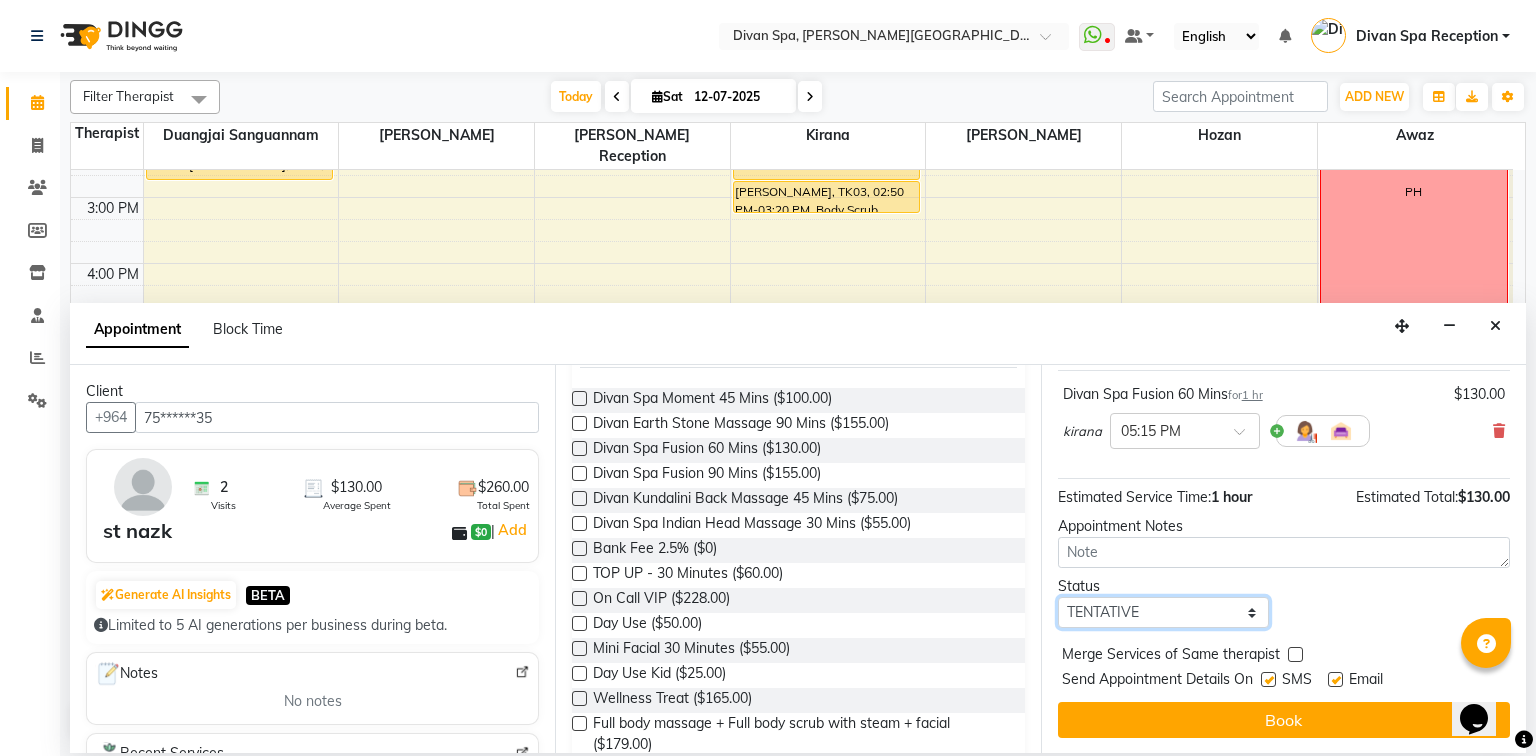 drag, startPoint x: 1250, startPoint y: 606, endPoint x: 1208, endPoint y: 619, distance: 43.965897 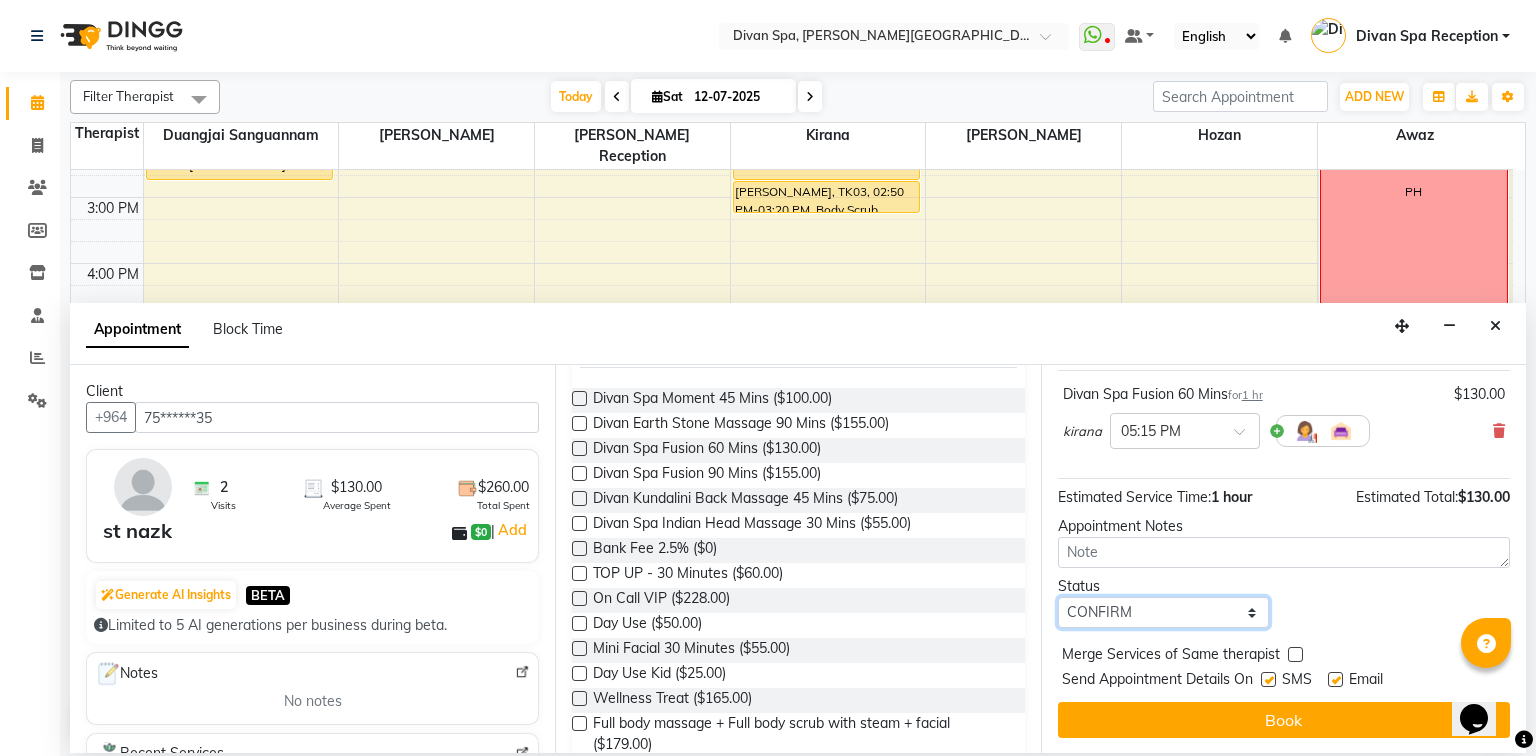 click on "Select TENTATIVE CONFIRM CHECK-IN UPCOMING" at bounding box center [1163, 612] 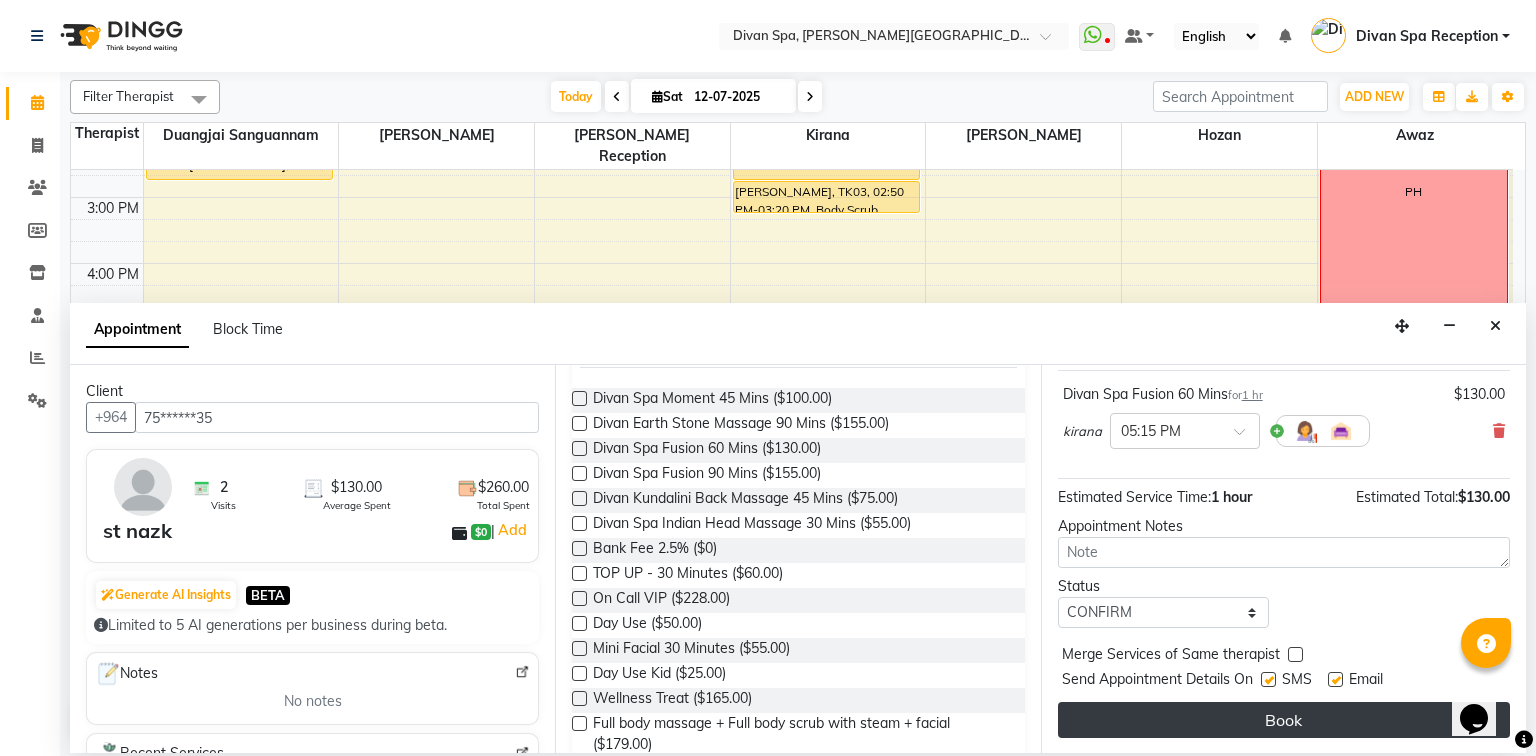 click on "Book" at bounding box center (1284, 720) 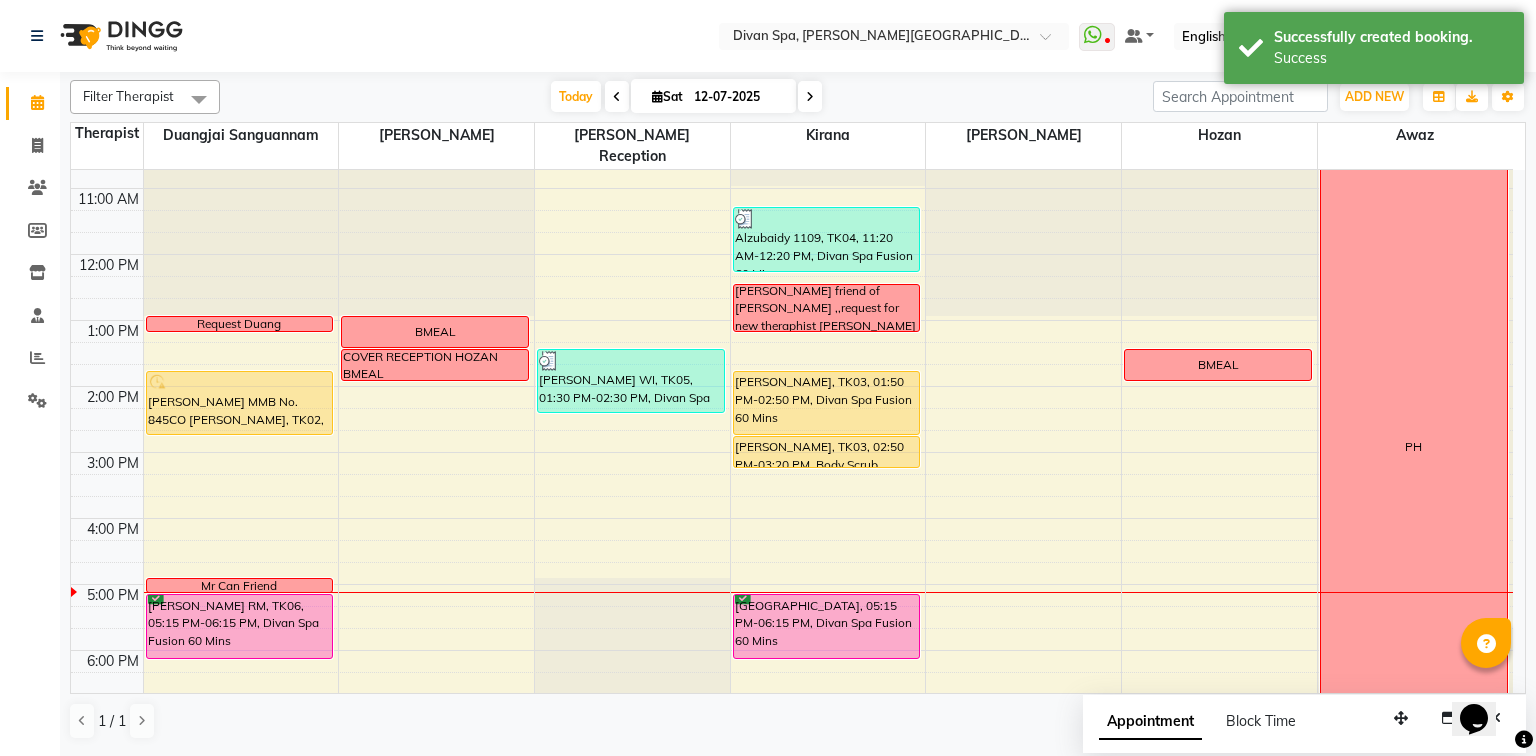 scroll, scrollTop: 310, scrollLeft: 0, axis: vertical 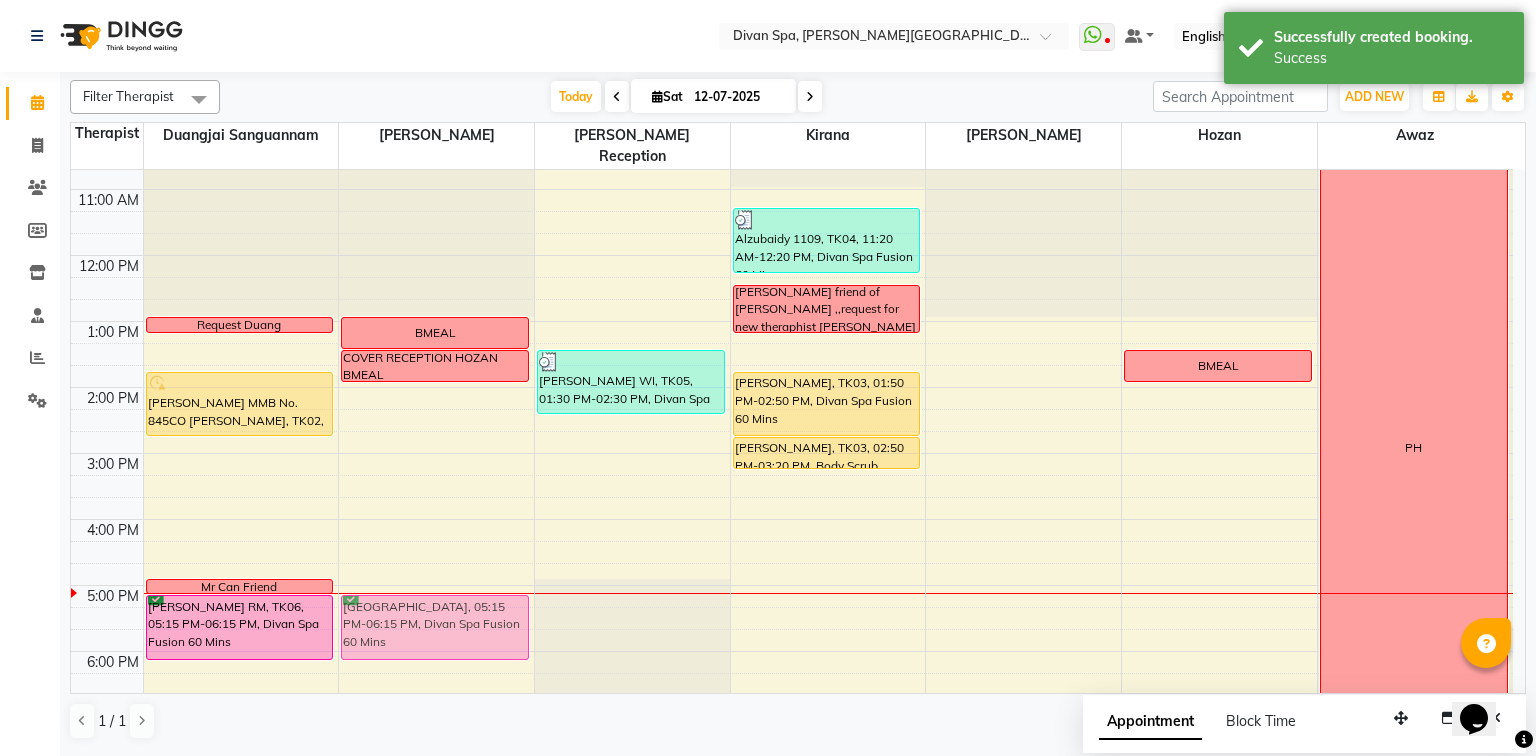 drag, startPoint x: 772, startPoint y: 592, endPoint x: 435, endPoint y: 590, distance: 337.00592 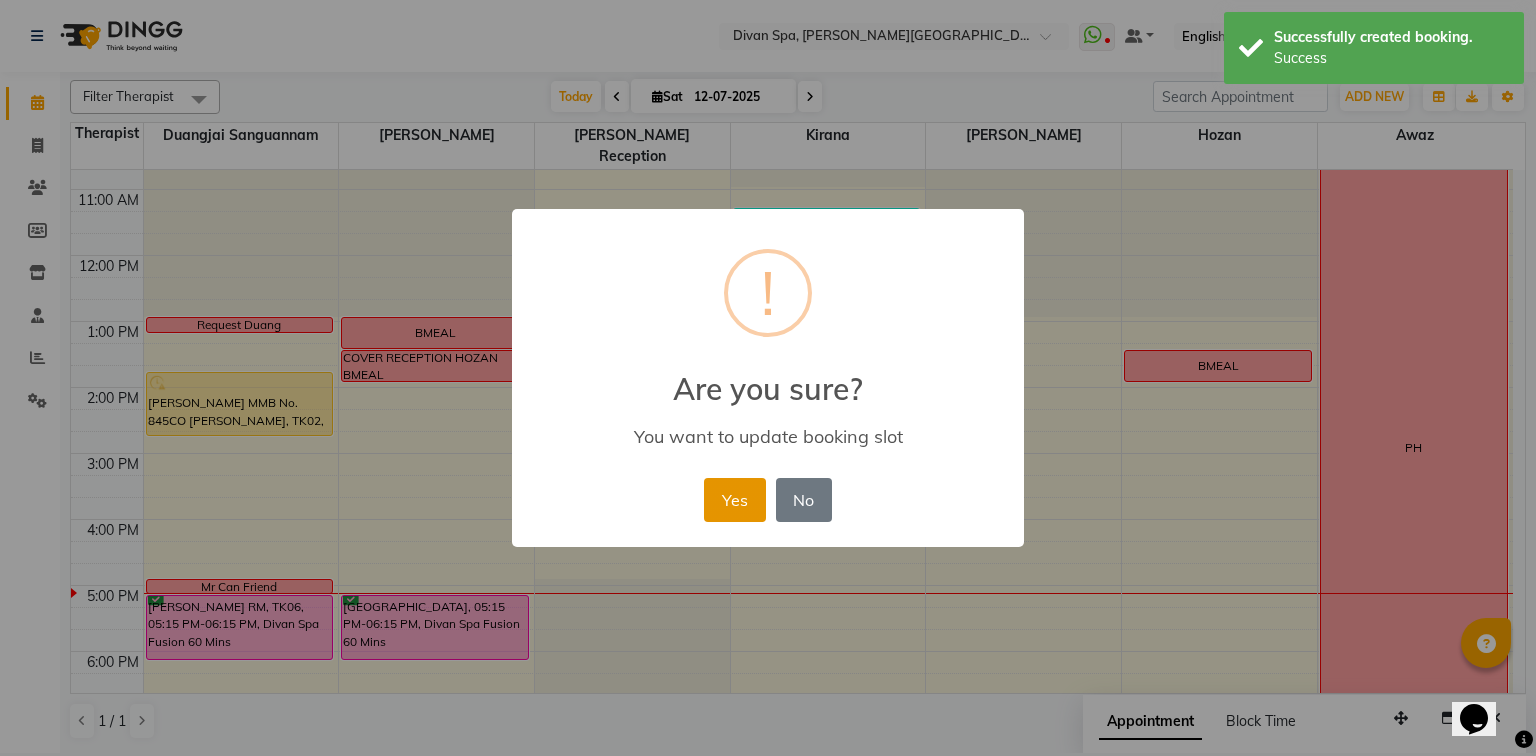 click on "Yes" at bounding box center (734, 500) 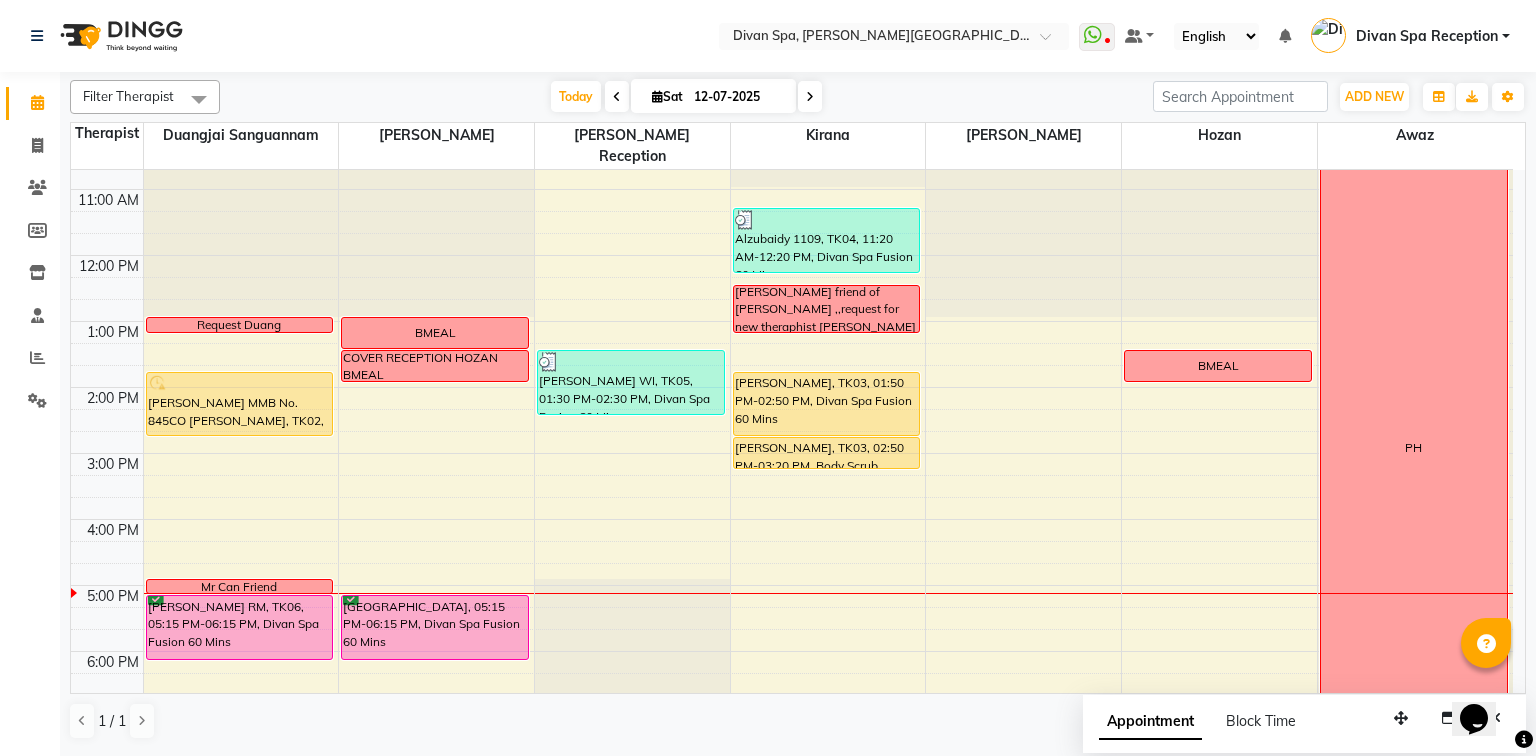 click on "[GEOGRAPHIC_DATA], 05:15 PM-06:15 PM, Divan Spa Fusion 60 Mins" at bounding box center (435, 627) 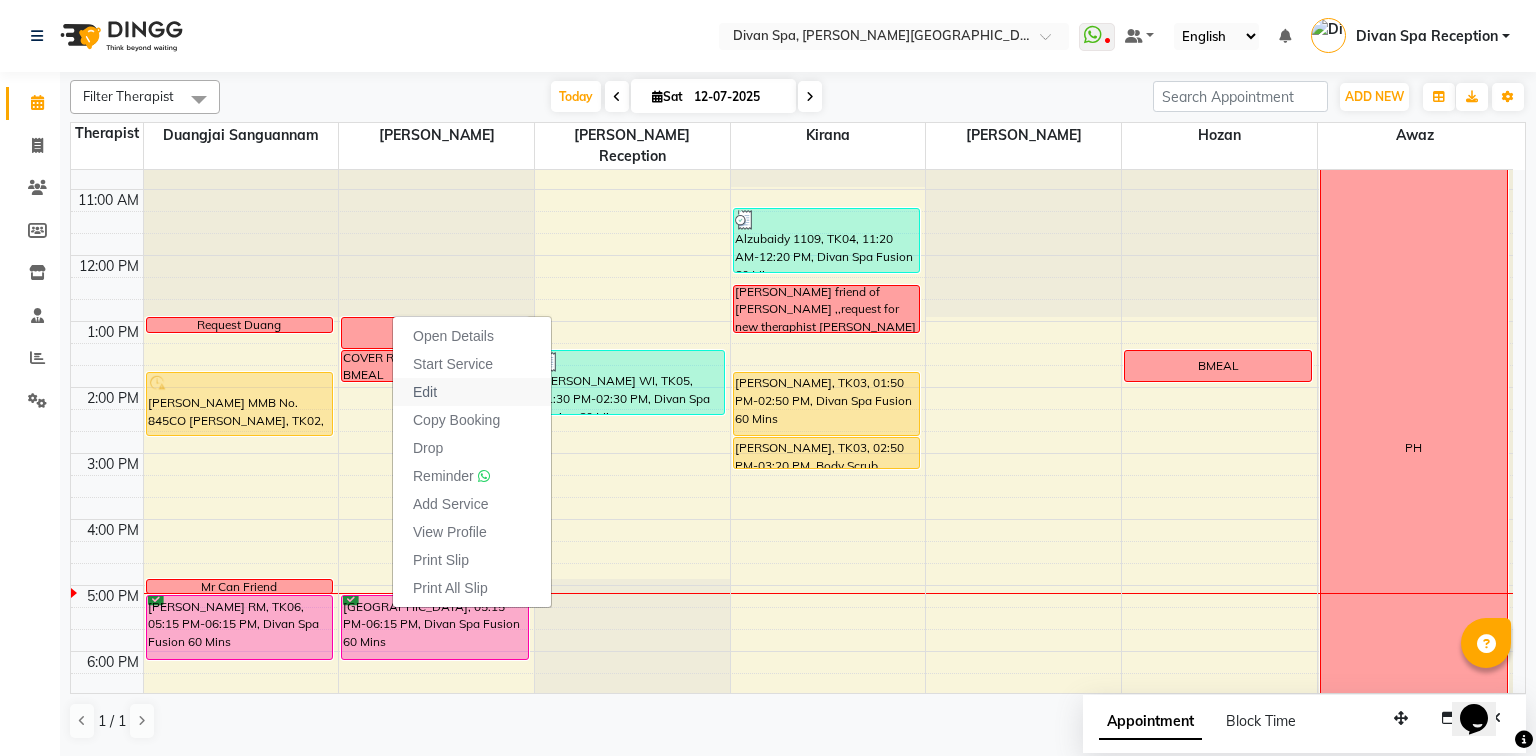 click on "Edit" at bounding box center (472, 392) 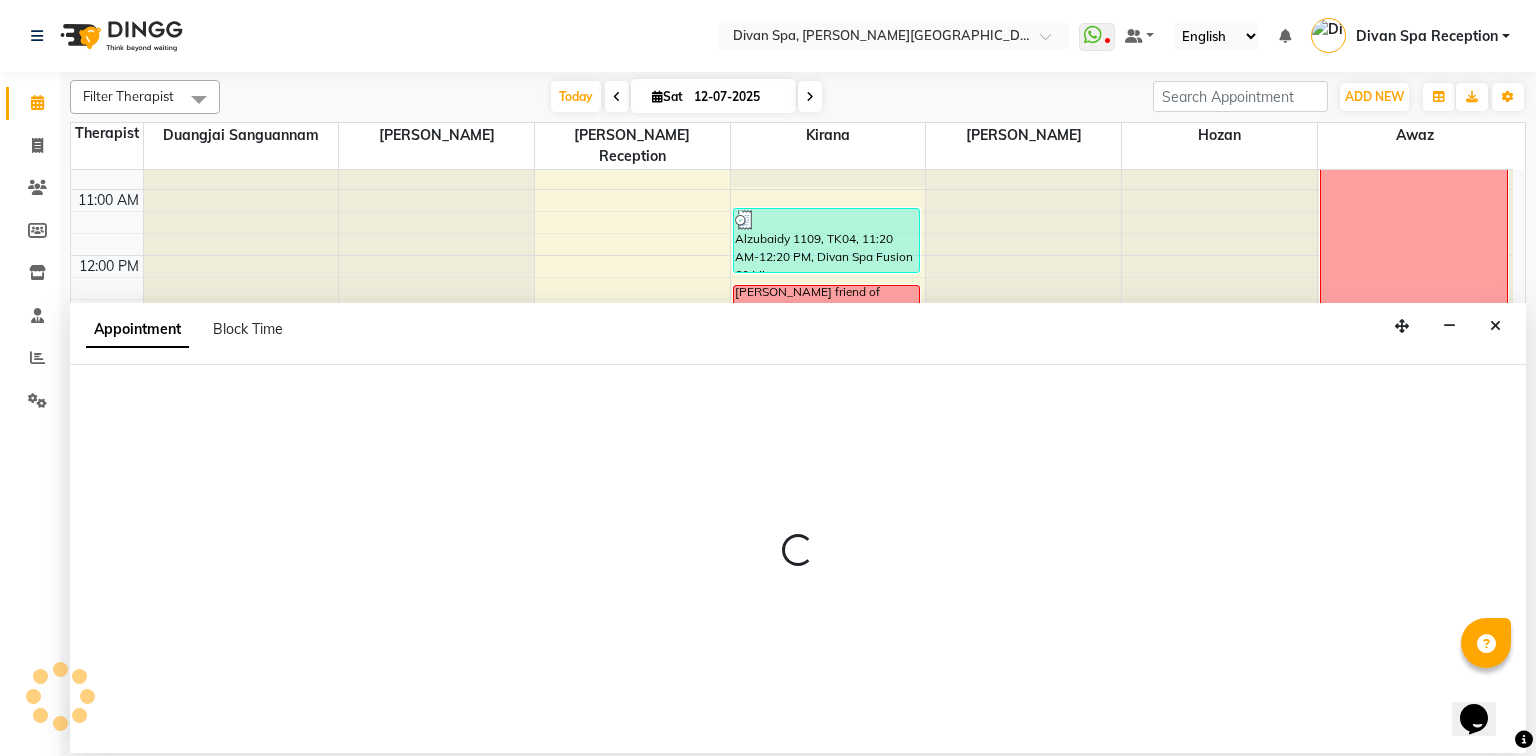 select on "tentative" 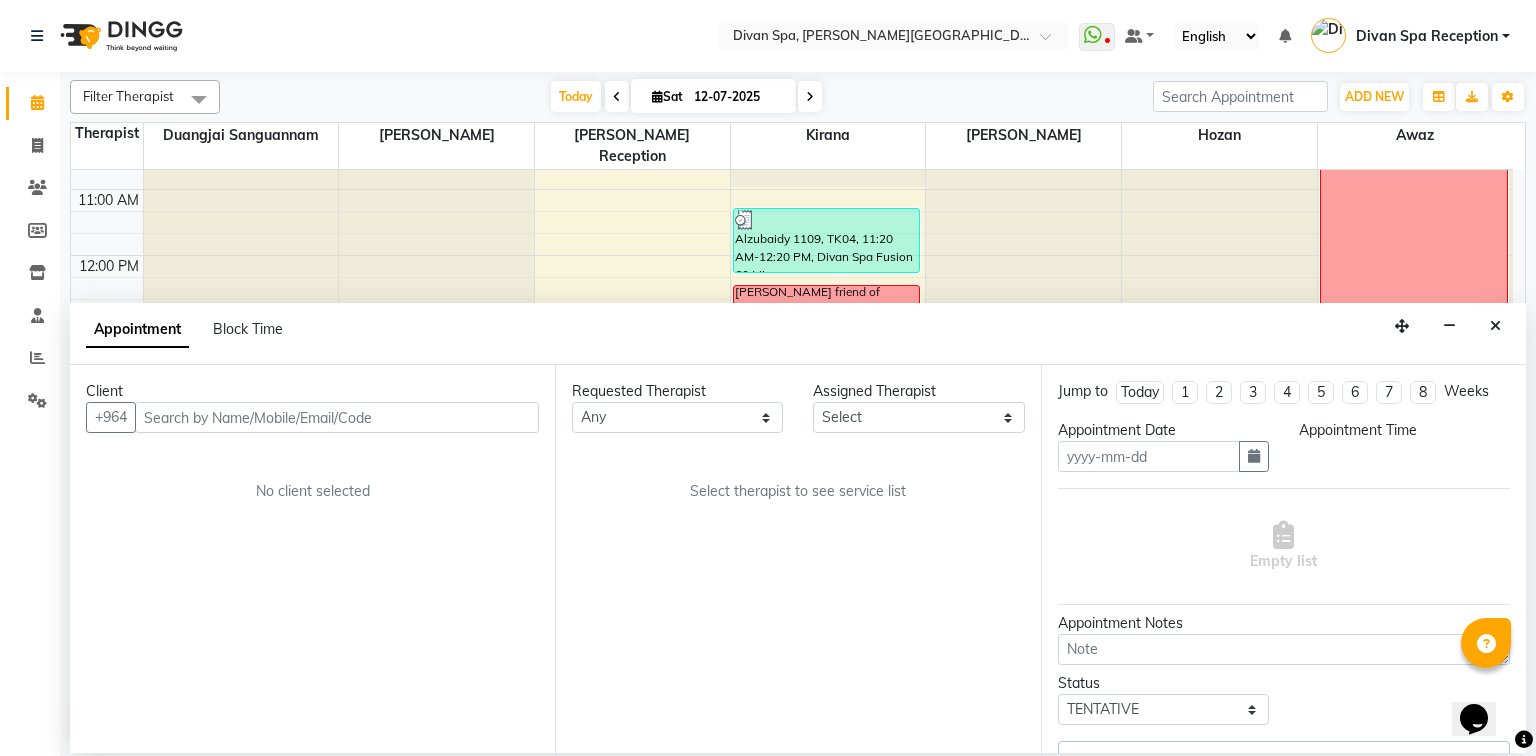 type on "12-07-2025" 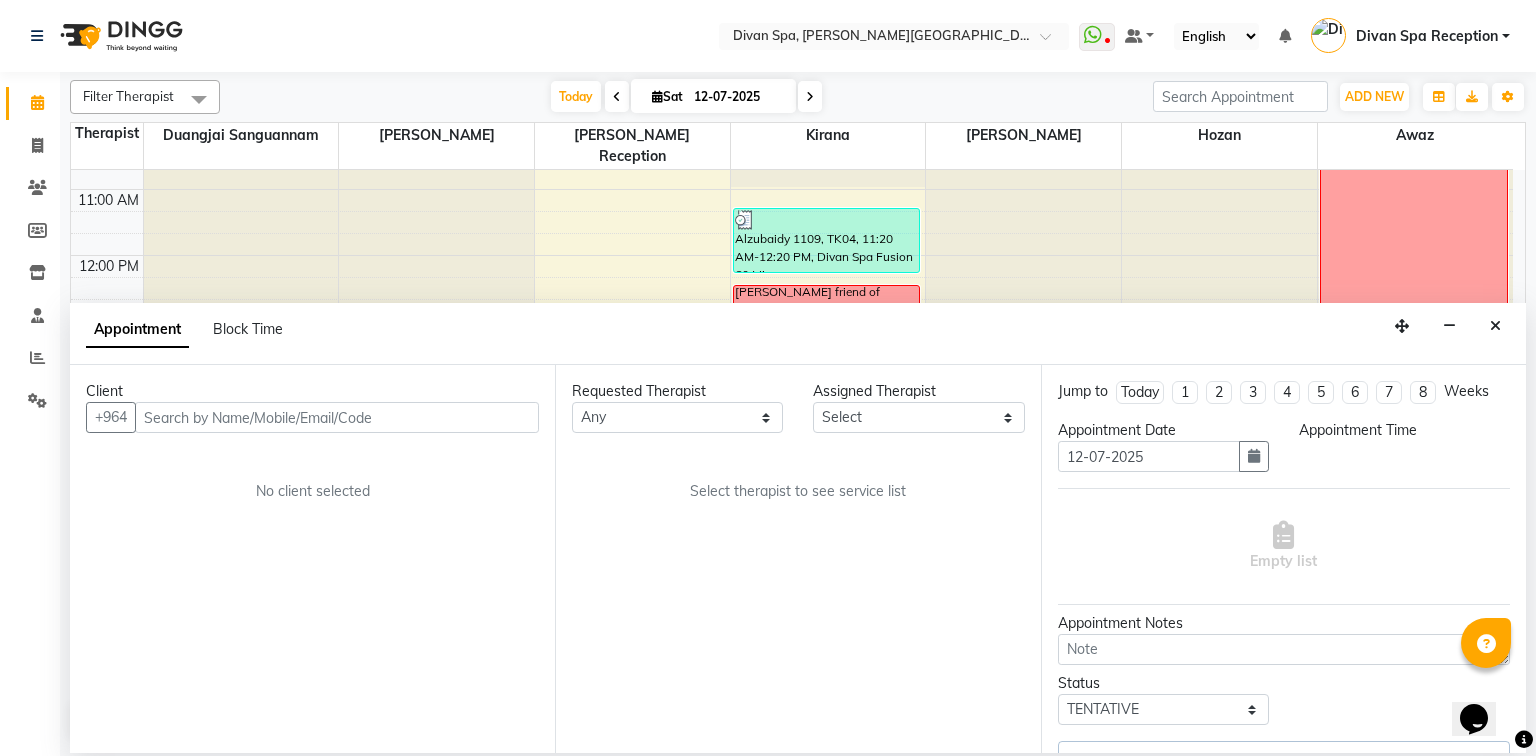 scroll, scrollTop: 0, scrollLeft: 0, axis: both 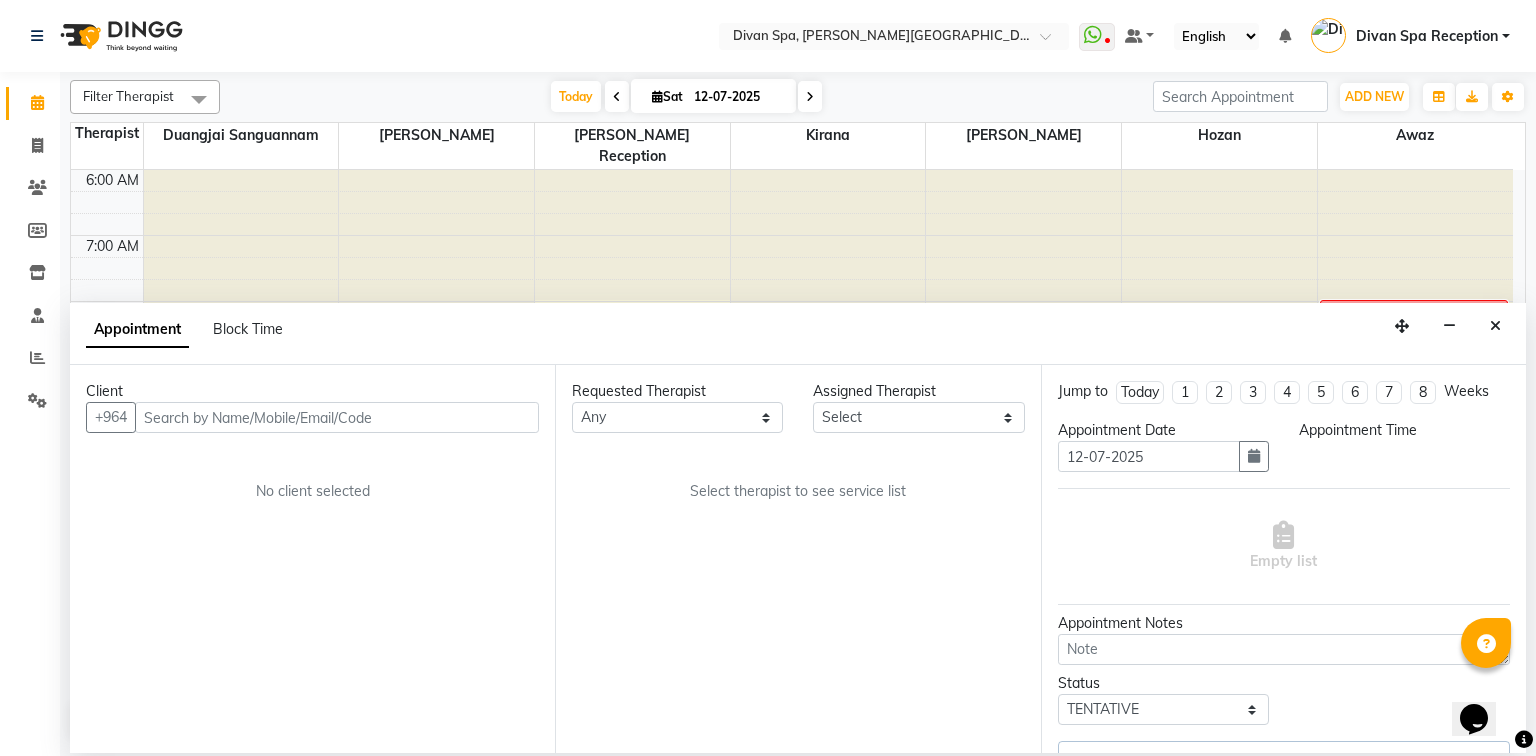 select on "confirm booking" 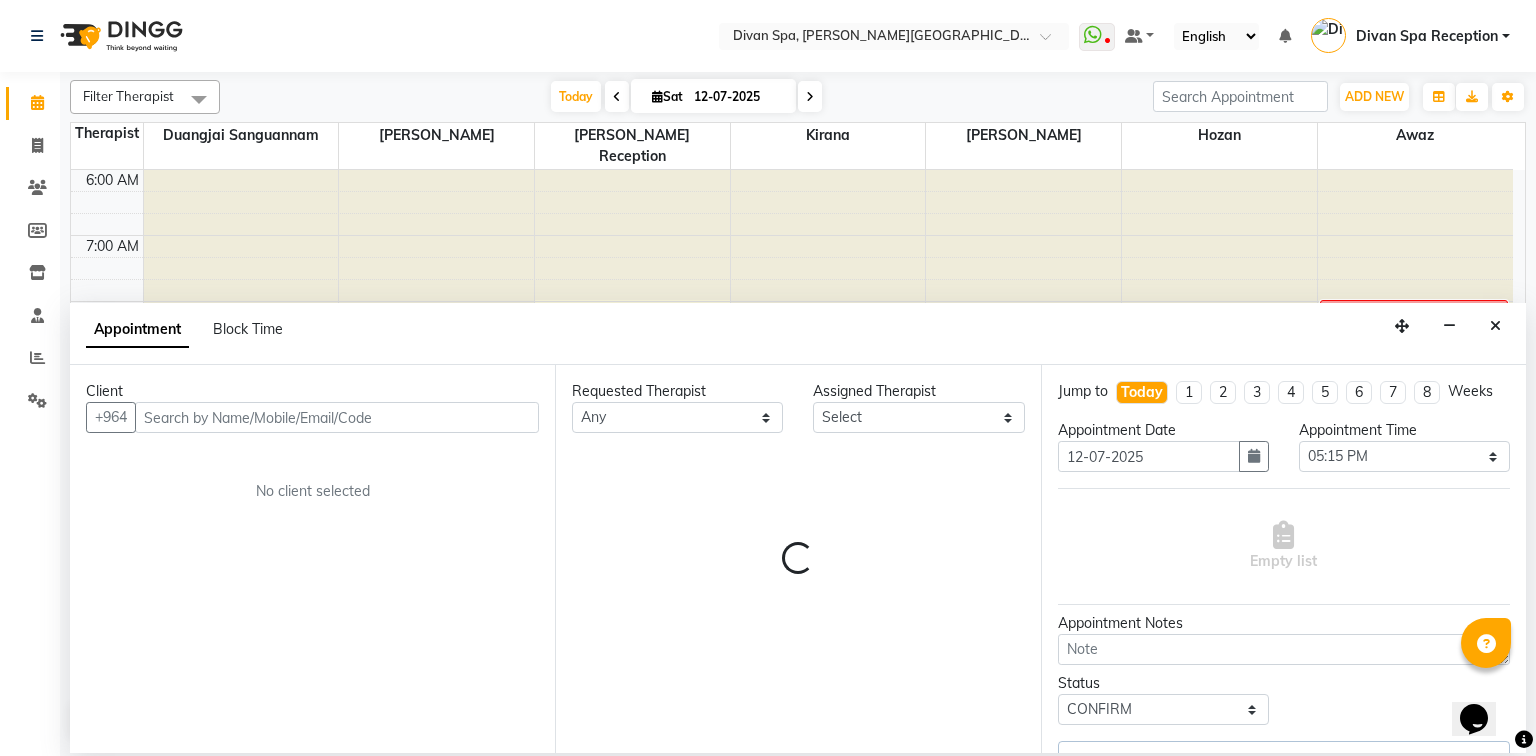 select on "17310" 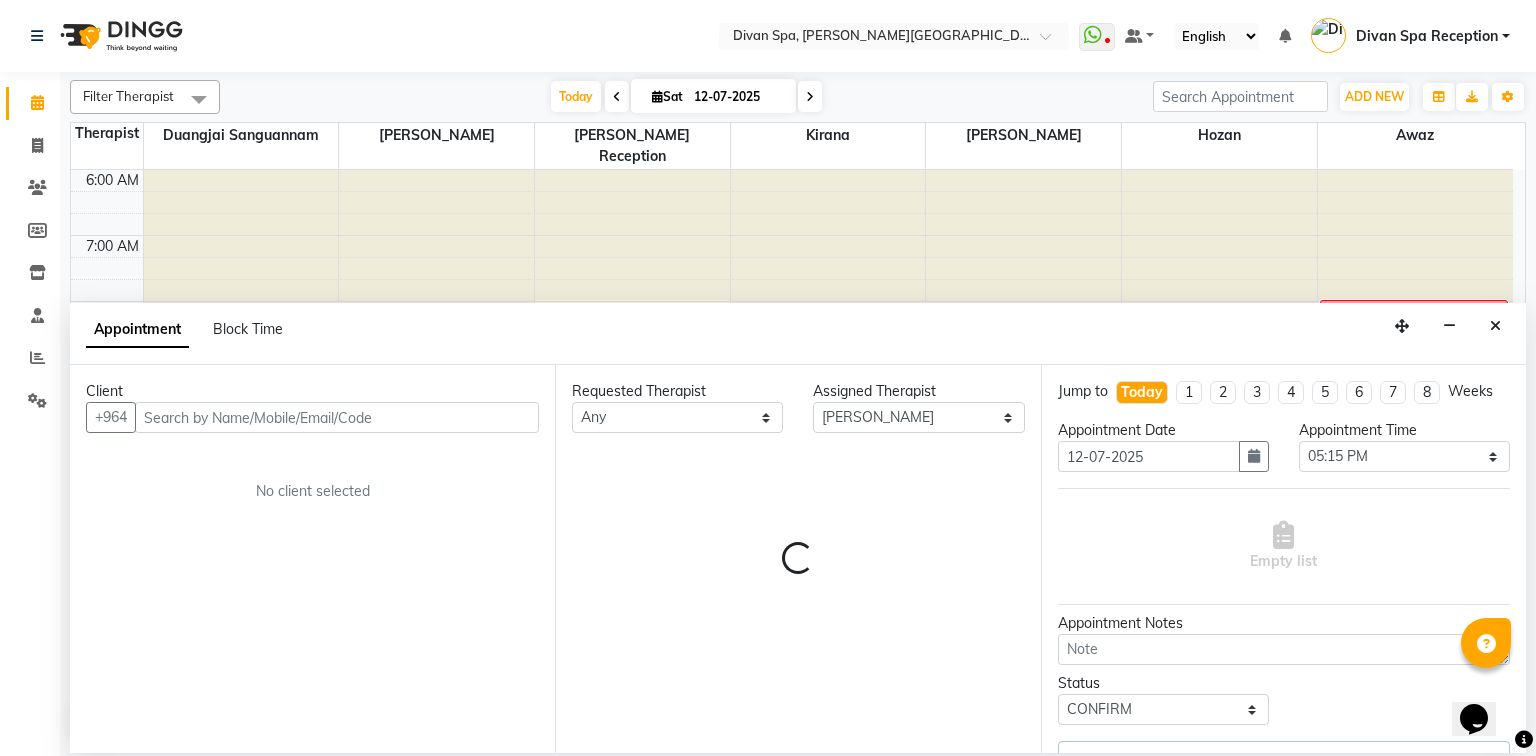 scroll, scrollTop: 566, scrollLeft: 0, axis: vertical 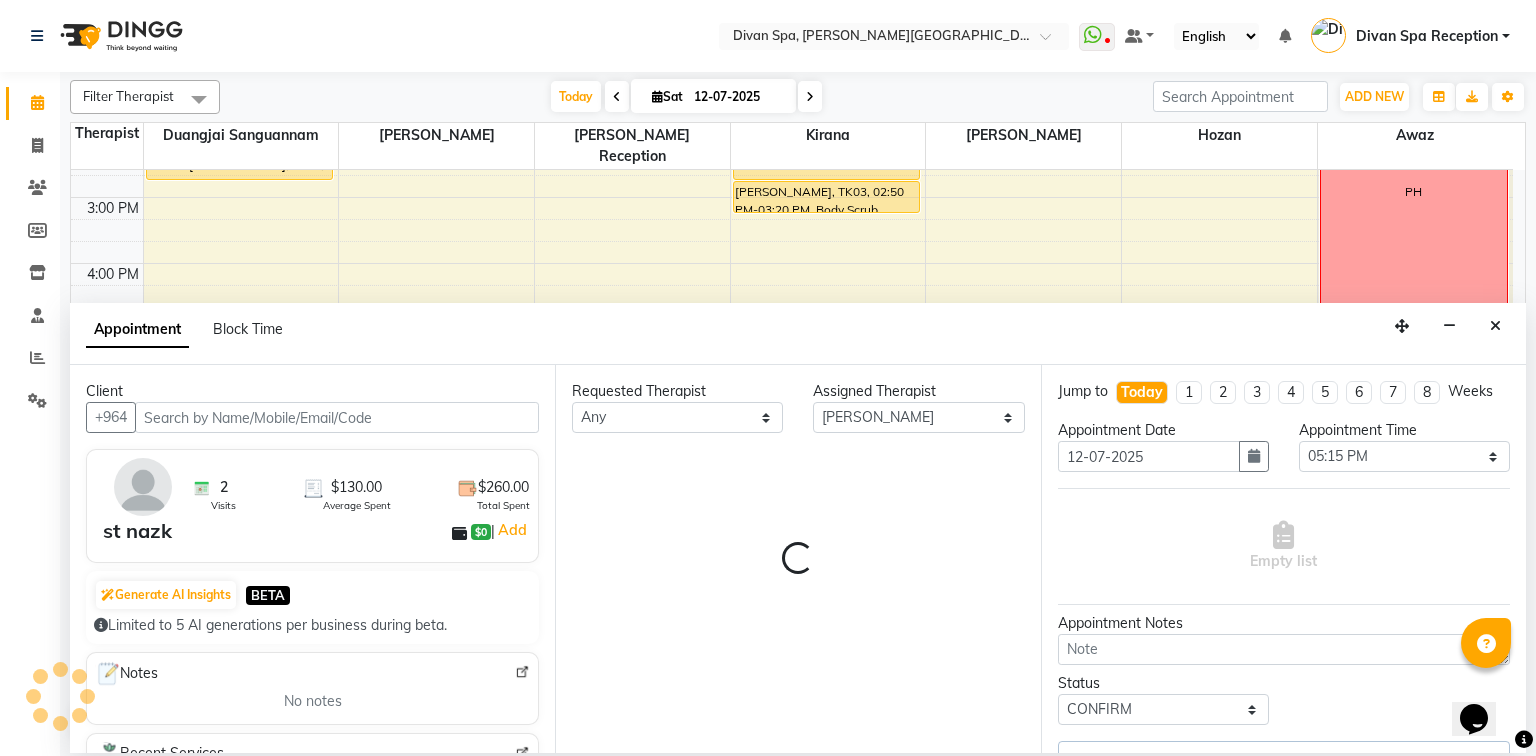 select on "2802" 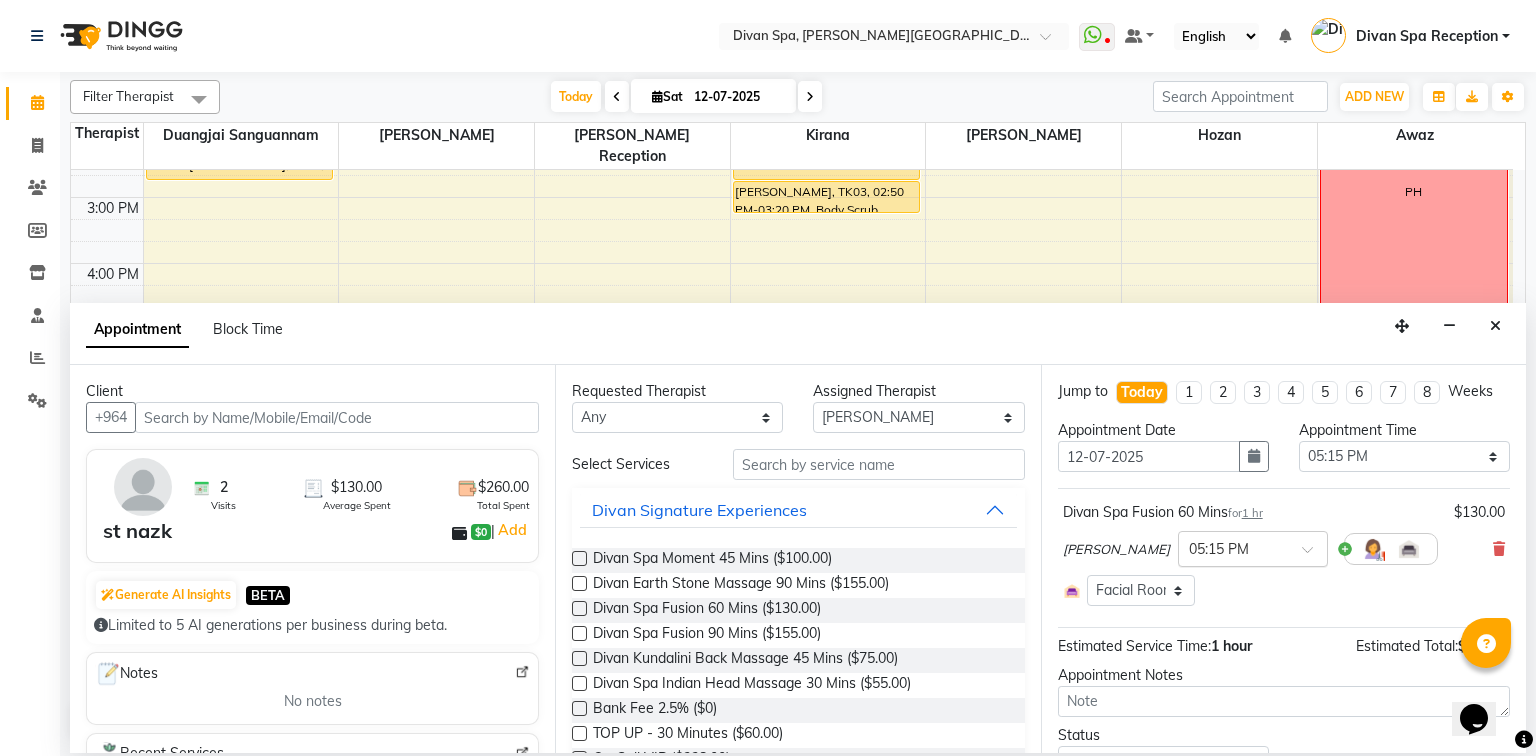 click at bounding box center (1314, 555) 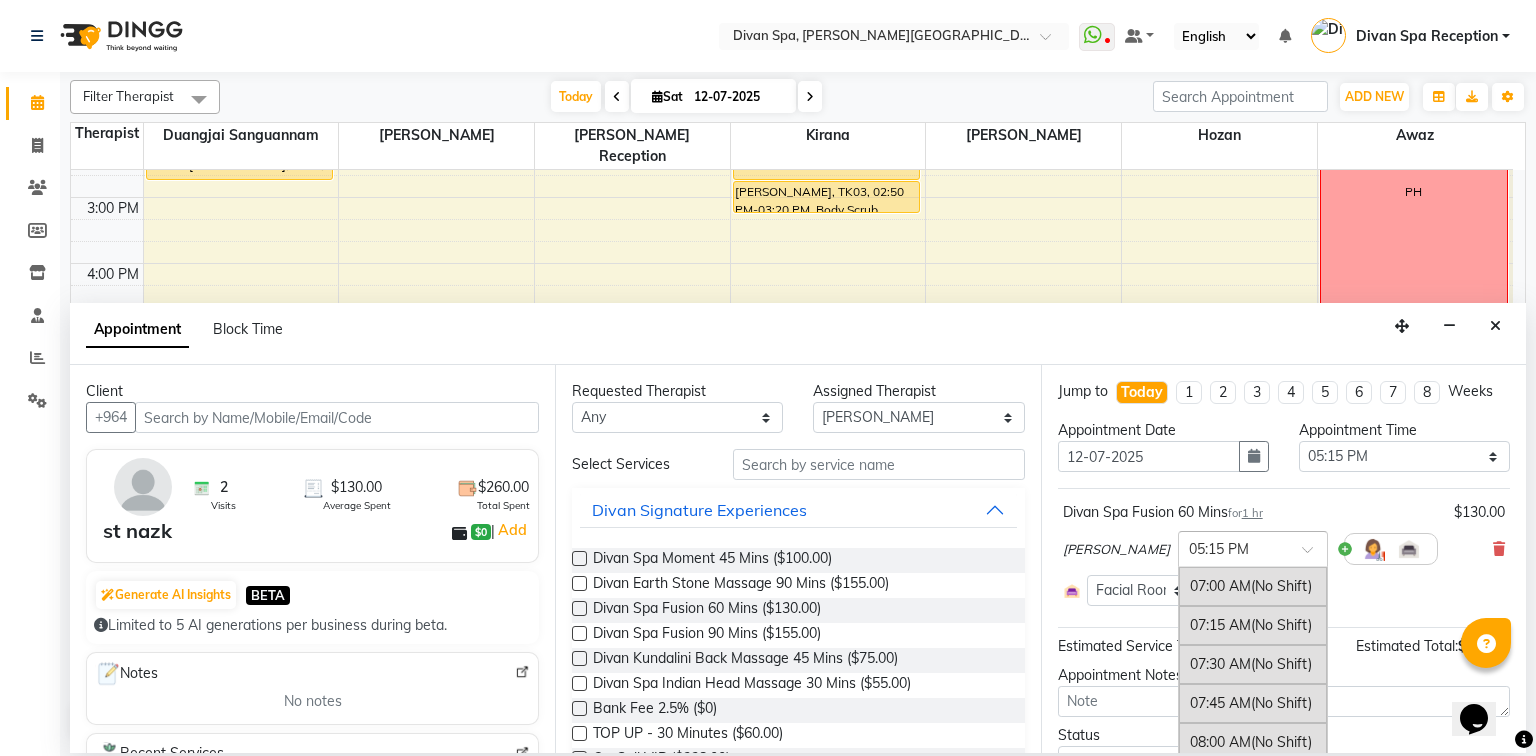scroll, scrollTop: 1562, scrollLeft: 0, axis: vertical 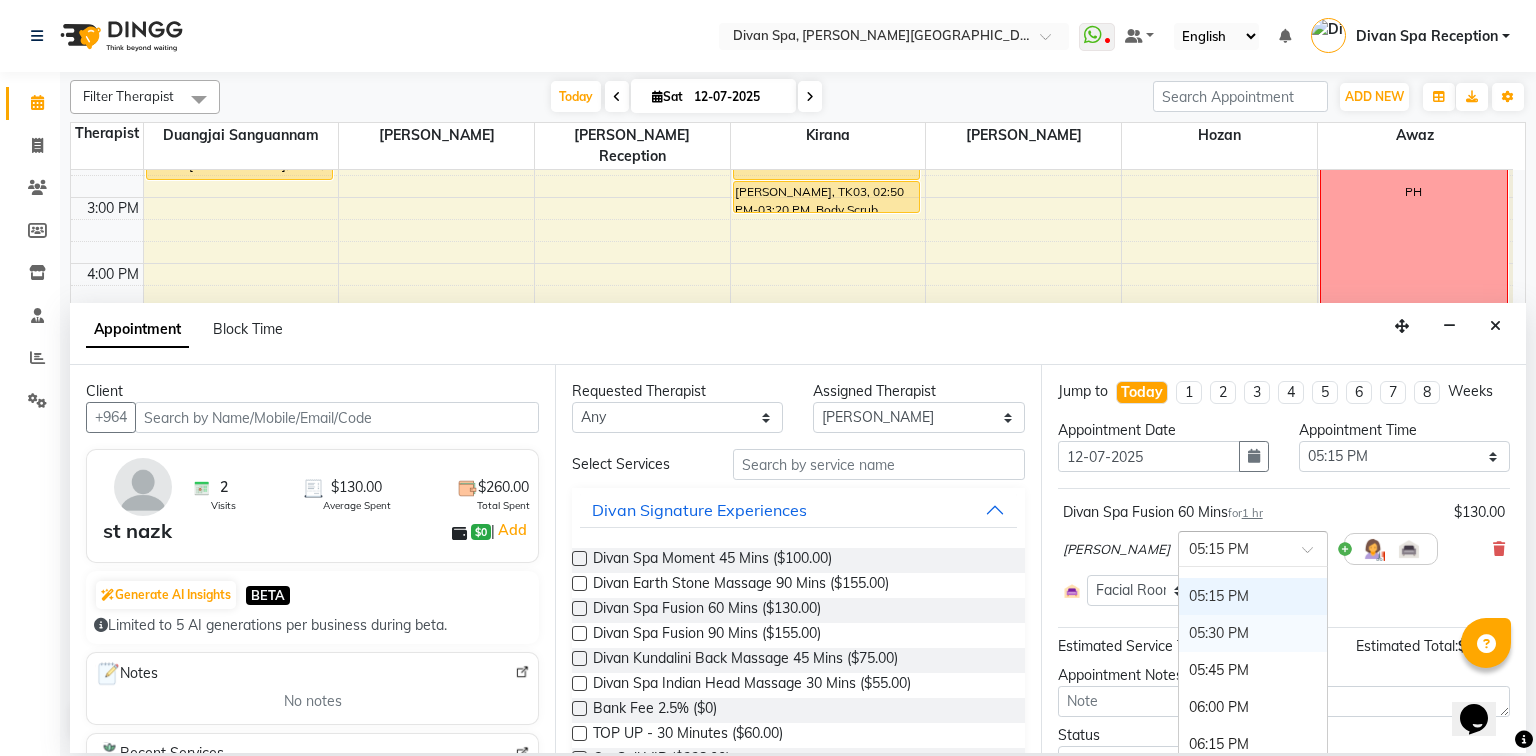 click on "05:30 PM" at bounding box center (1253, 633) 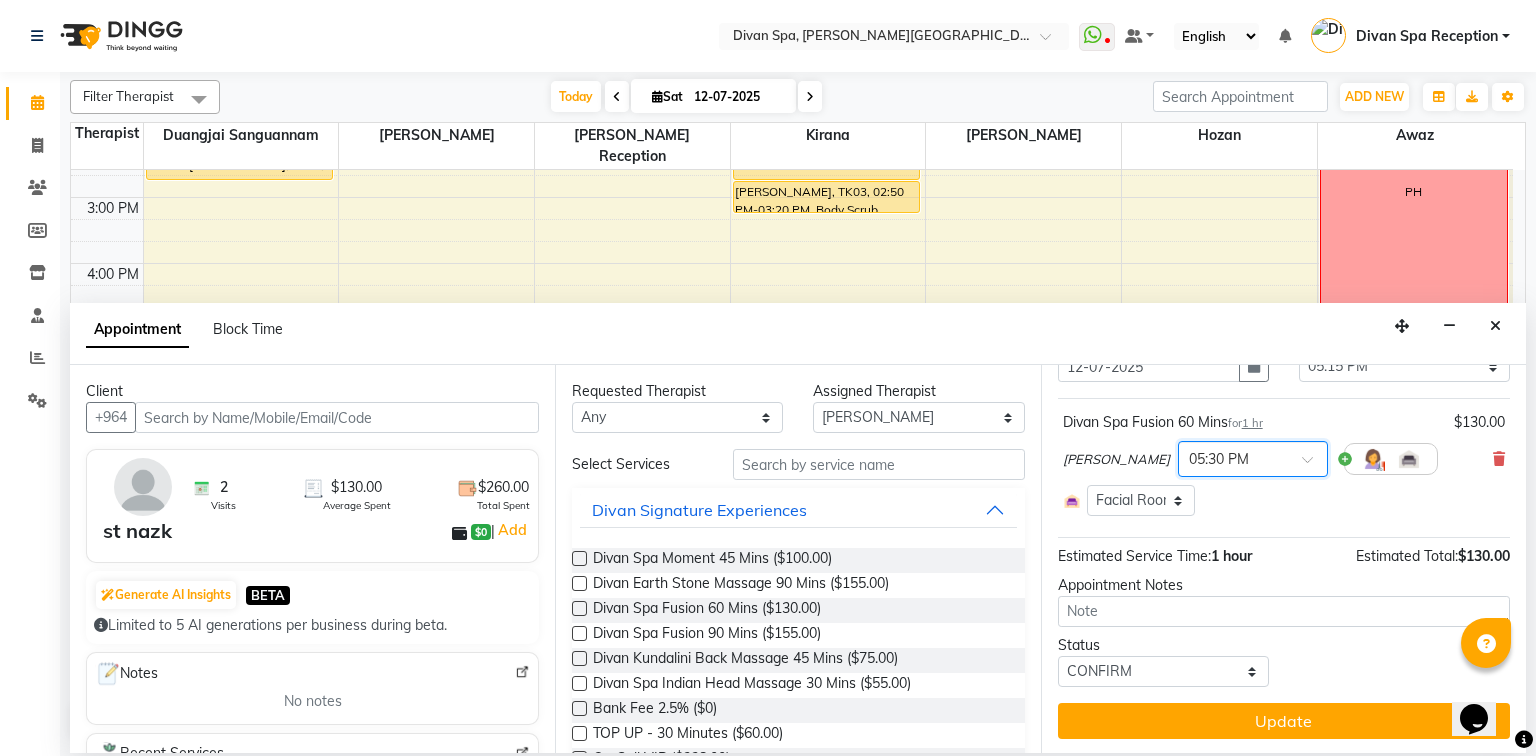 scroll, scrollTop: 91, scrollLeft: 0, axis: vertical 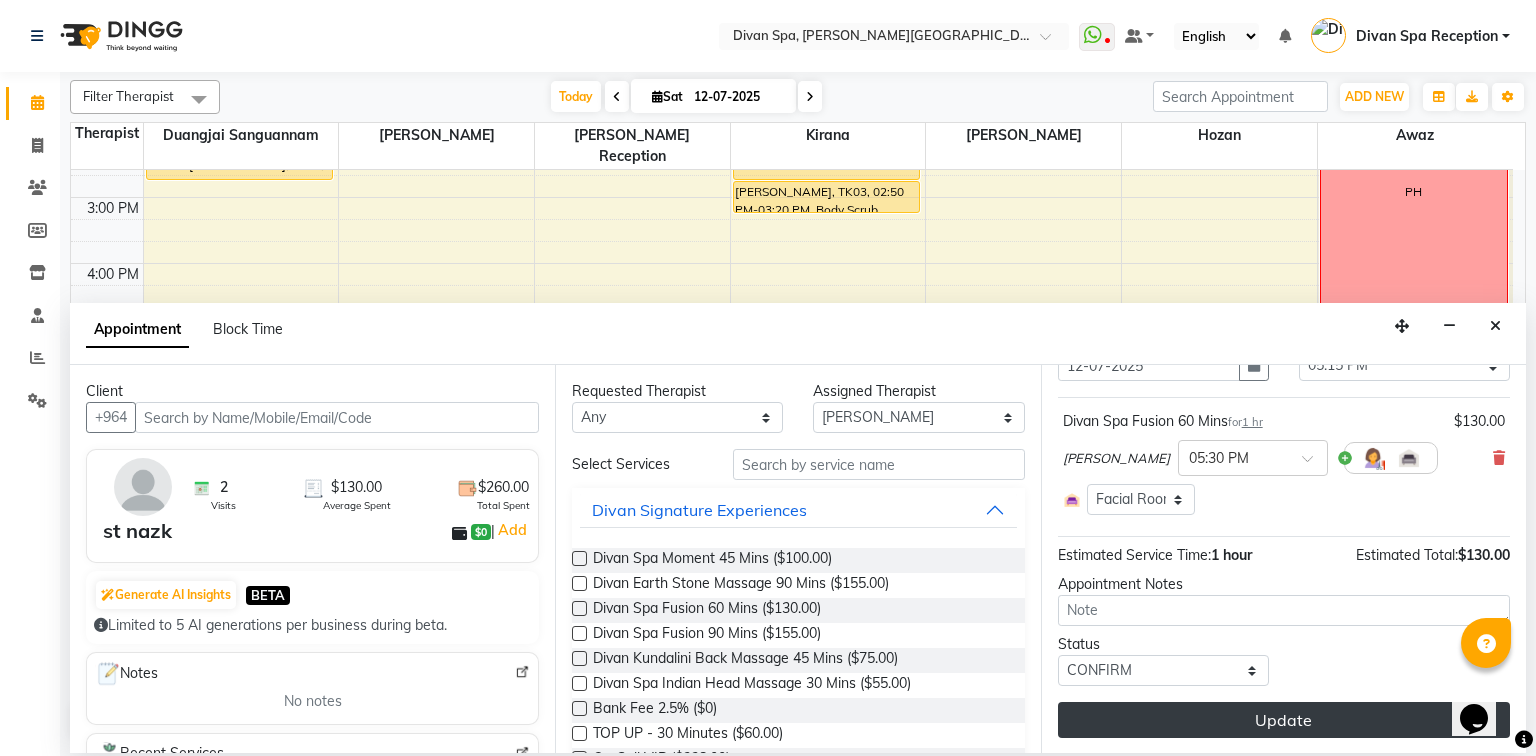 click on "Update" at bounding box center (1284, 720) 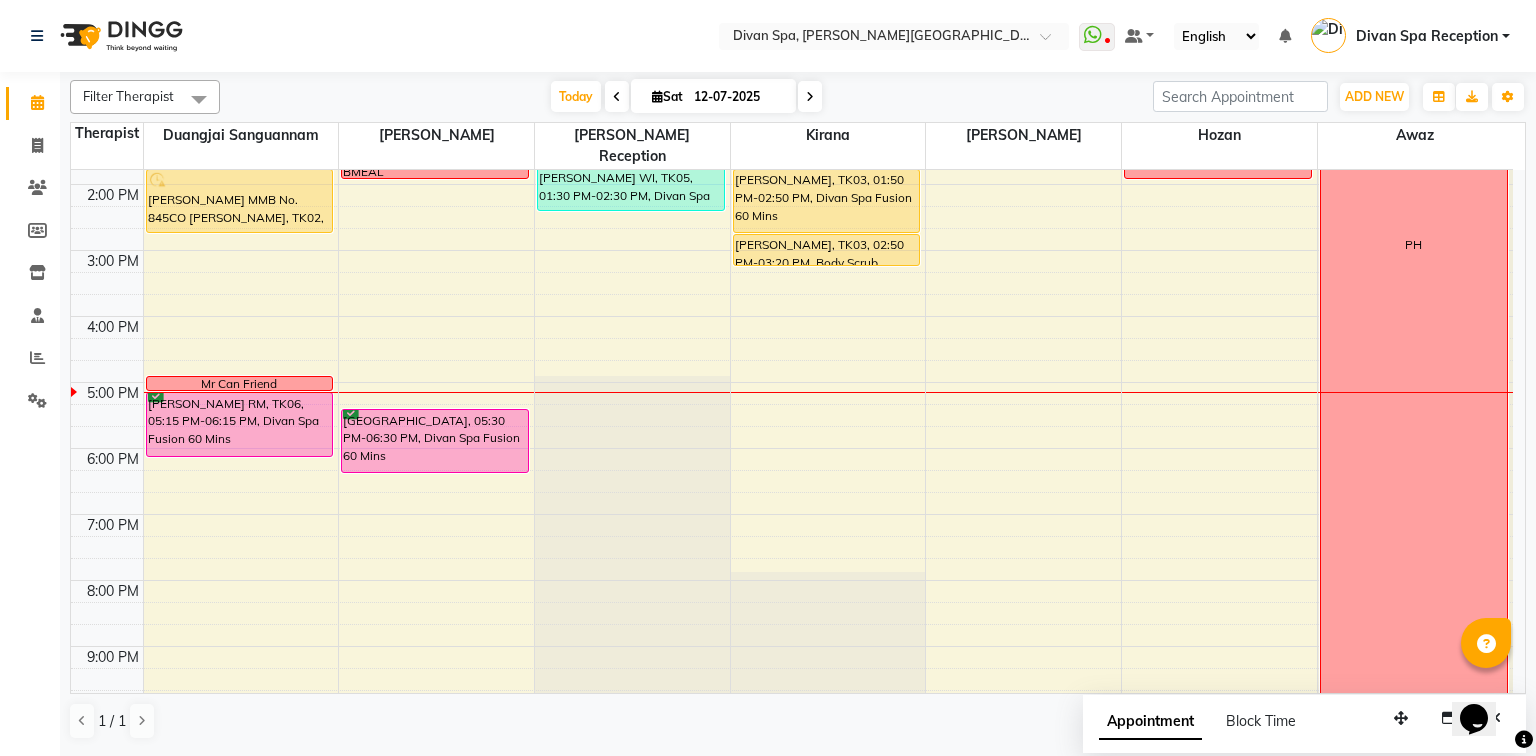 scroll, scrollTop: 485, scrollLeft: 0, axis: vertical 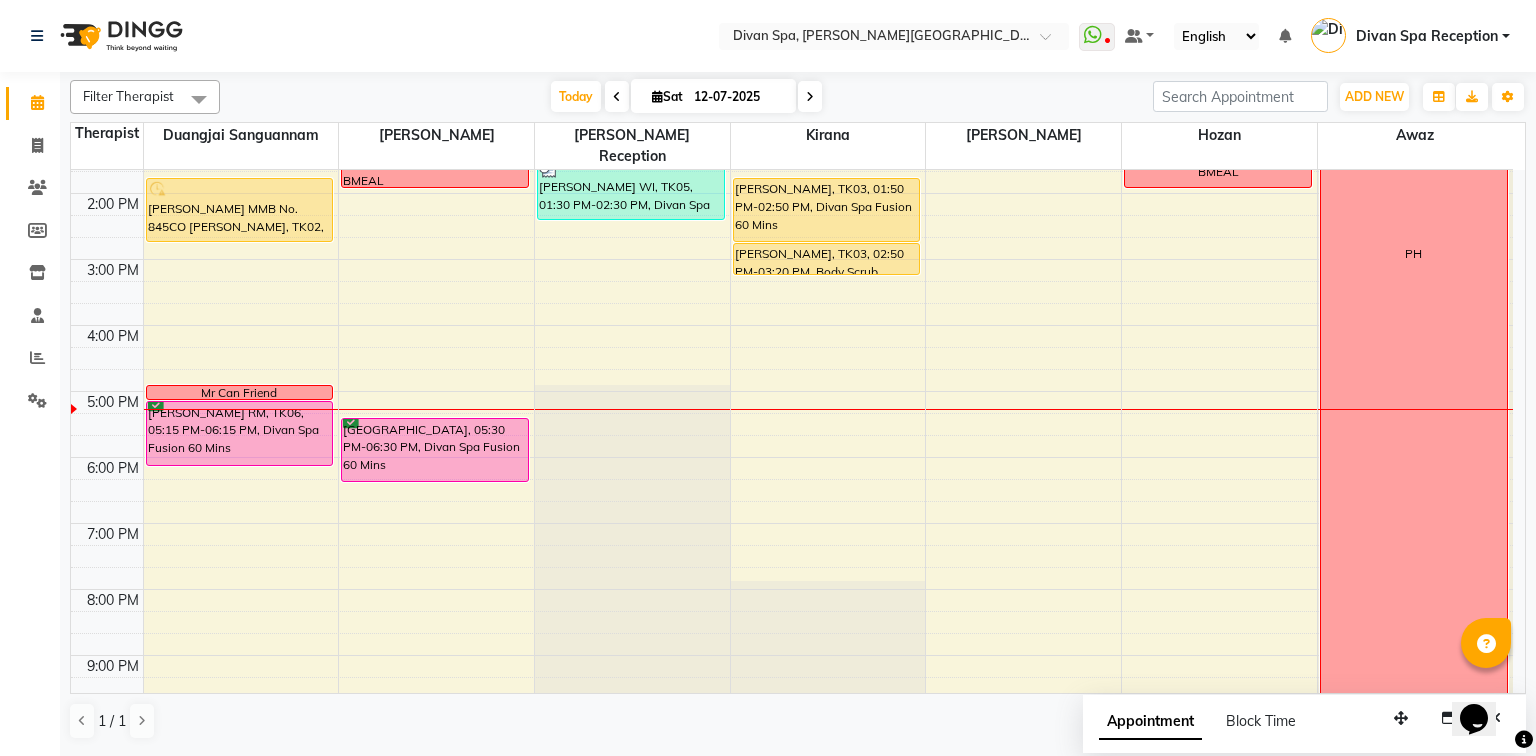 click on "[PERSON_NAME] RM, TK06, 05:15 PM-06:15 PM, Divan Spa Fusion 60 Mins" at bounding box center [240, 433] 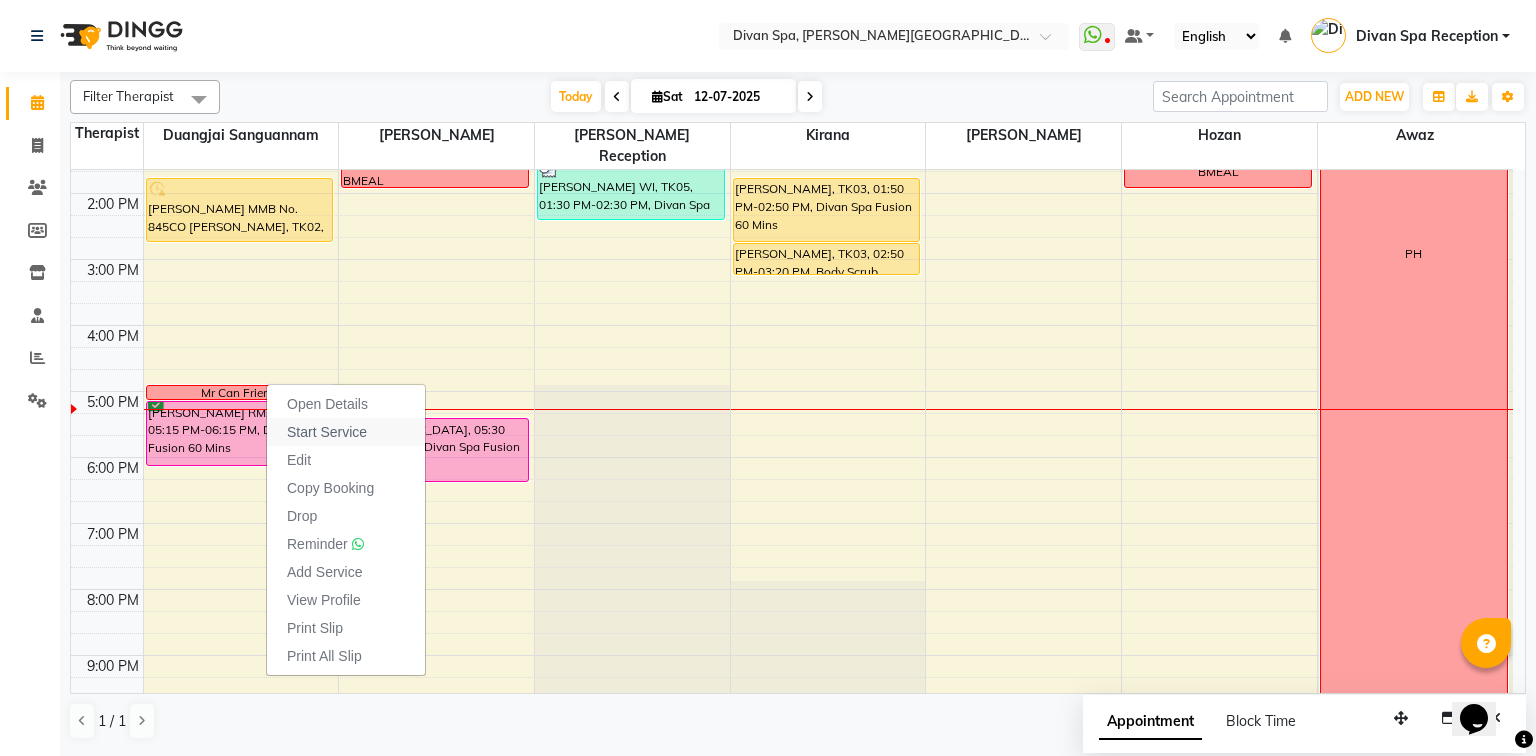 drag, startPoint x: 266, startPoint y: 382, endPoint x: 309, endPoint y: 436, distance: 69.02898 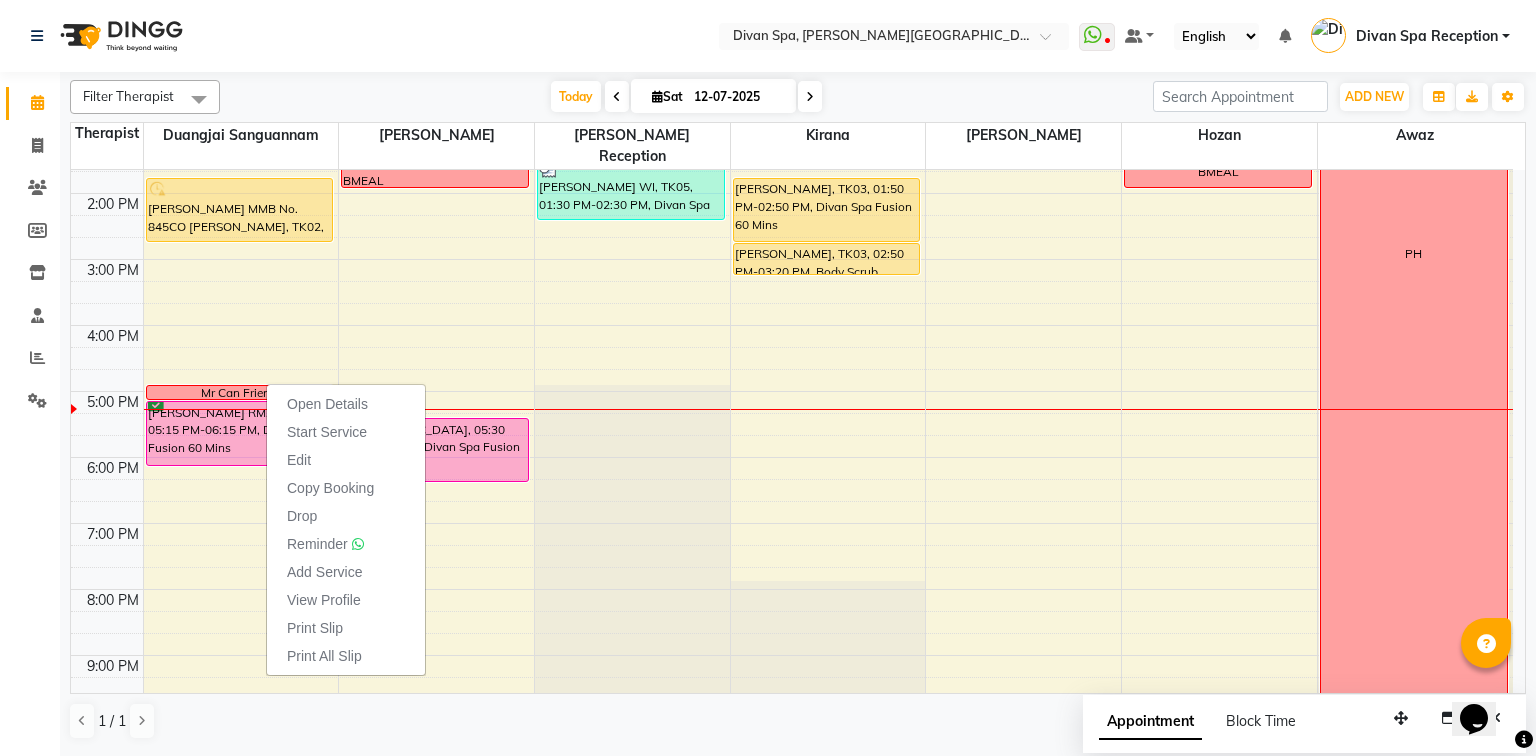 click on "[PERSON_NAME] RM, TK06, 05:15 PM-06:15 PM, Divan Spa Fusion 60 Mins" at bounding box center (240, 433) 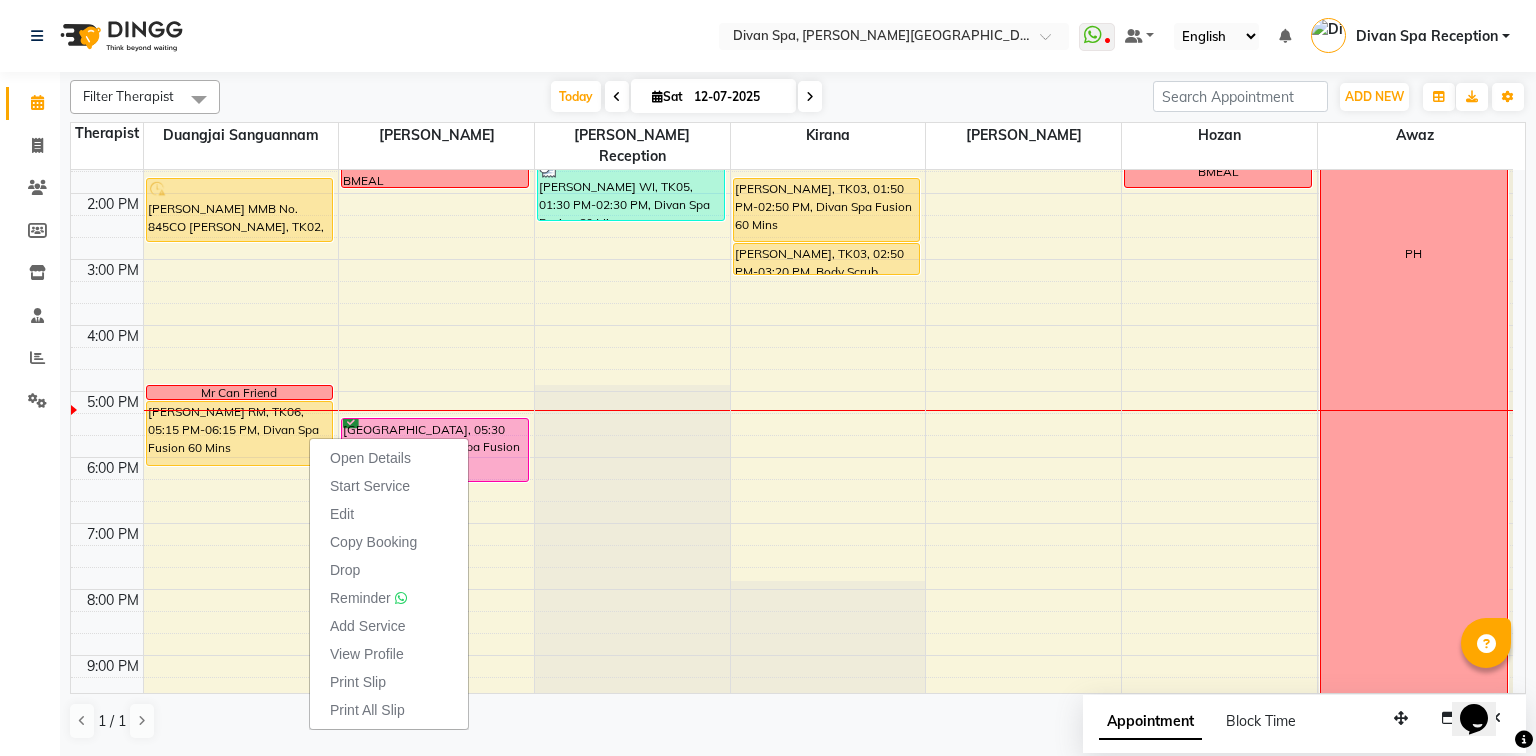 click on "Calendar  Invoice  Clients  Members  Inventory  Staff  Reports  Settings Completed InProgress Upcoming Dropped Tentative Check-In Confirm Bookings Generate Report Segments Page Builder" 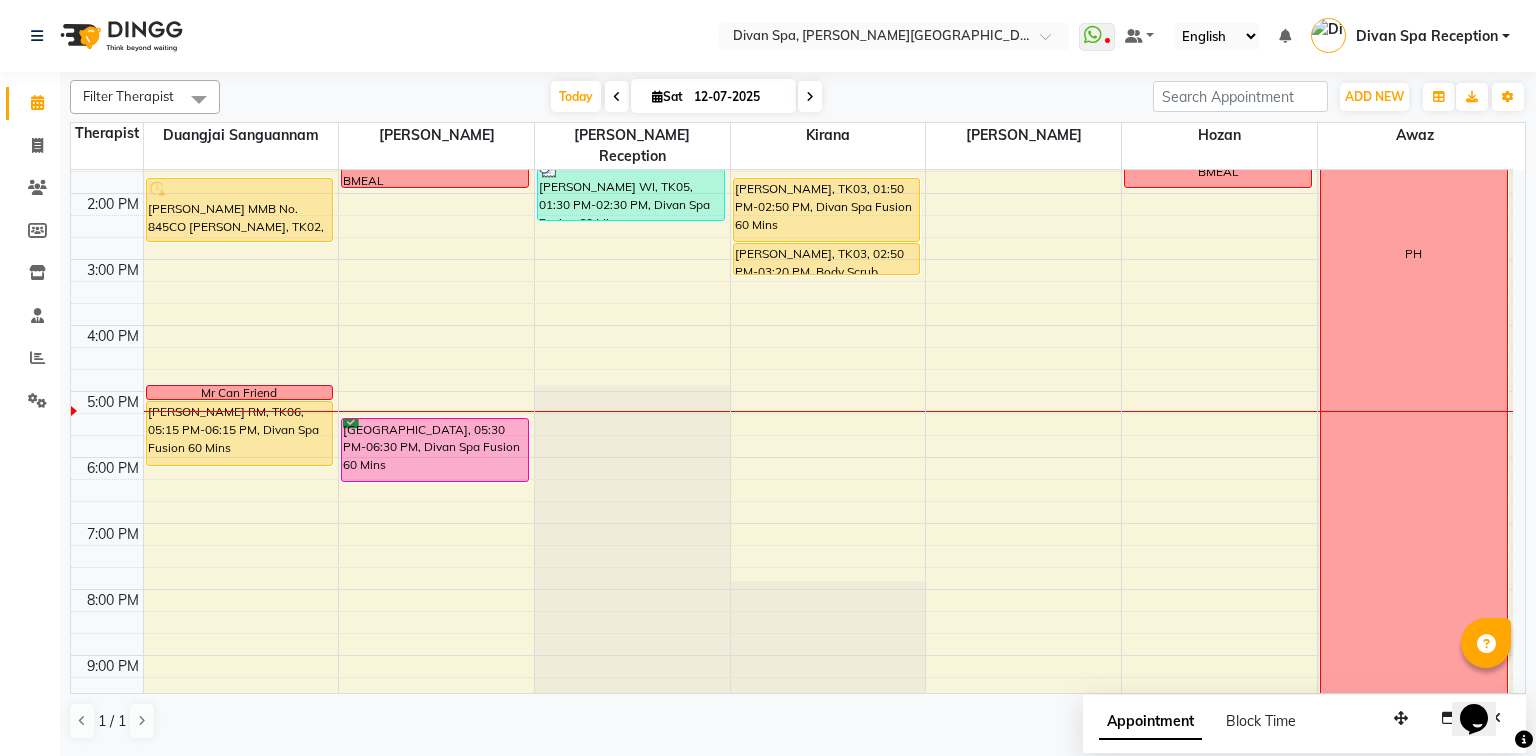 click on "[PERSON_NAME] MMB No. 845CO [PERSON_NAME], TK02, 01:50 PM-02:50 PM, Divan Spa Fusion 60 Mins" at bounding box center (240, 210) 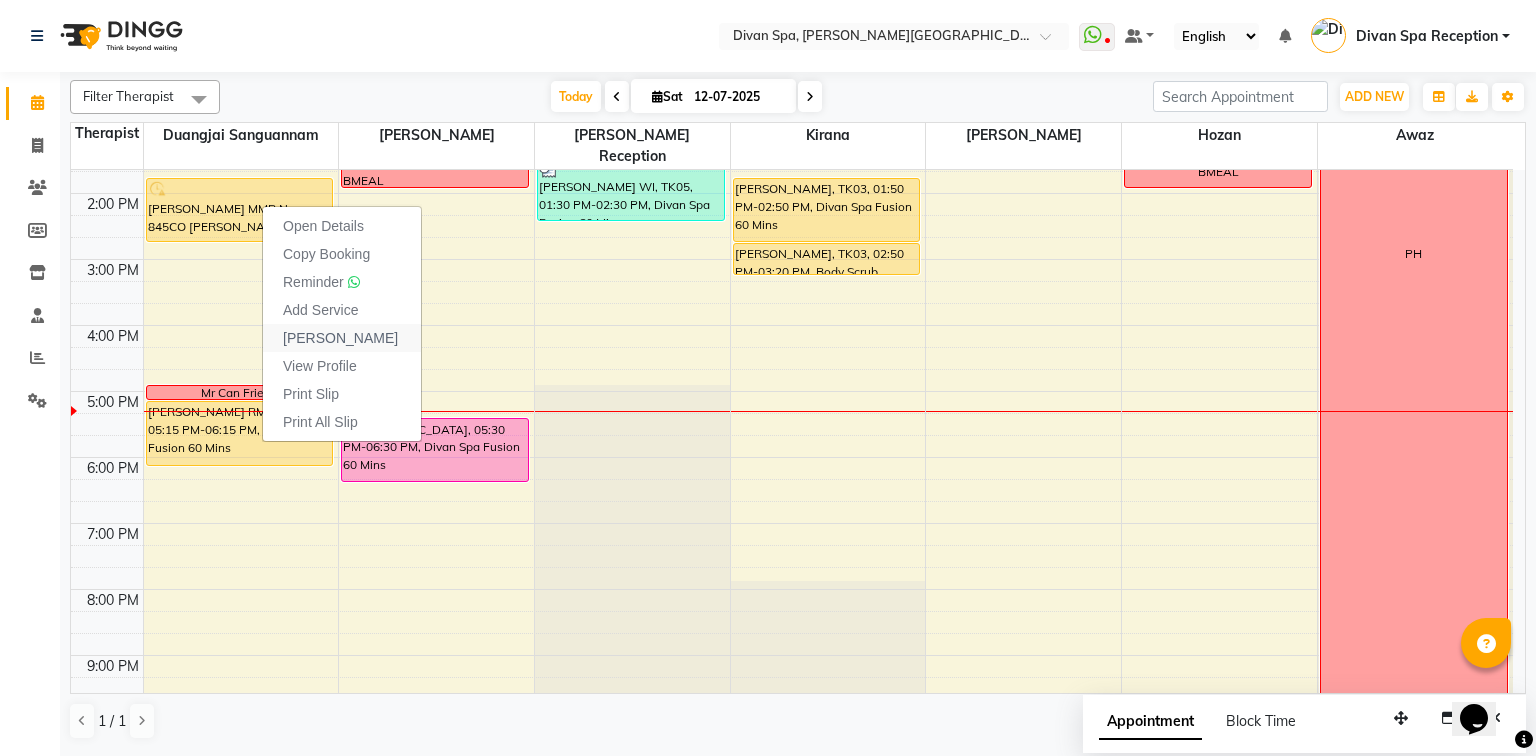 click on "[PERSON_NAME]" at bounding box center (340, 338) 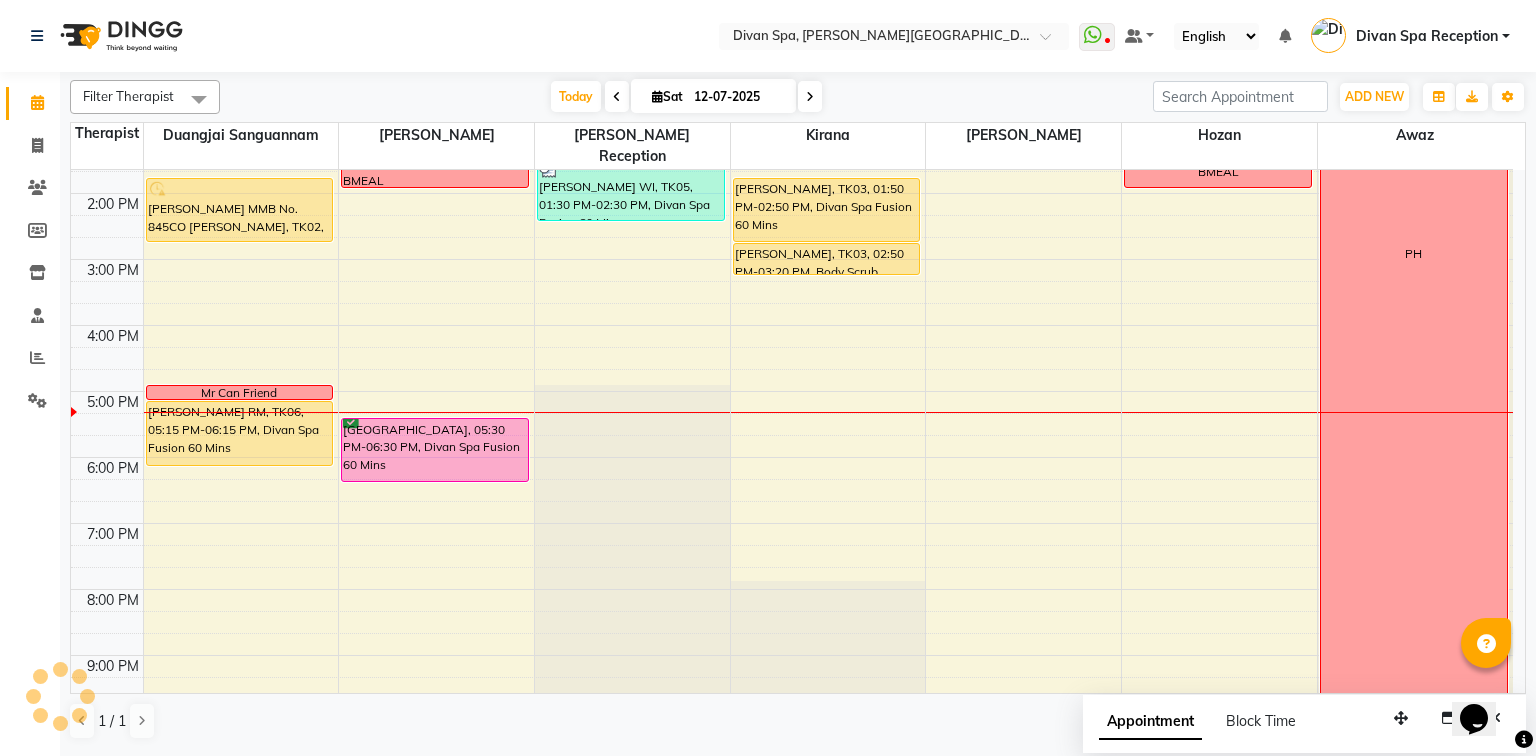 select on "service" 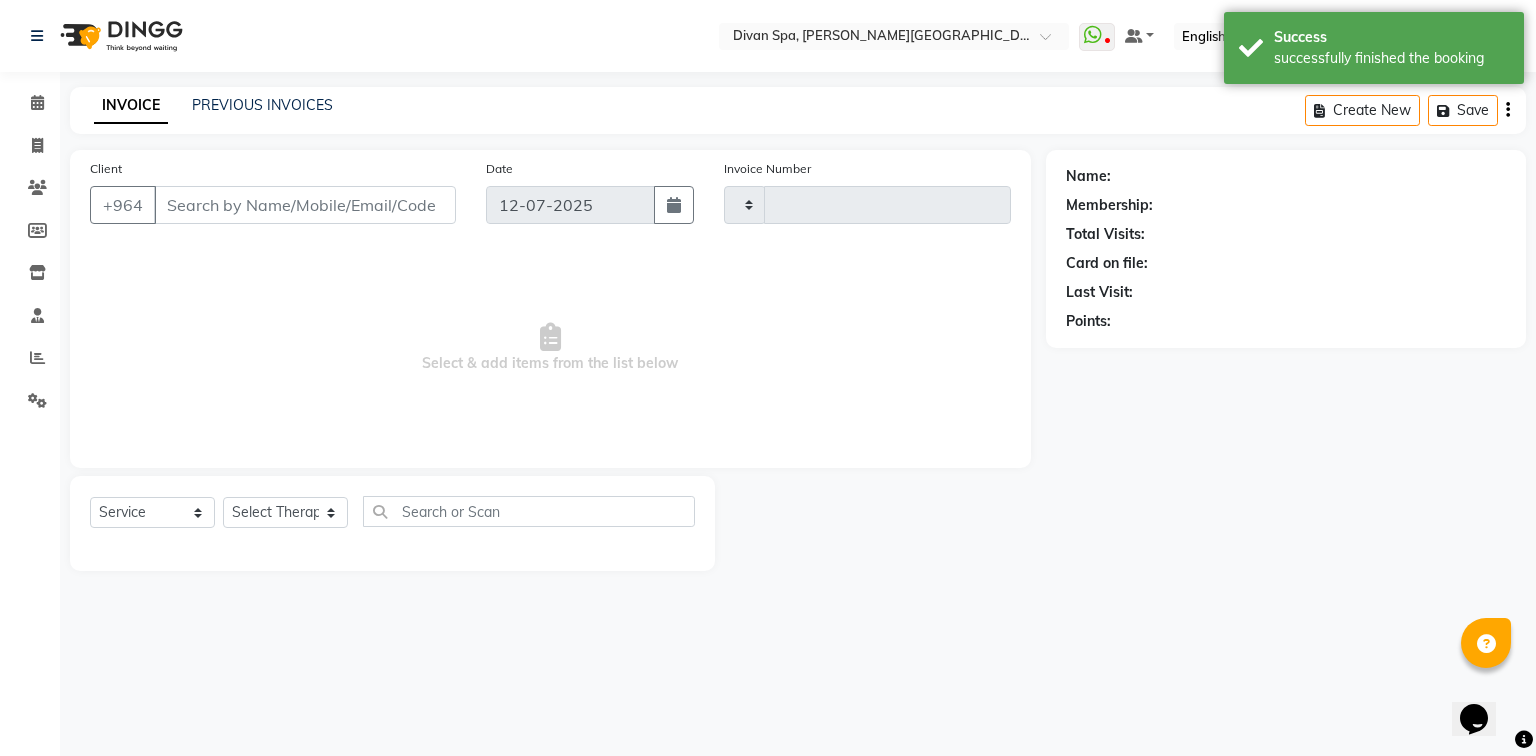 type on "0705" 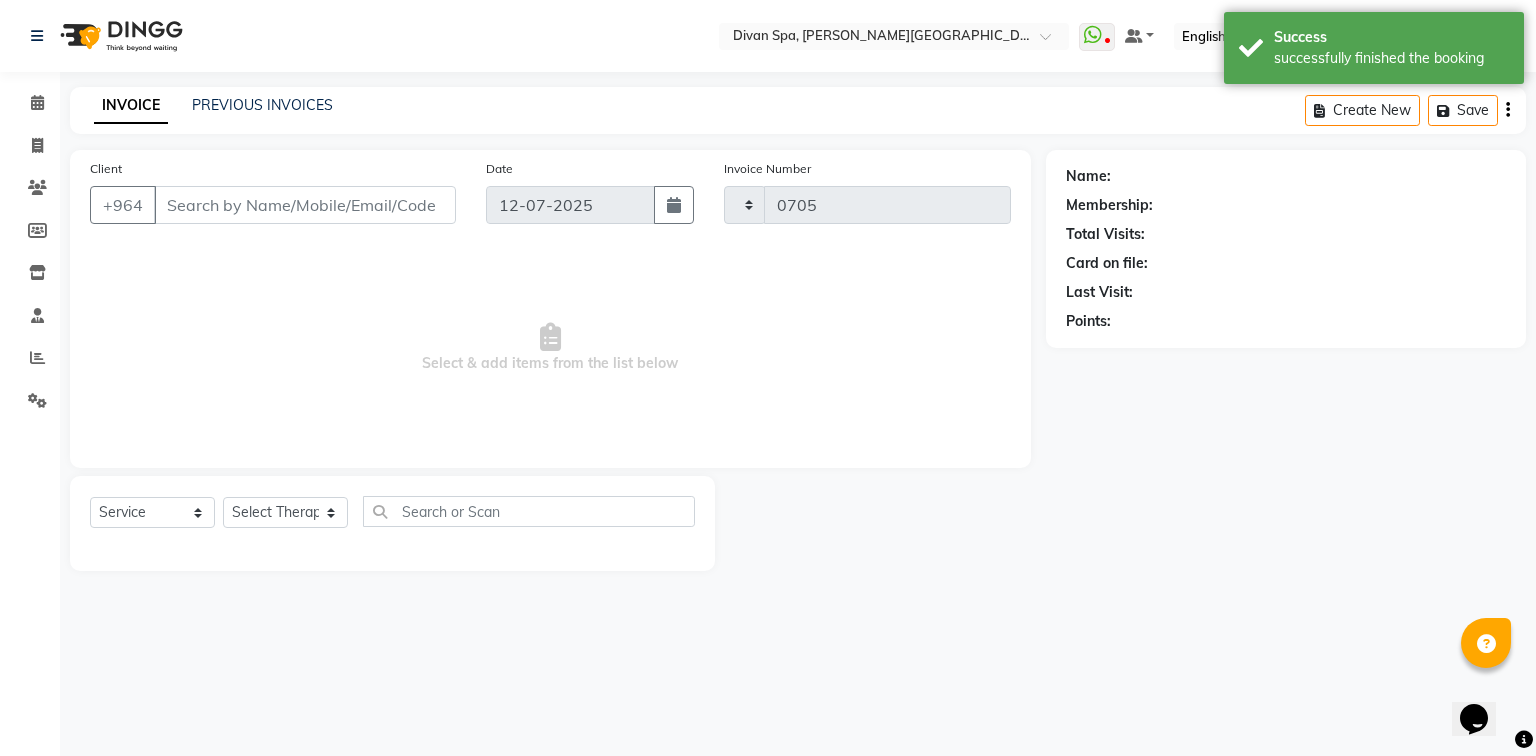 select on "3515" 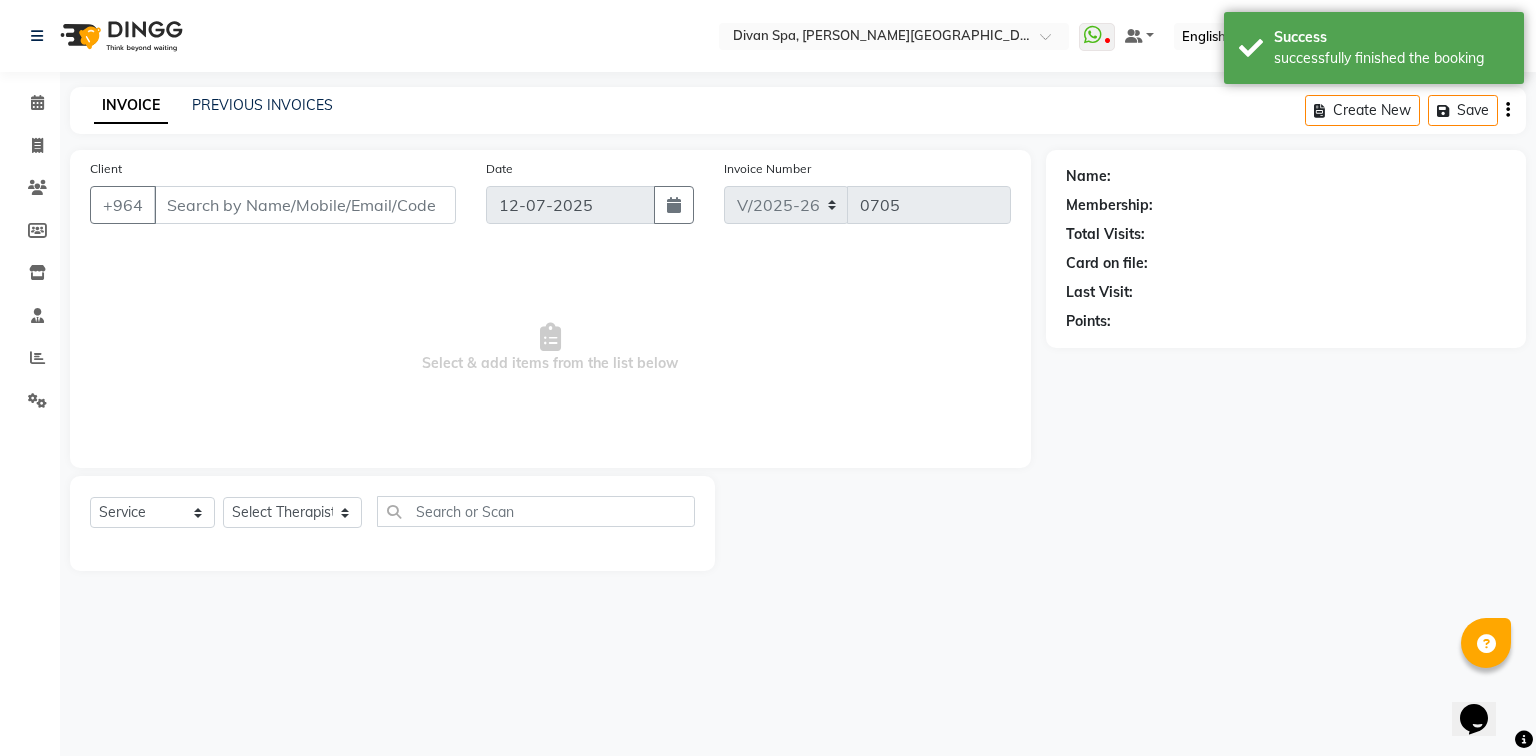 type on "75******17" 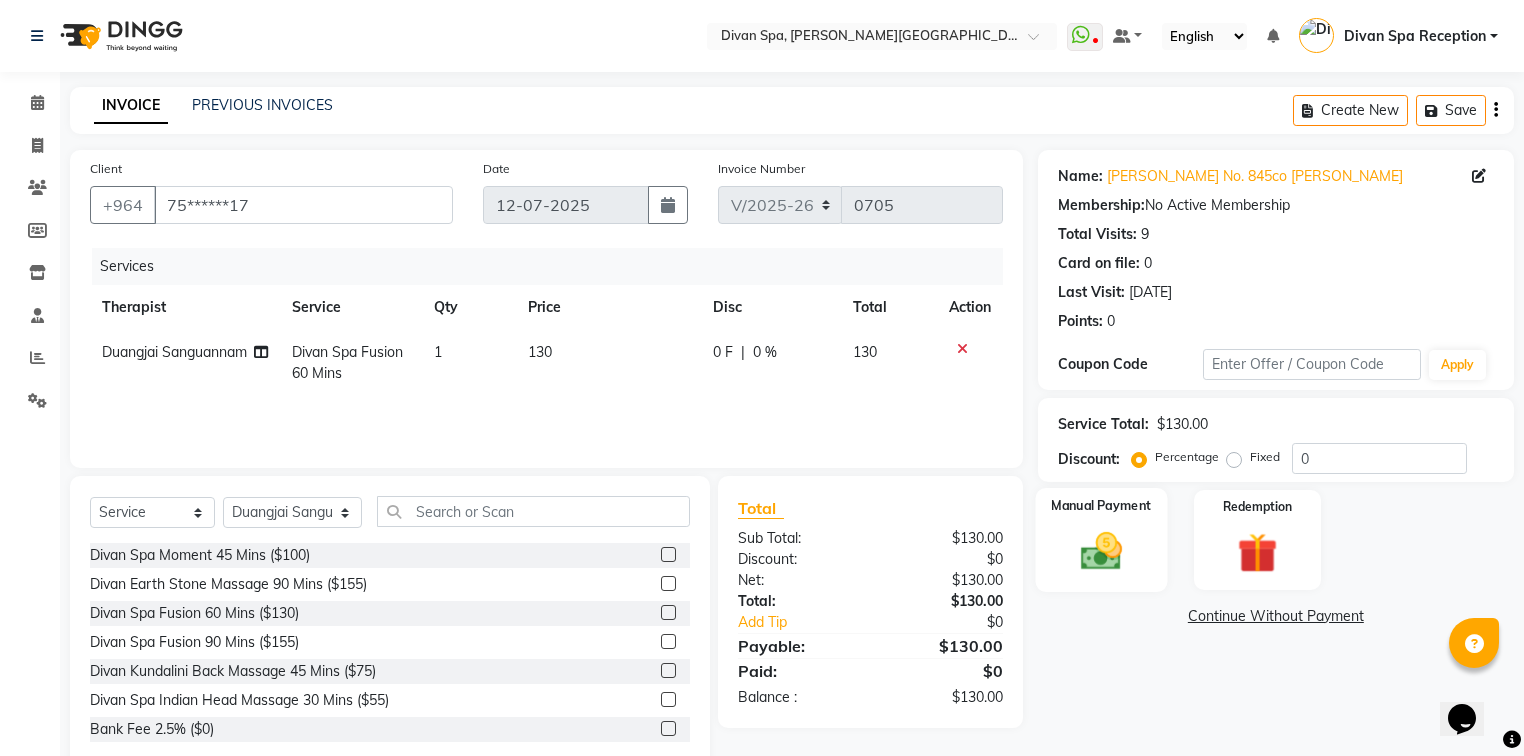 click on "Manual Payment" 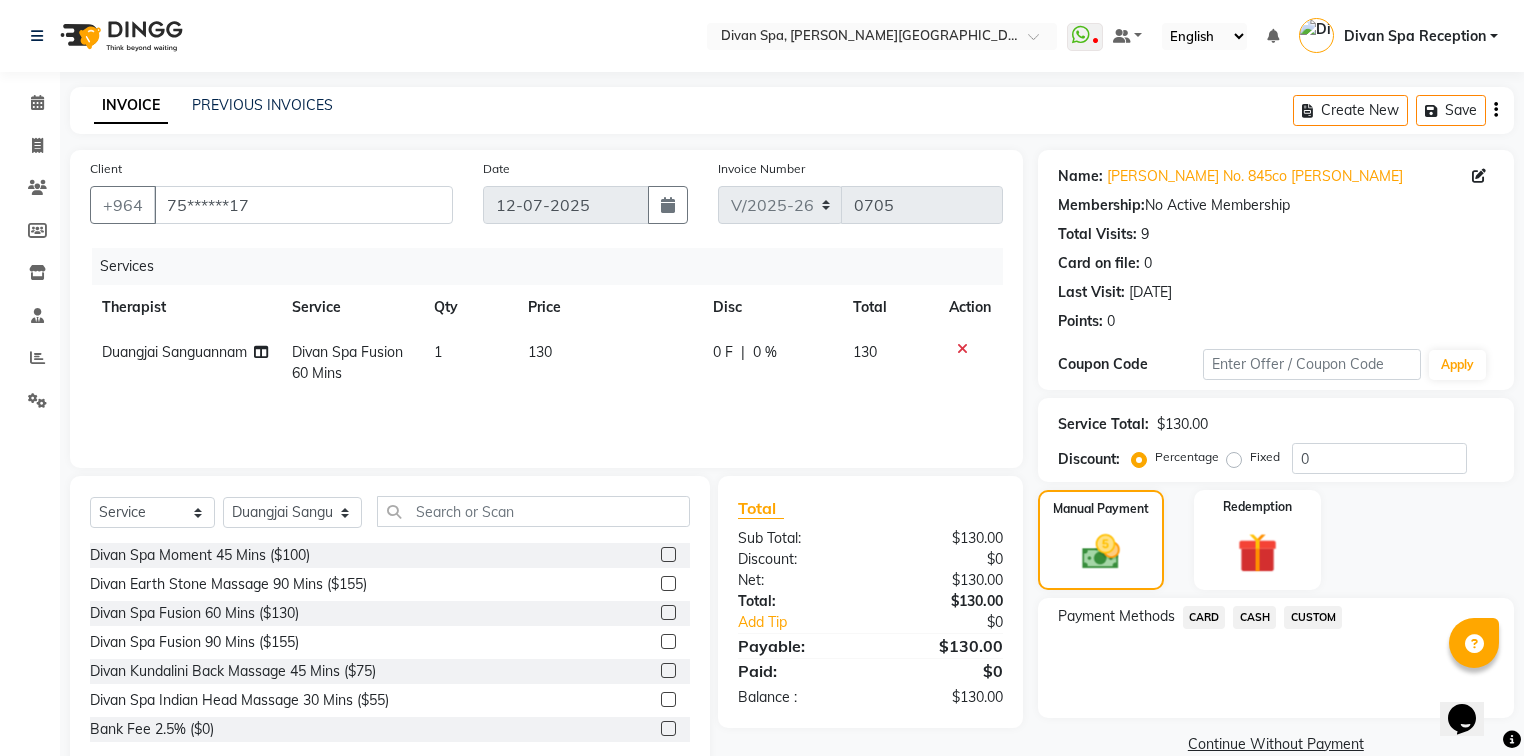 click on "CUSTOM" 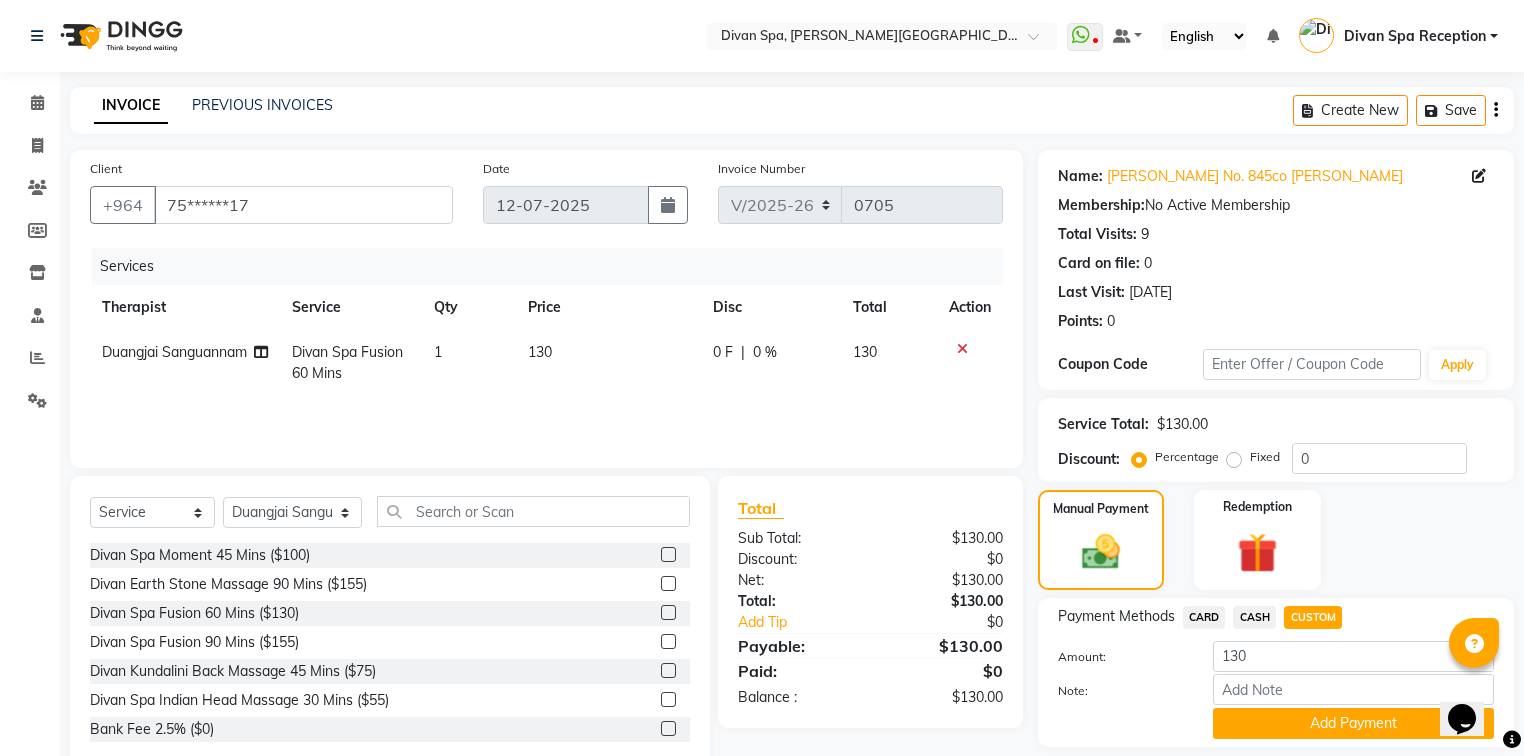 scroll, scrollTop: 63, scrollLeft: 0, axis: vertical 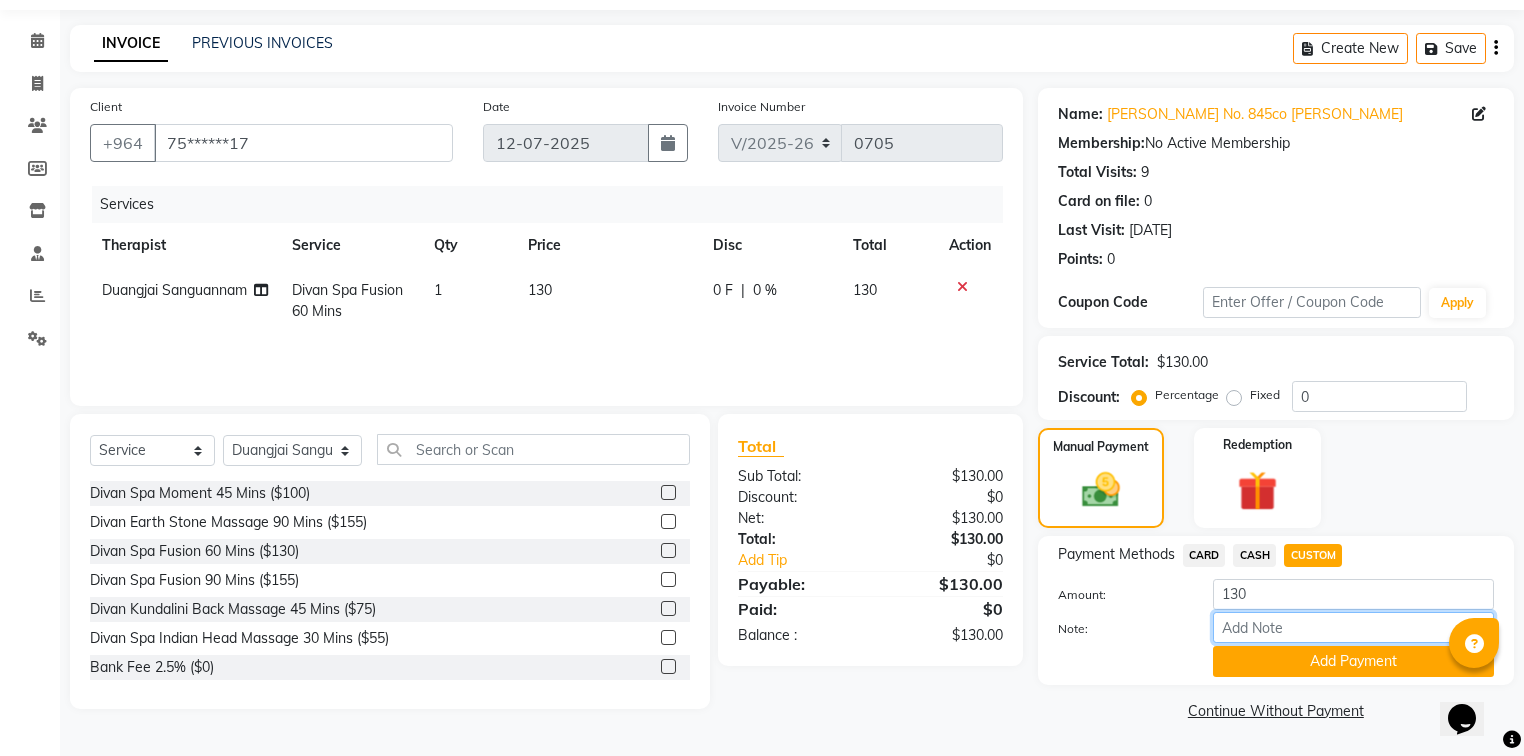 click on "Note:" at bounding box center [1353, 627] 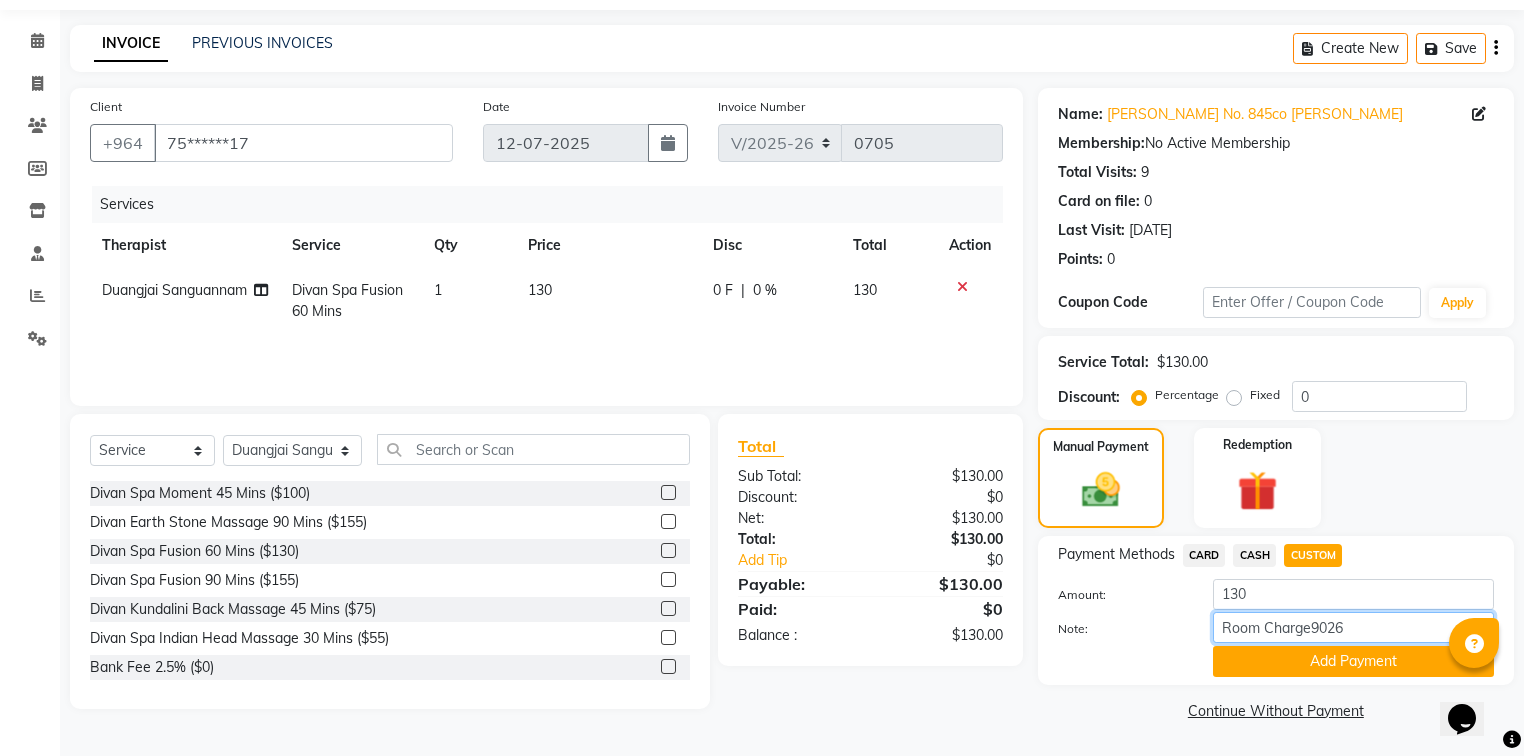 drag, startPoint x: 1372, startPoint y: 633, endPoint x: 1202, endPoint y: 620, distance: 170.49634 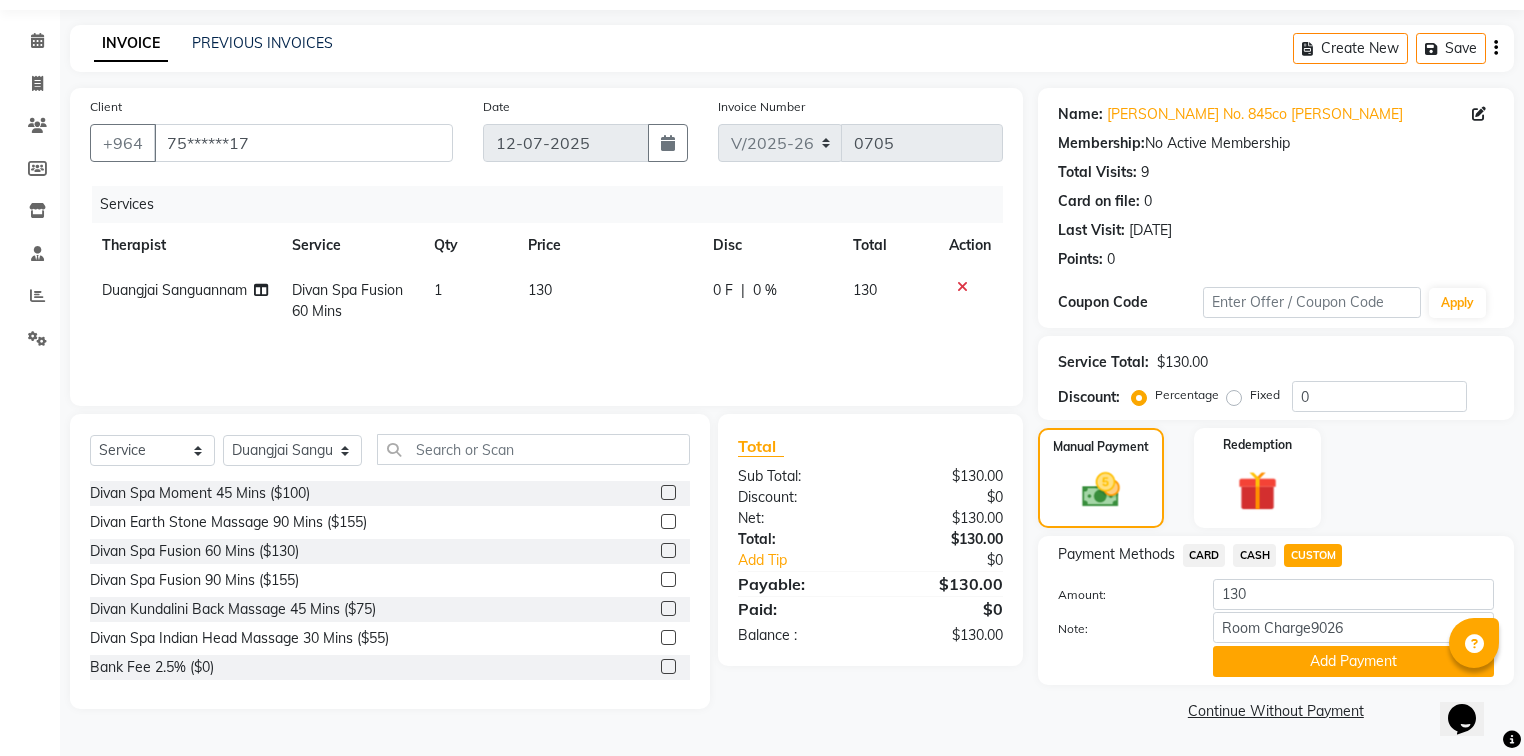 click on "Payment Methods  CARD   CASH   CUSTOM  Amount: 130 Note: Room Charge9026 Add Payment" 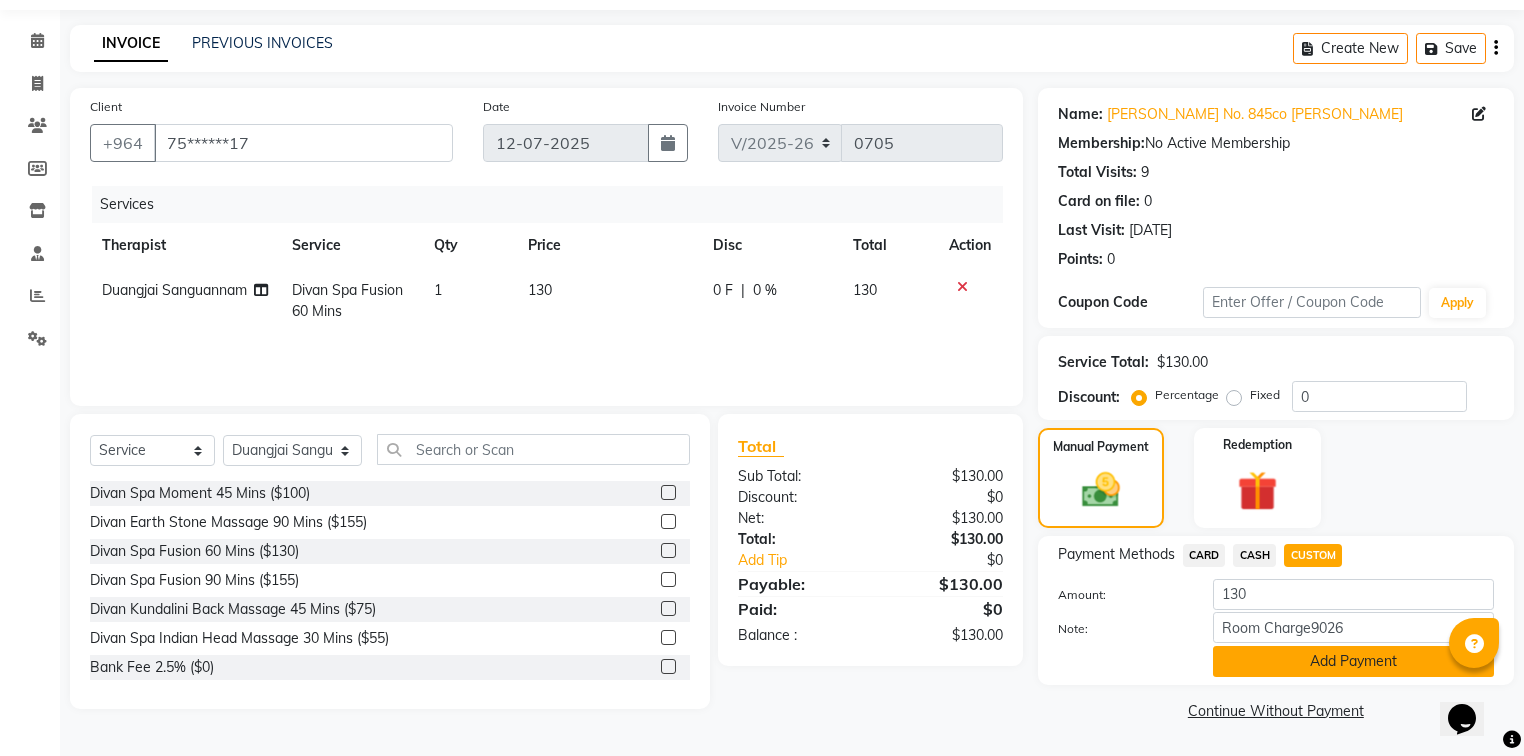 click on "Add Payment" 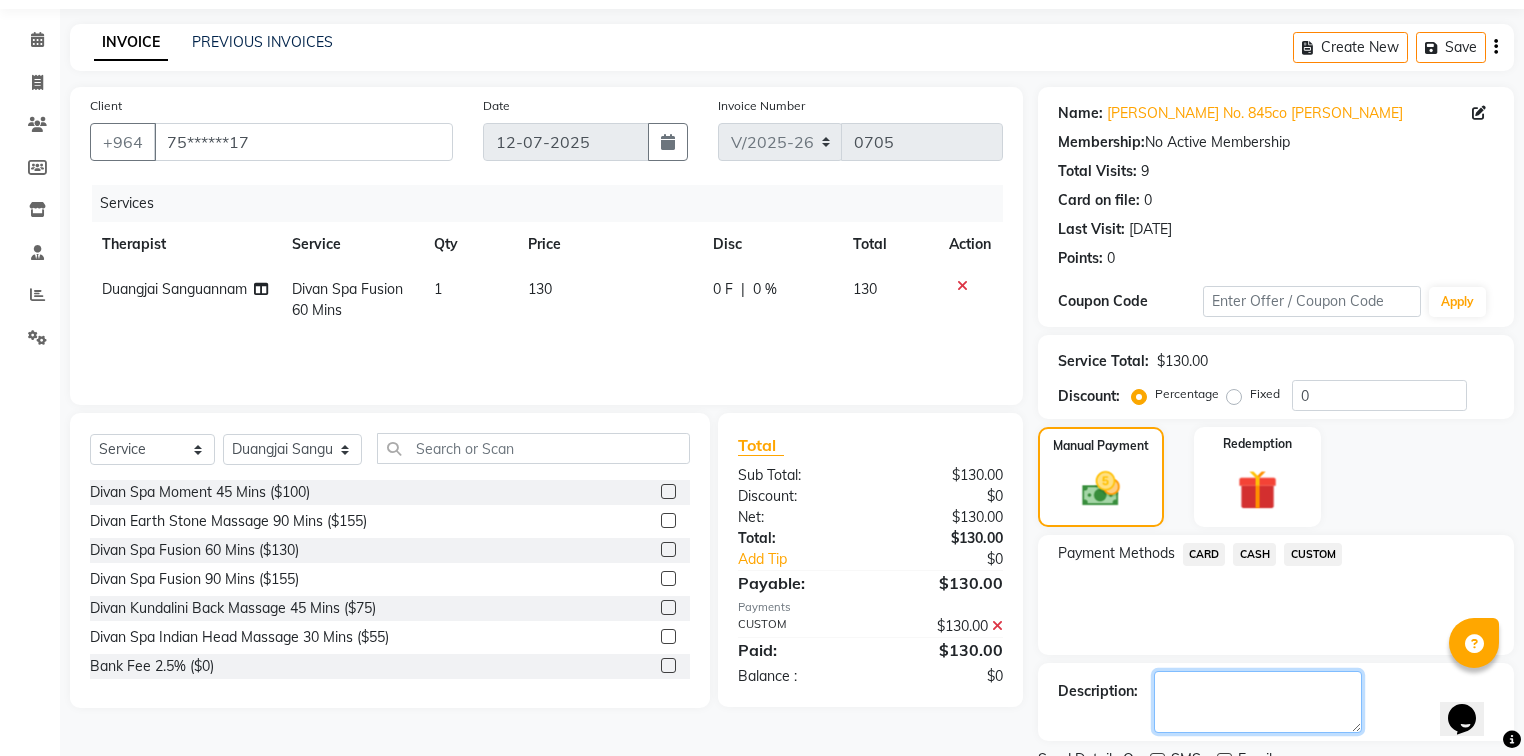 click 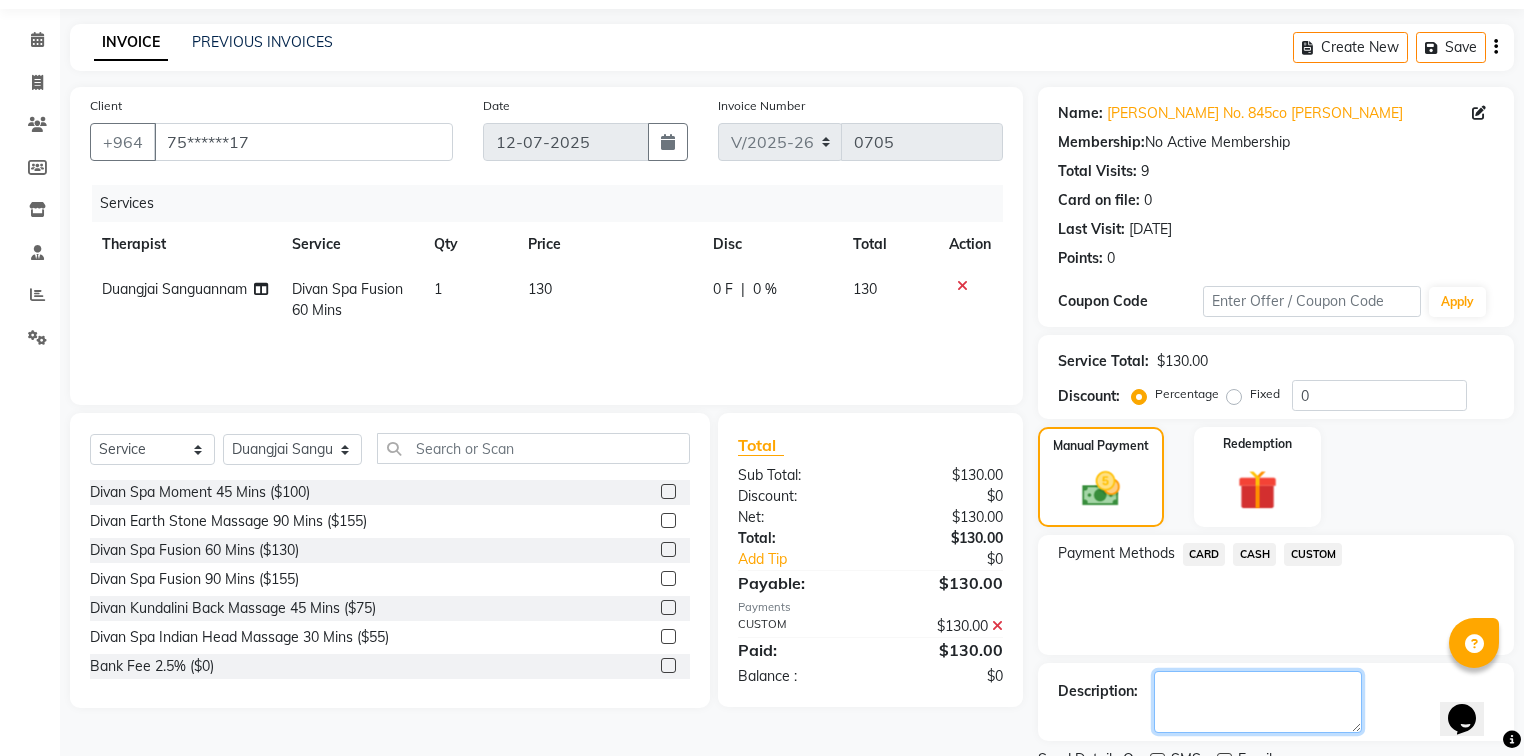 paste on "Room Charge9026" 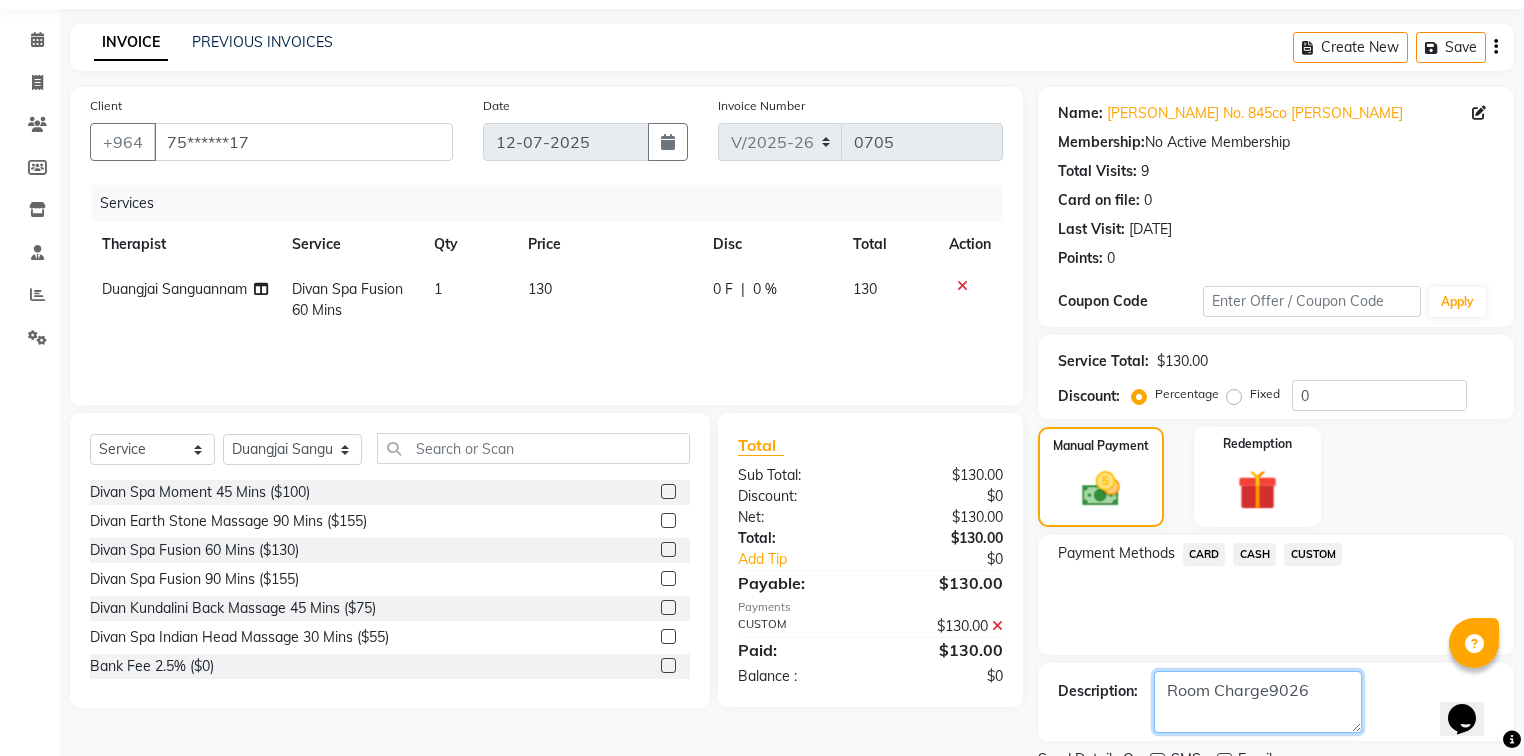 scroll, scrollTop: 144, scrollLeft: 0, axis: vertical 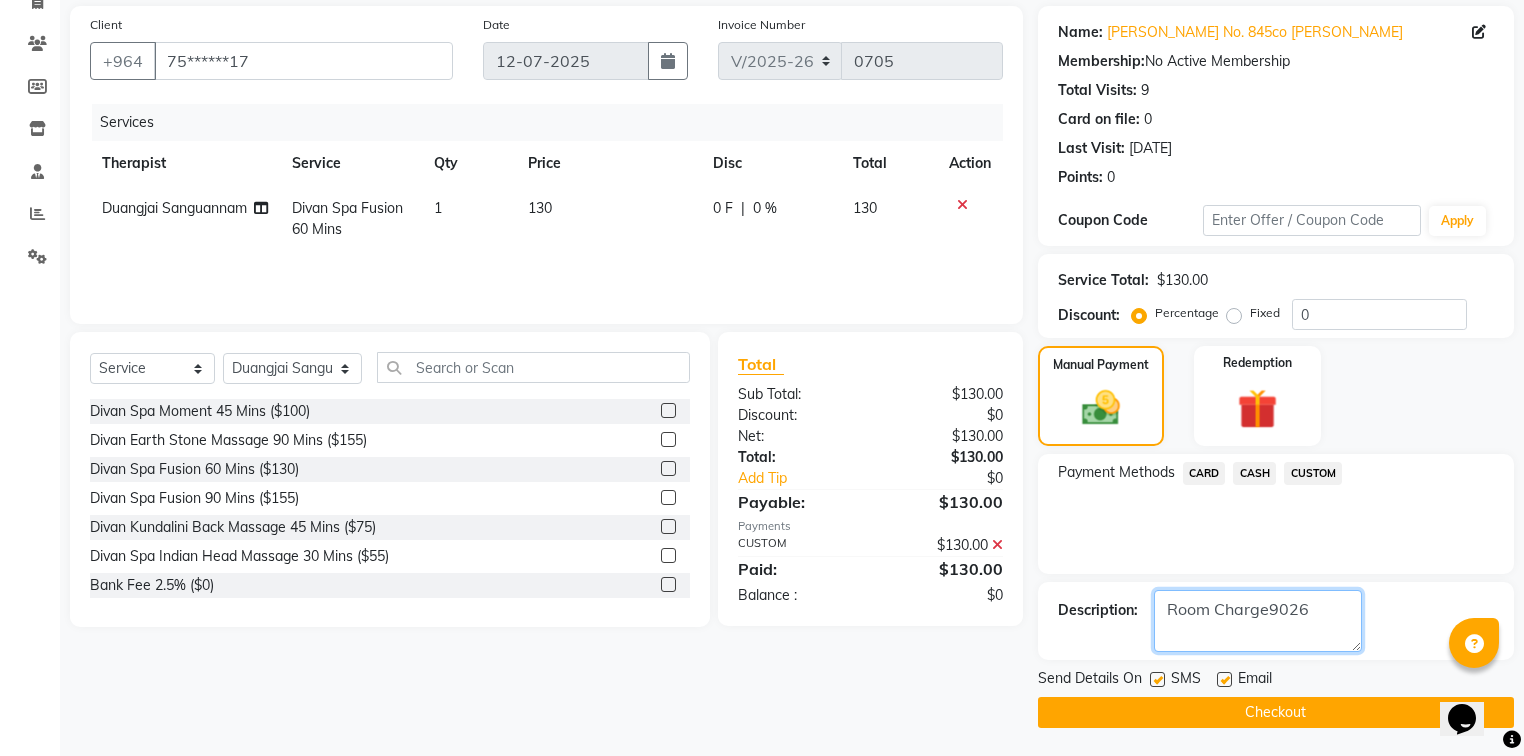 type on "Room Charge9026" 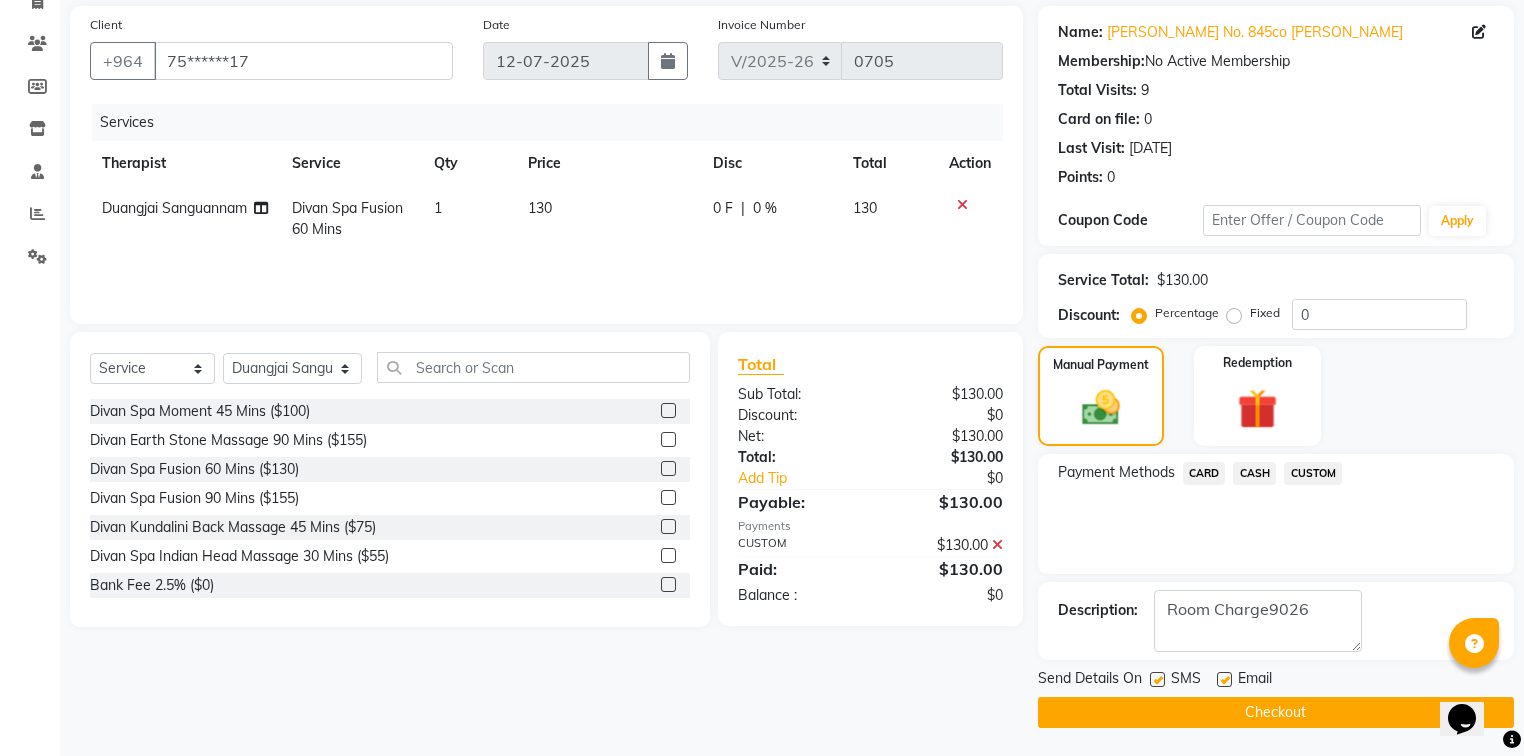 click 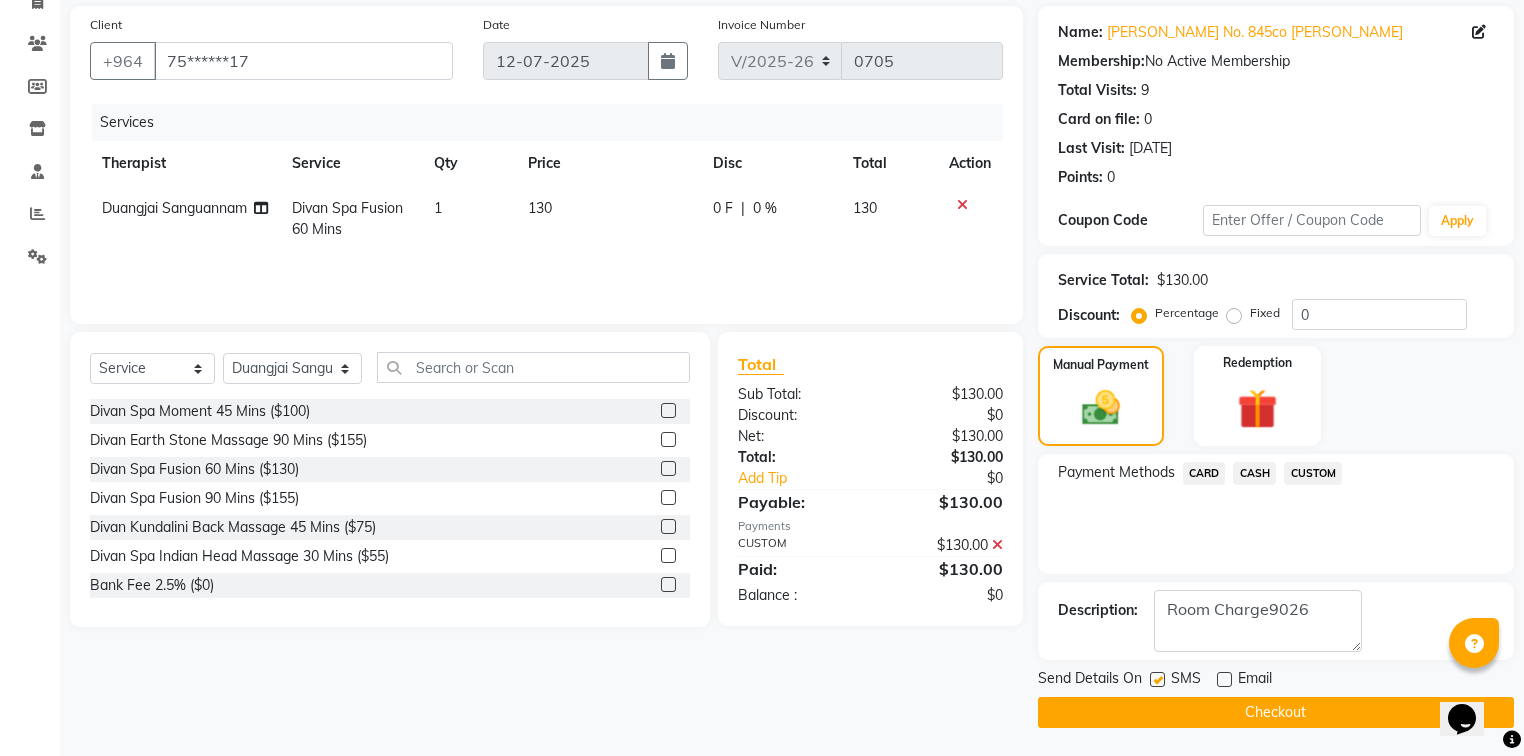 click 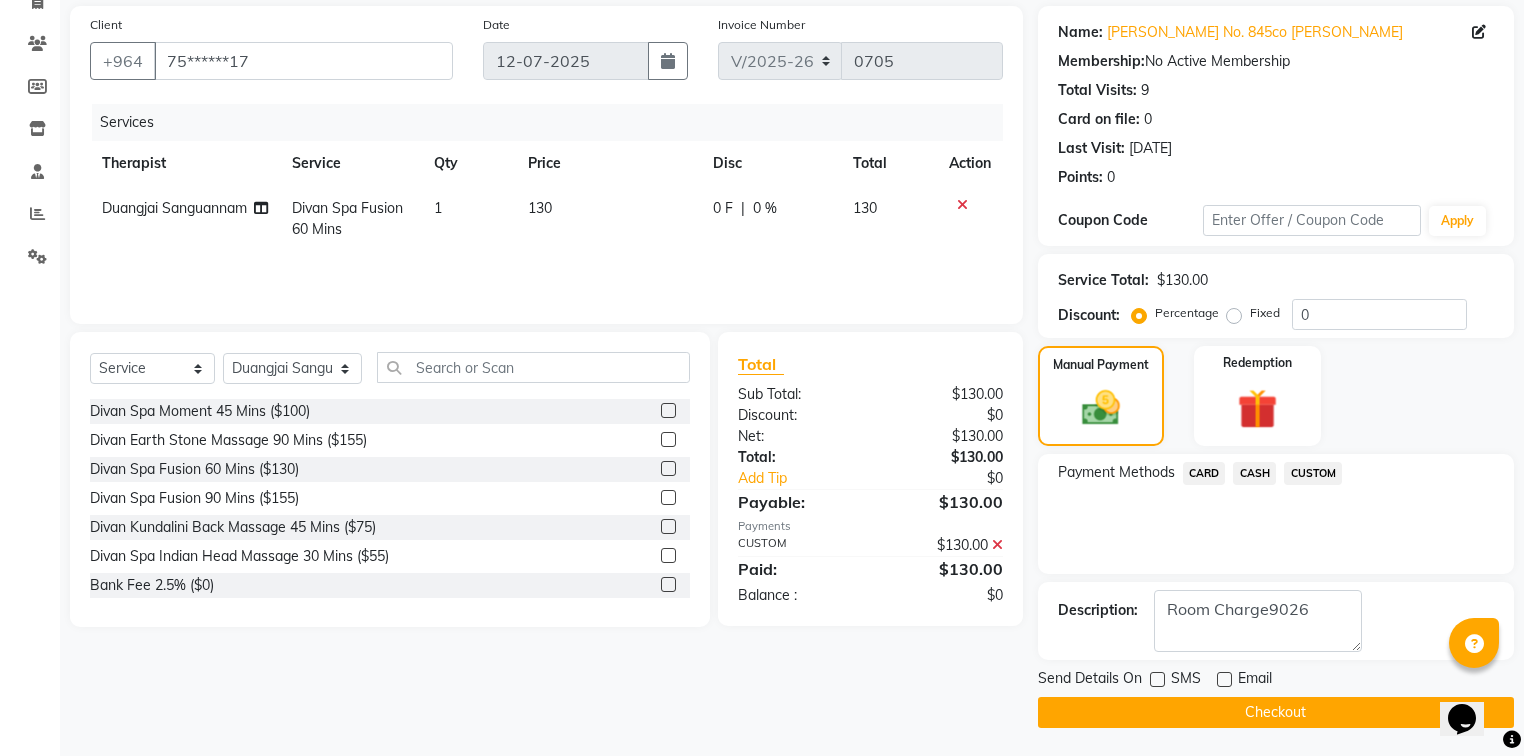 click on "Checkout" 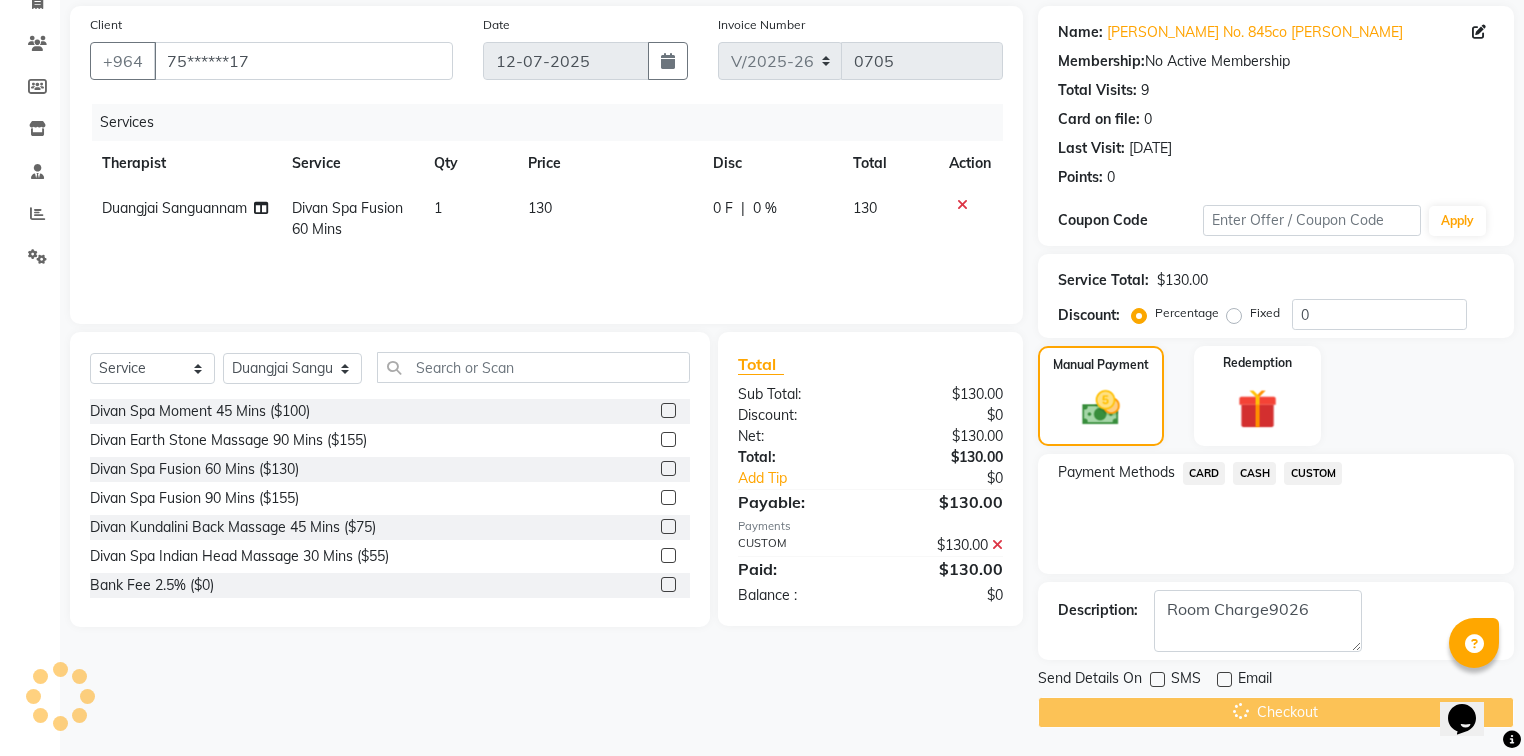 scroll, scrollTop: 0, scrollLeft: 0, axis: both 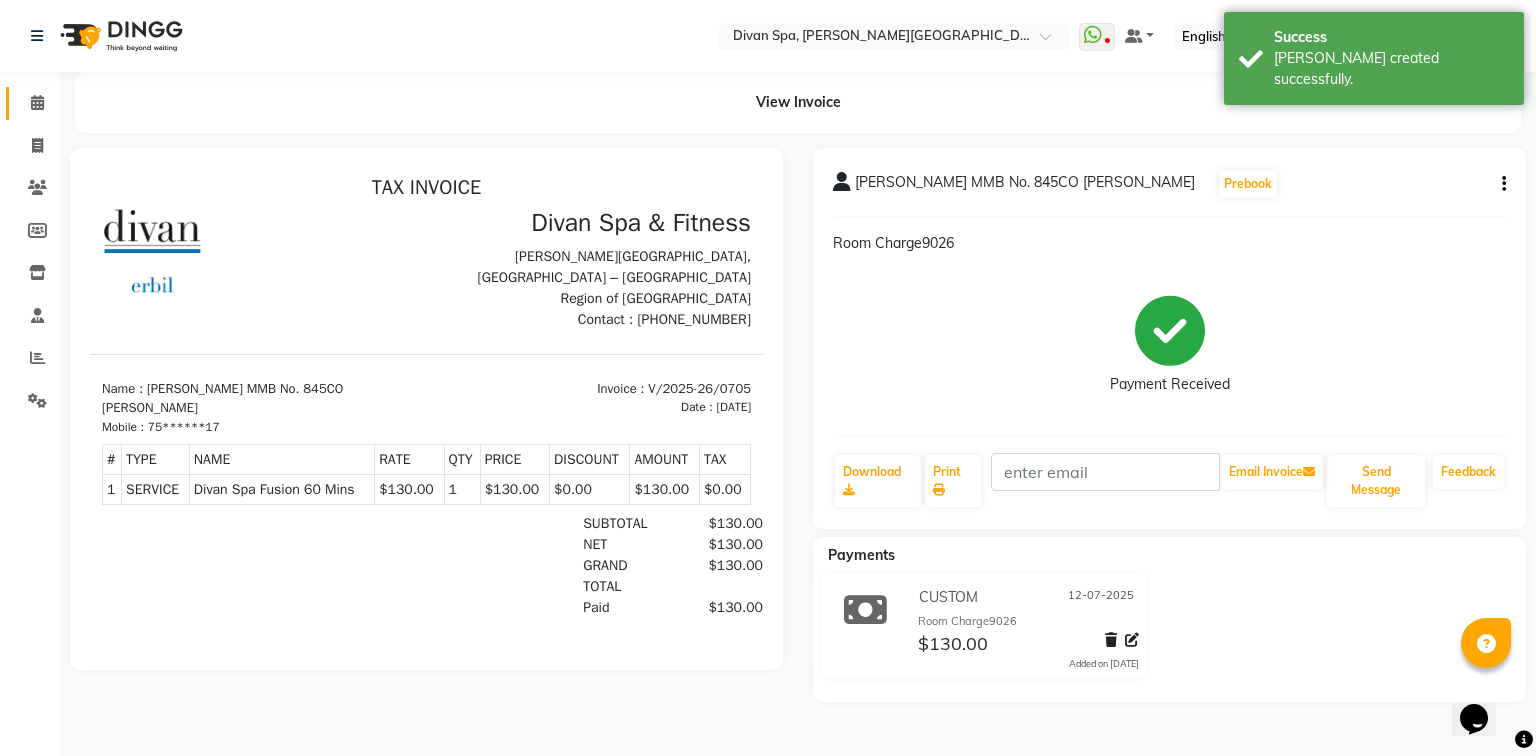 click 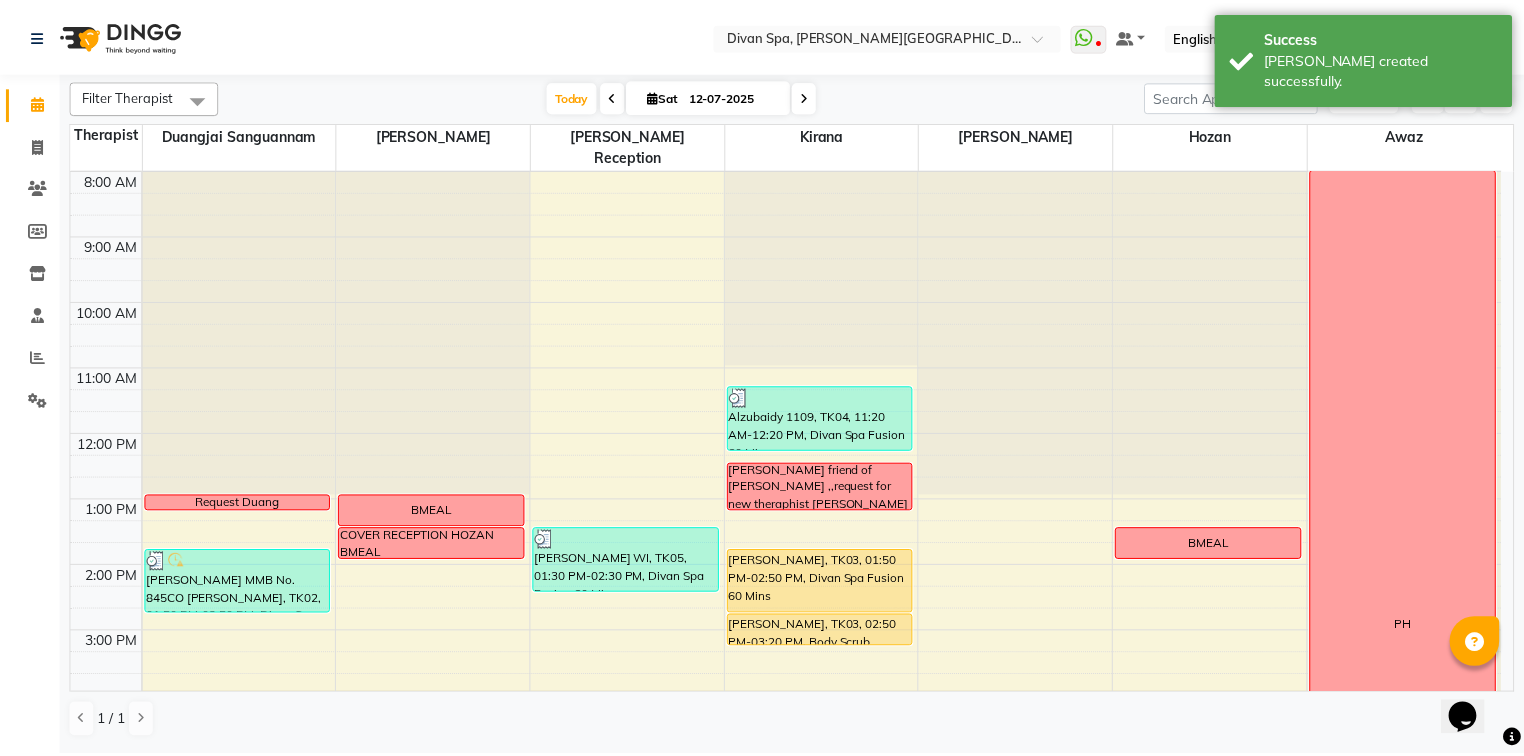 scroll, scrollTop: 160, scrollLeft: 0, axis: vertical 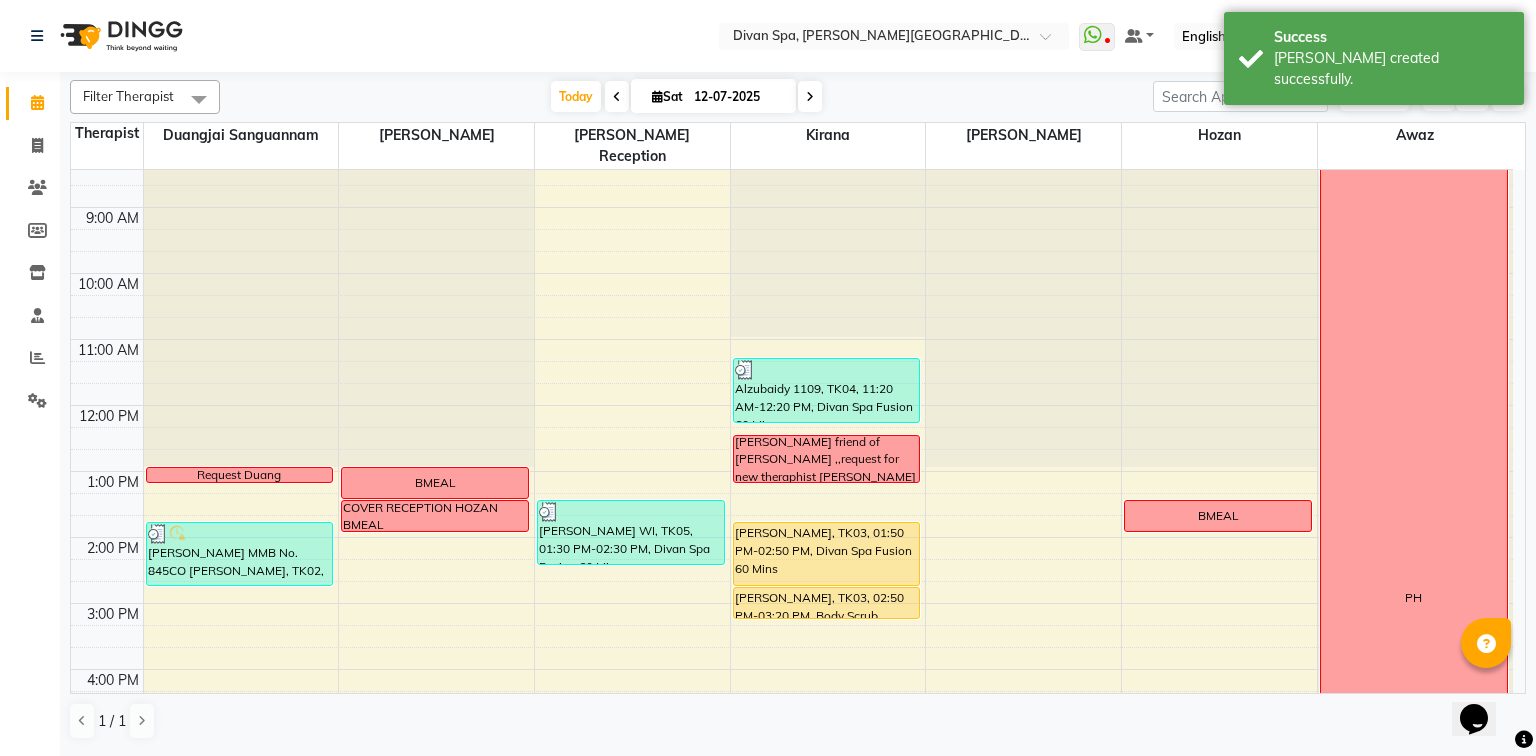 click on "[PERSON_NAME], TK03, 01:50 PM-02:50 PM, Divan Spa Fusion 60 Mins" at bounding box center [827, 554] 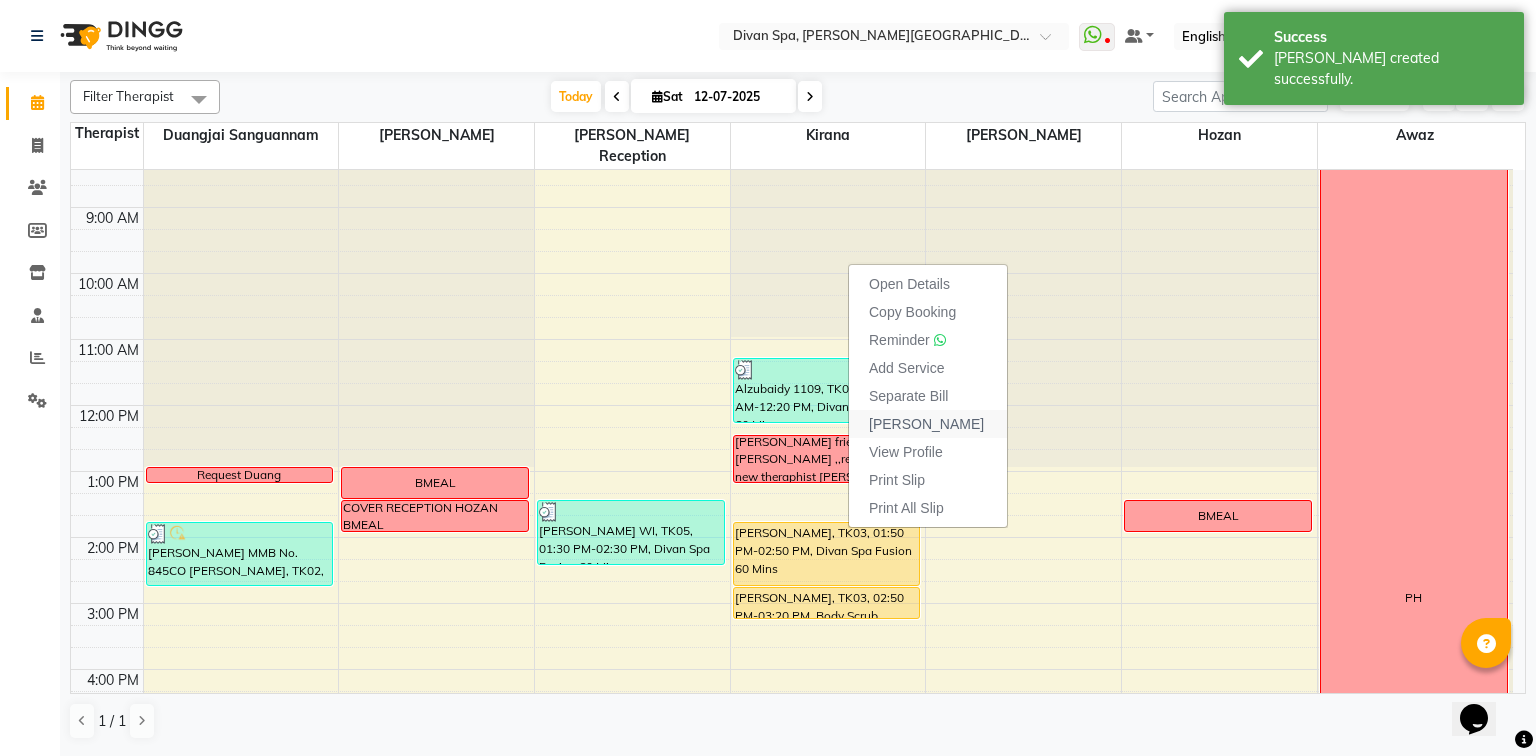 click on "[PERSON_NAME]" at bounding box center [926, 424] 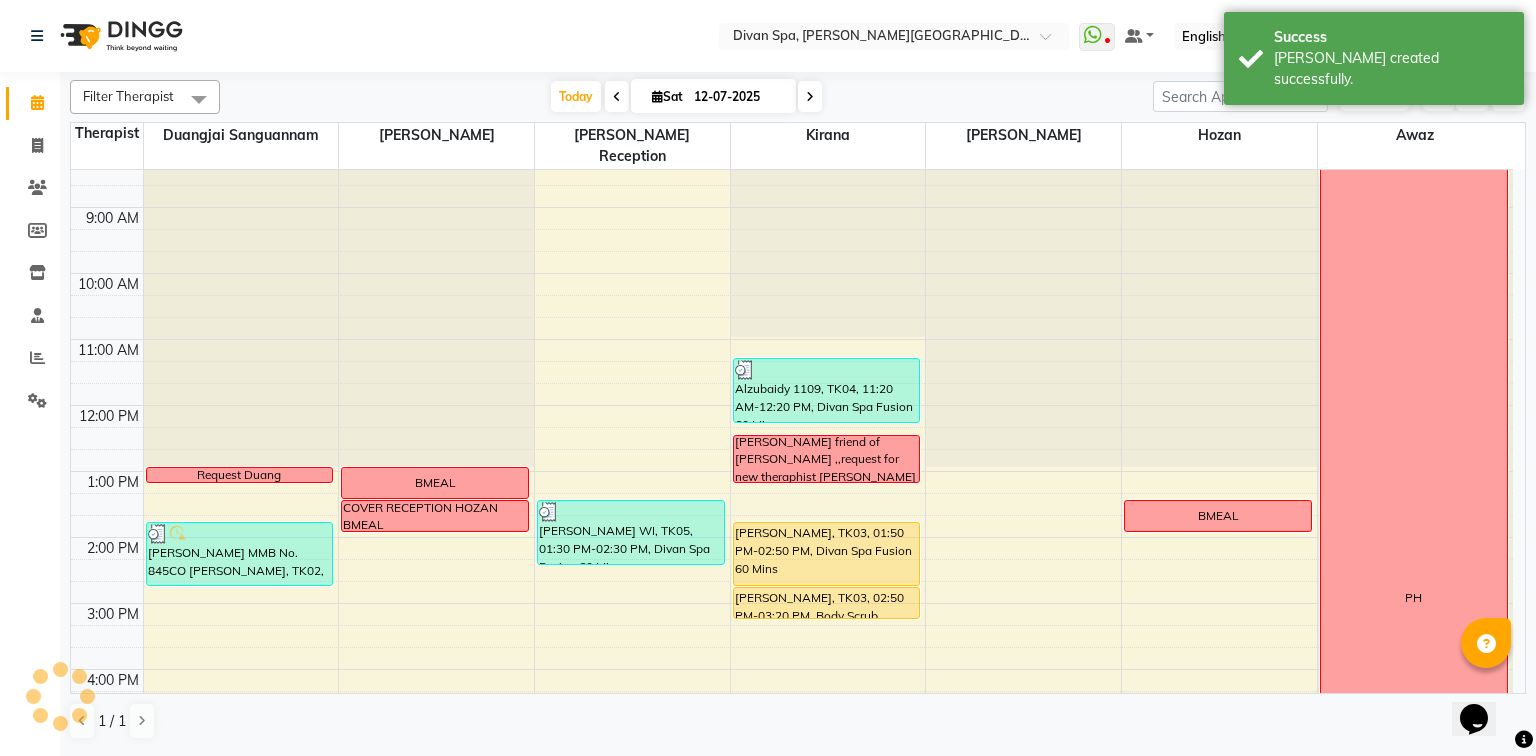 select on "service" 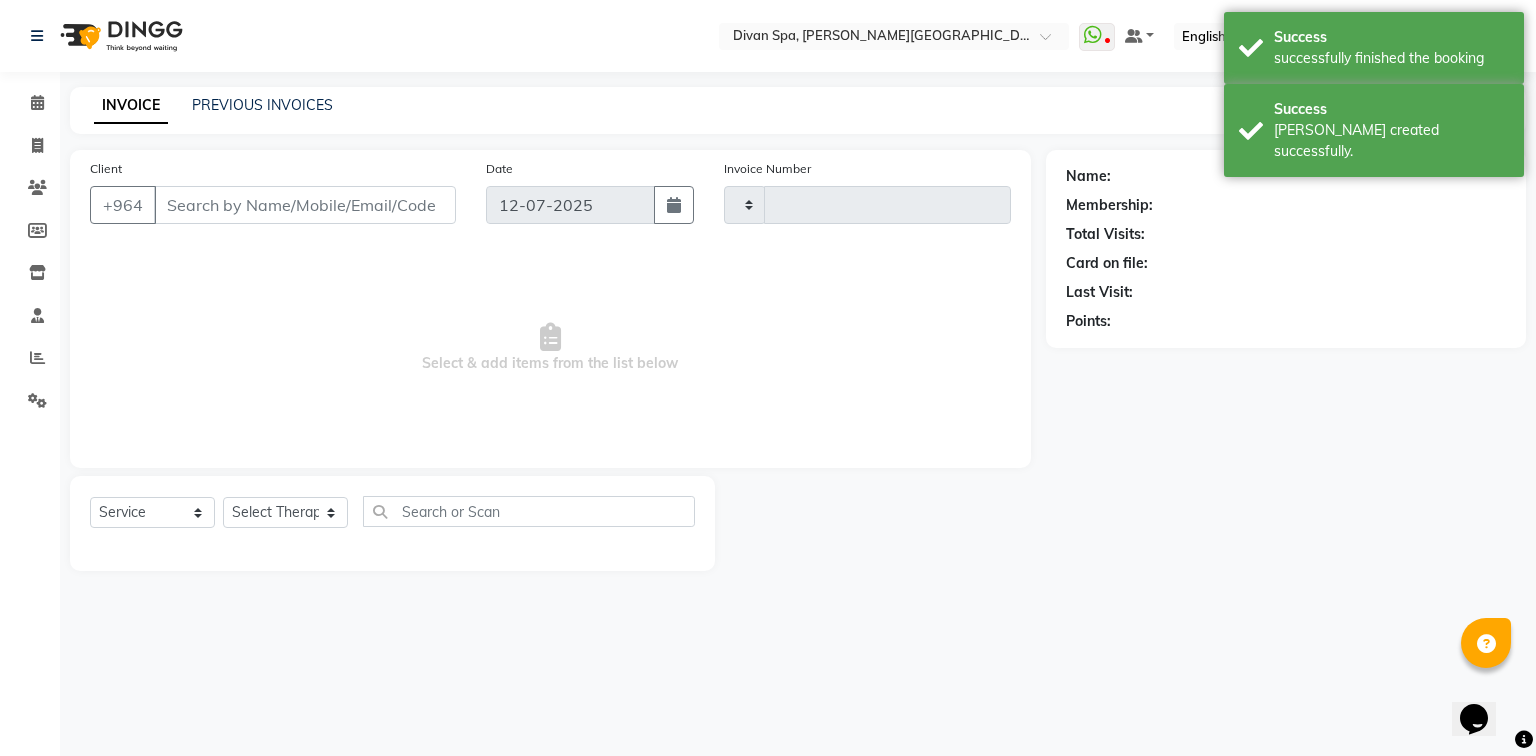 type on "0706" 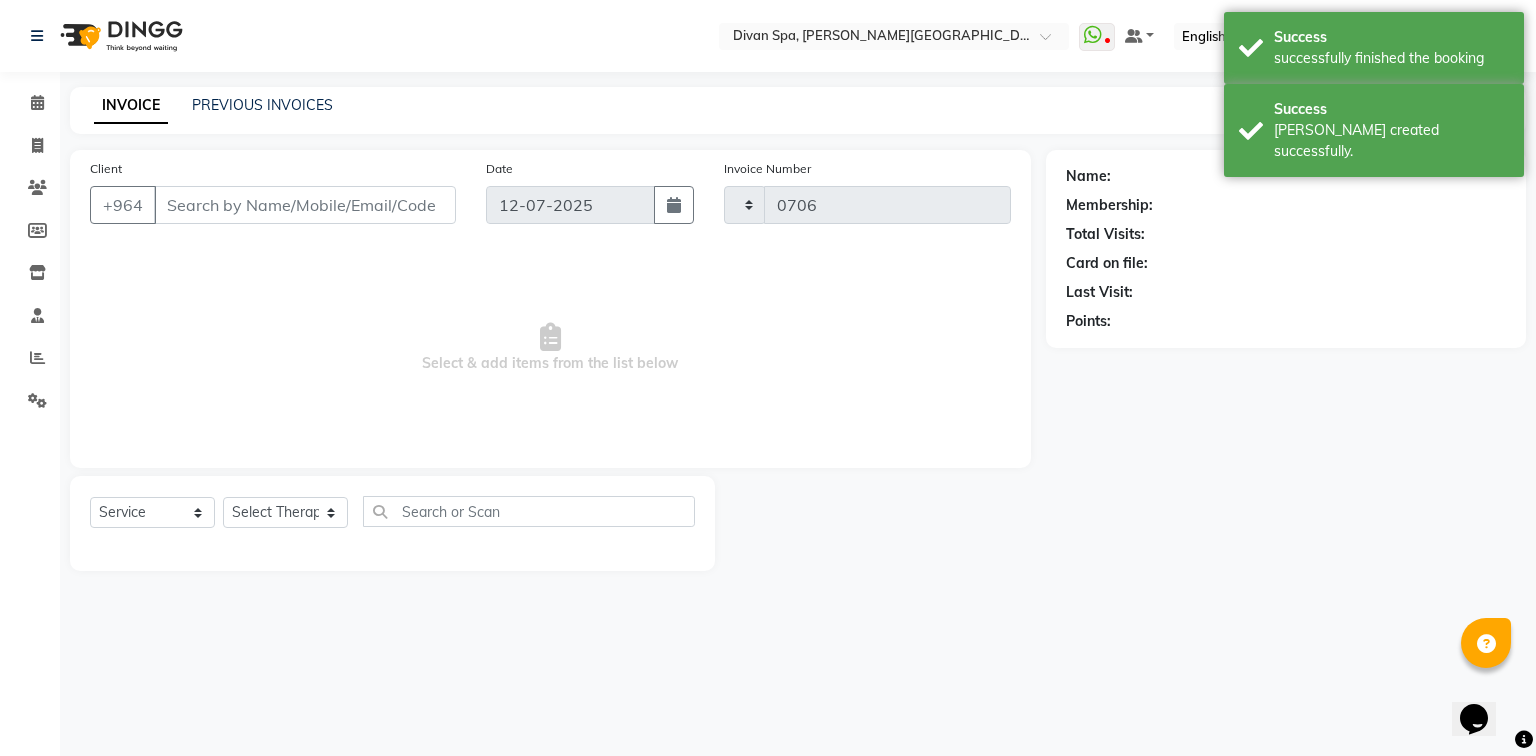 select on "3515" 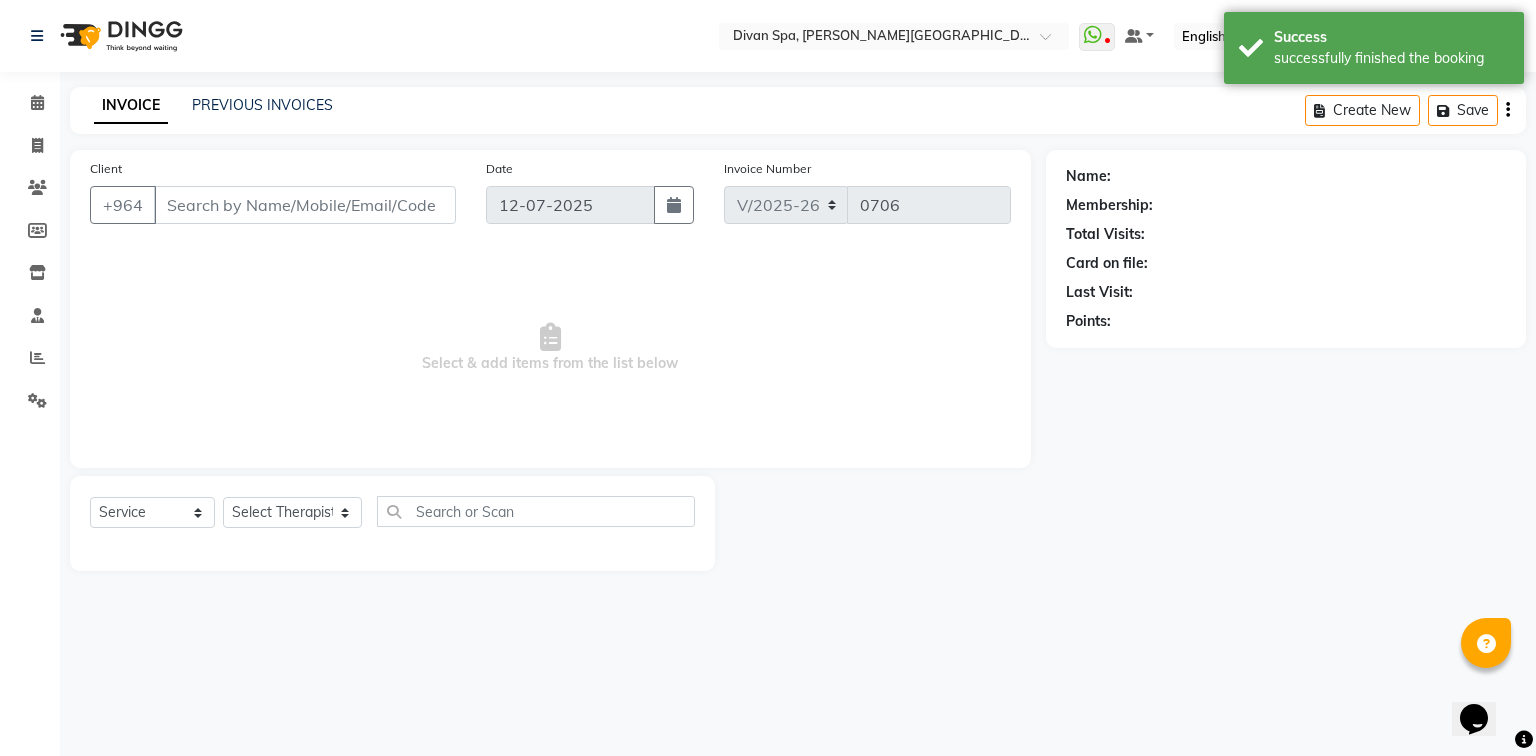 type on "75*****12" 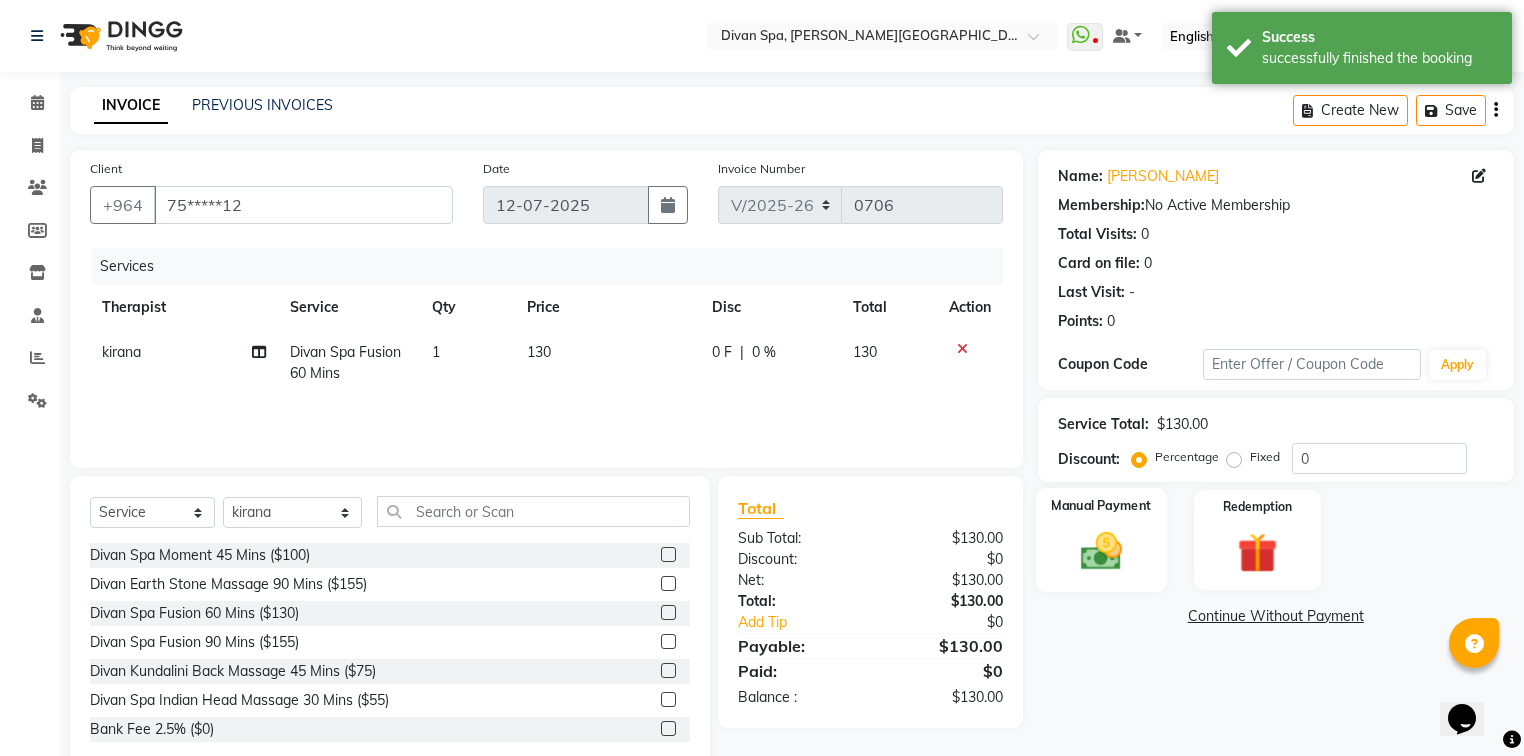 click on "Manual Payment" 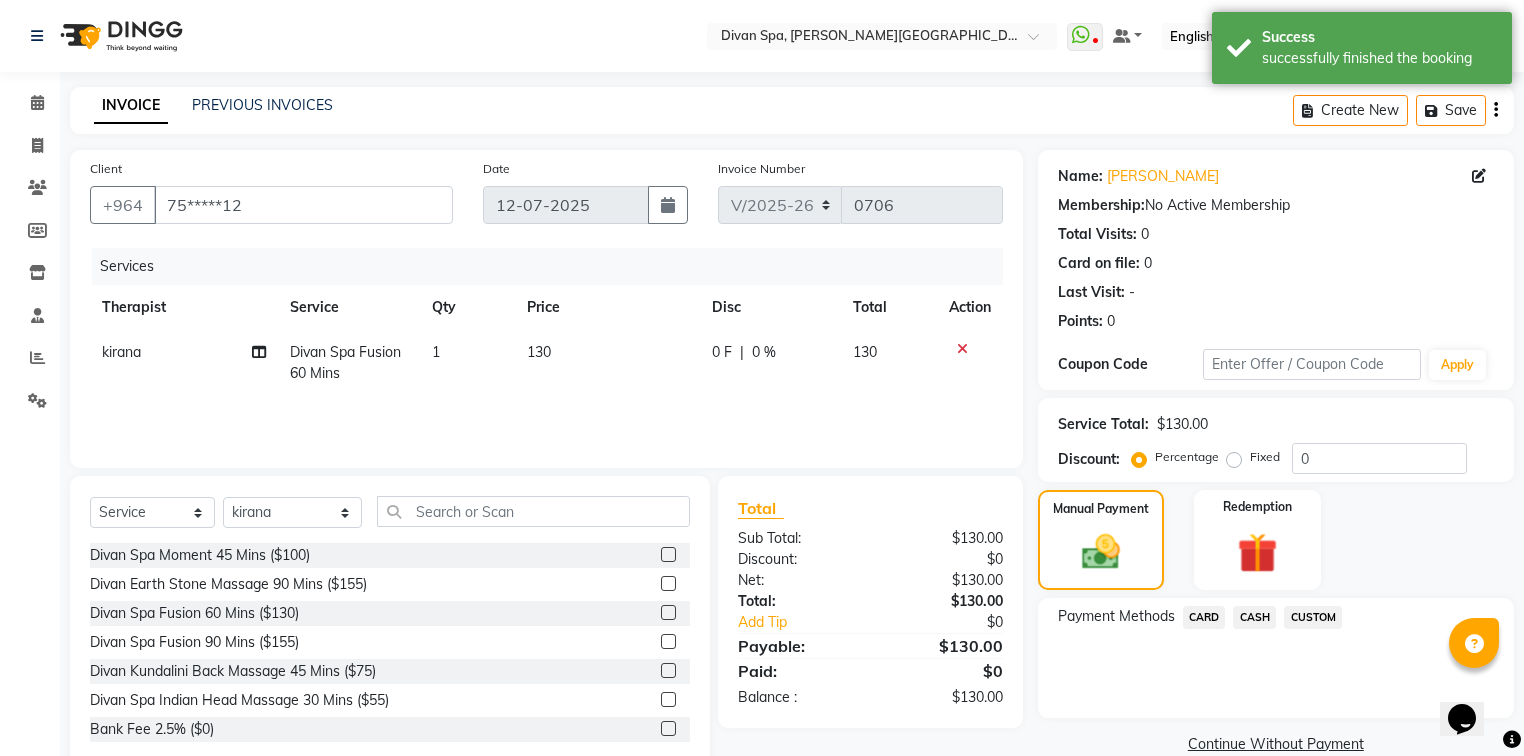 click on "CUSTOM" 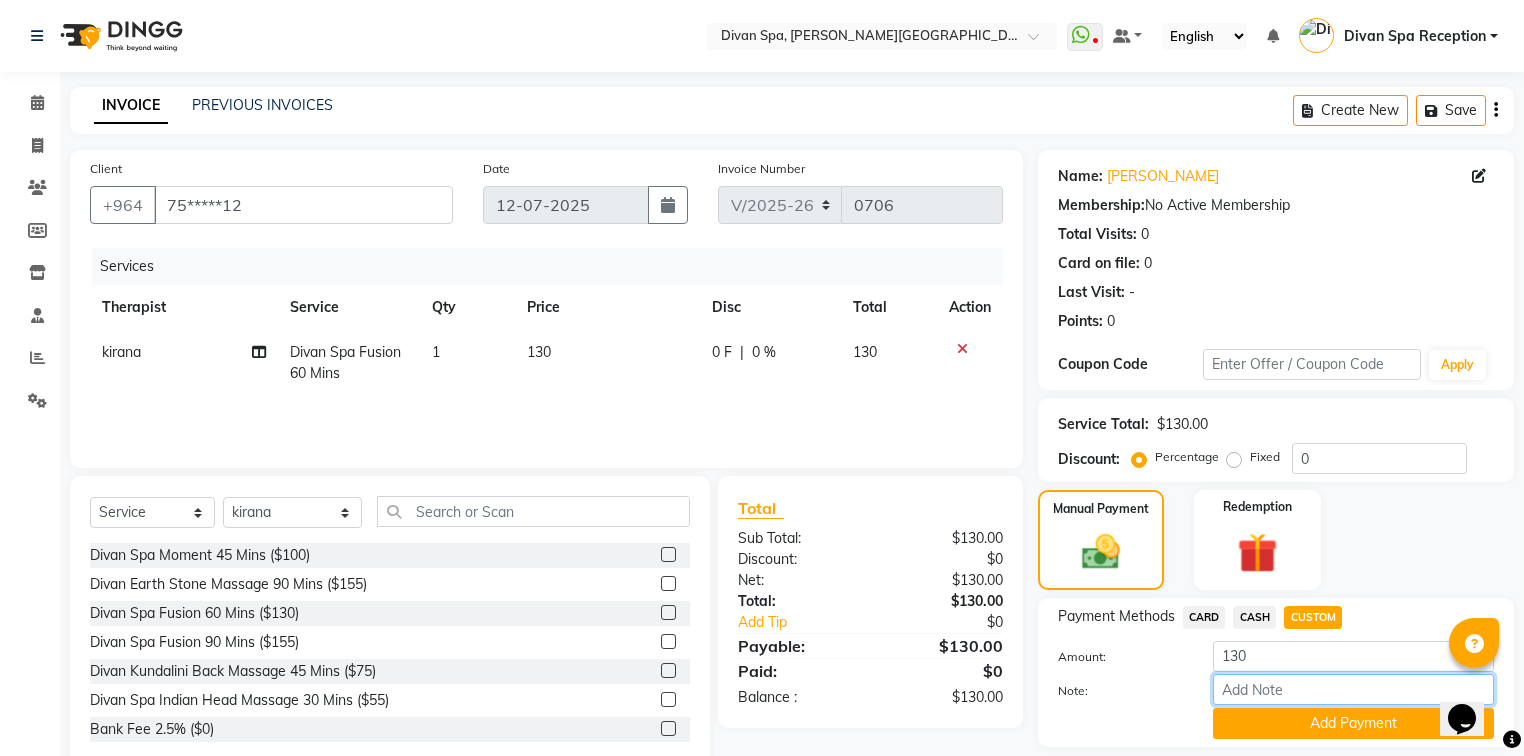 click on "Note:" at bounding box center [1353, 689] 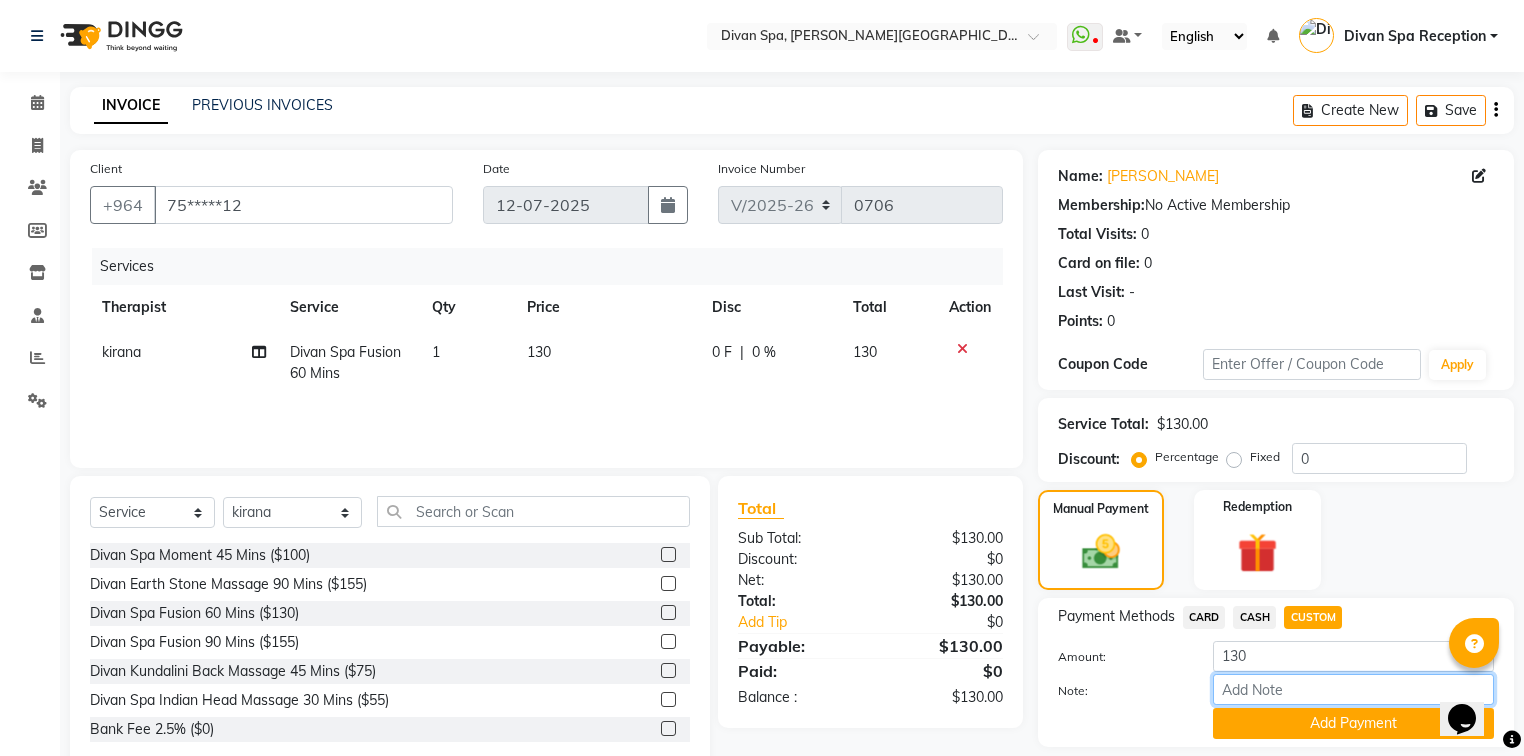 click on "Note:" at bounding box center [1353, 689] 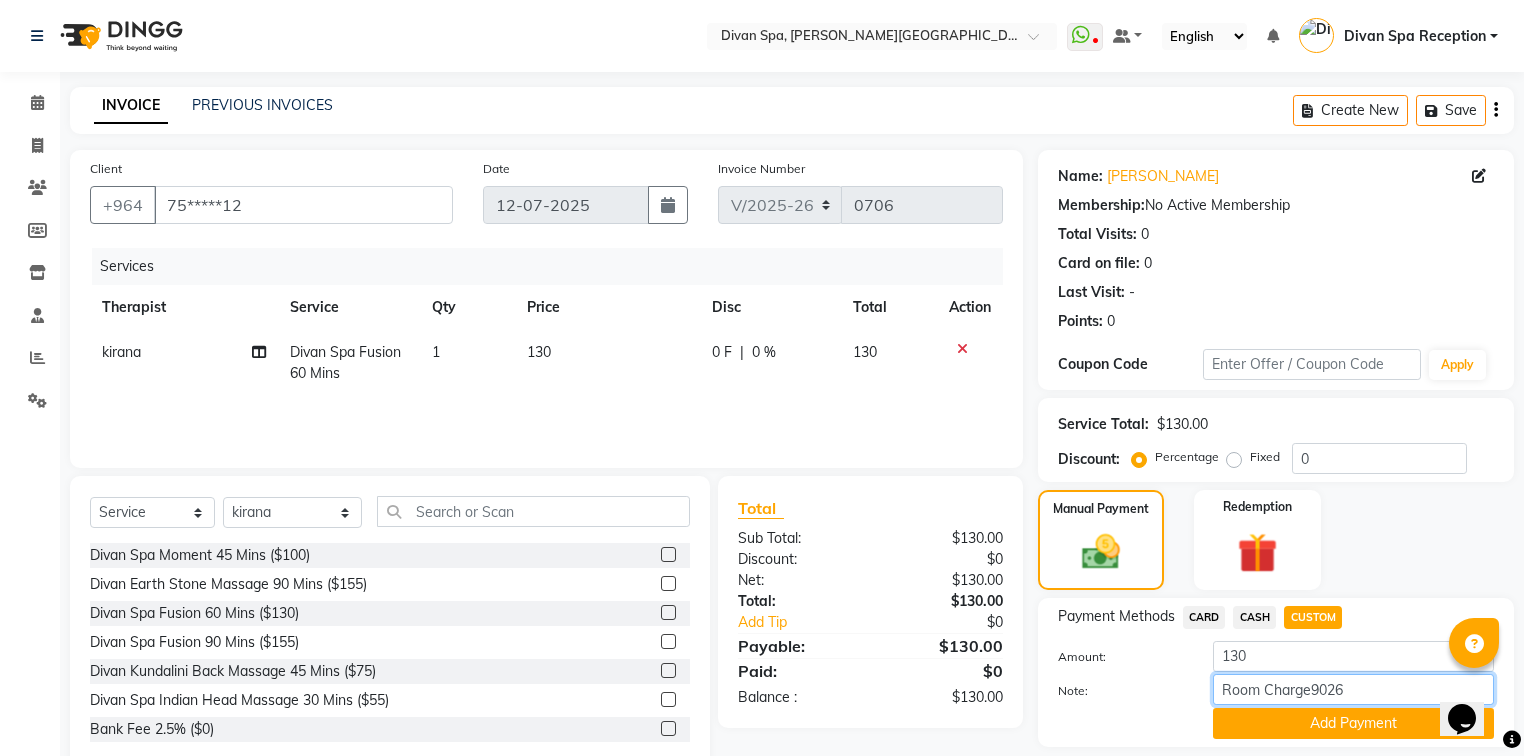 scroll, scrollTop: 63, scrollLeft: 0, axis: vertical 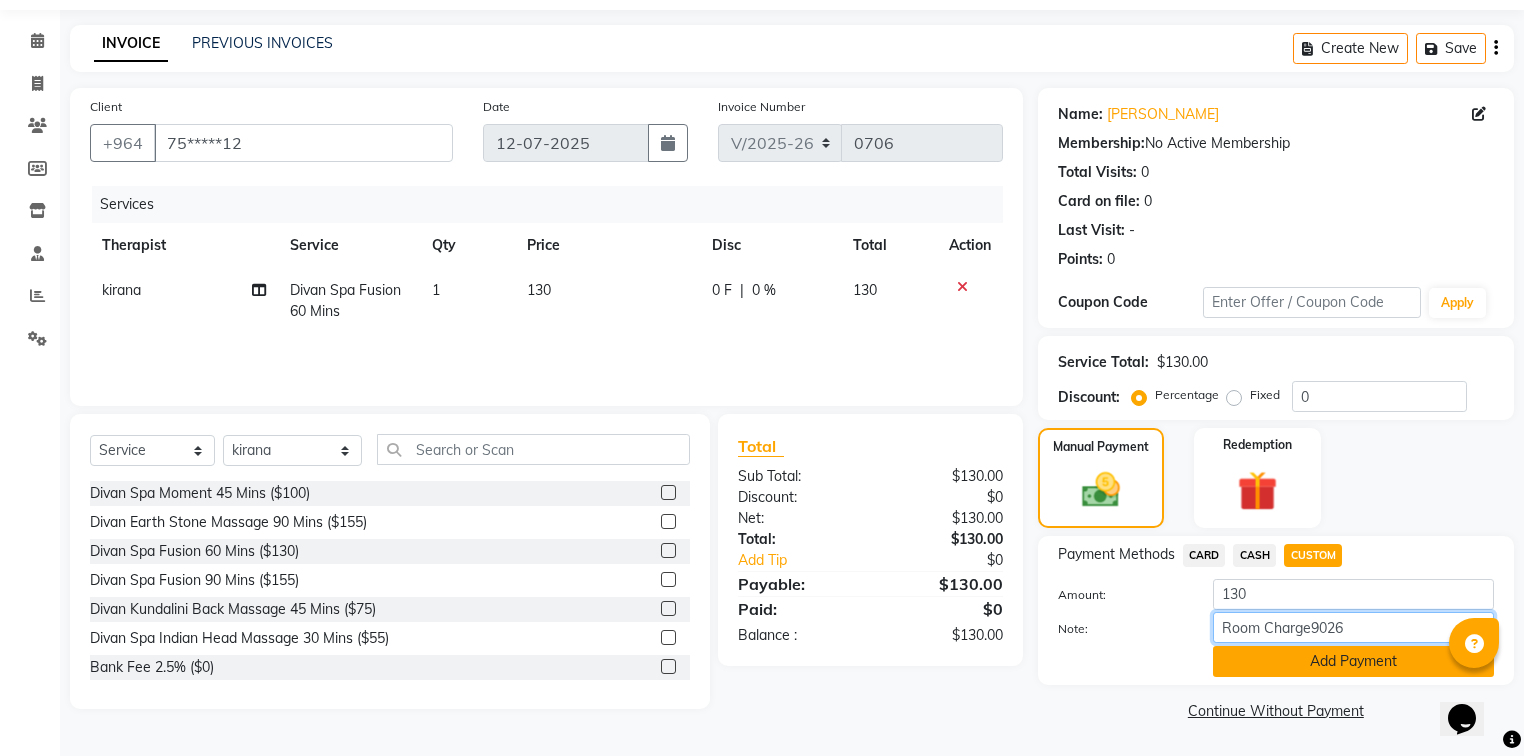type on "Room Charge9026" 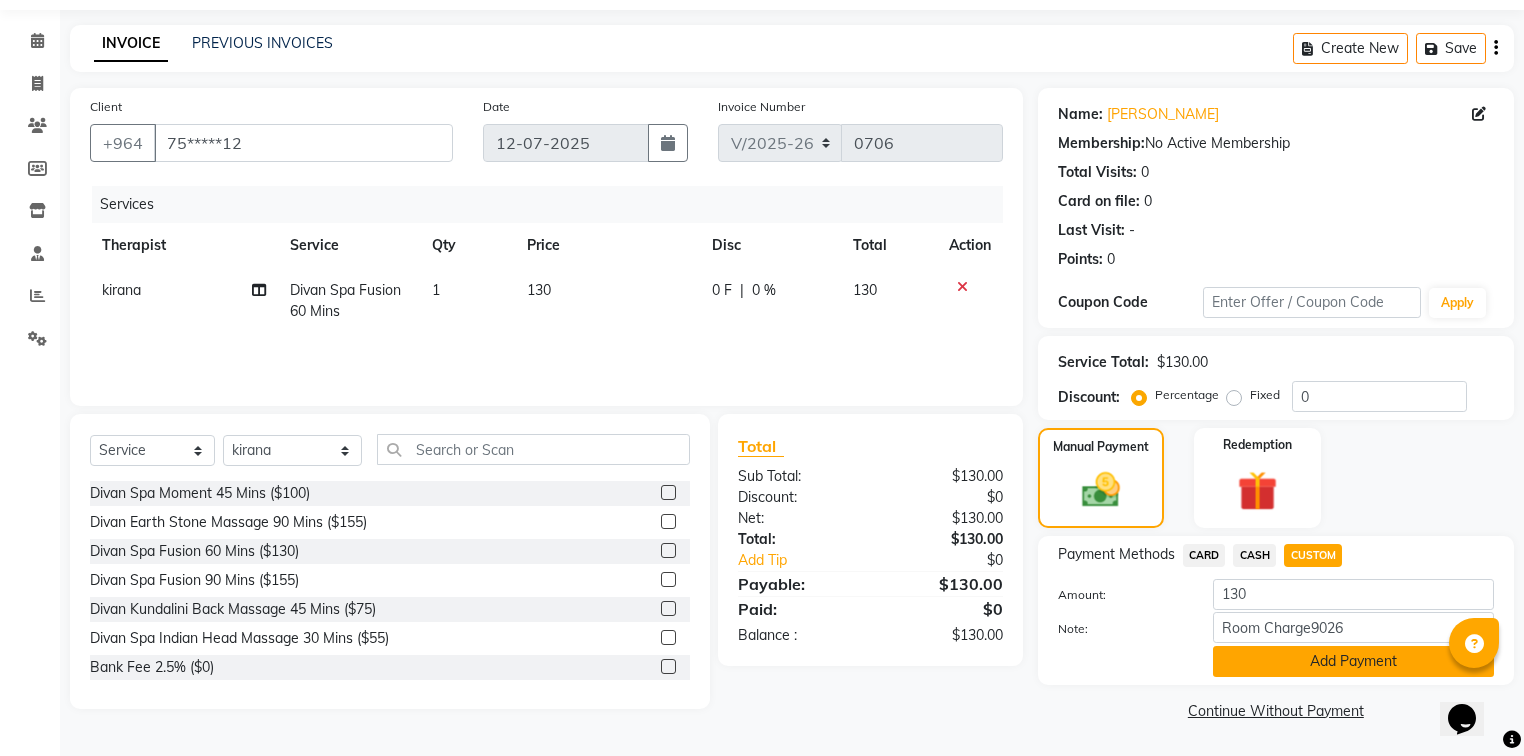 click on "Add Payment" 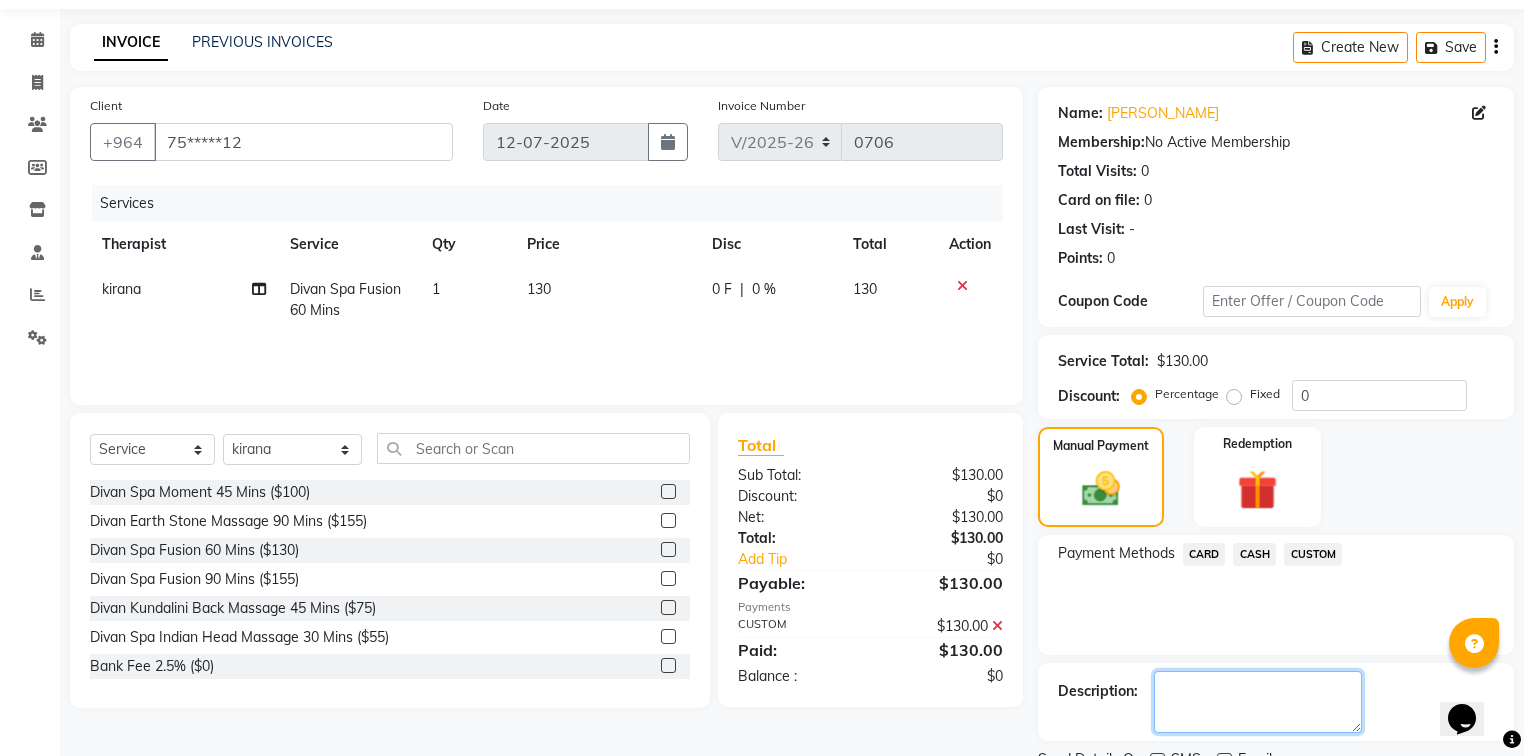 click 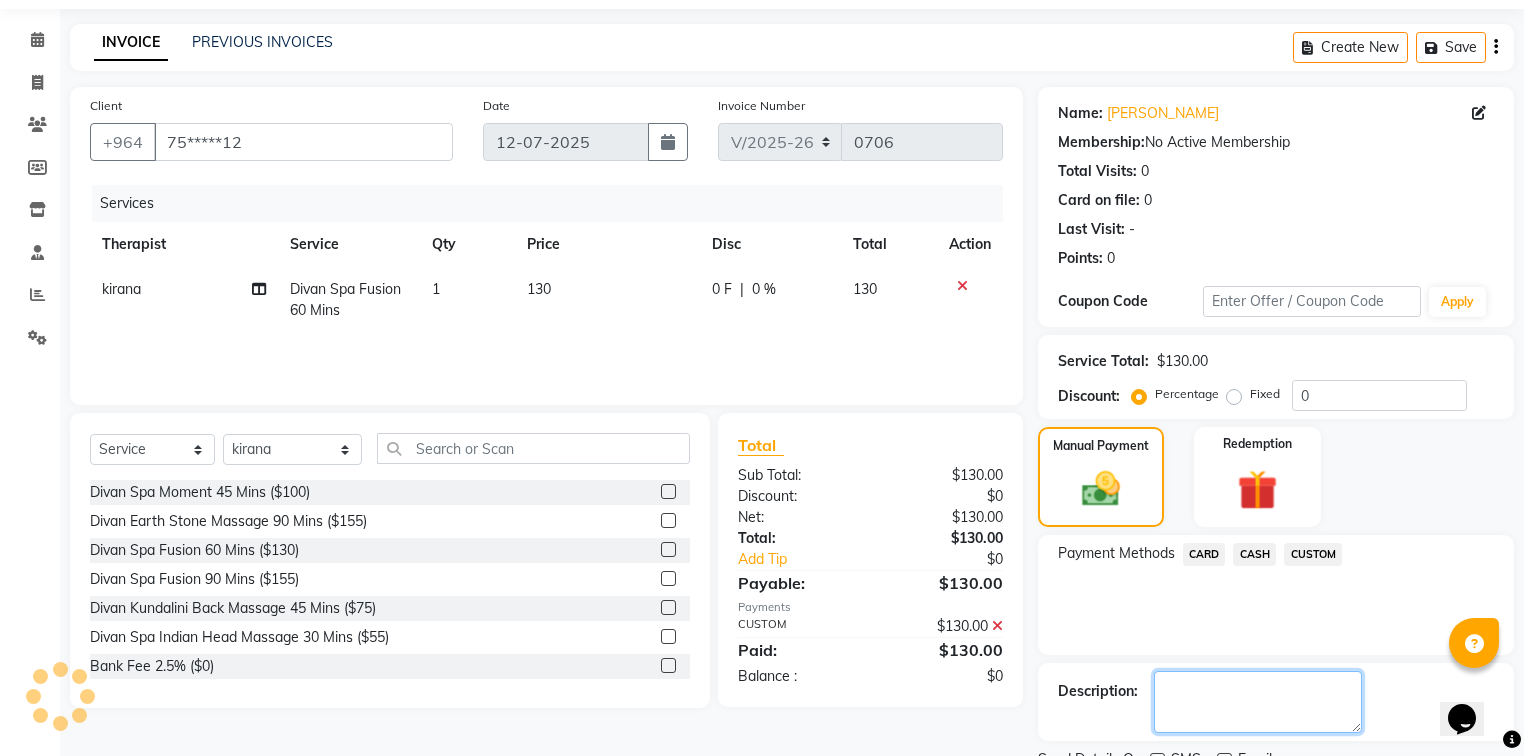 paste on "Room Charge9026" 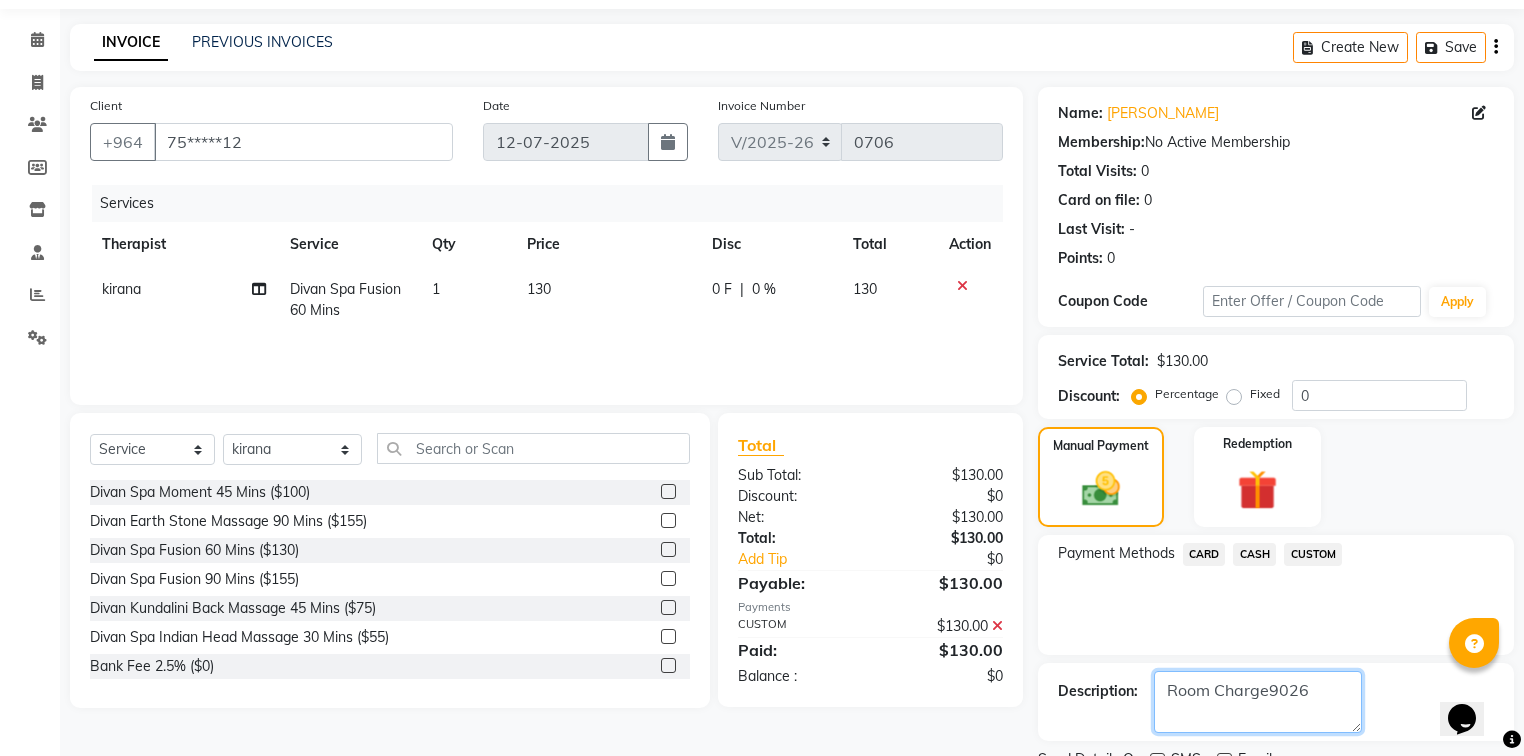 scroll, scrollTop: 144, scrollLeft: 0, axis: vertical 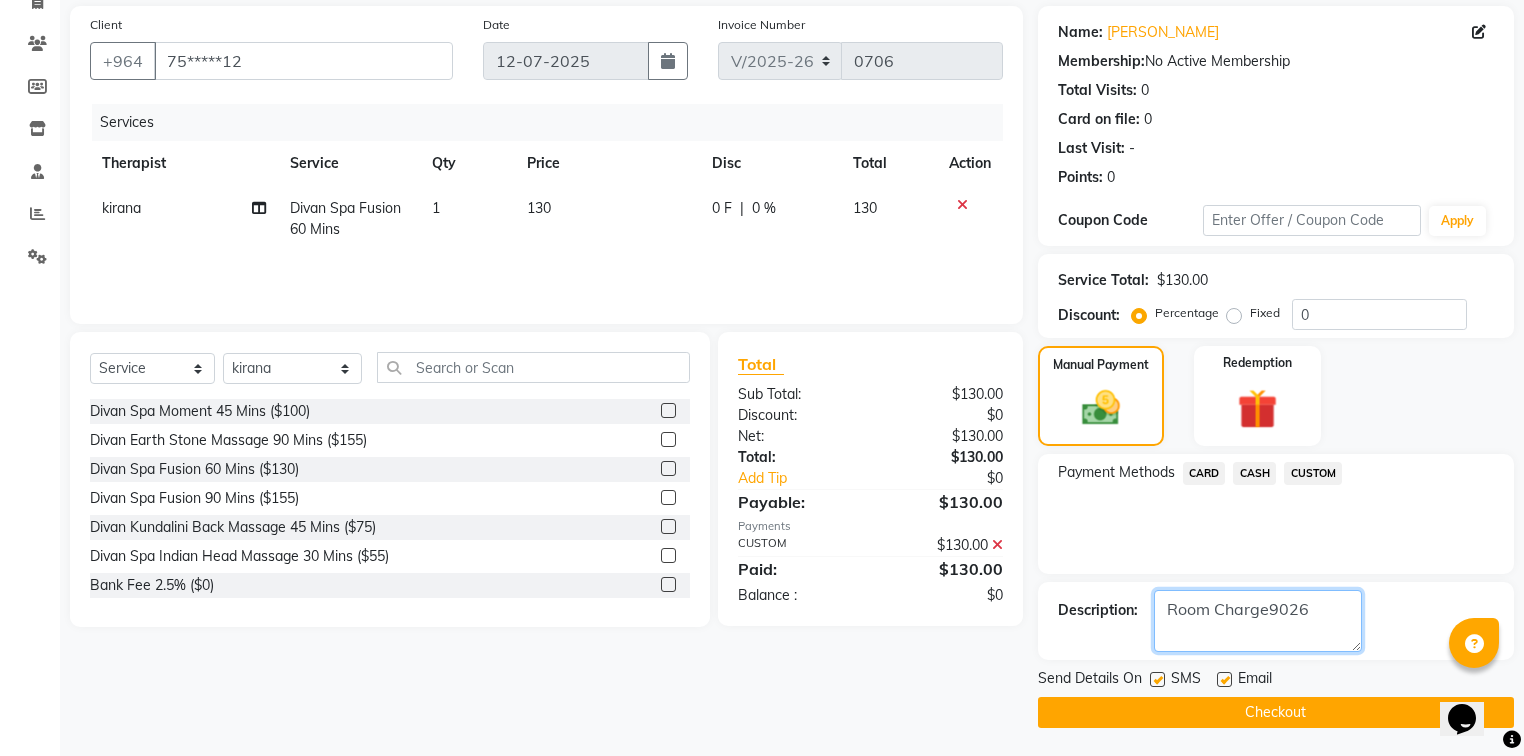 click on "1" at bounding box center (0, 0) 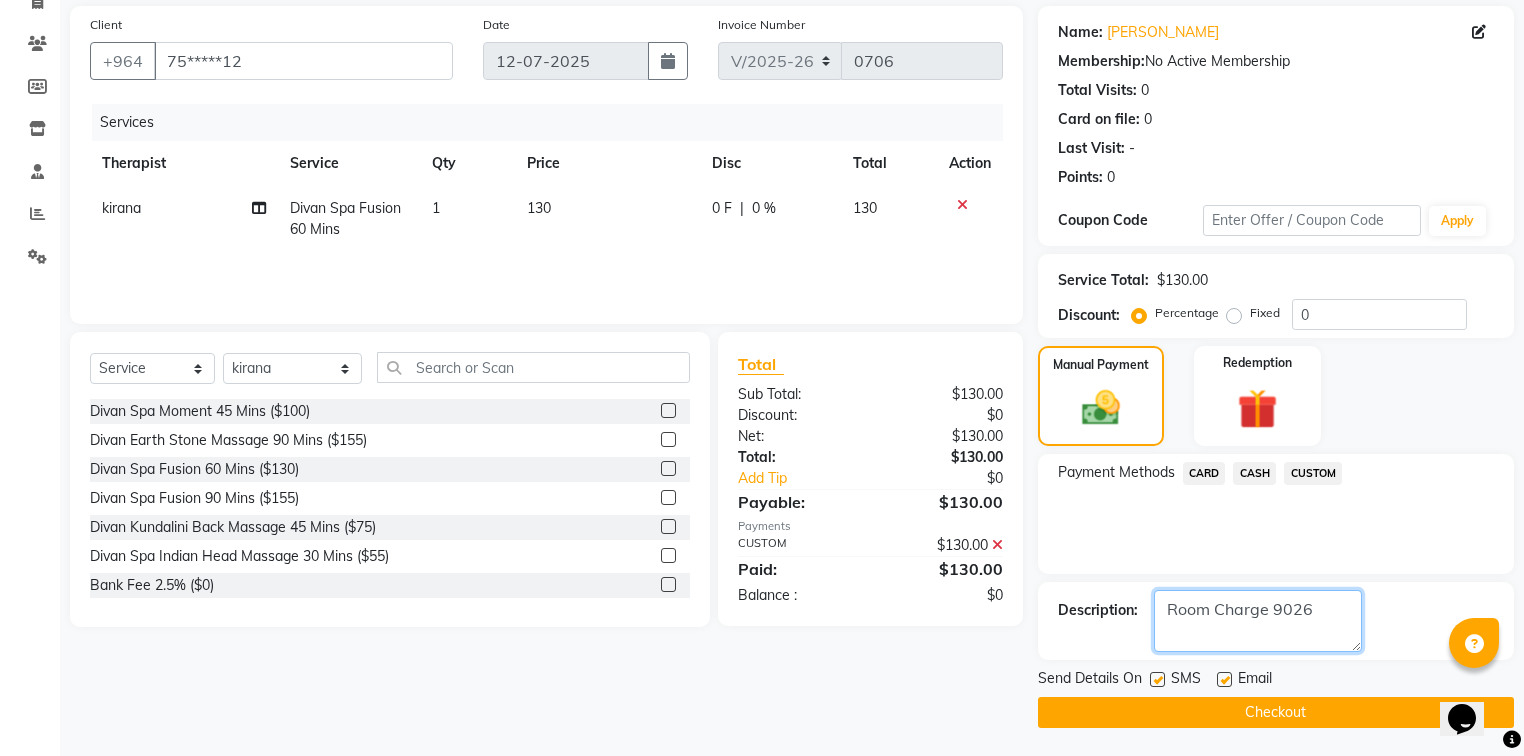 drag, startPoint x: 1308, startPoint y: 606, endPoint x: 1154, endPoint y: 601, distance: 154.08115 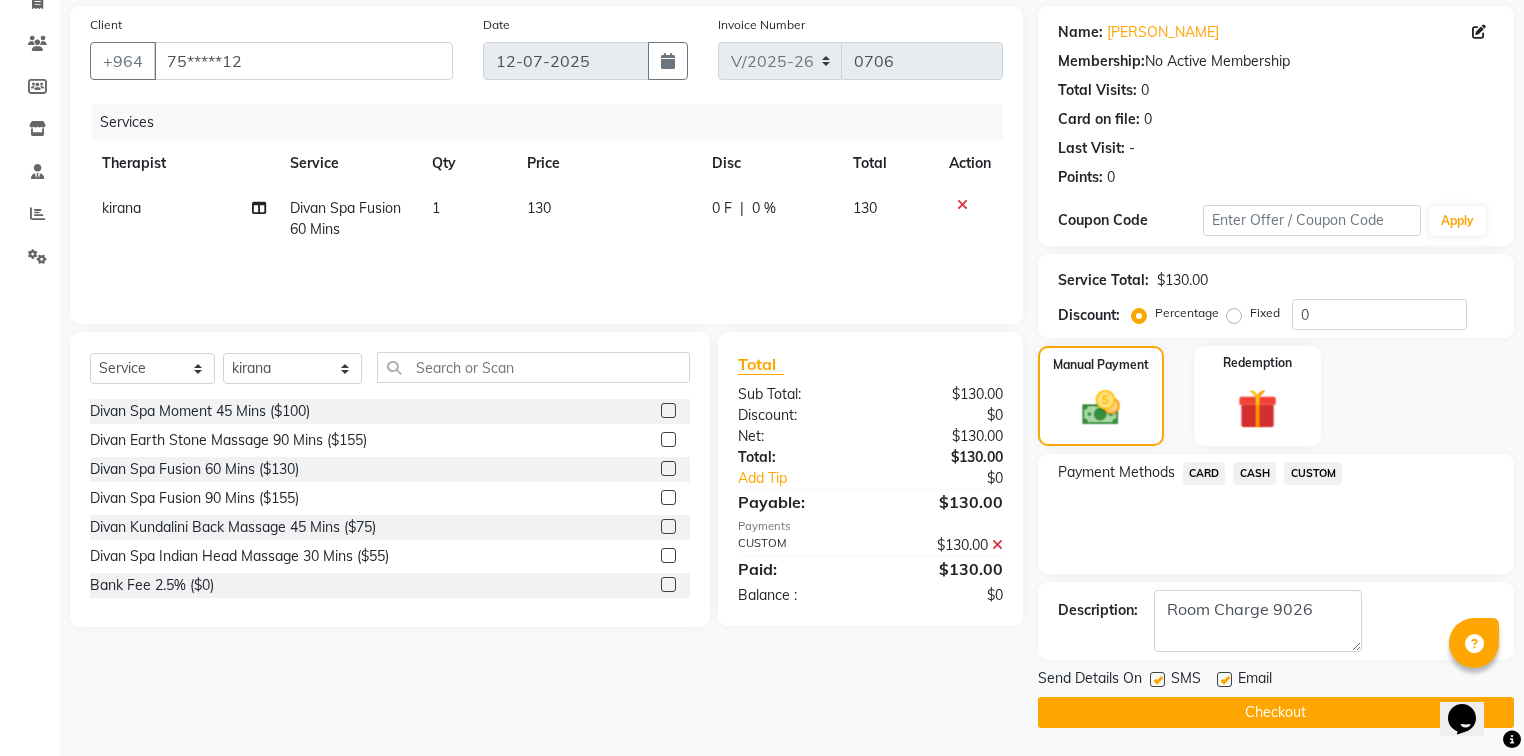 click on "SMS" 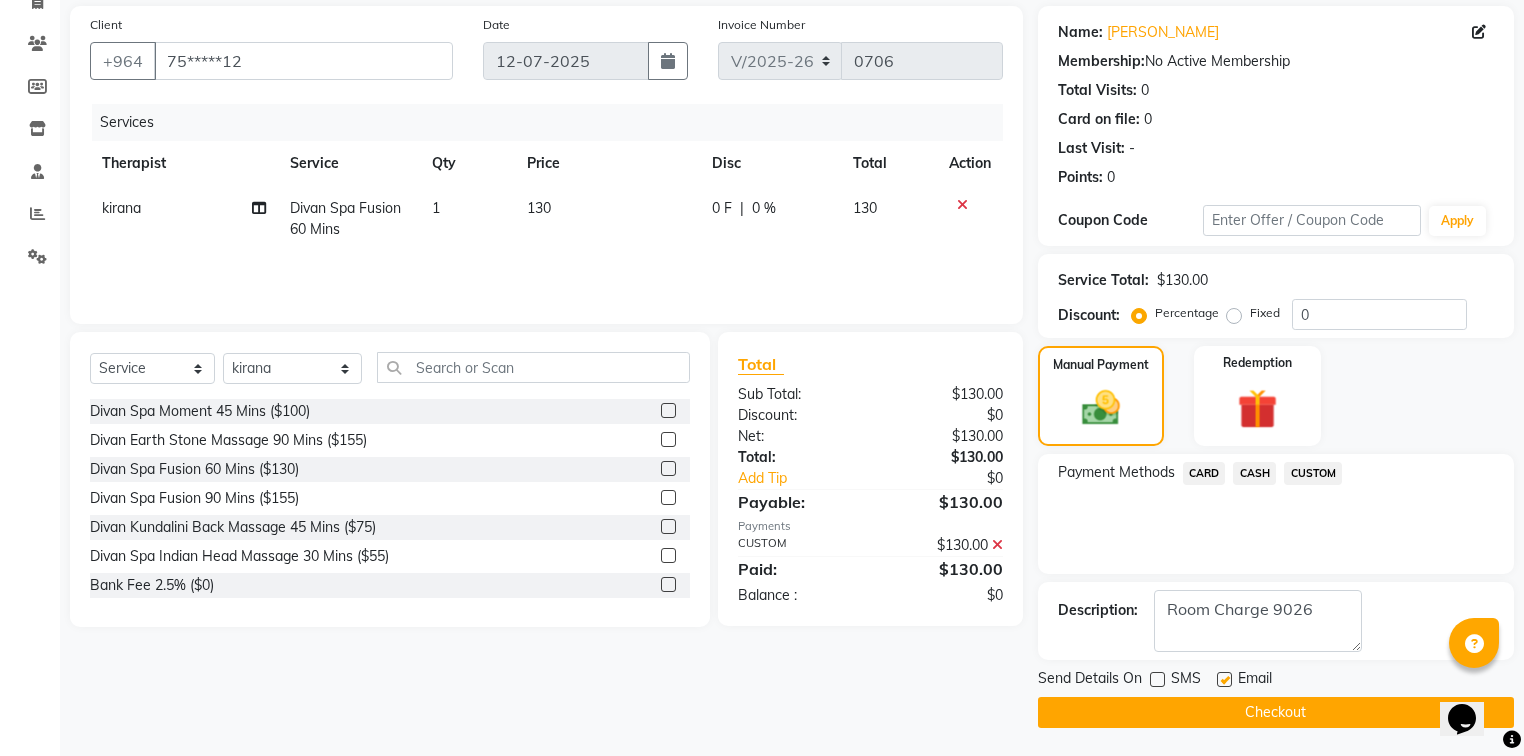 click 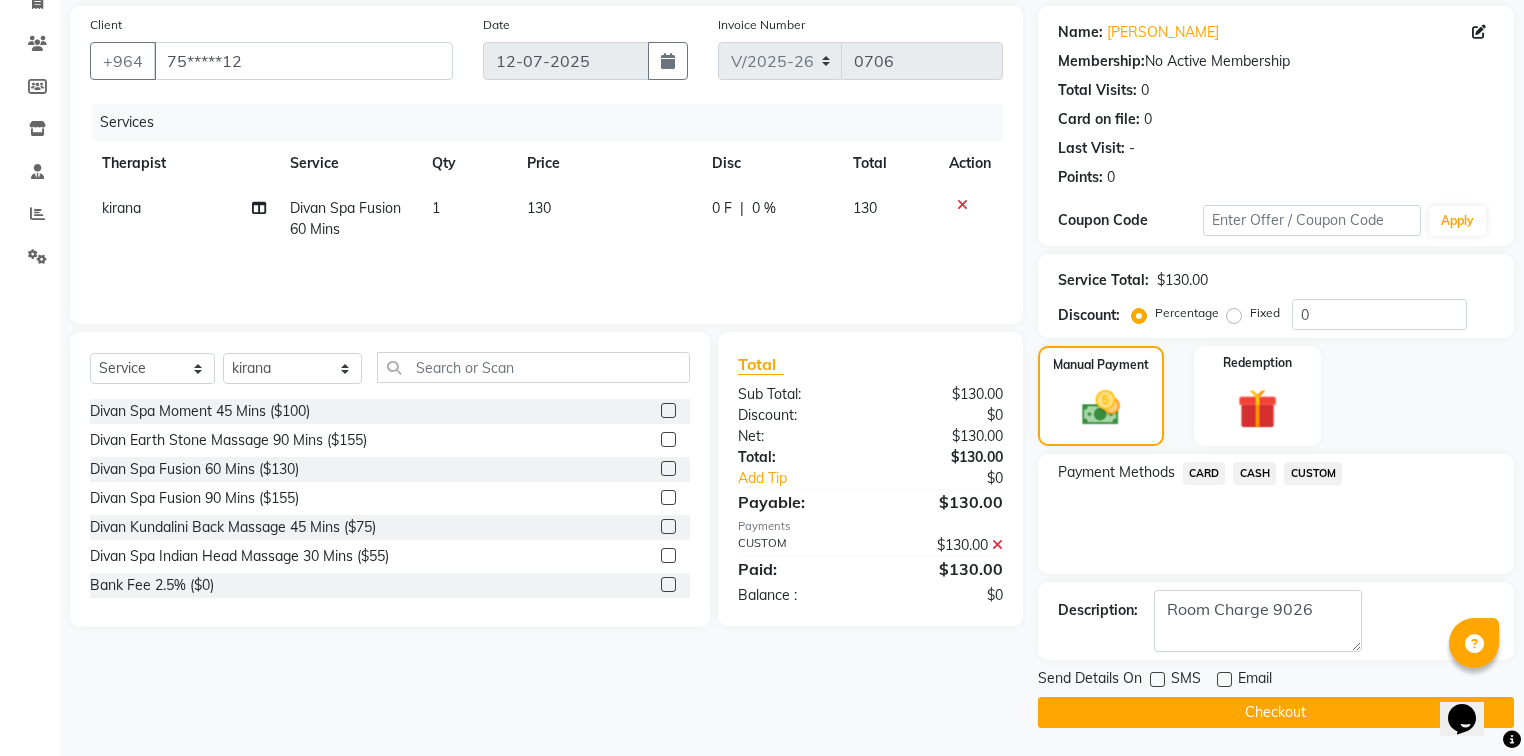 click on "Checkout" 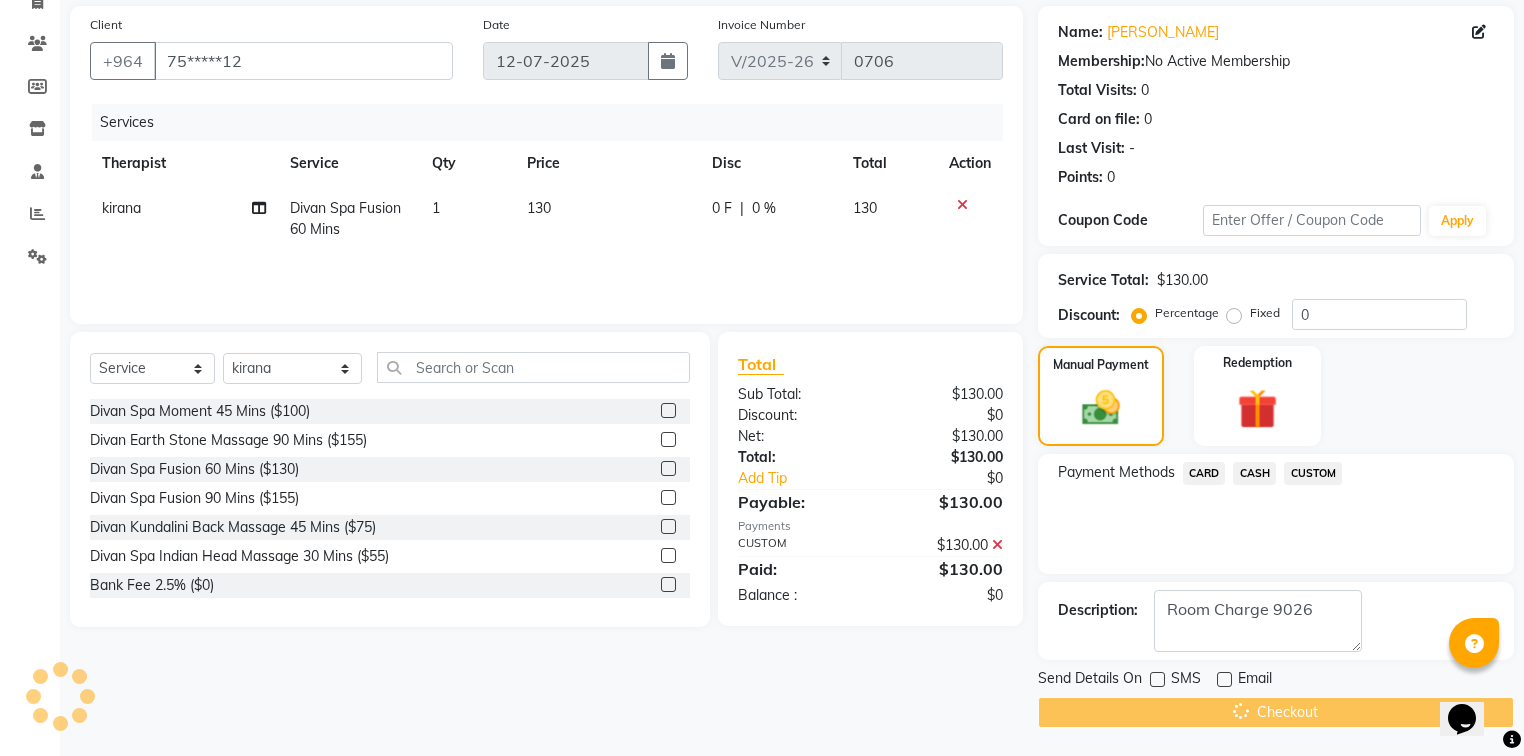 scroll, scrollTop: 0, scrollLeft: 0, axis: both 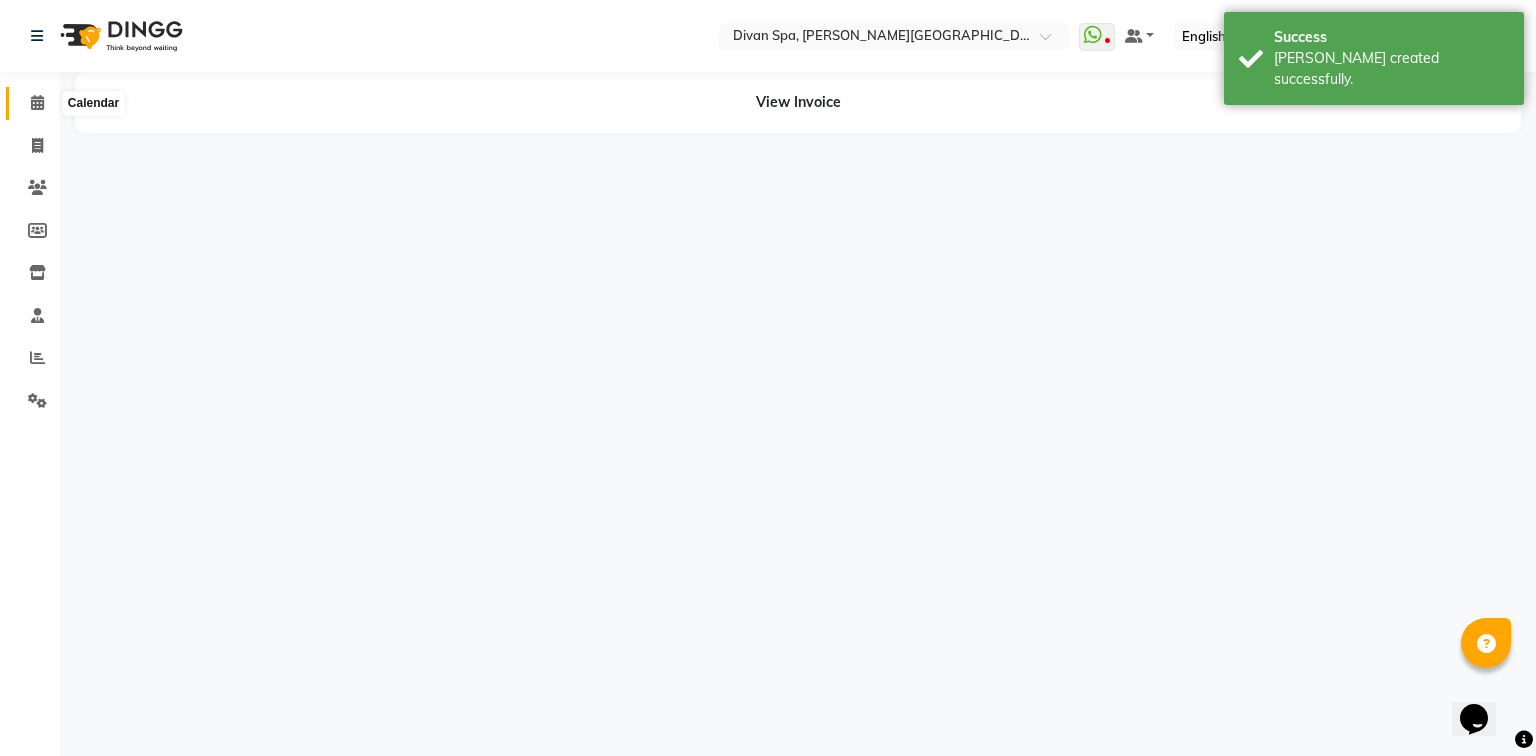 click 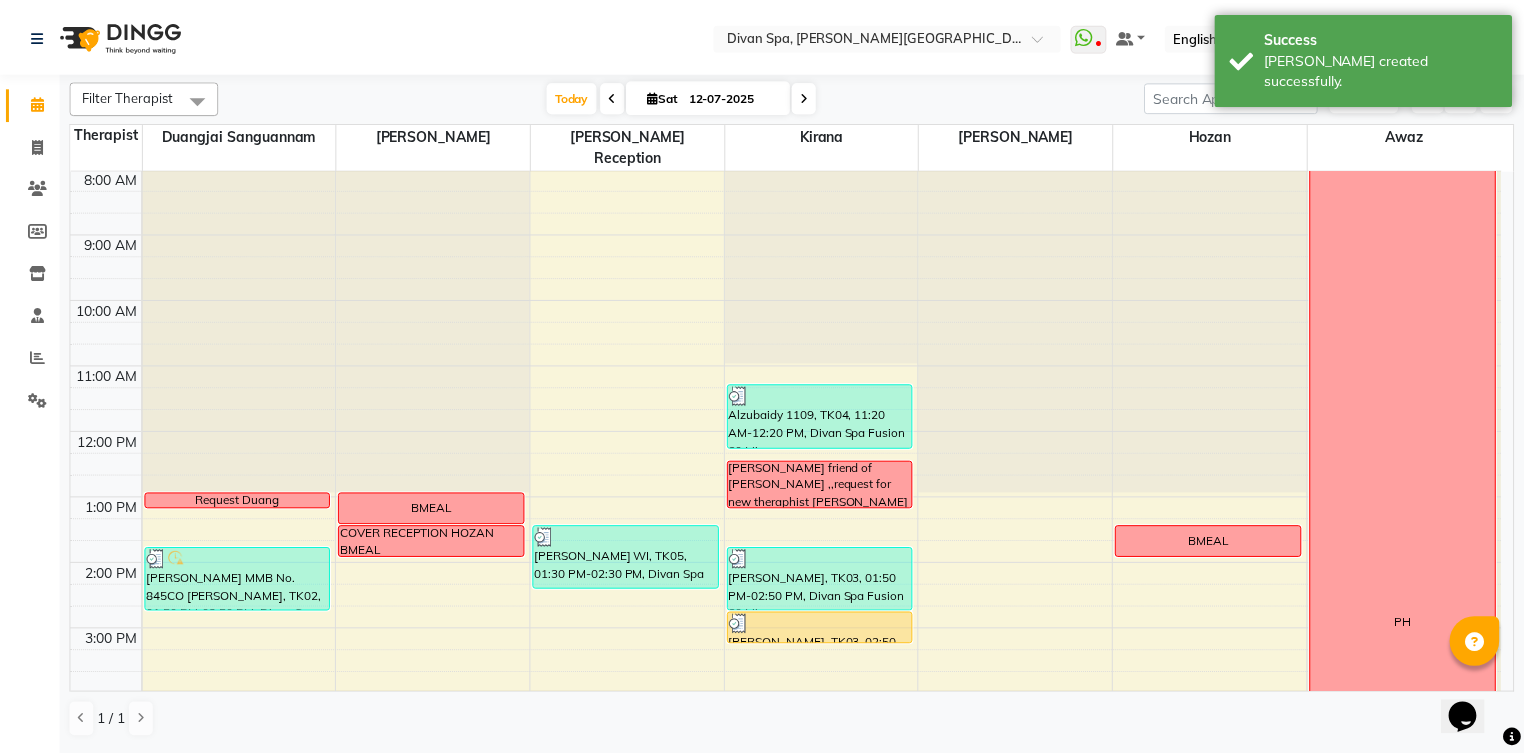 scroll, scrollTop: 160, scrollLeft: 0, axis: vertical 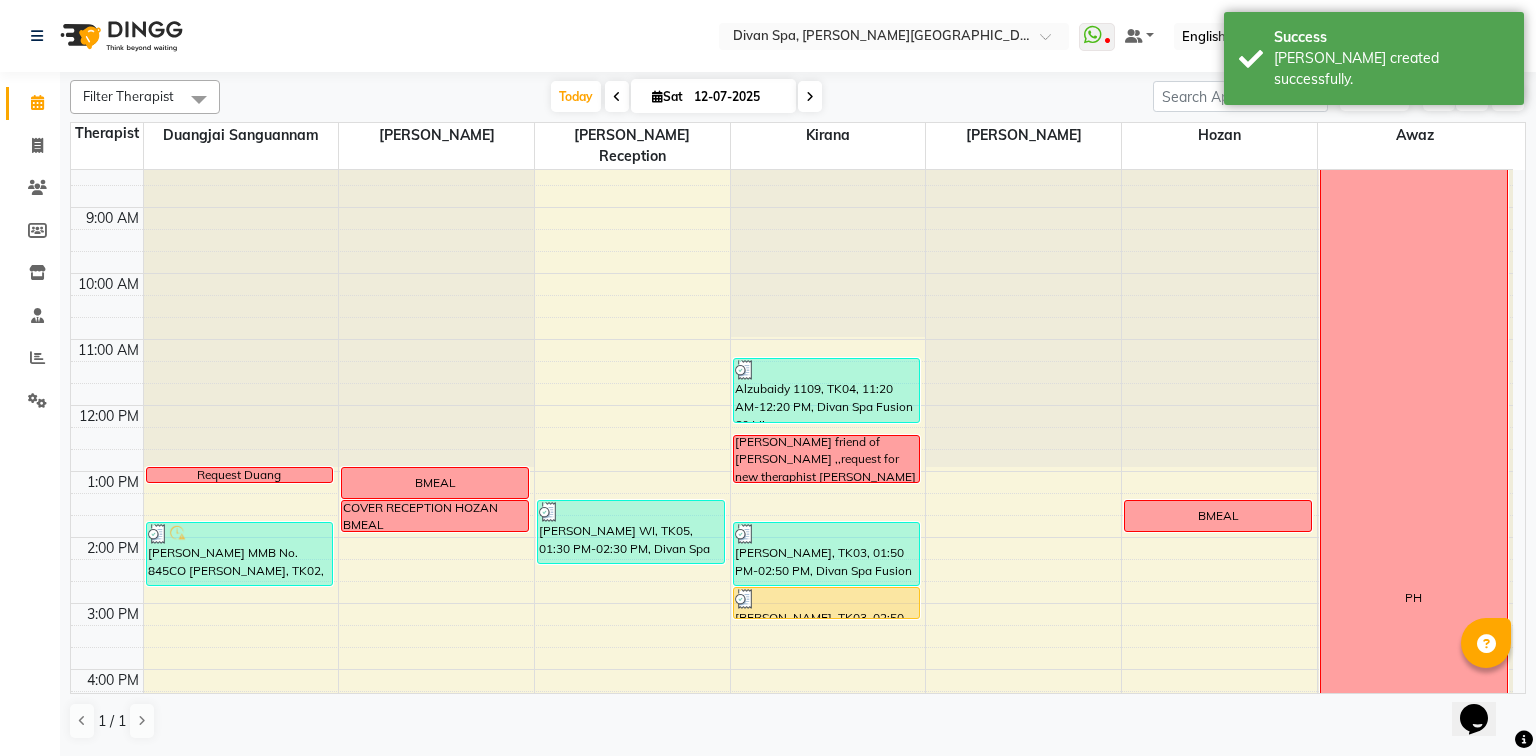 click at bounding box center [827, 599] 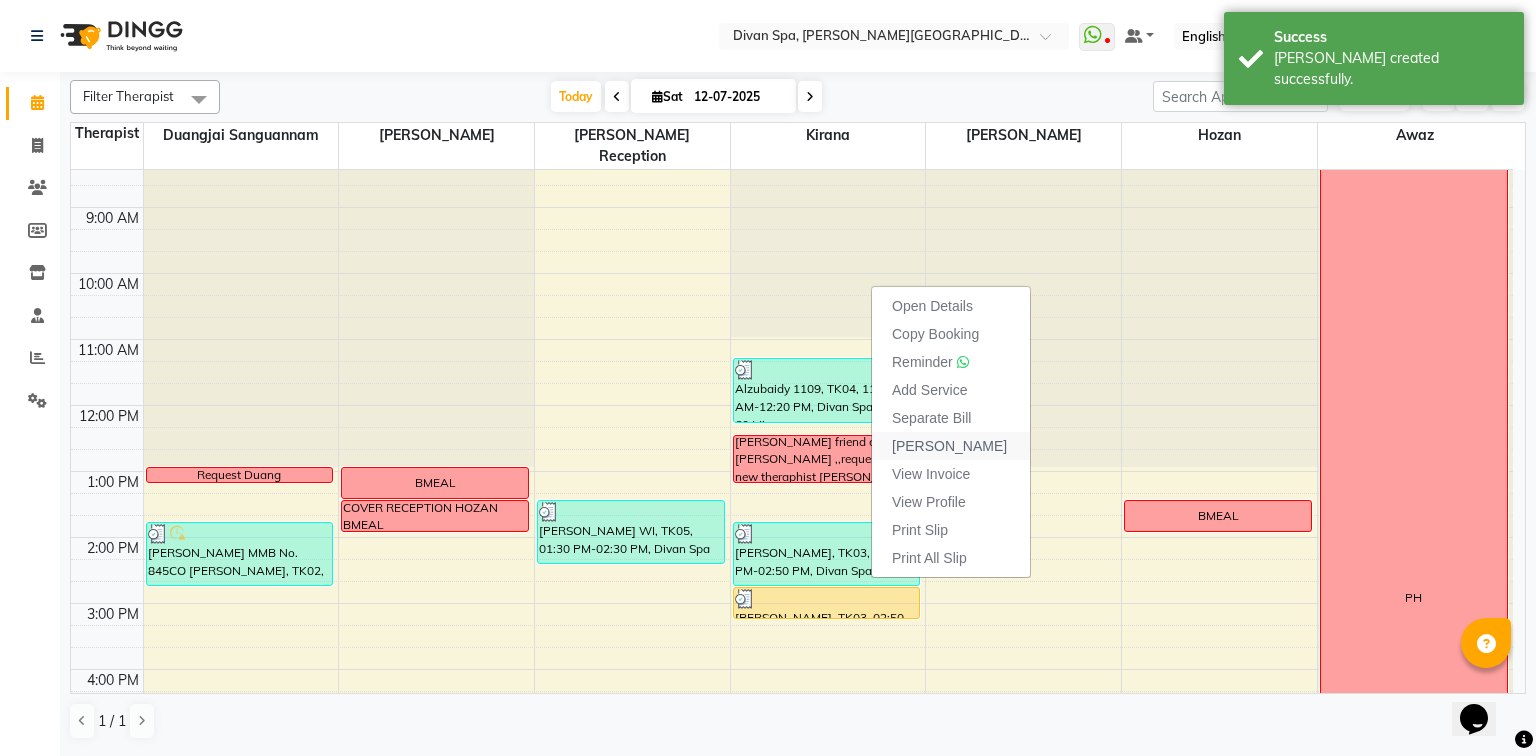click on "[PERSON_NAME]" at bounding box center (949, 446) 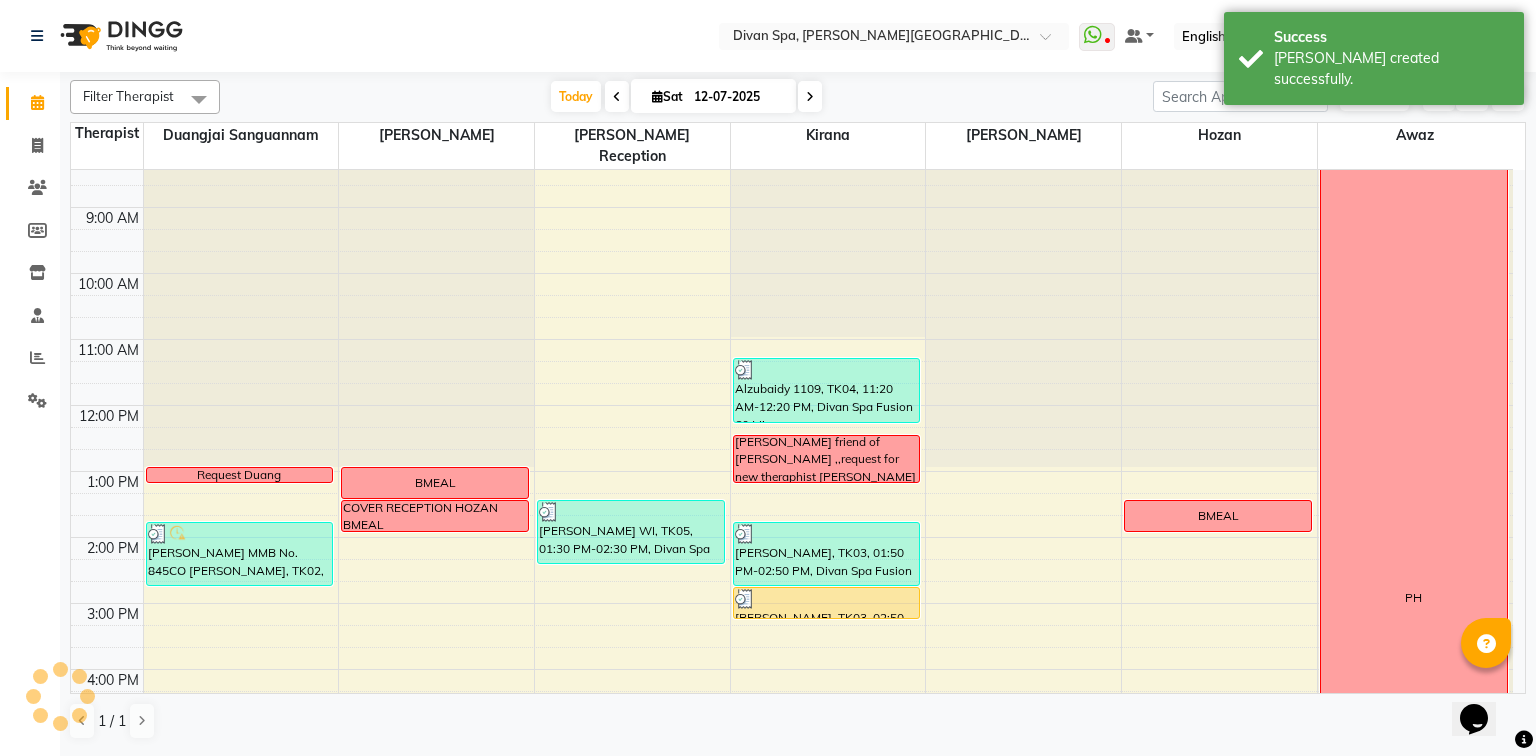 select on "service" 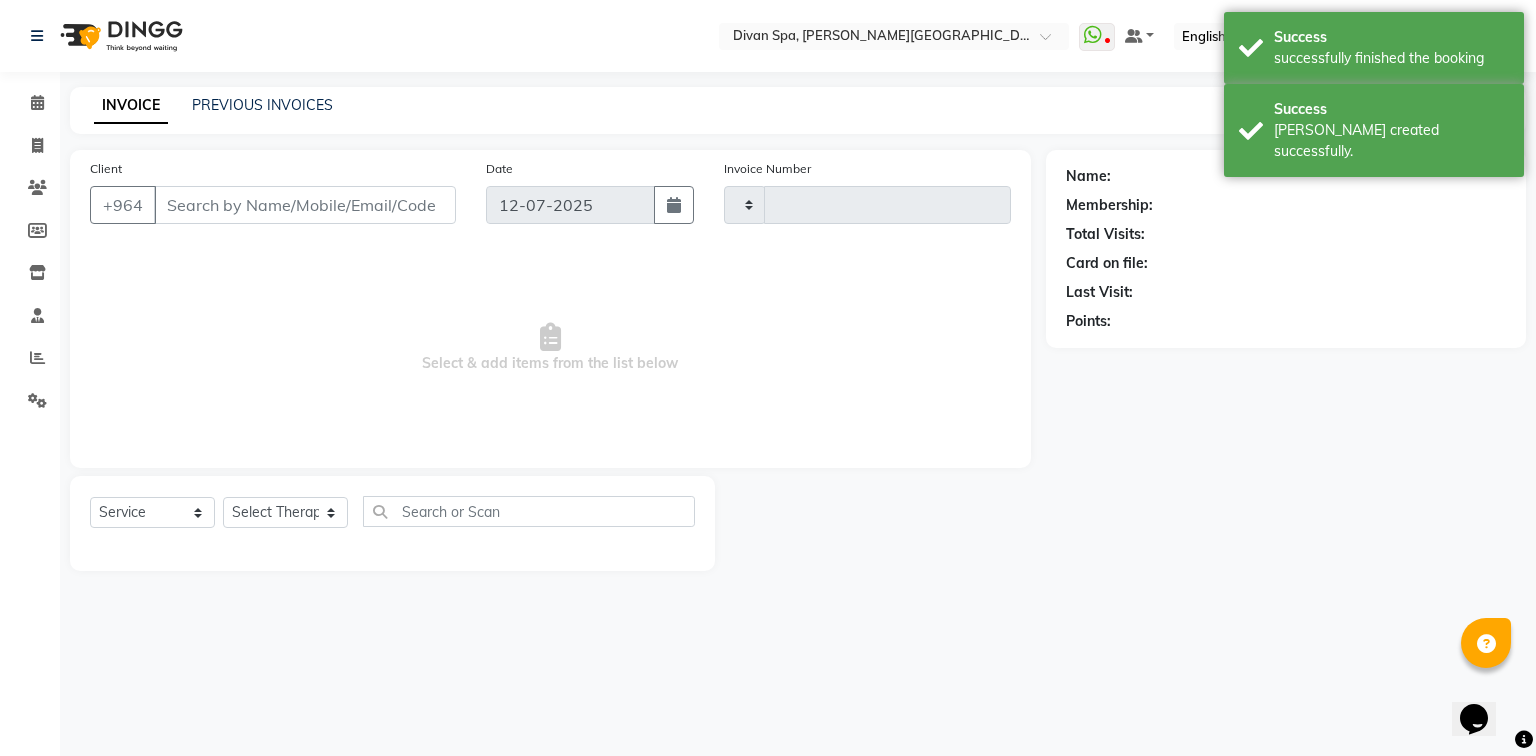 type on "0707" 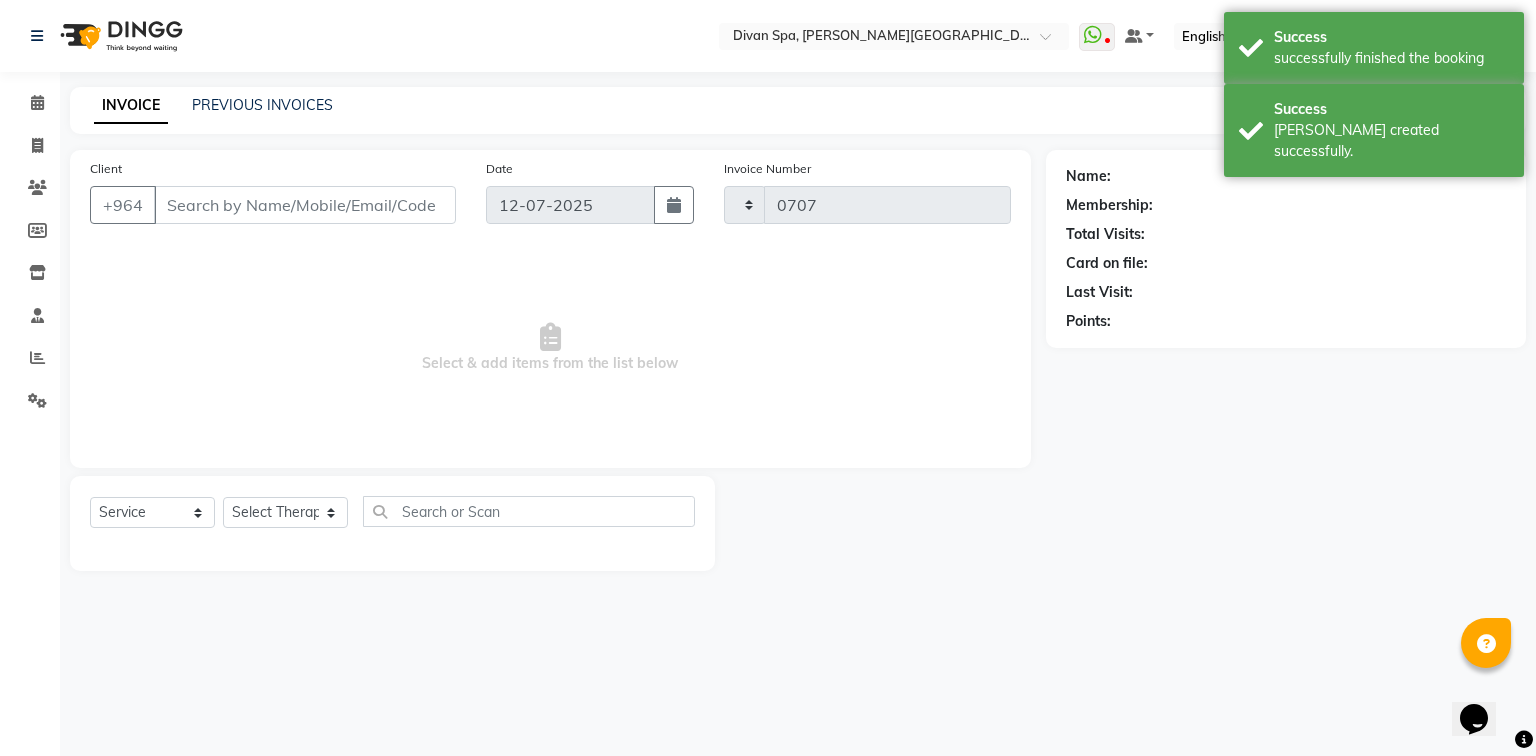 select on "3515" 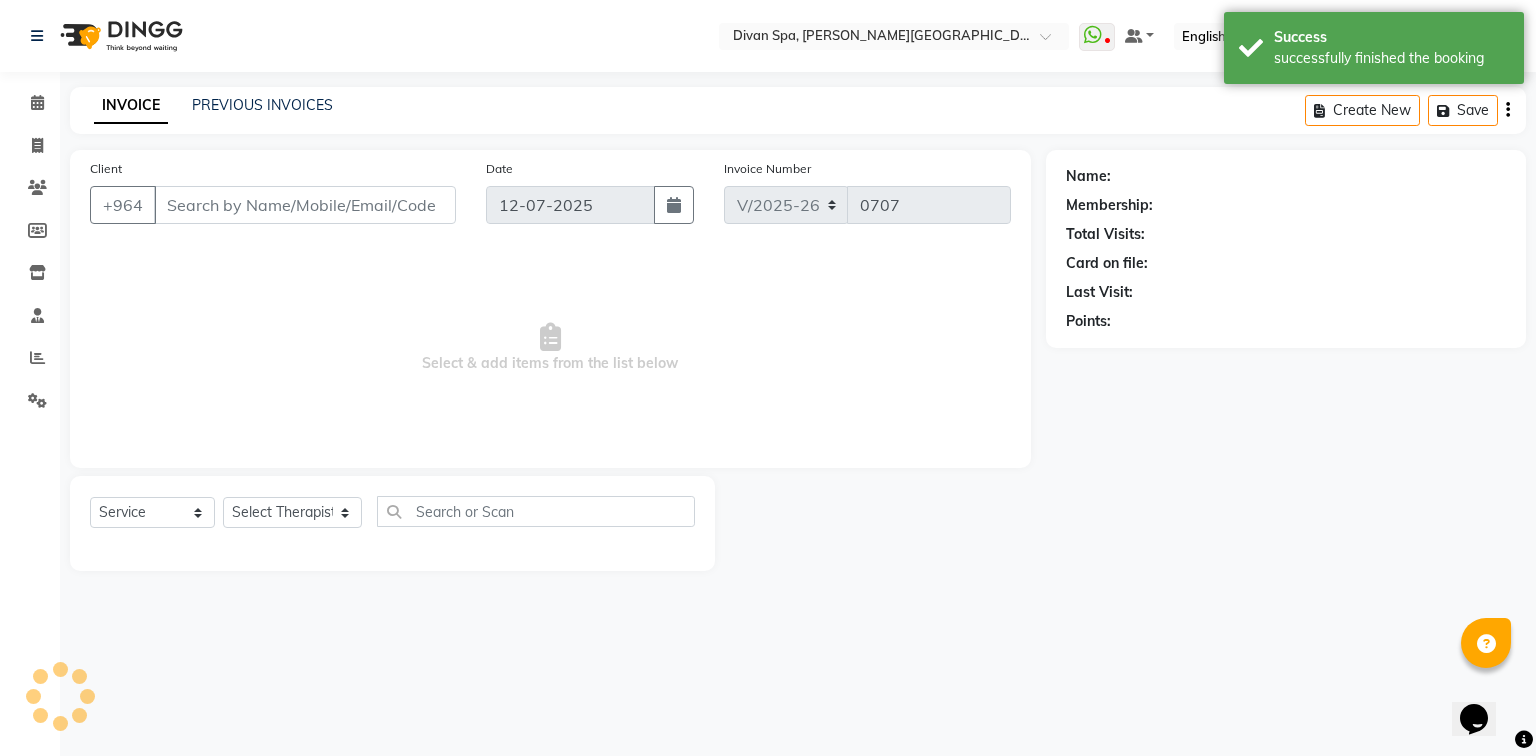 type on "75*****12" 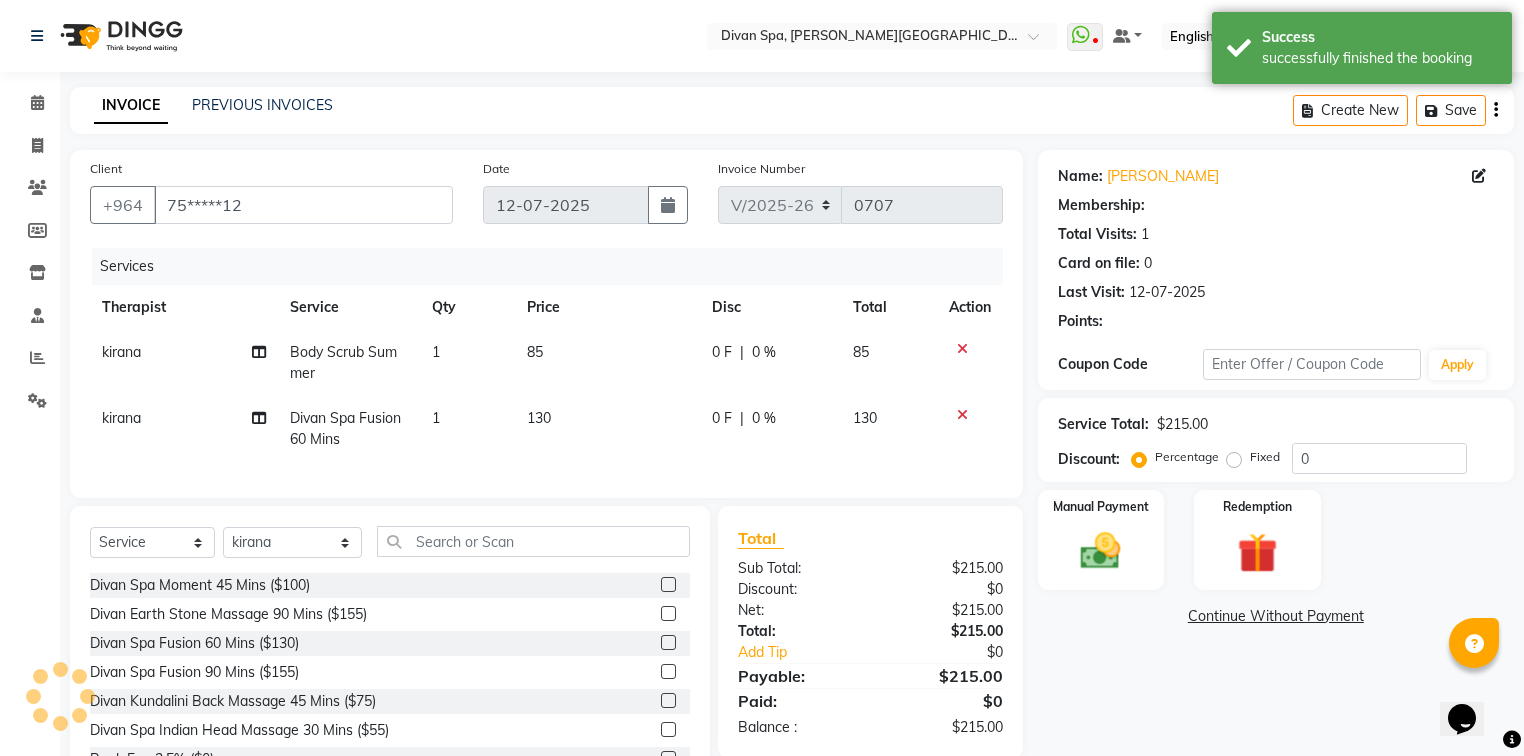 scroll, scrollTop: 80, scrollLeft: 0, axis: vertical 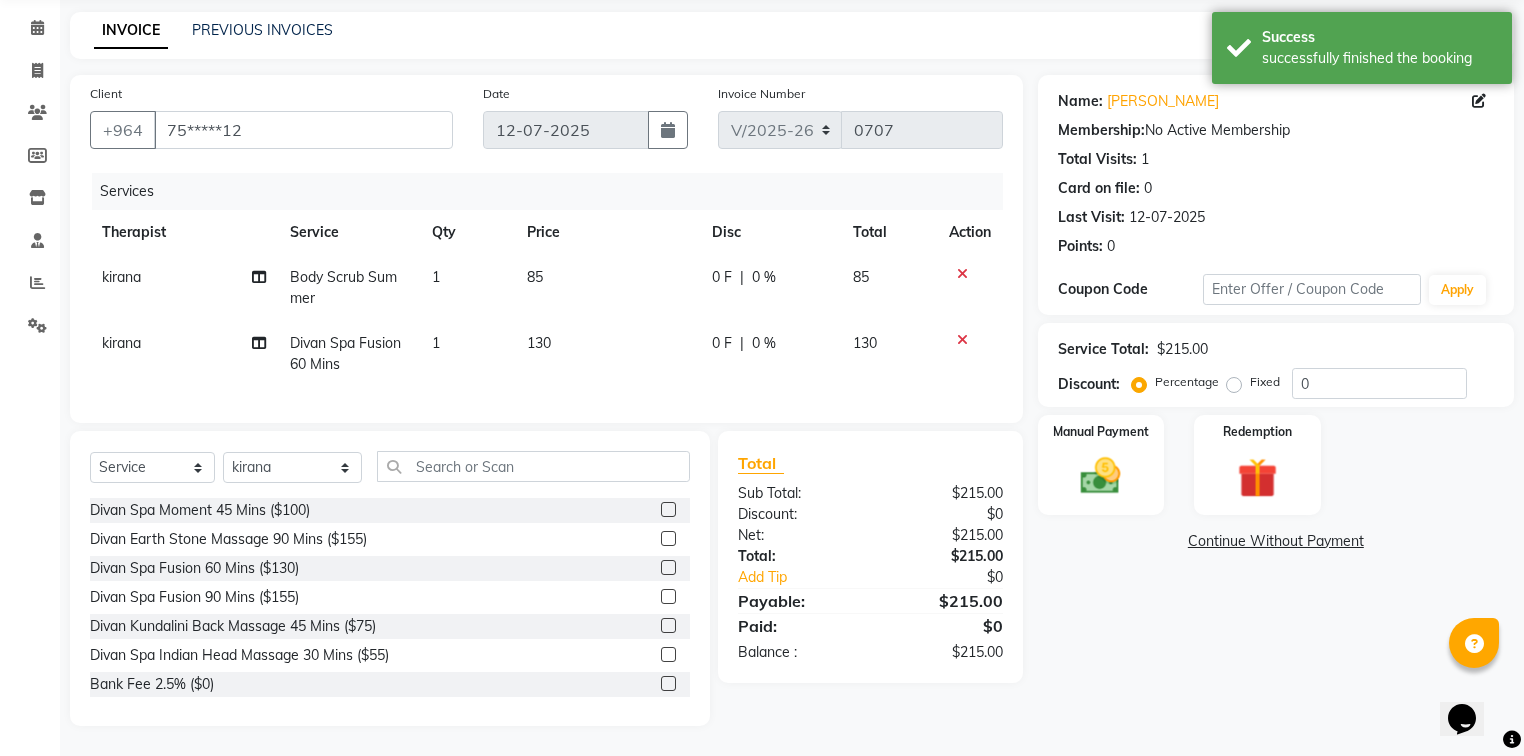 click 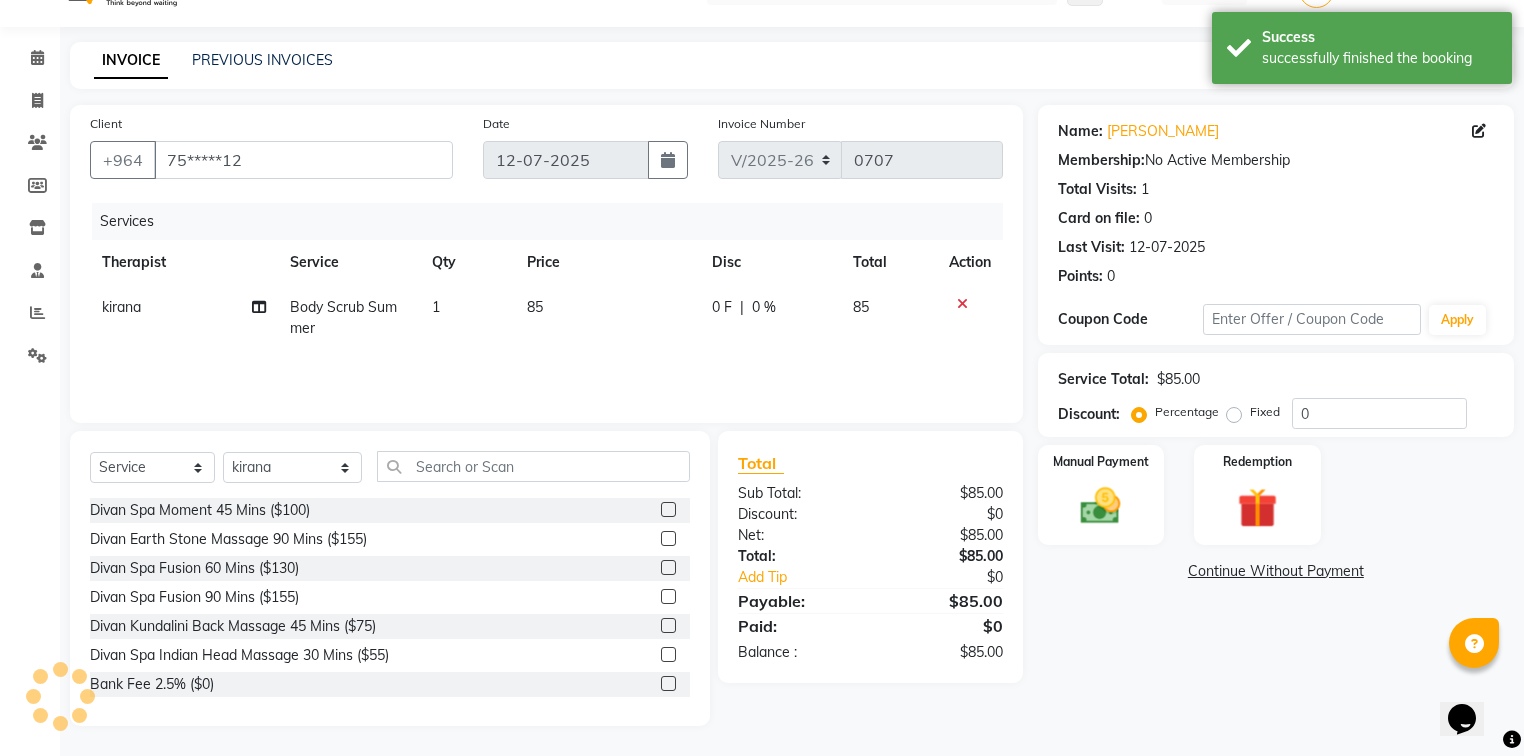 scroll, scrollTop: 45, scrollLeft: 0, axis: vertical 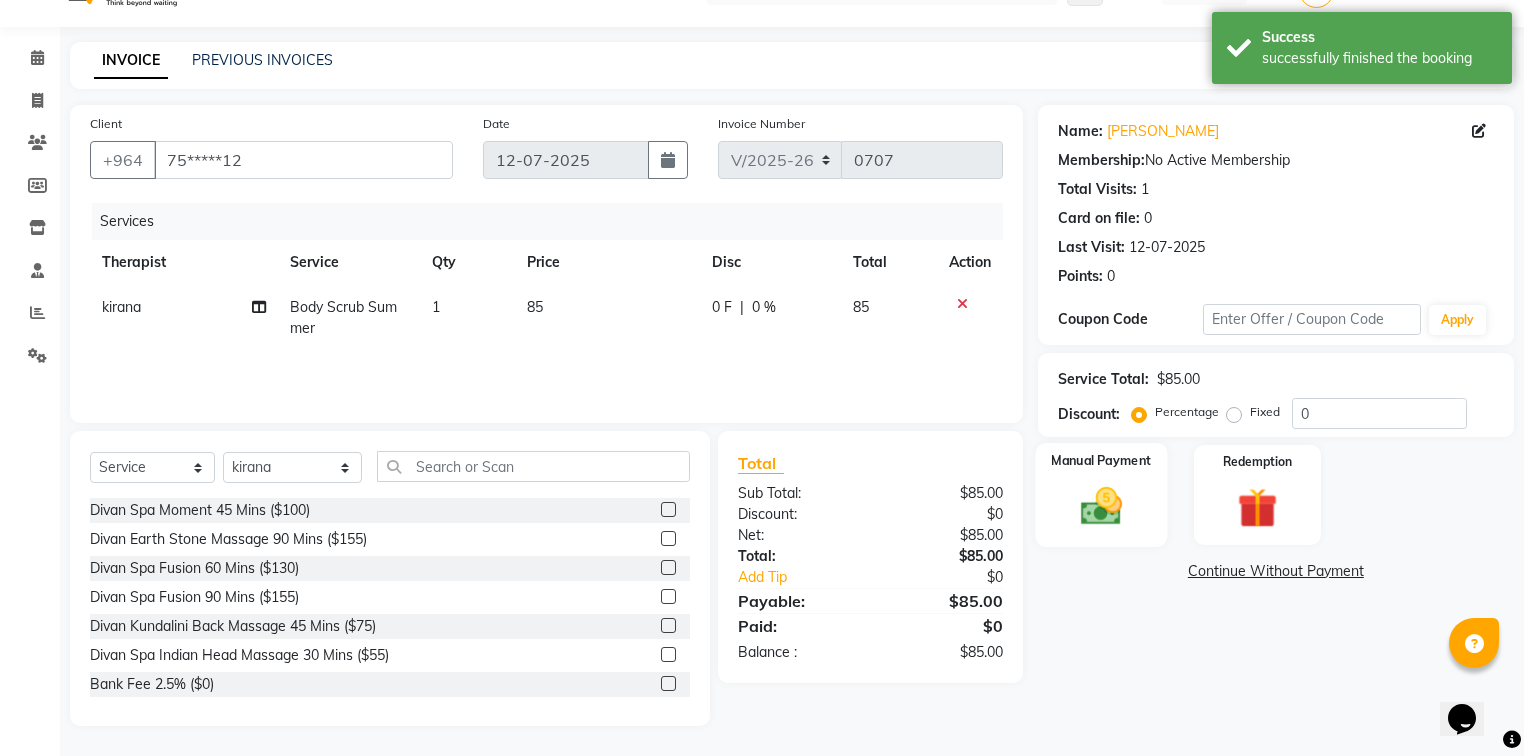 click on "Manual Payment" 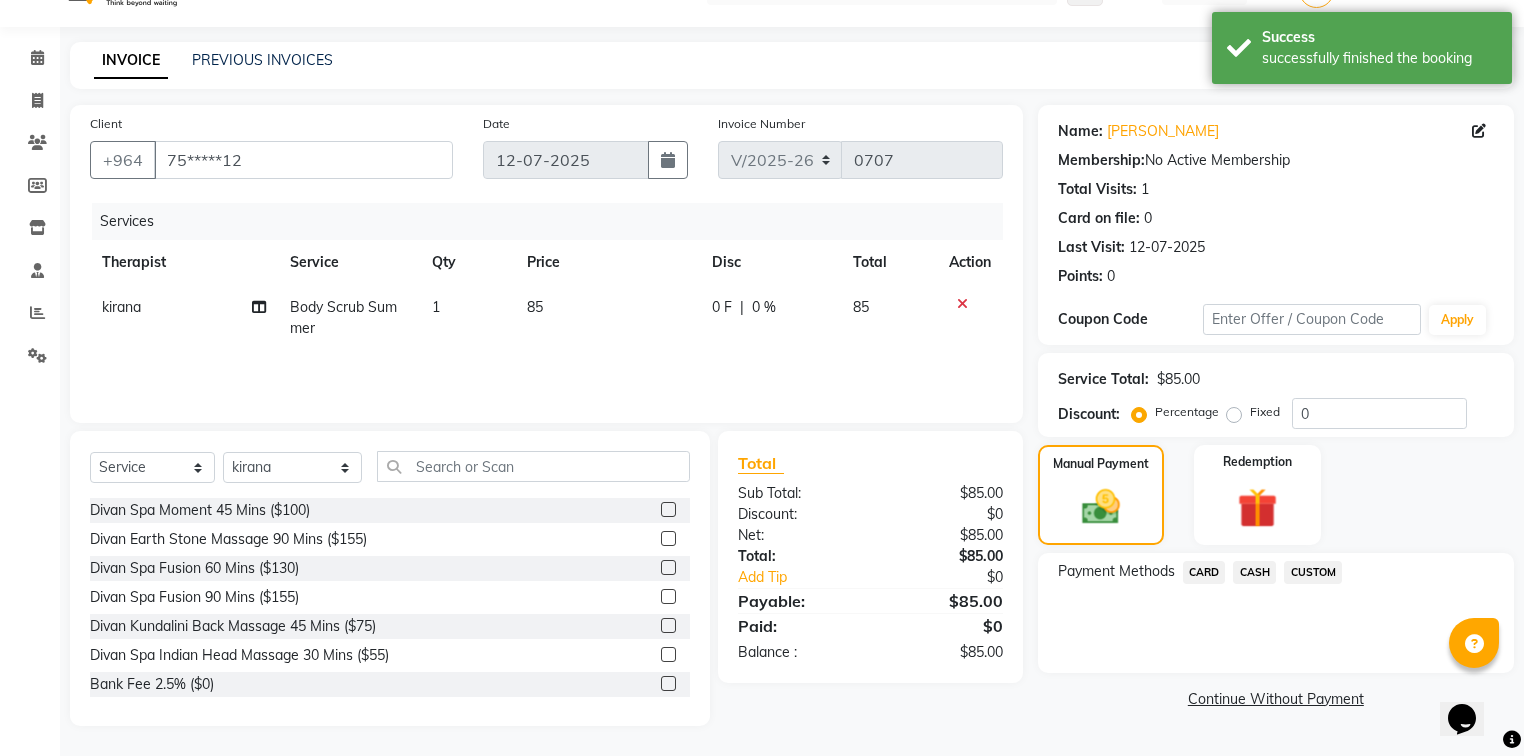 click on "CUSTOM" 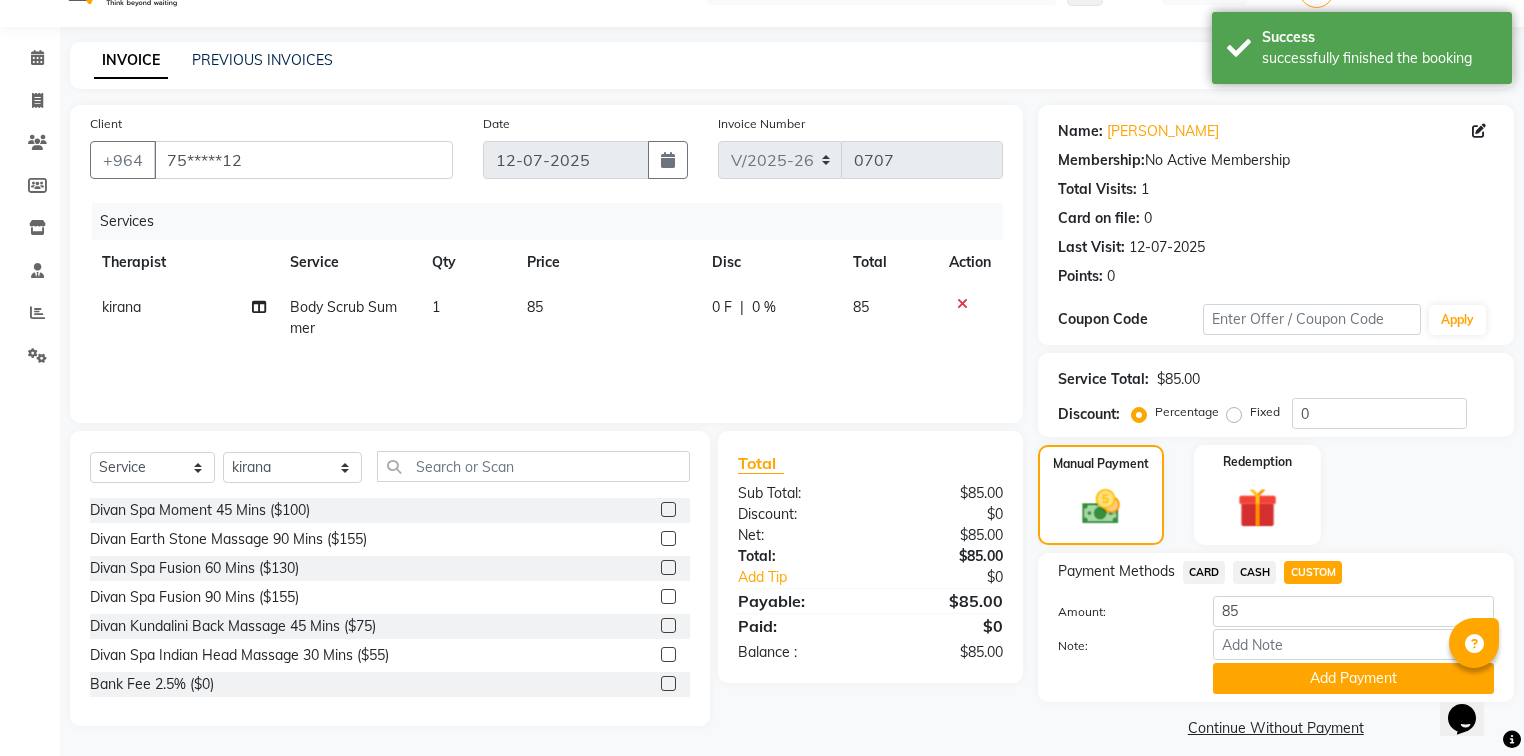 scroll, scrollTop: 63, scrollLeft: 0, axis: vertical 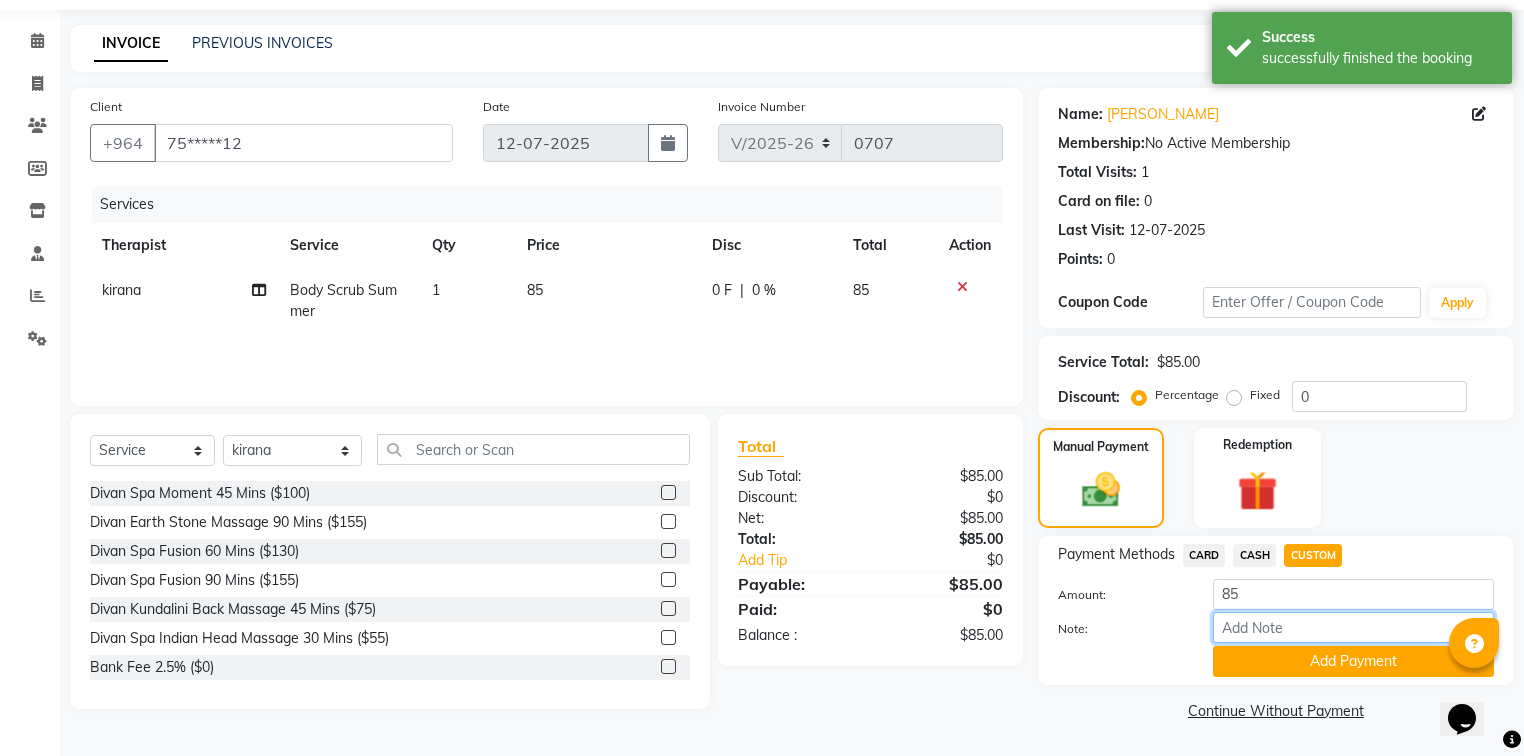 click on "Note:" at bounding box center (1353, 627) 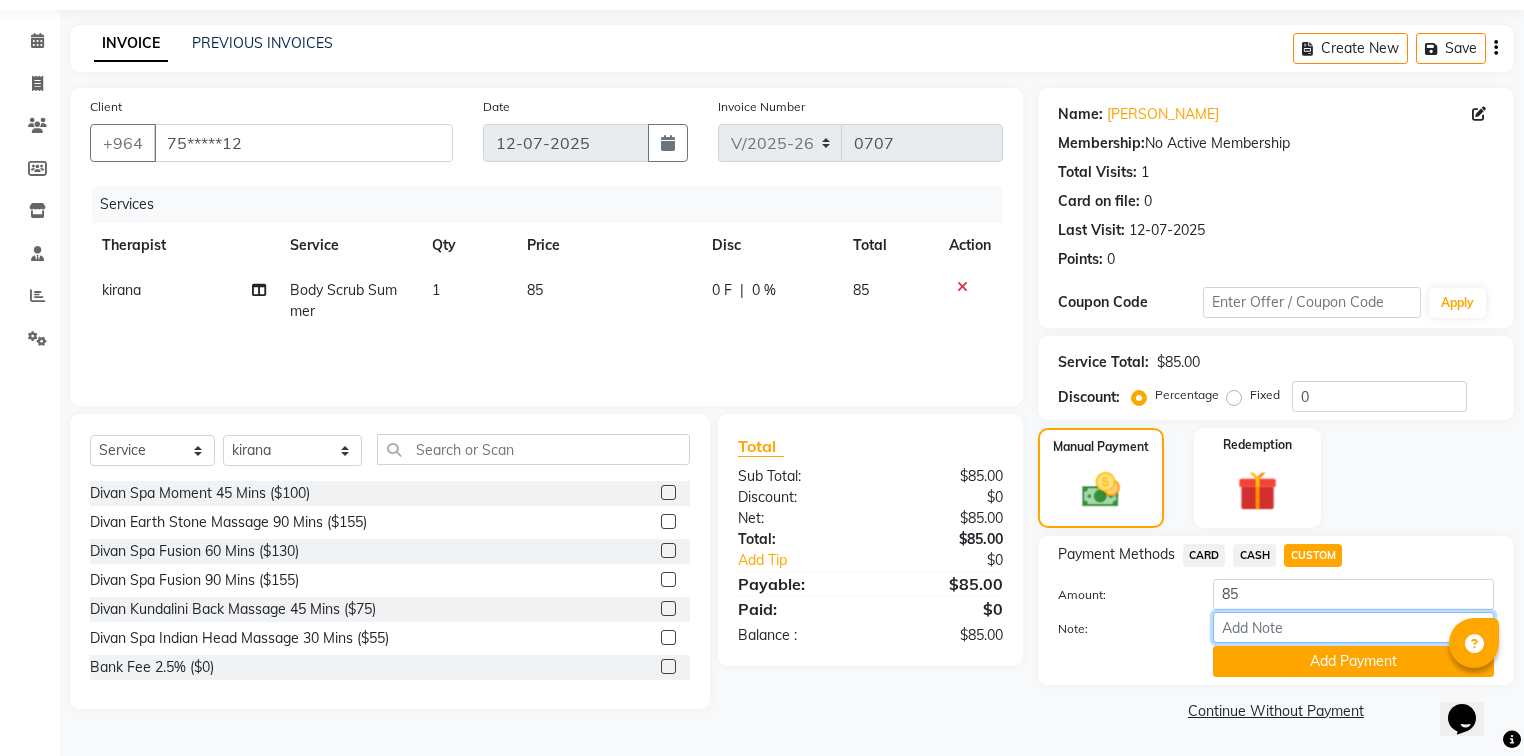 drag, startPoint x: 1268, startPoint y: 629, endPoint x: 1241, endPoint y: 618, distance: 29.15476 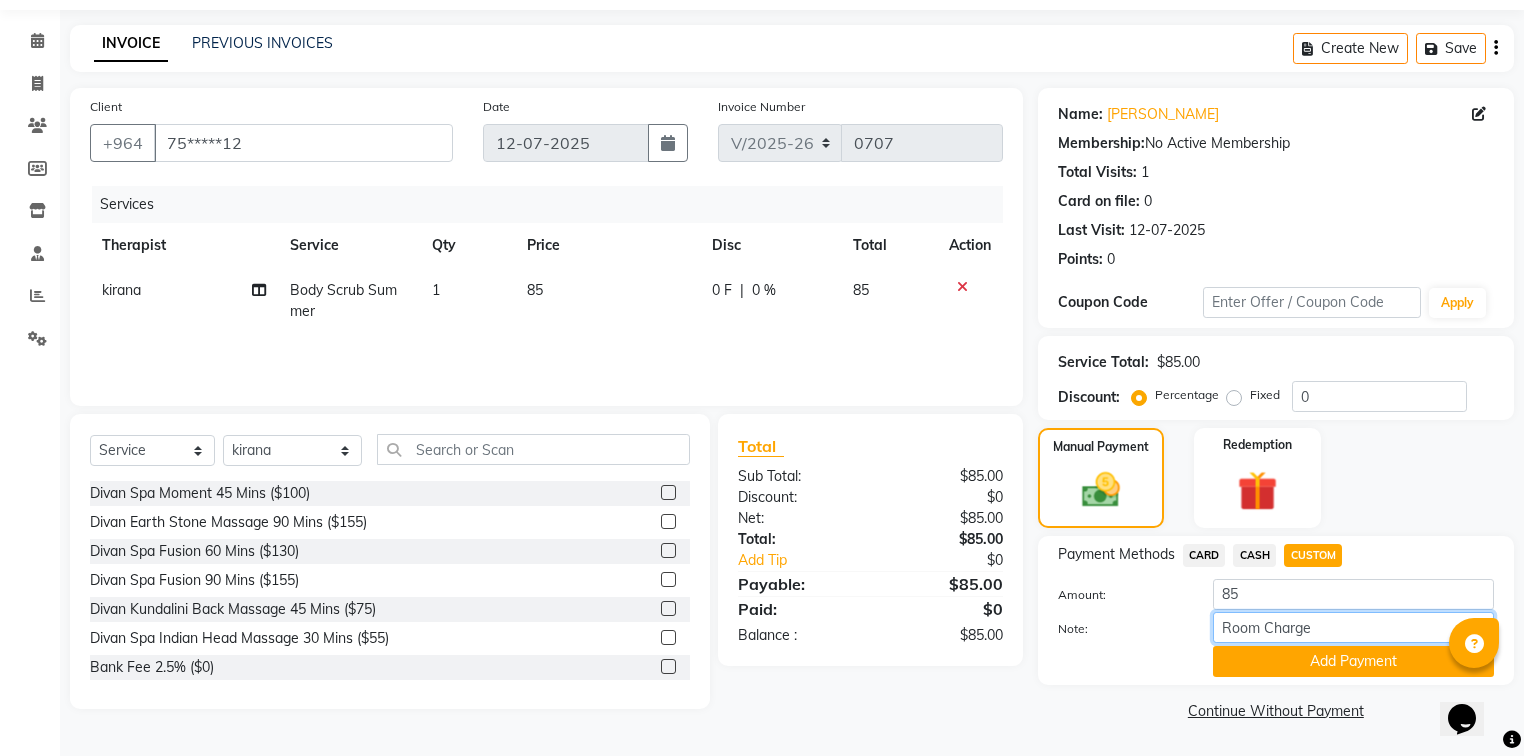 paste on "Room Charge 9026" 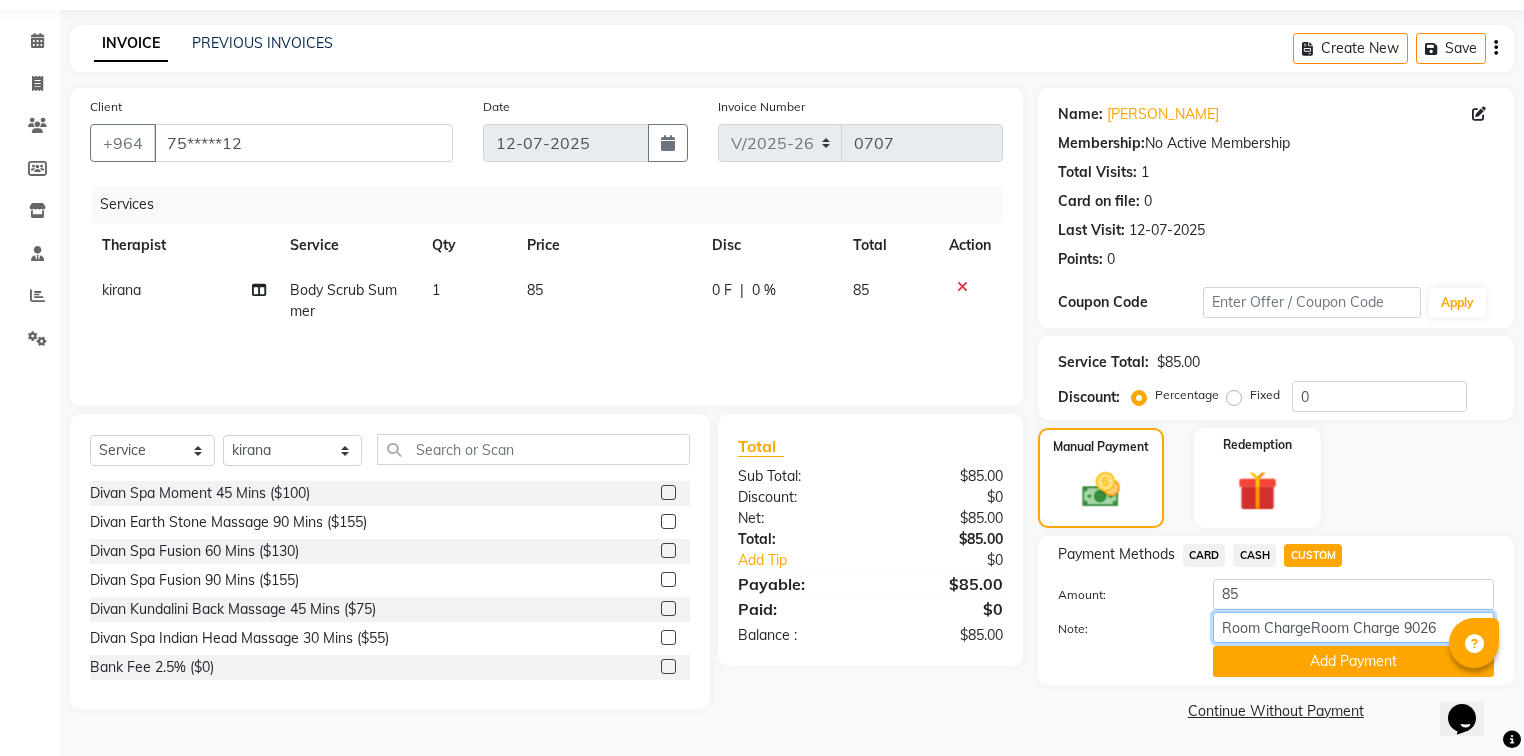 click on "Room ChargeRoom Charge 9026" at bounding box center [1353, 627] 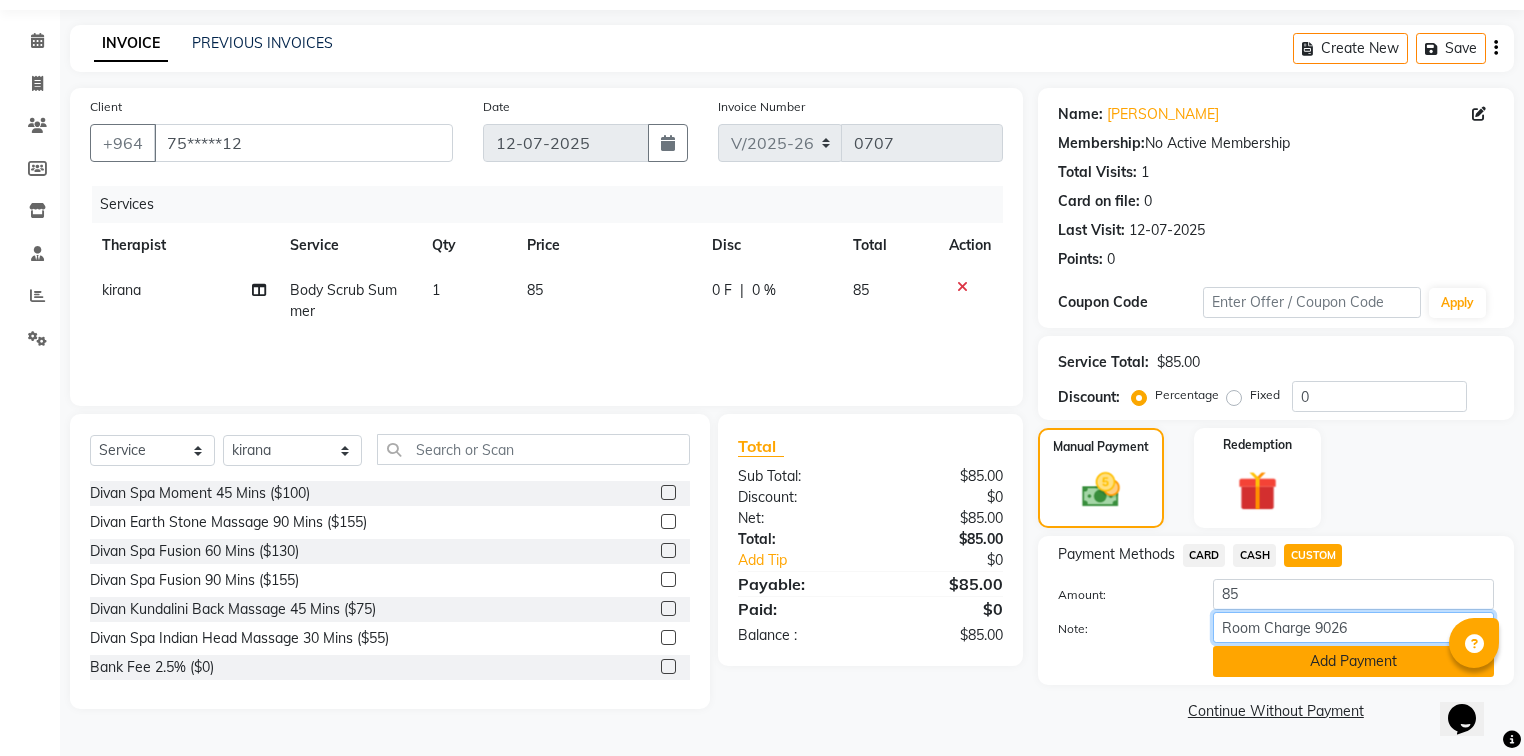 type on "Room Charge 9026" 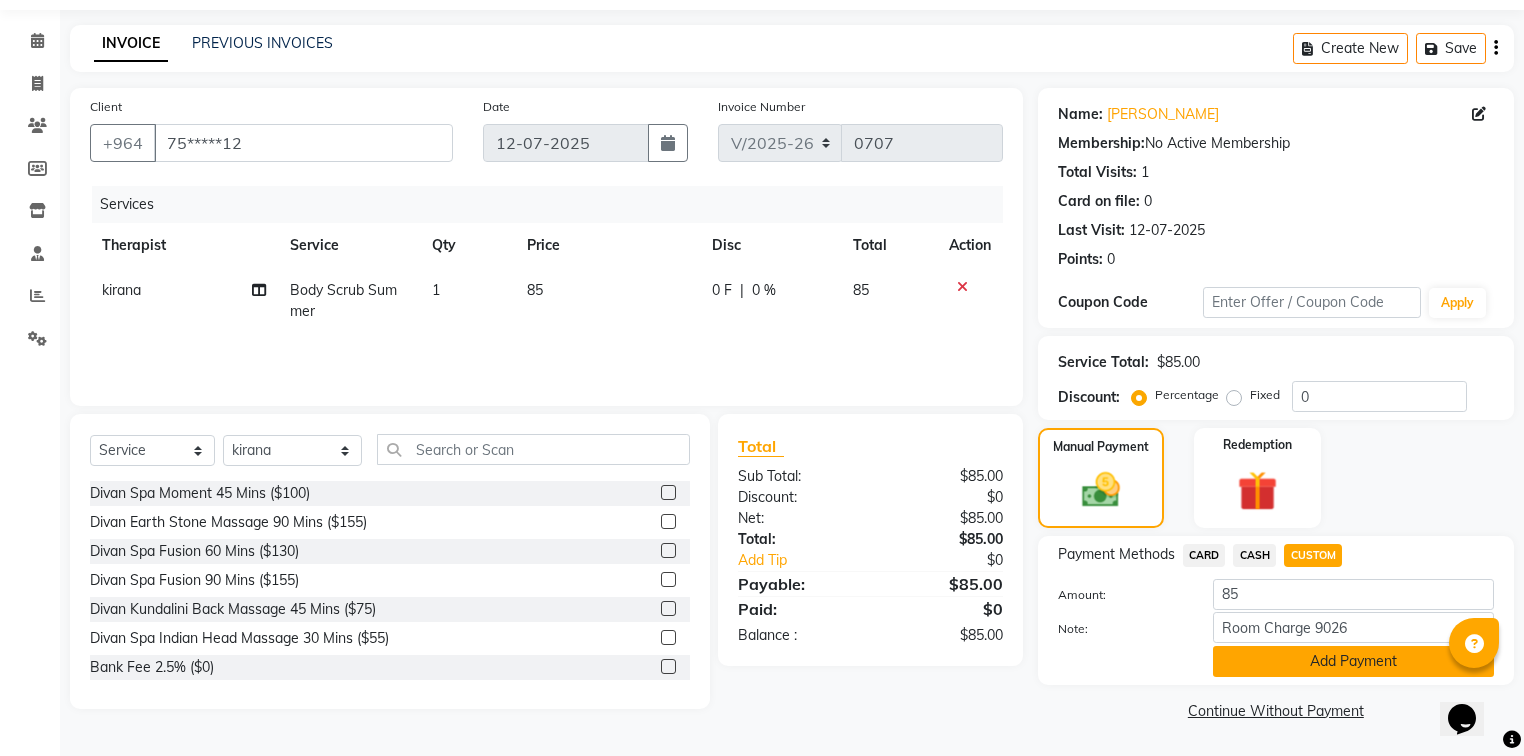 click on "Add Payment" 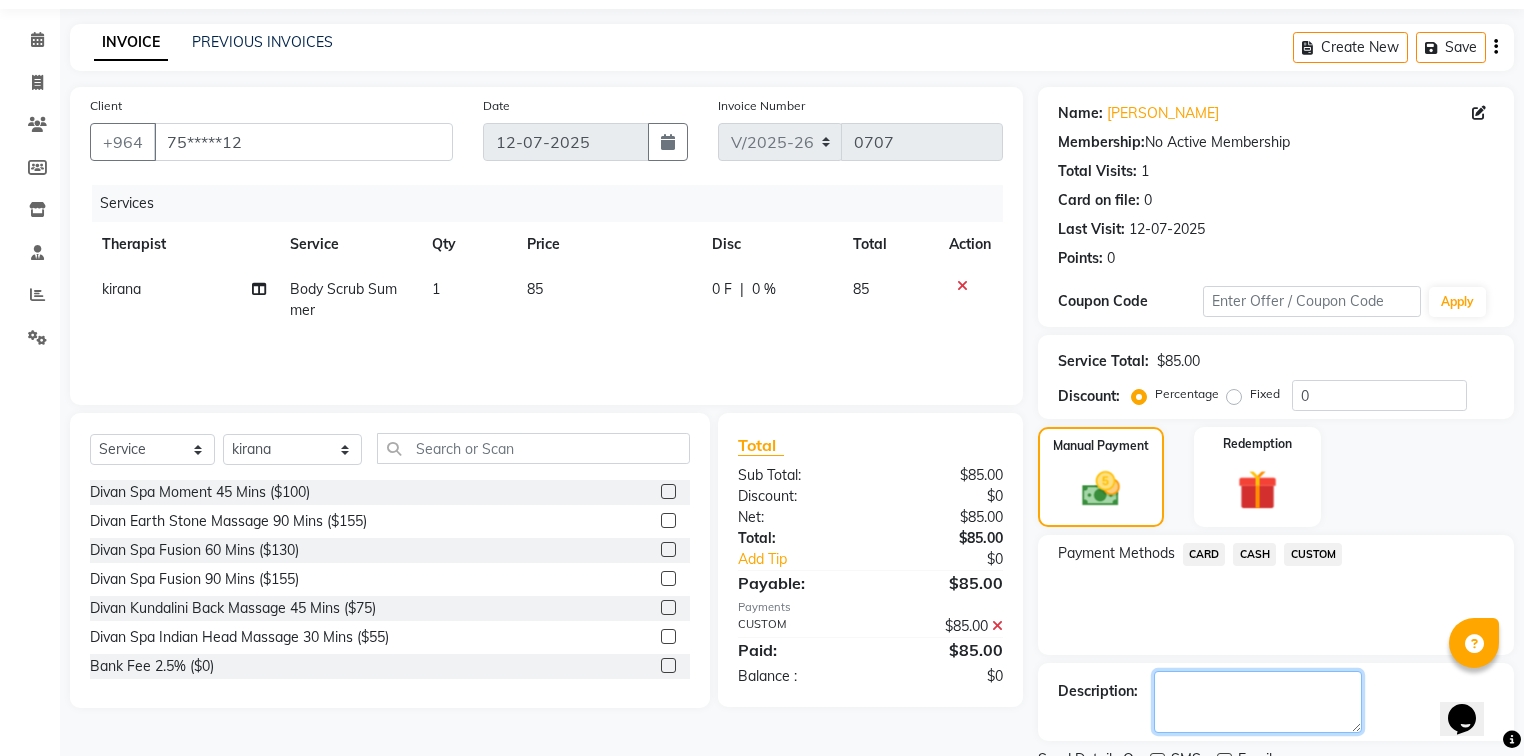 click 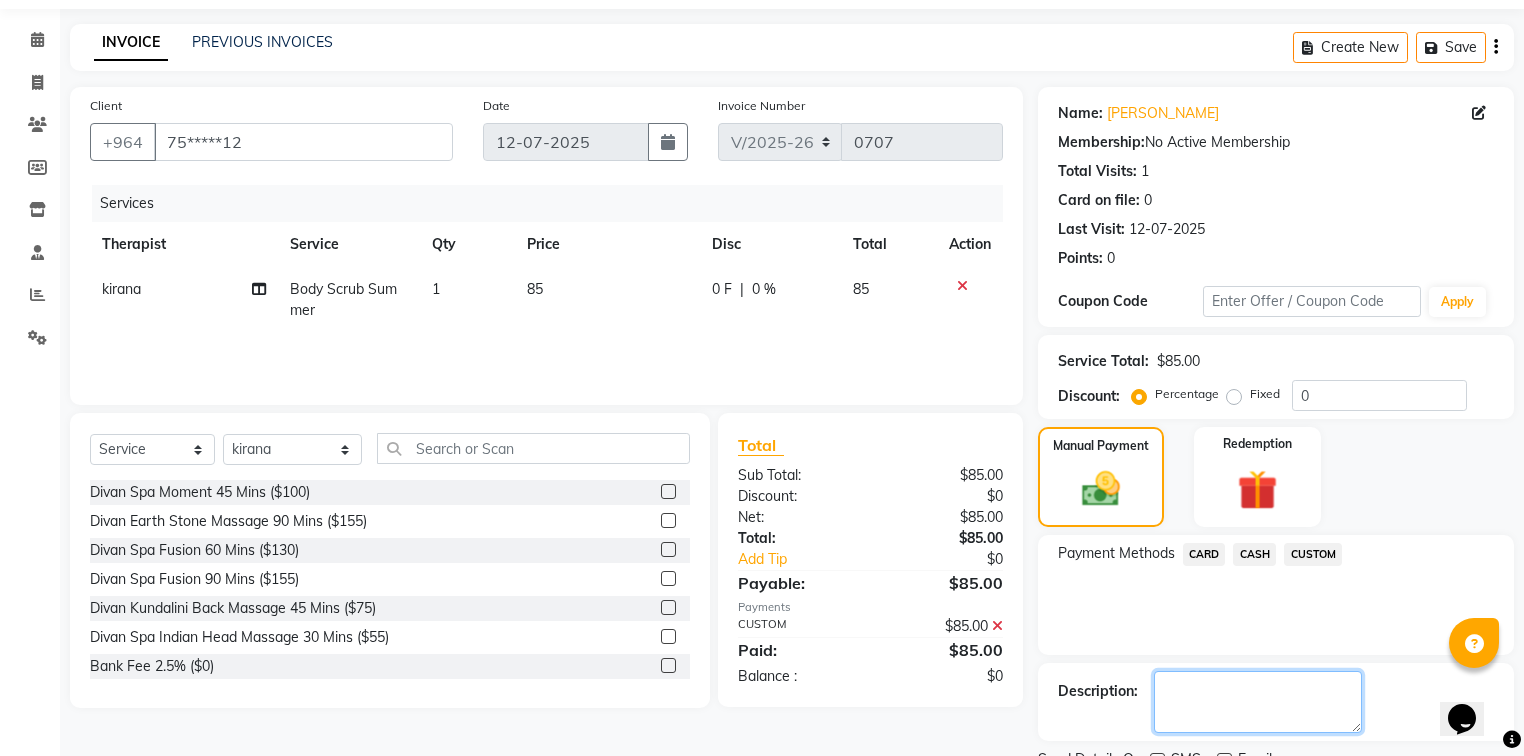 paste on "Room Charge 9026" 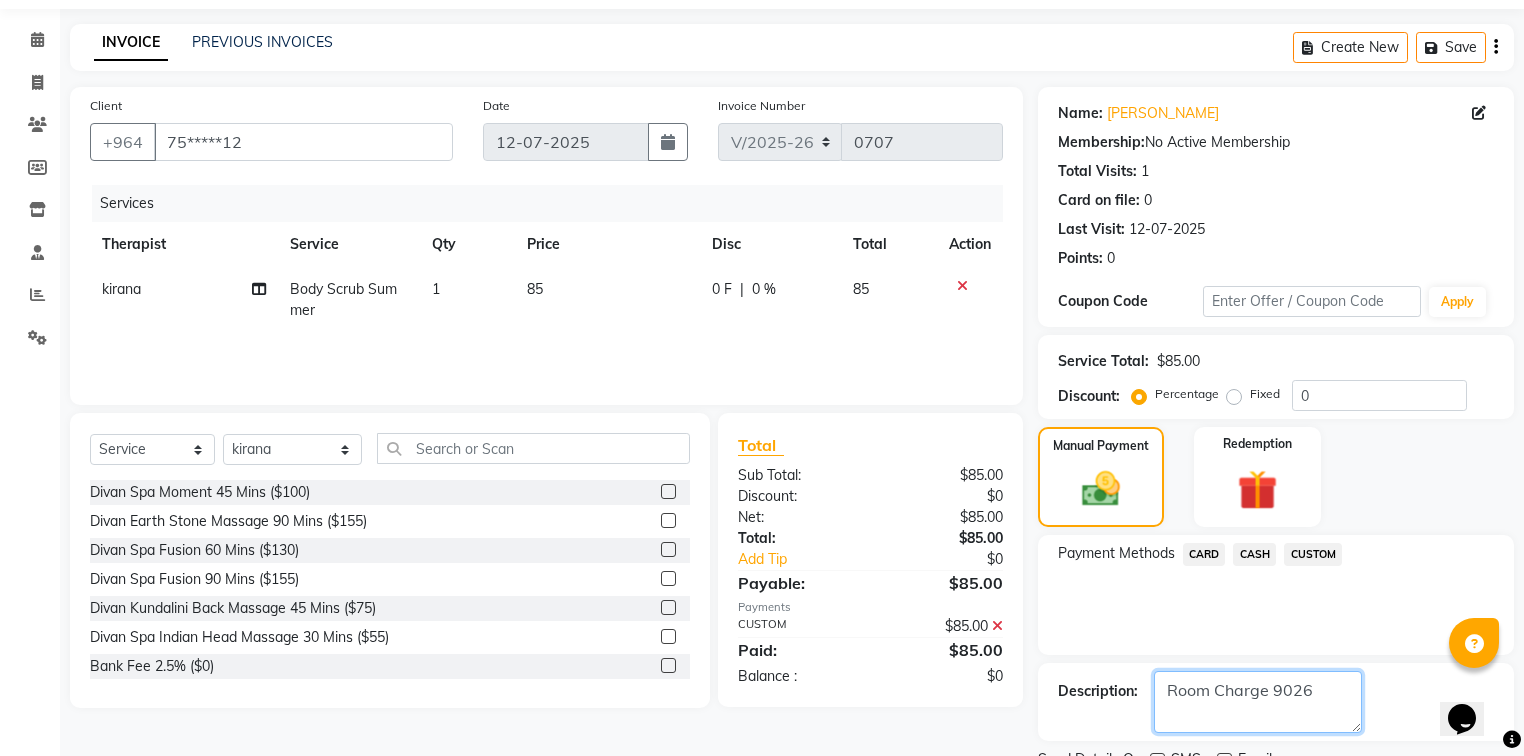 scroll, scrollTop: 144, scrollLeft: 0, axis: vertical 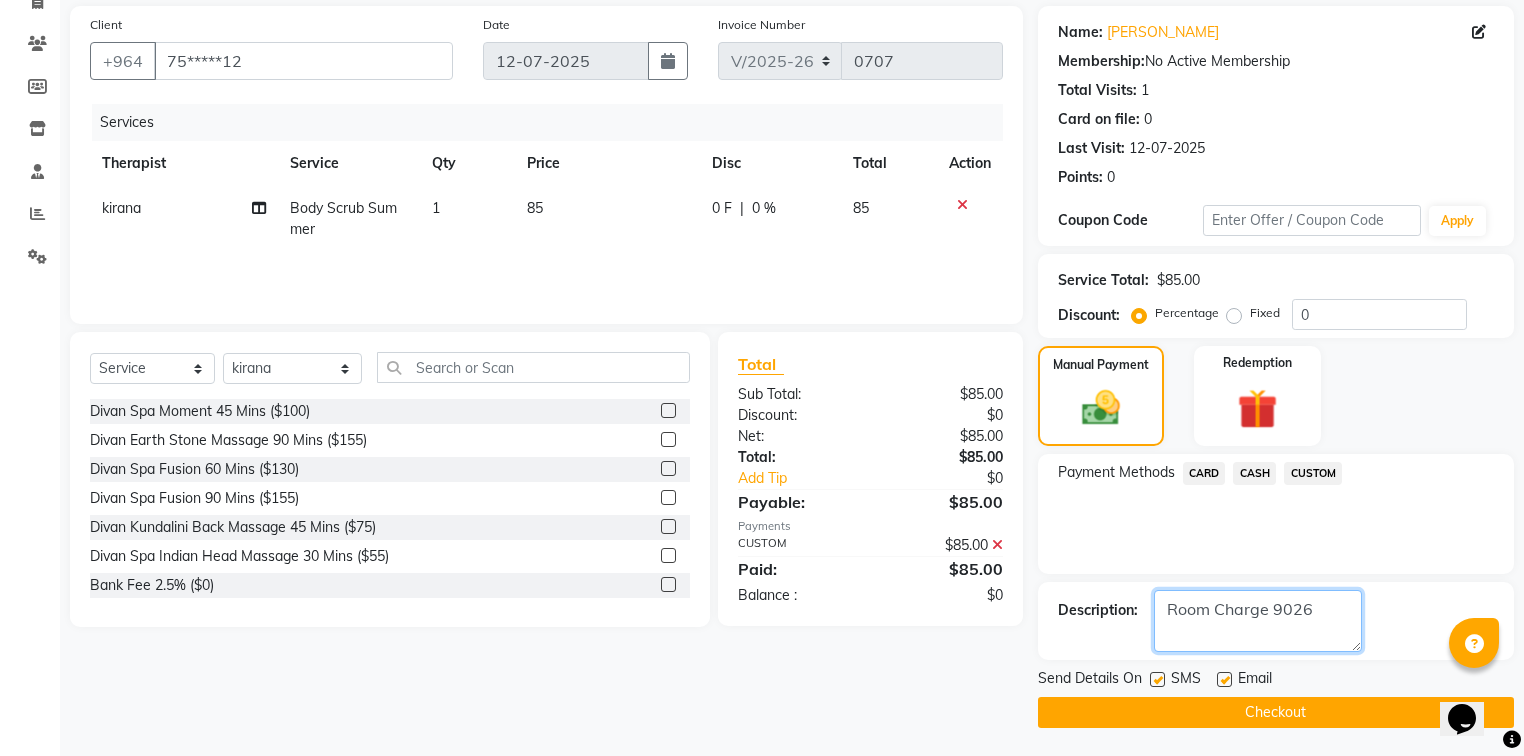 type on "Room Charge 9026" 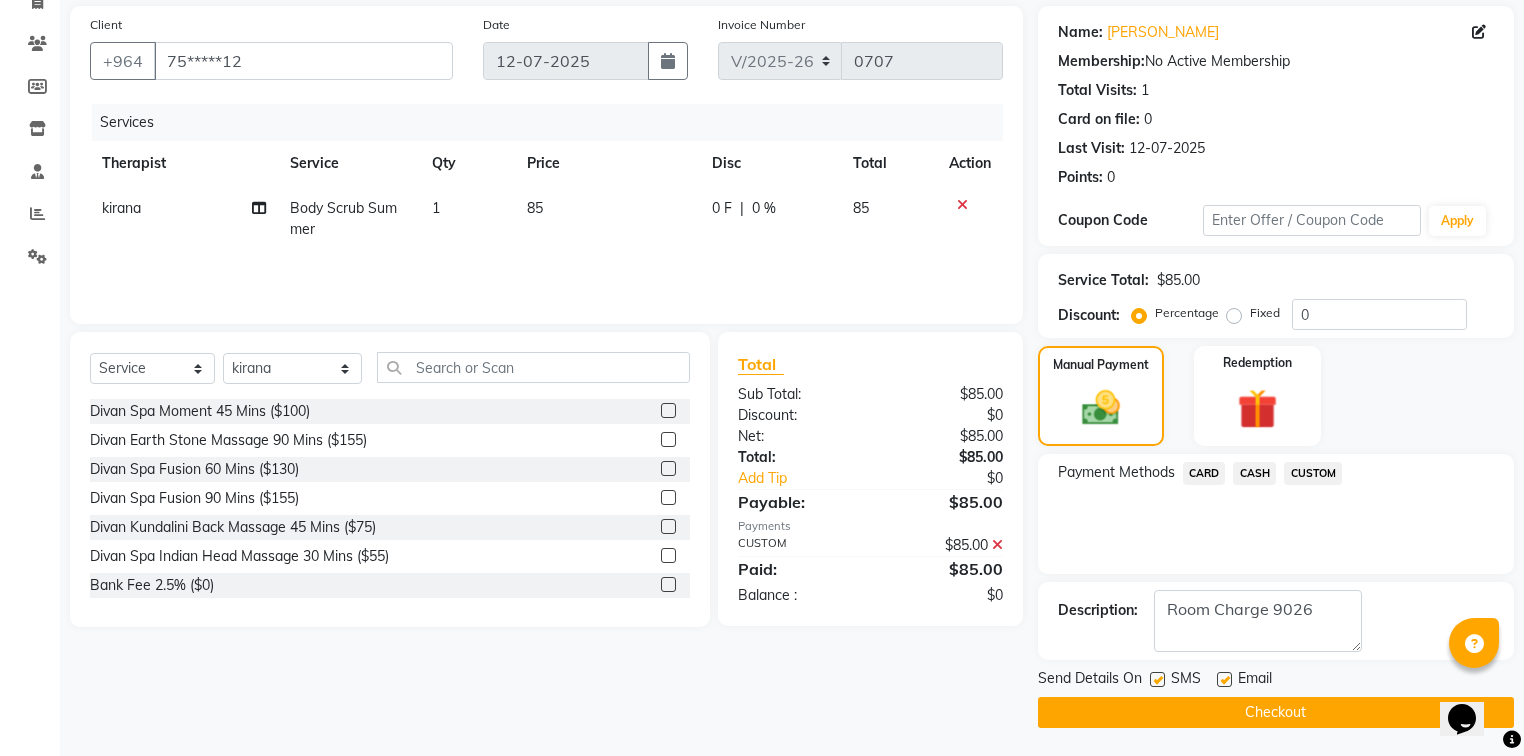 click 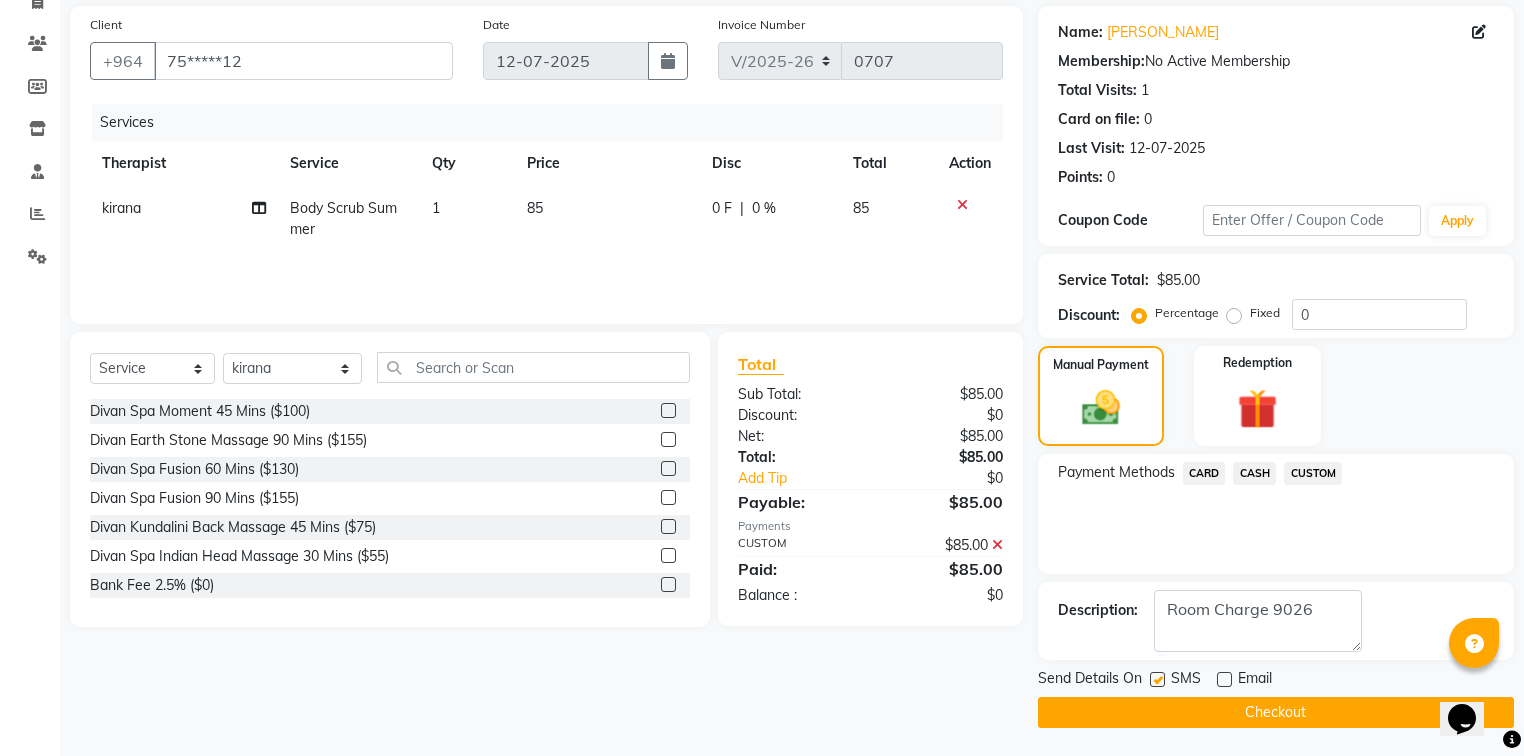 click 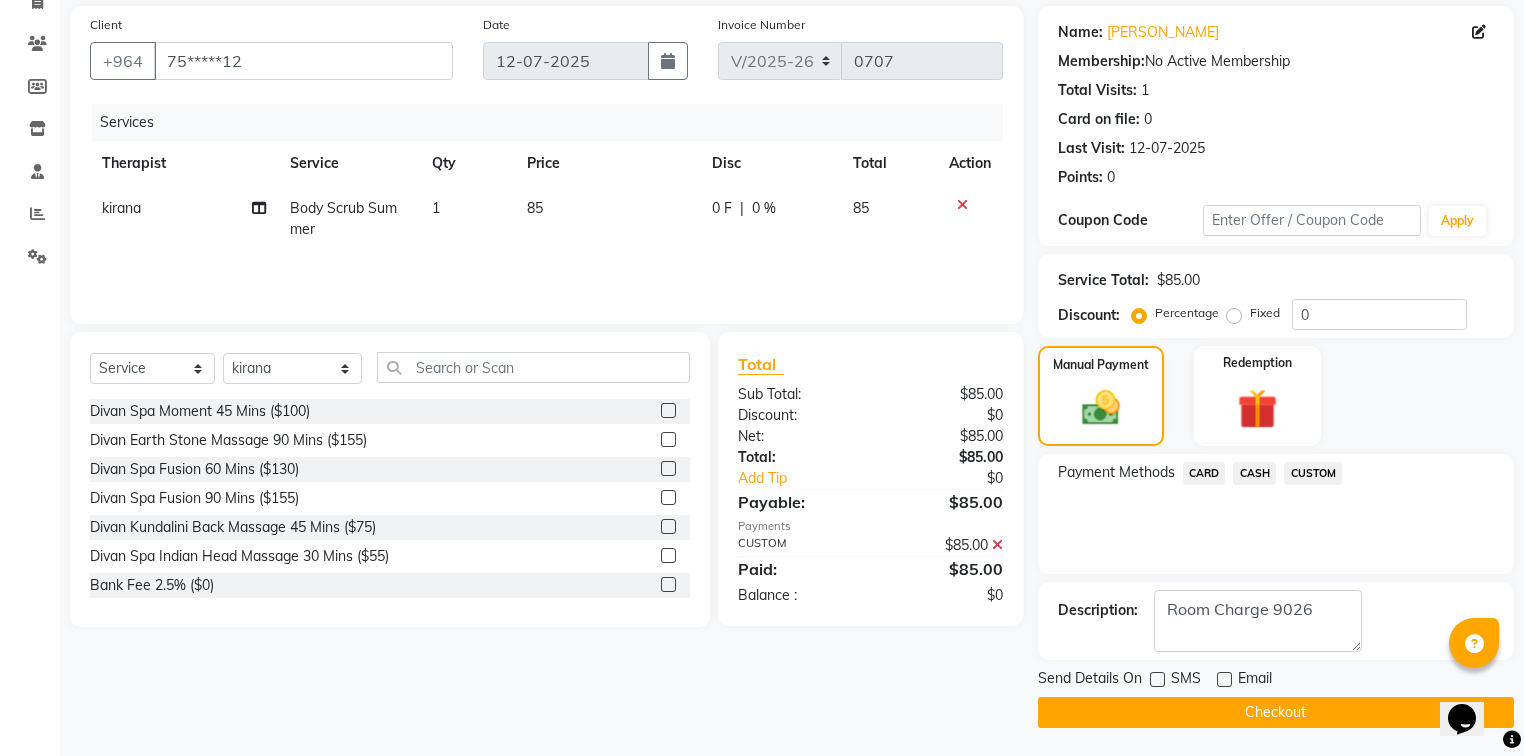 click on "Checkout" 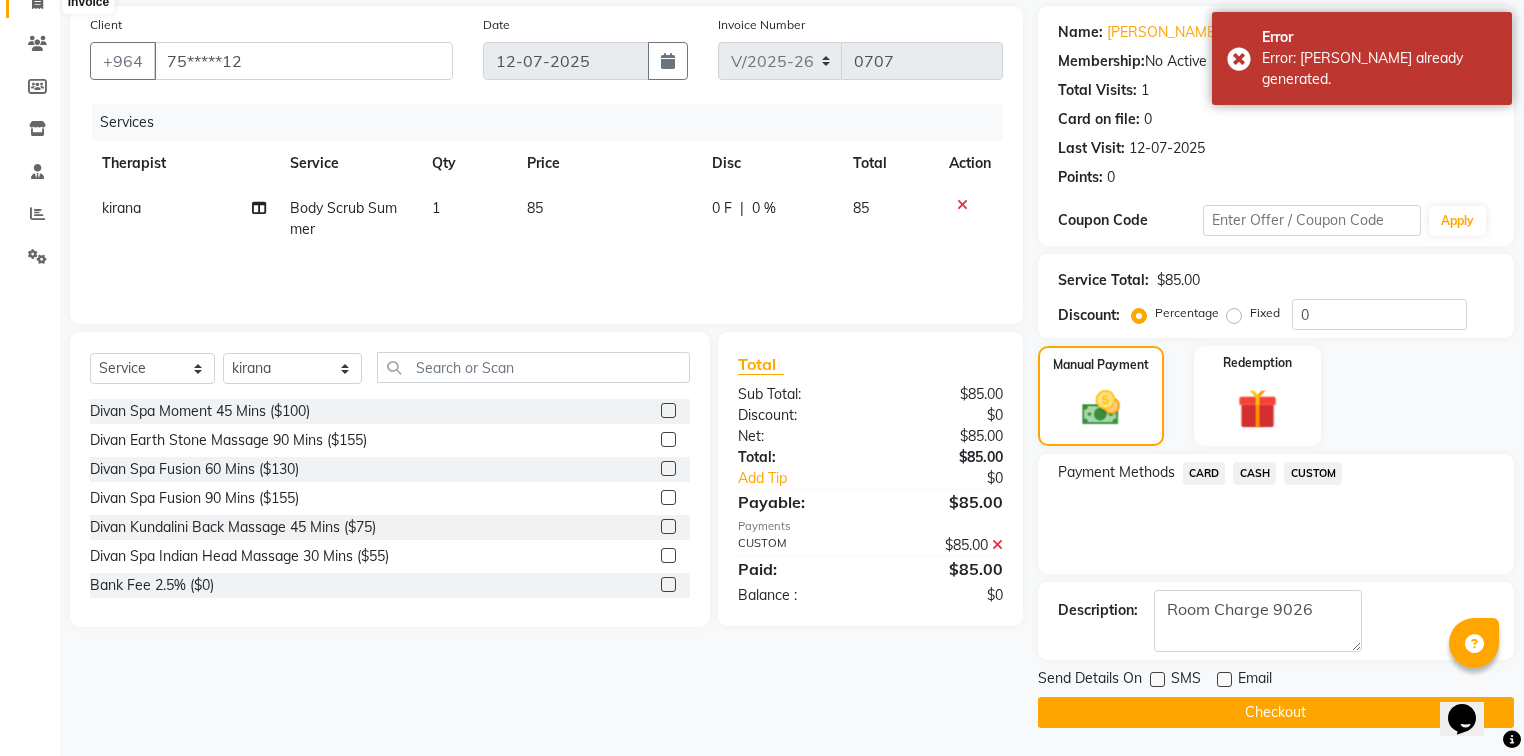 scroll, scrollTop: 0, scrollLeft: 0, axis: both 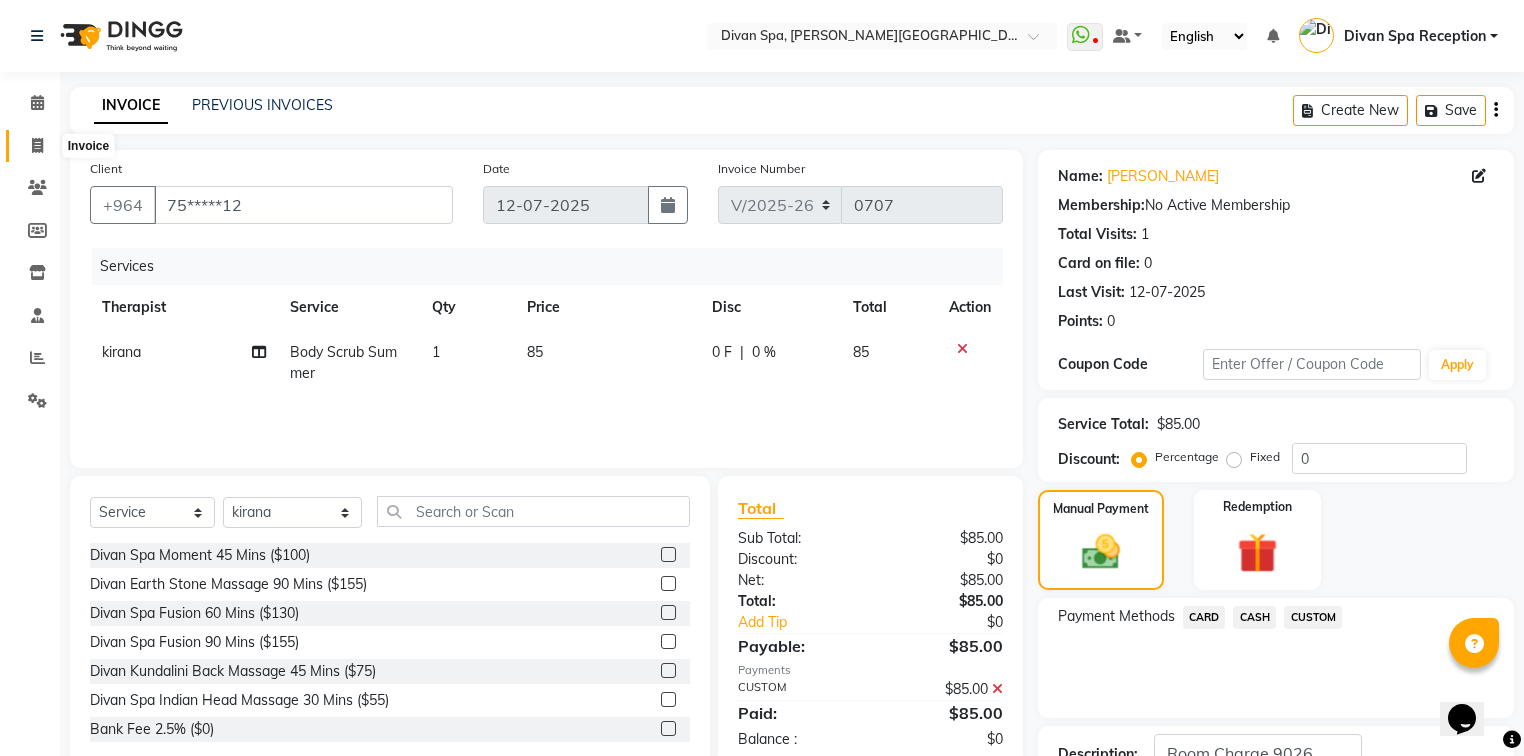 click 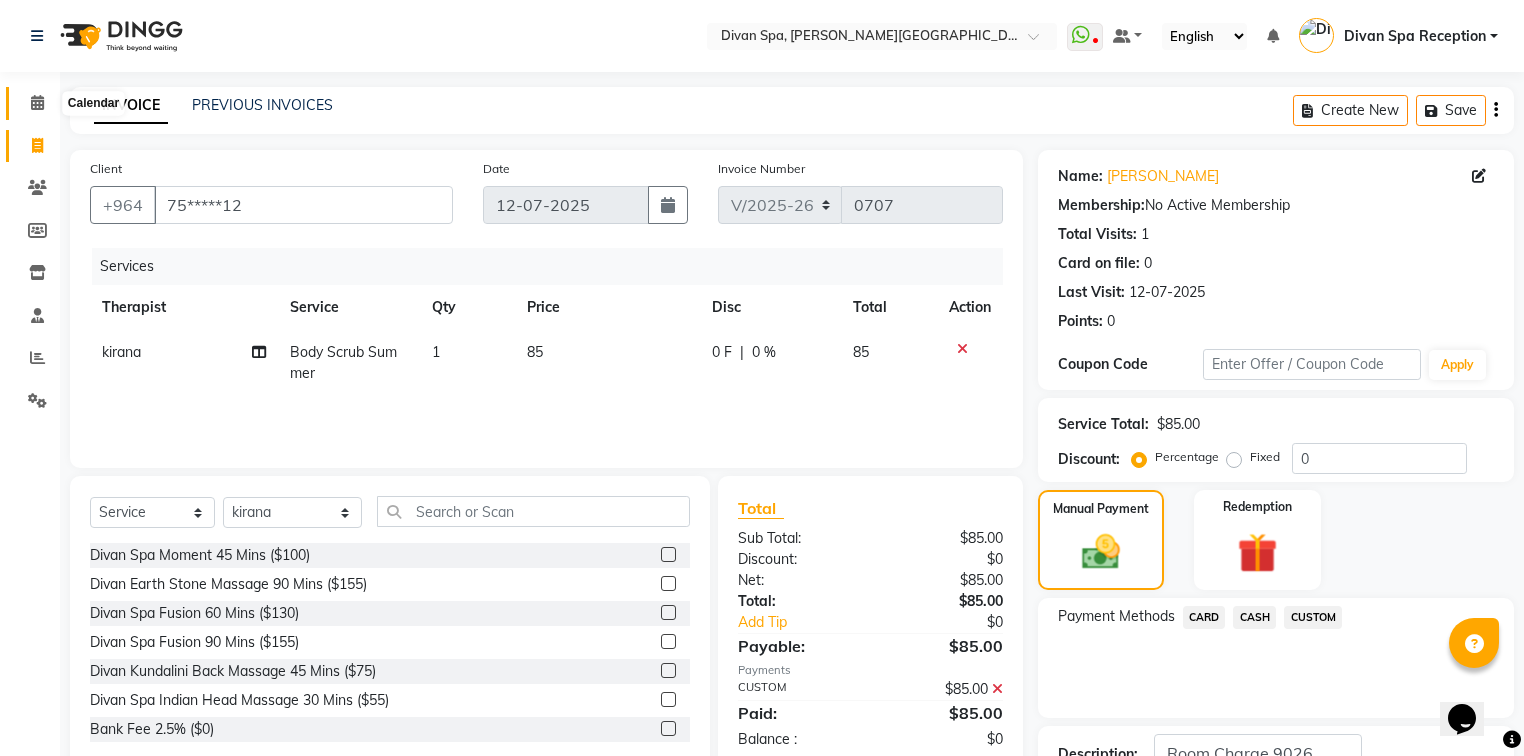 click 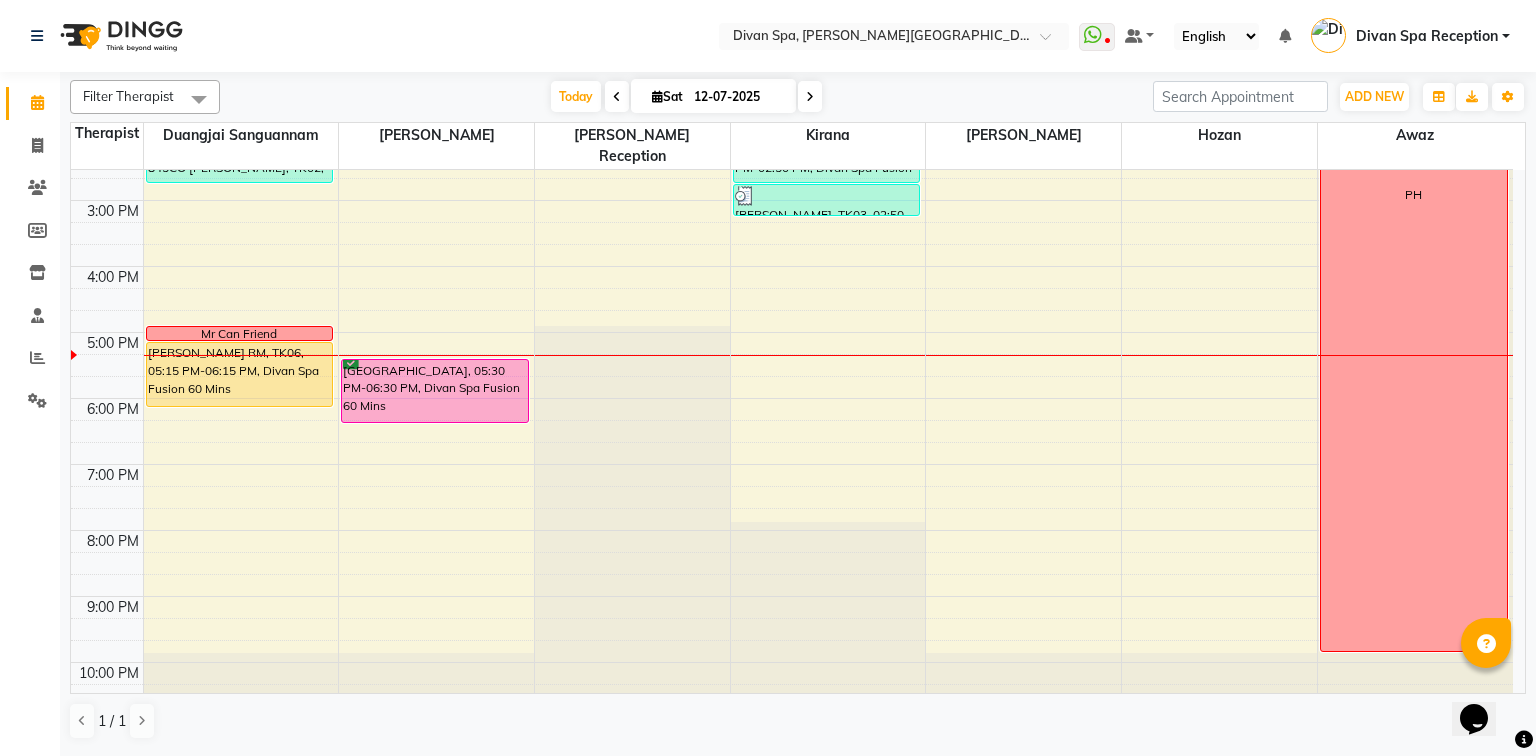 scroll, scrollTop: 565, scrollLeft: 0, axis: vertical 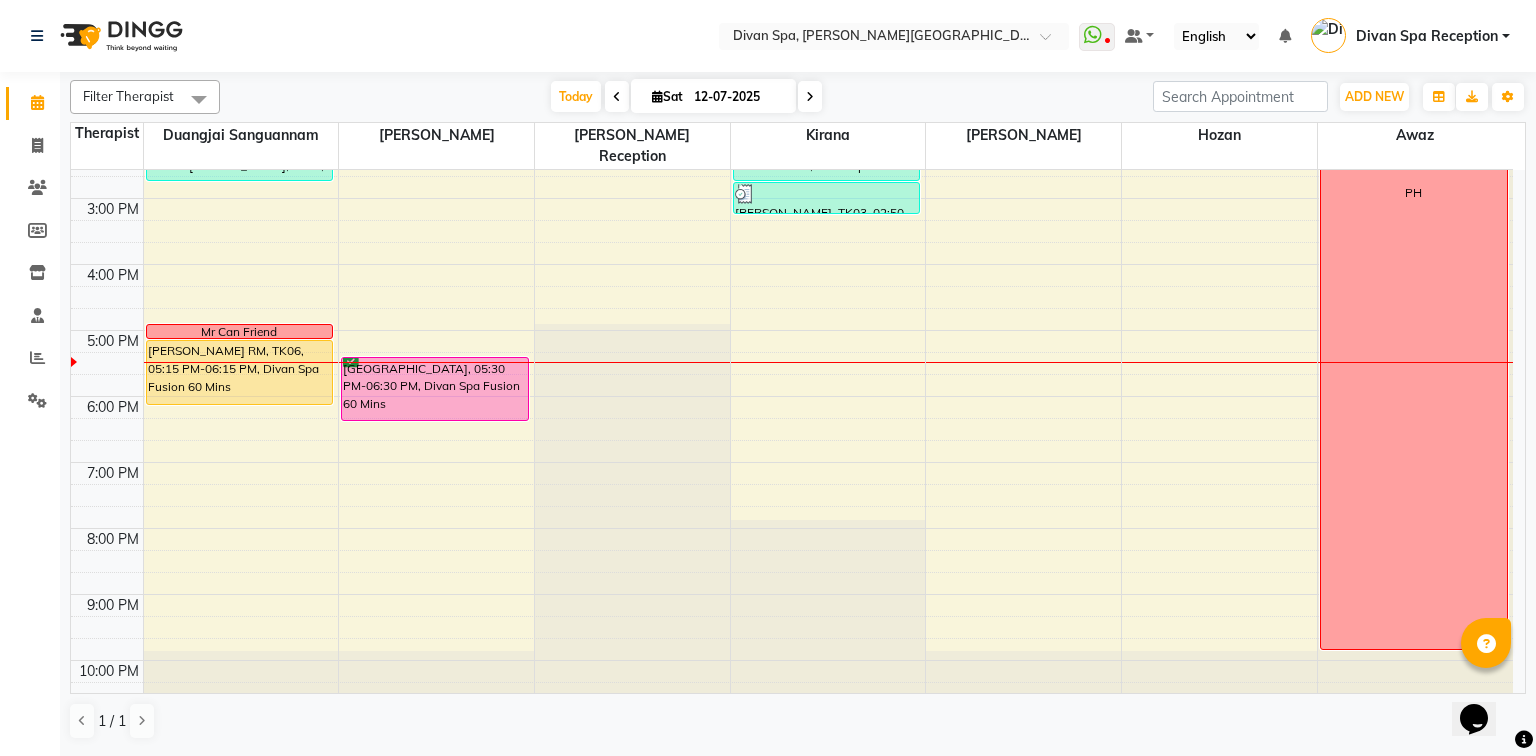 click on "[GEOGRAPHIC_DATA], 05:30 PM-06:30 PM, Divan Spa Fusion 60 Mins" at bounding box center [435, 389] 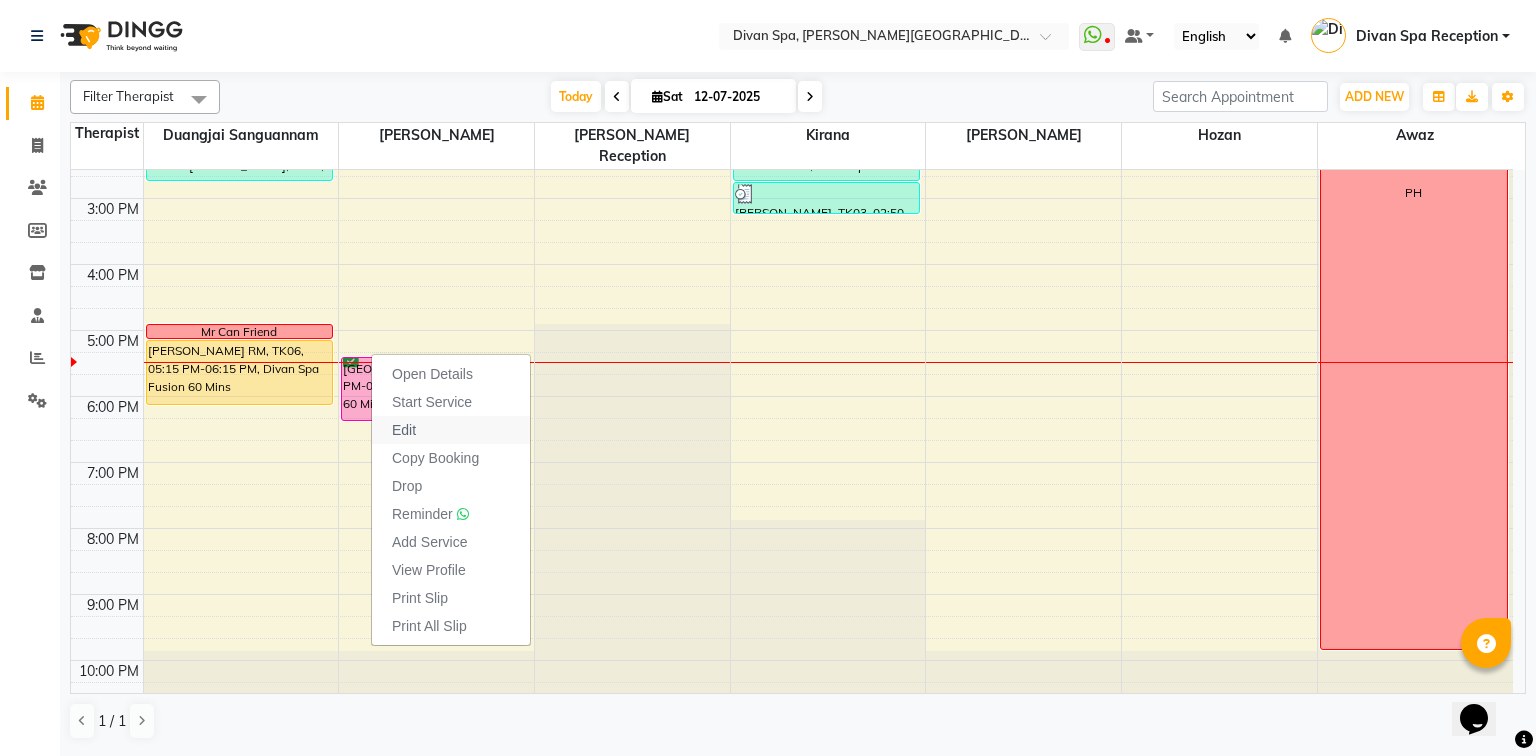 click on "Edit" at bounding box center [451, 430] 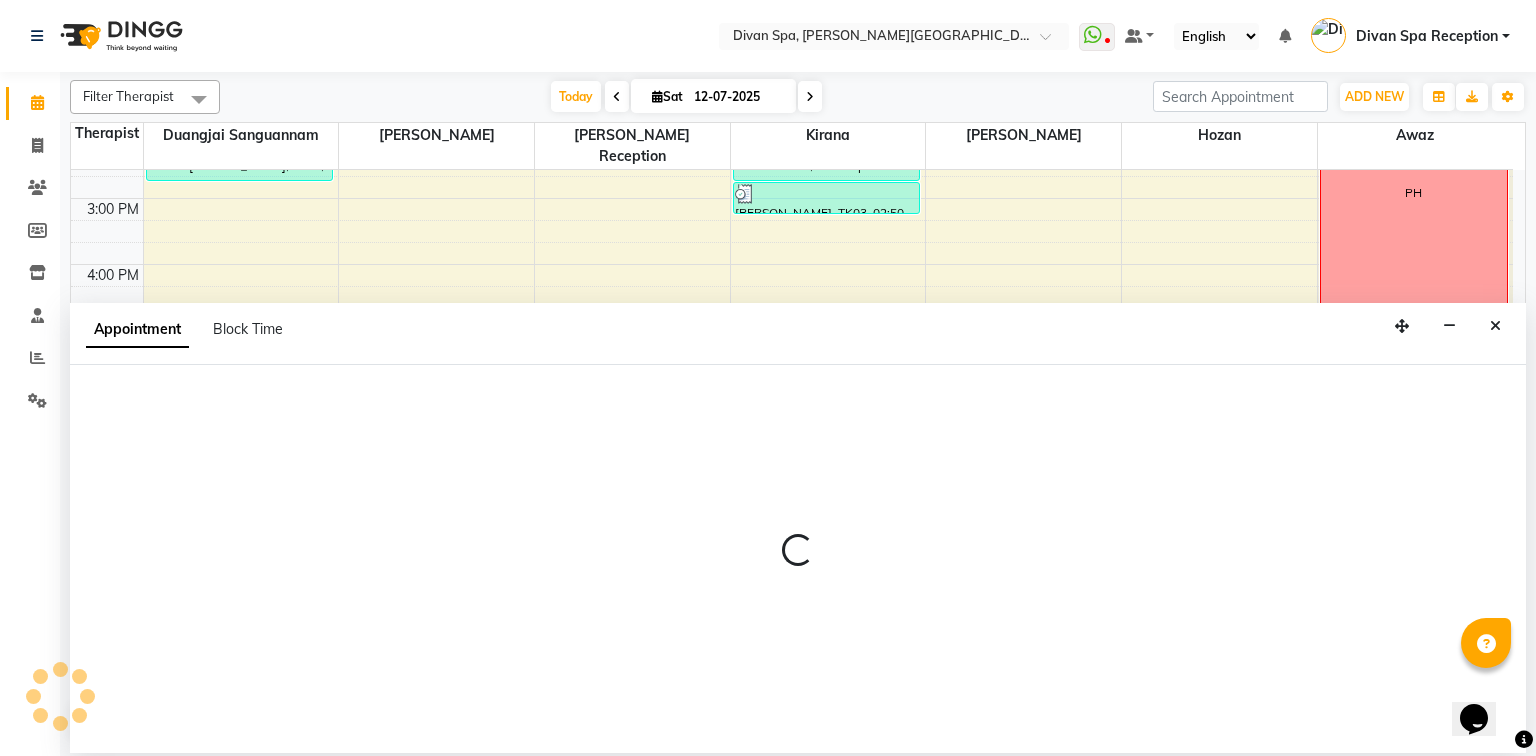 select on "tentative" 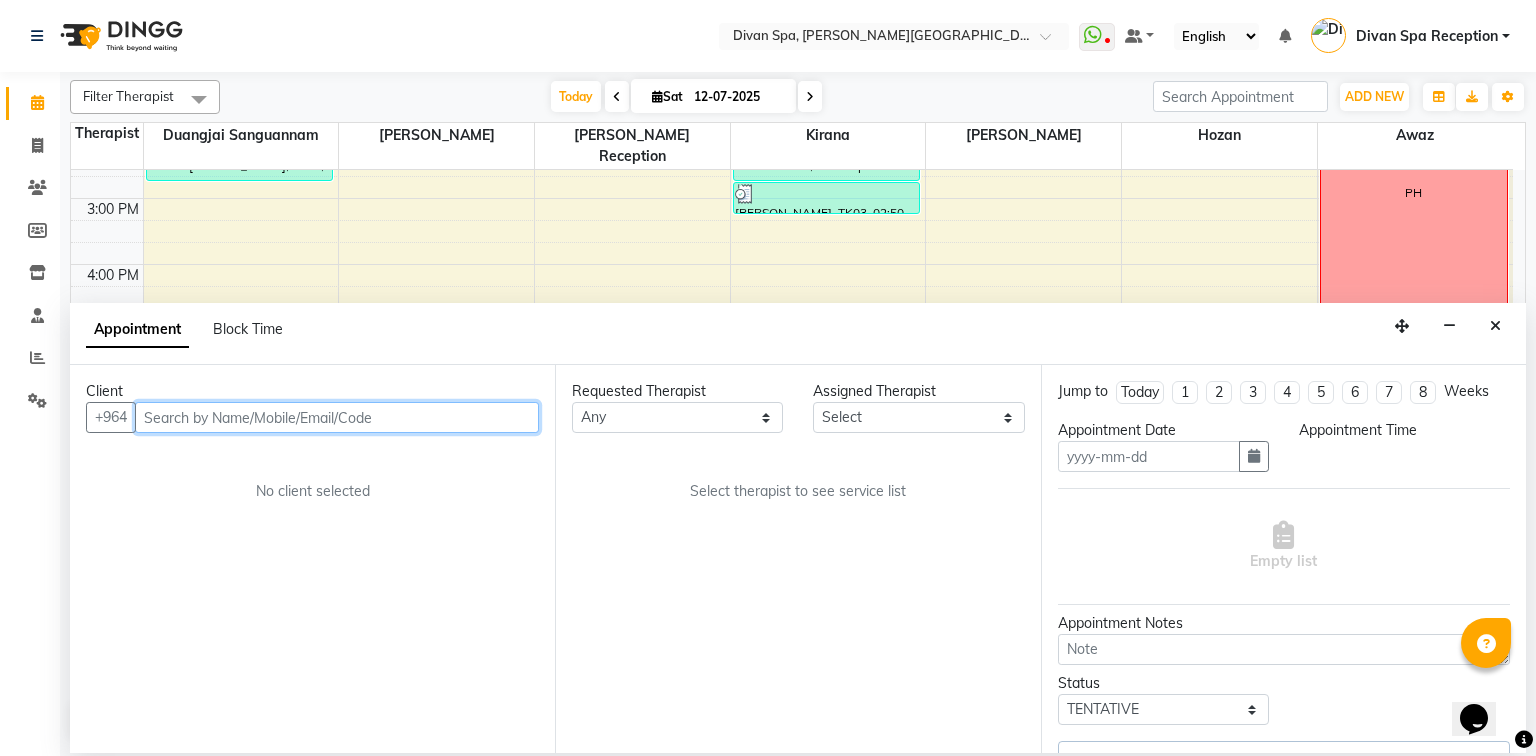 type on "12-07-2025" 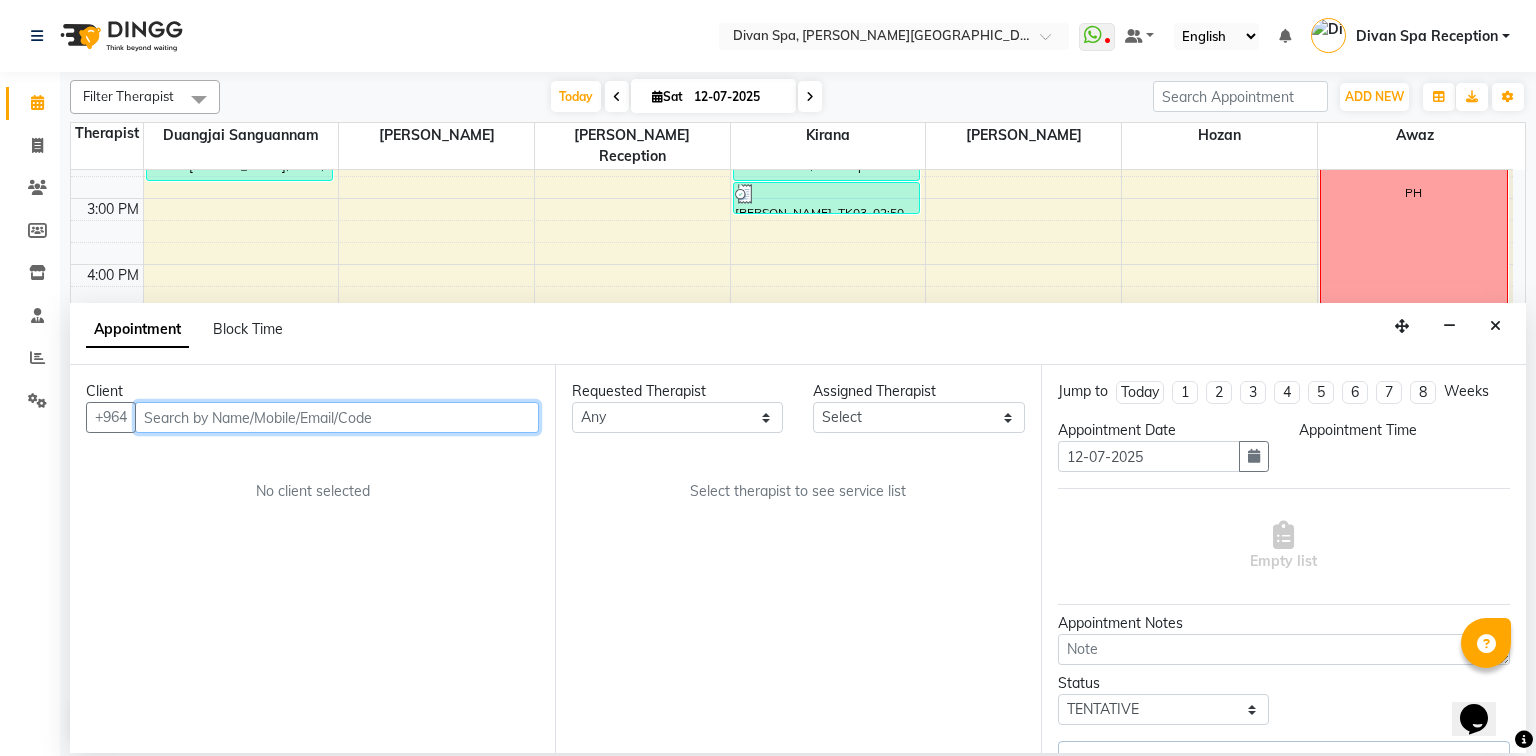 select on "confirm booking" 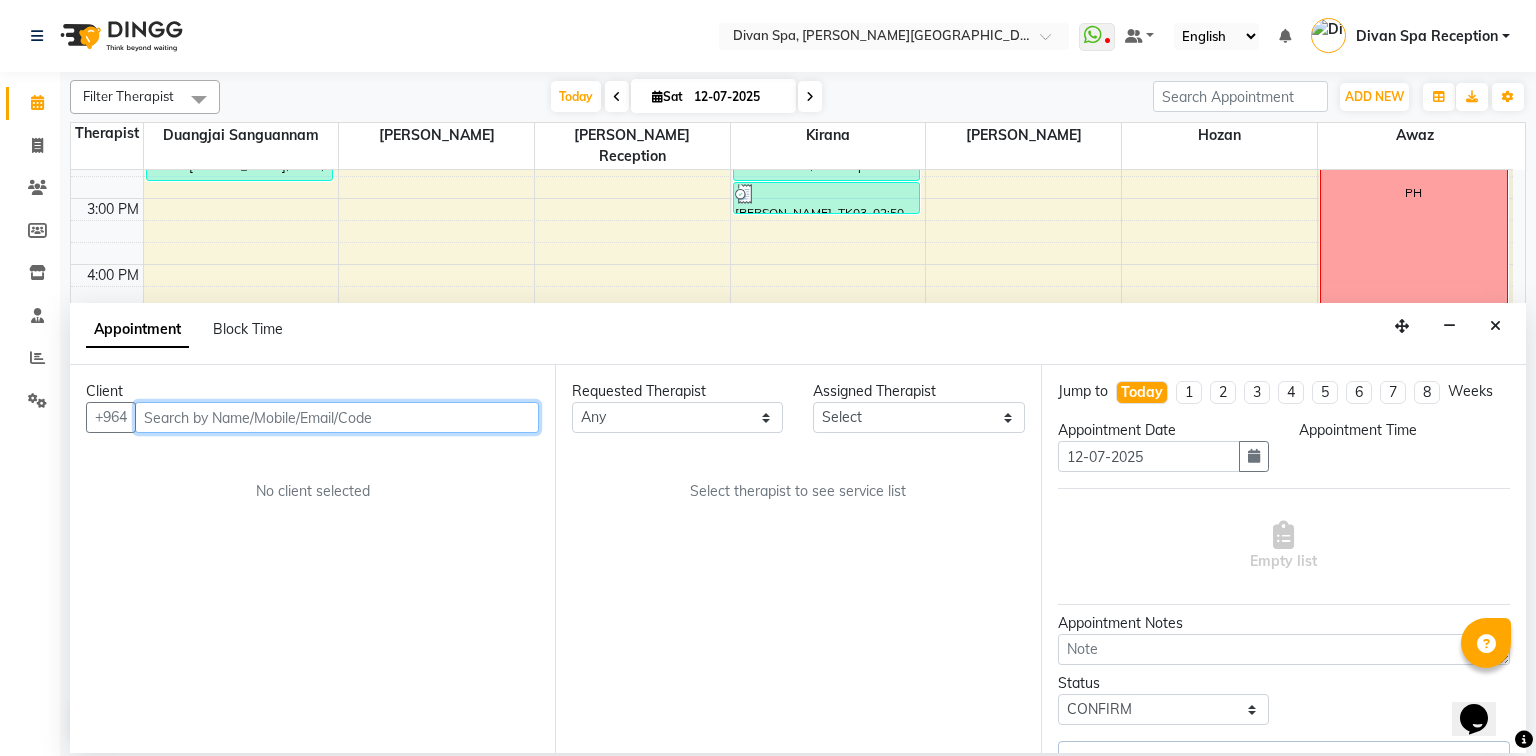 scroll, scrollTop: 0, scrollLeft: 0, axis: both 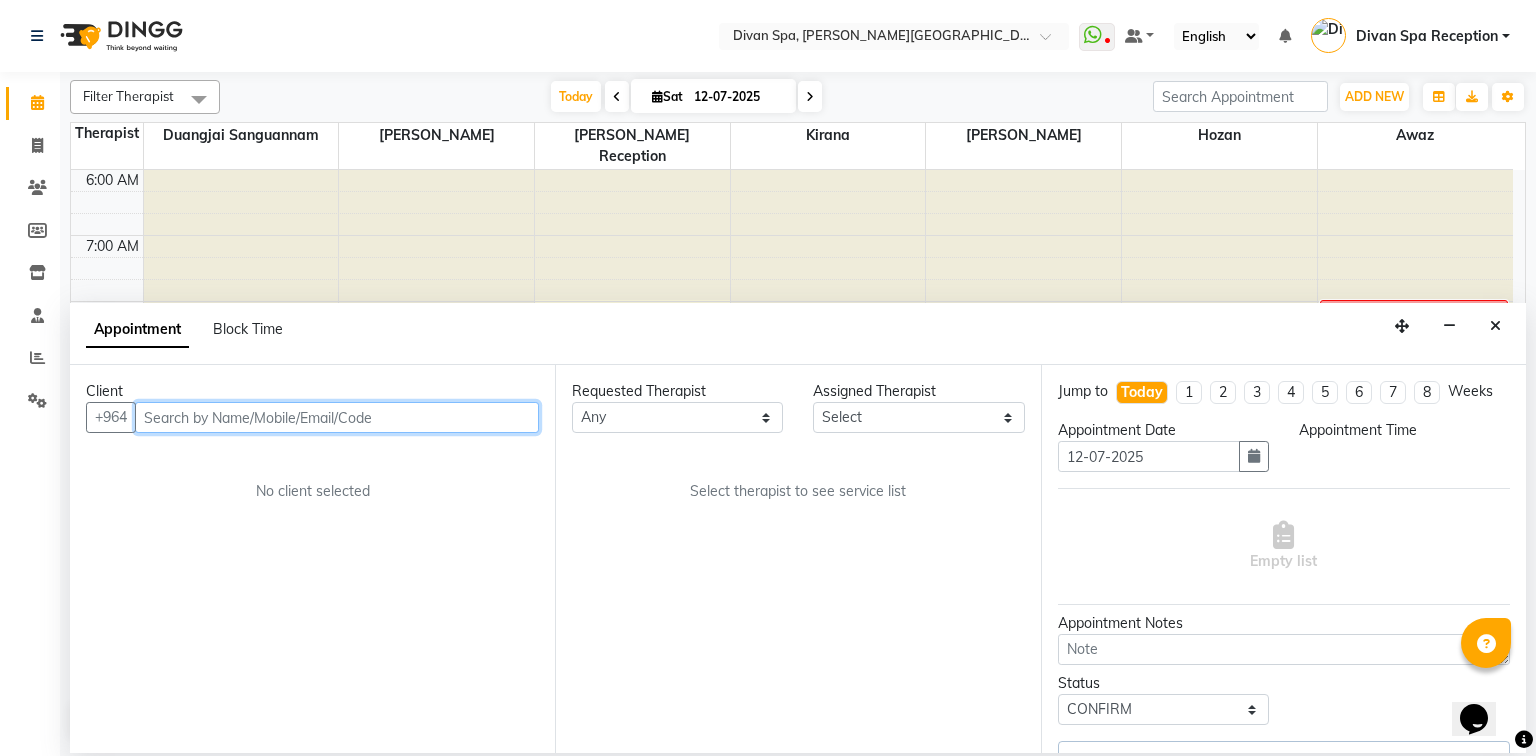 select on "1050" 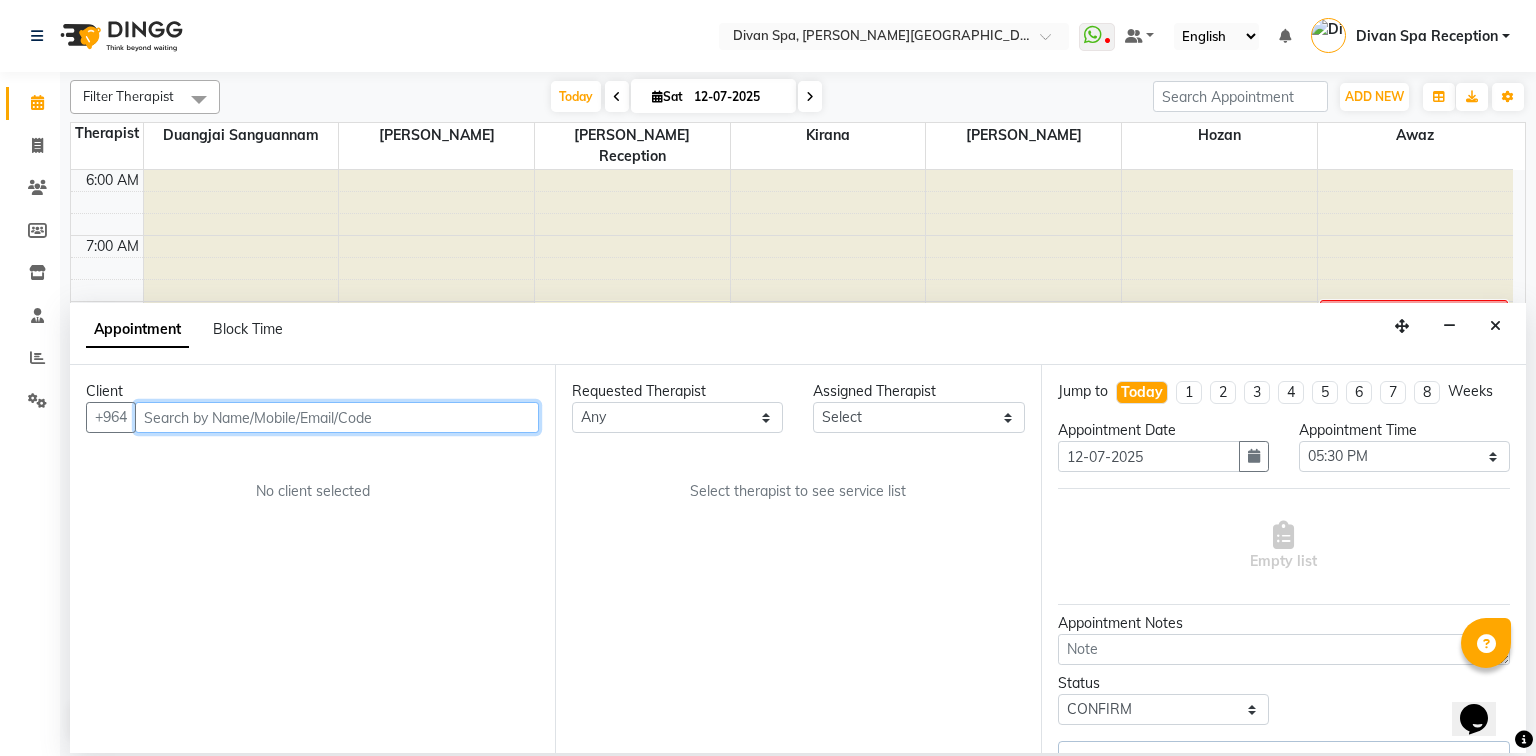select on "17310" 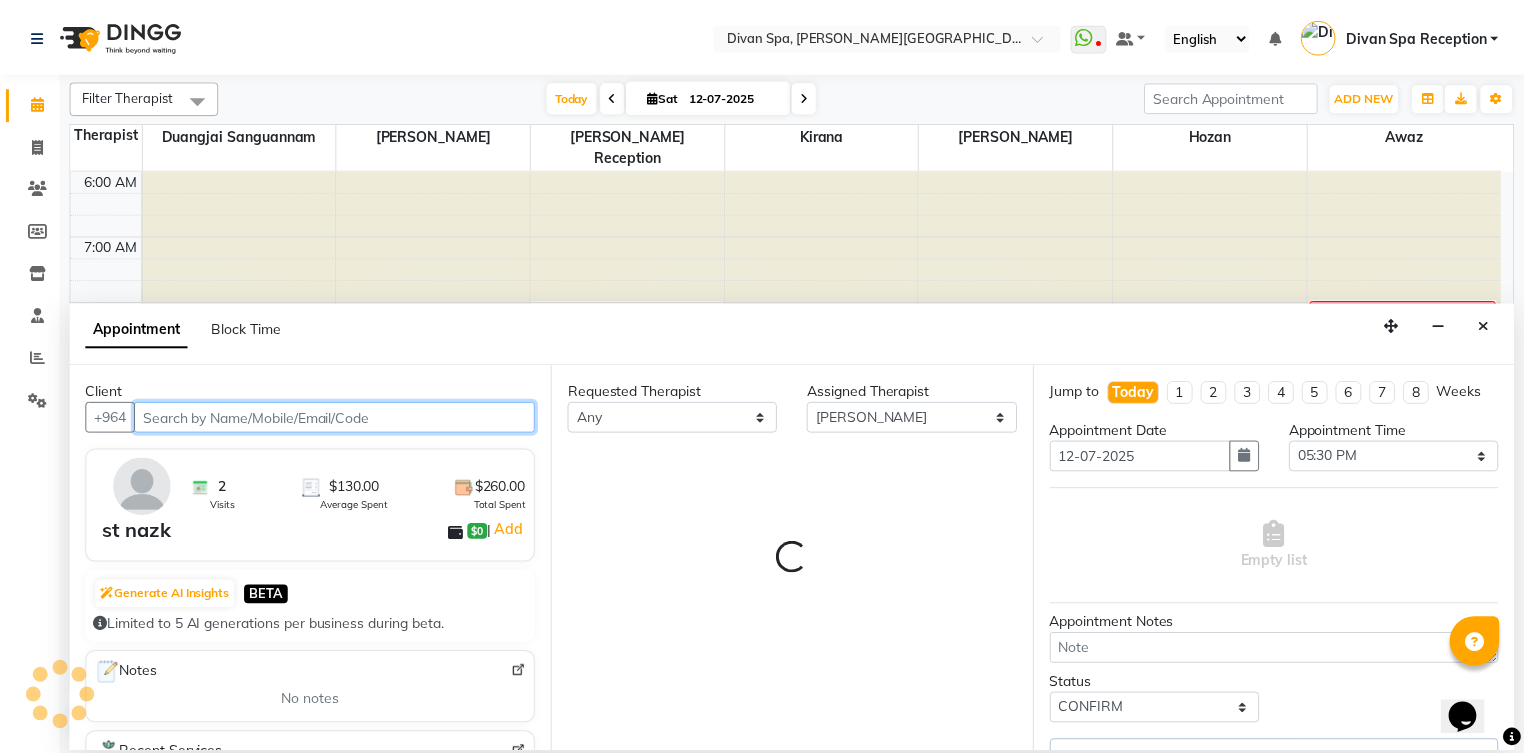 scroll, scrollTop: 566, scrollLeft: 0, axis: vertical 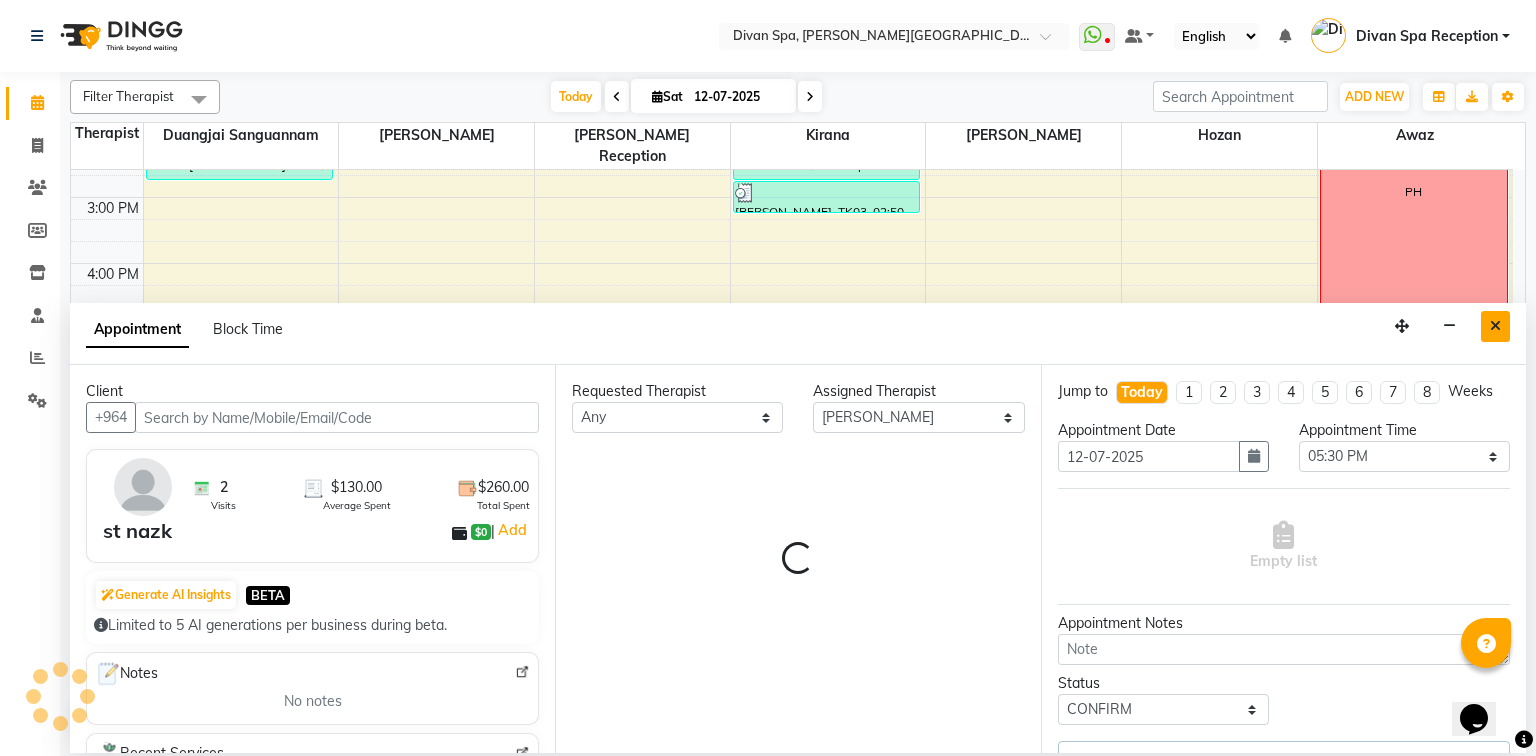 click at bounding box center [1495, 326] 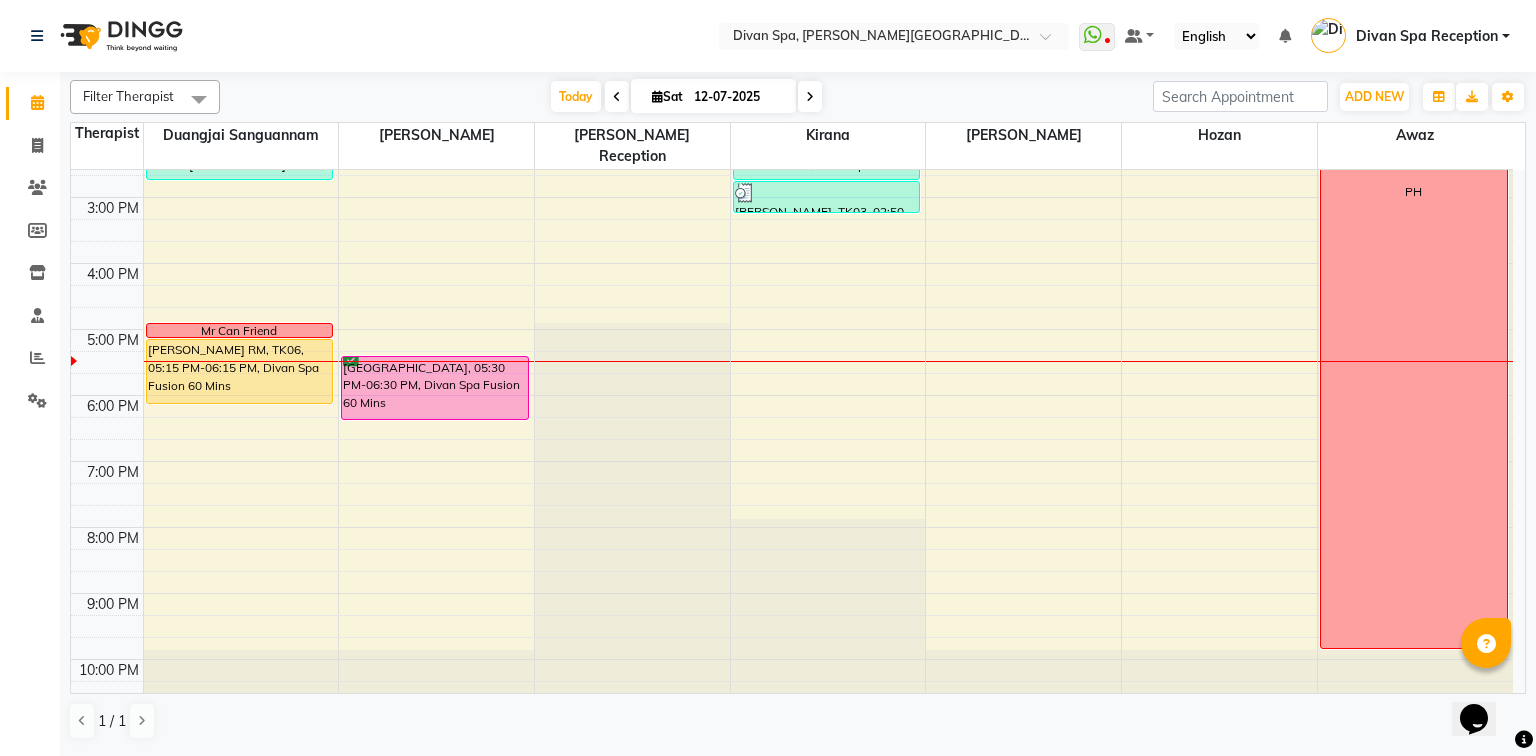 drag, startPoint x: 395, startPoint y: 373, endPoint x: 438, endPoint y: 383, distance: 44.14748 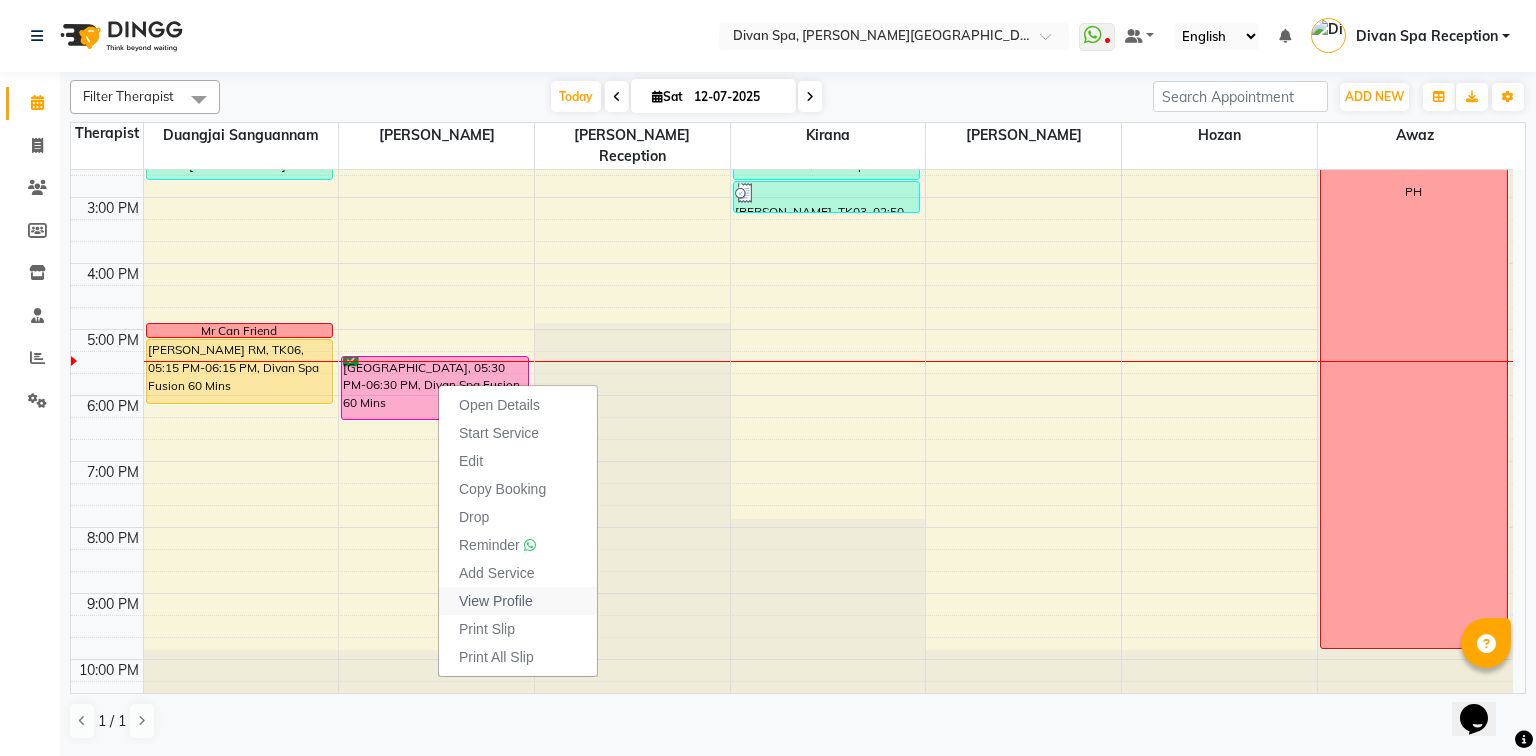 click on "View Profile" at bounding box center (496, 601) 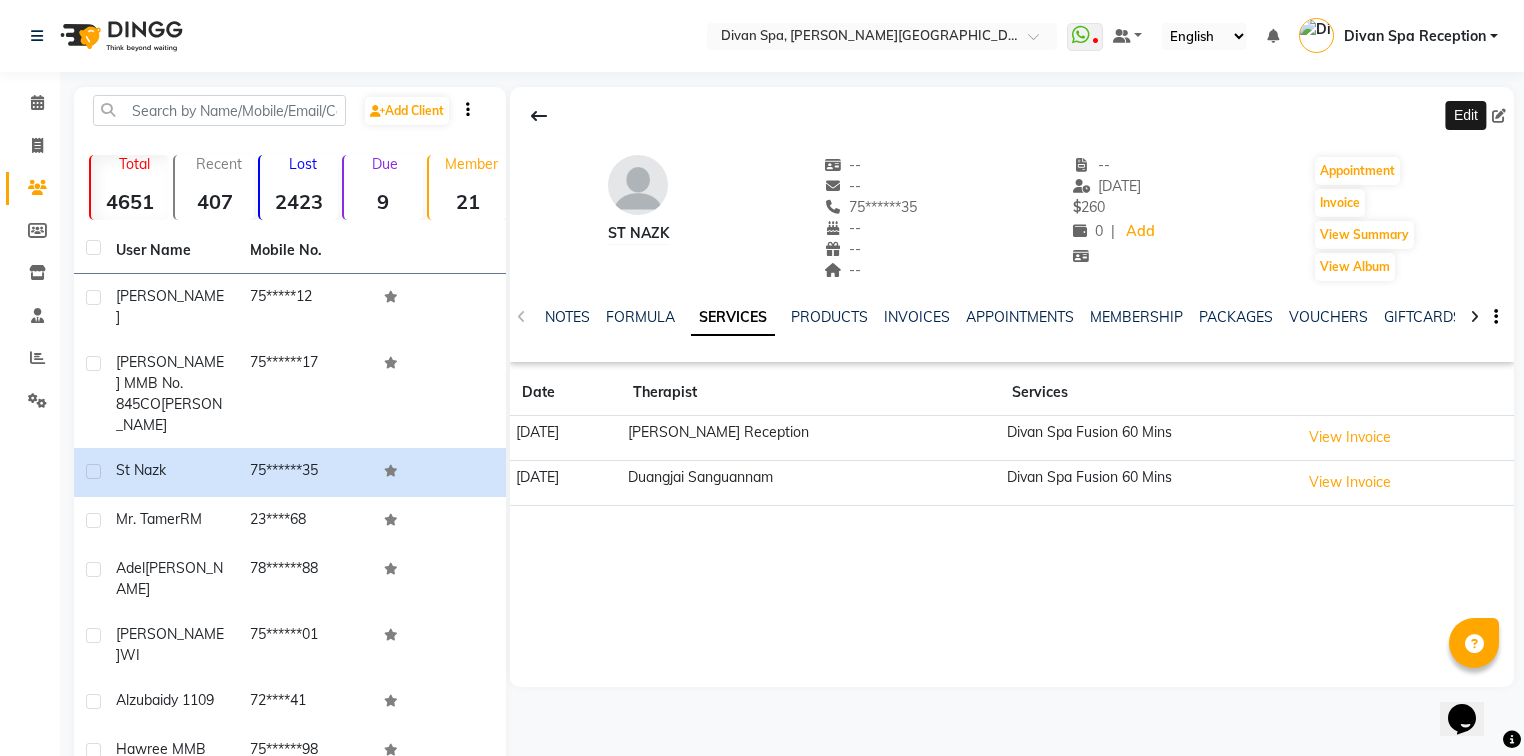 click 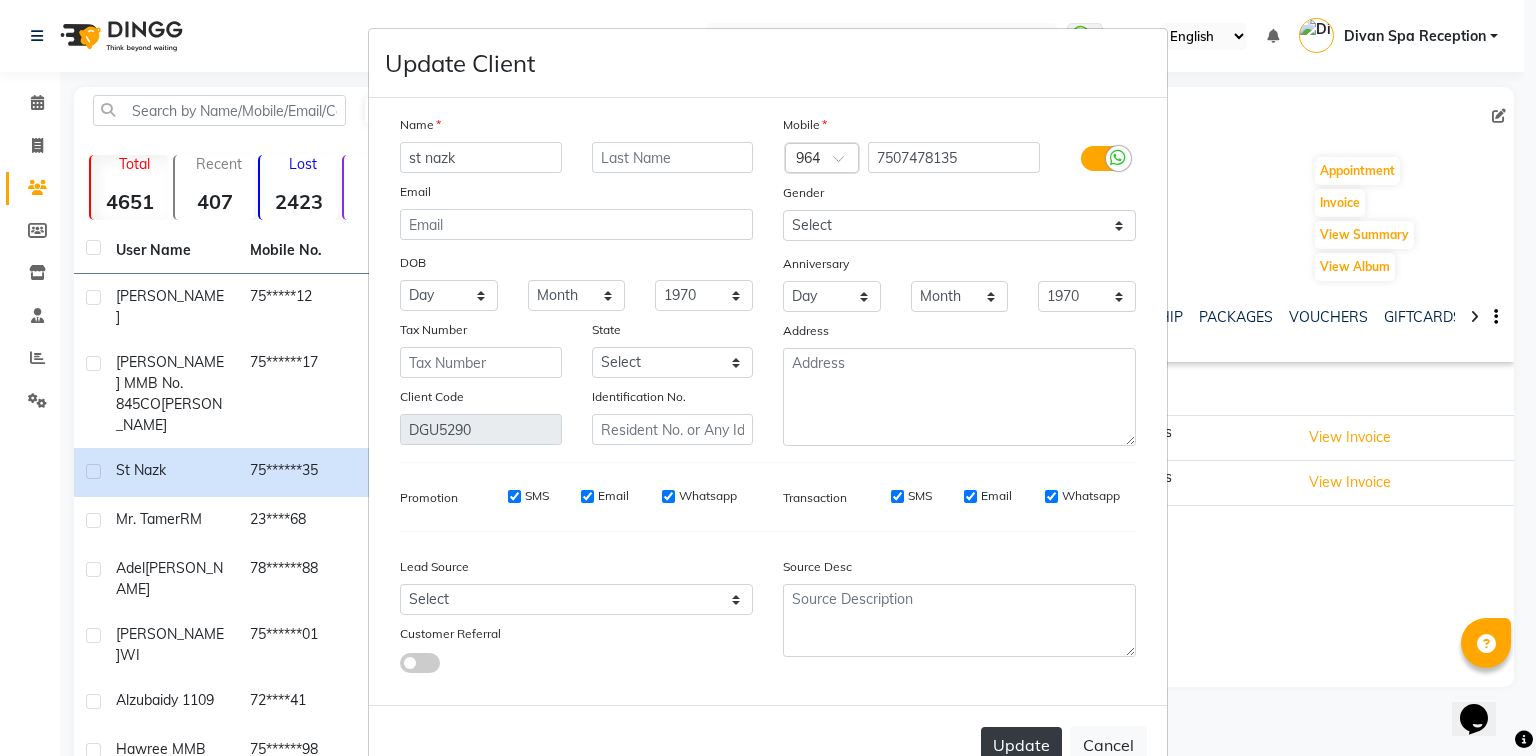 click on "Update" at bounding box center [1021, 745] 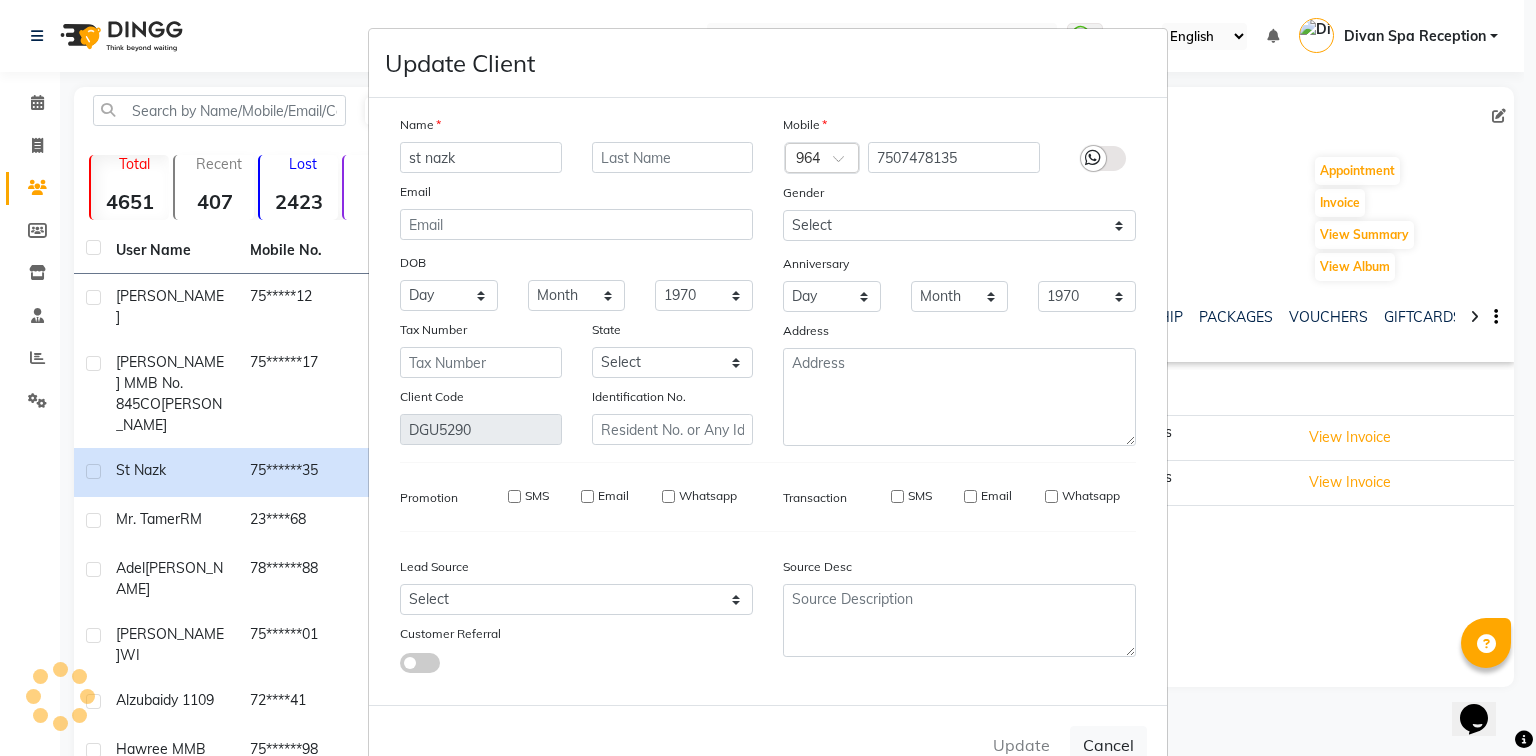 type 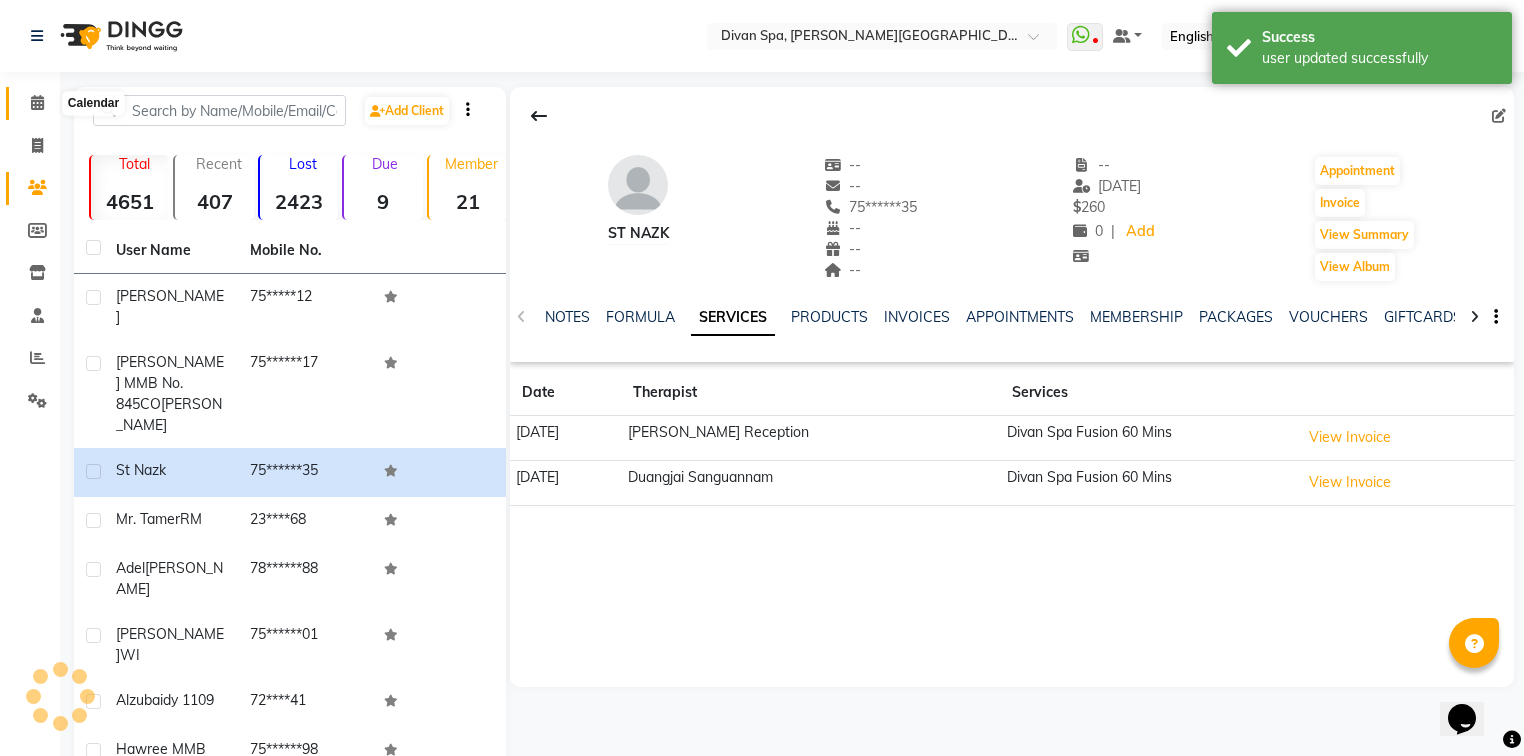 click 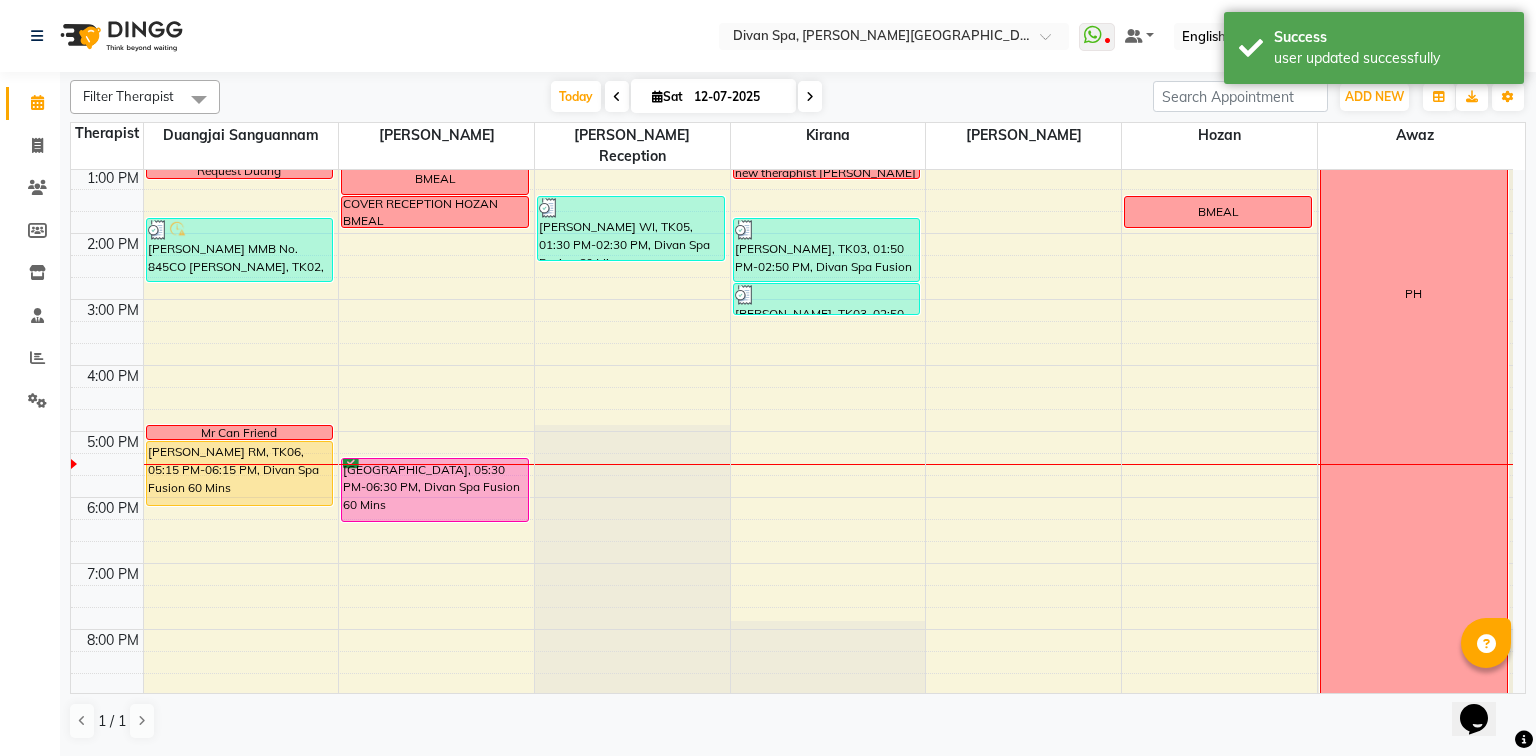 scroll, scrollTop: 480, scrollLeft: 0, axis: vertical 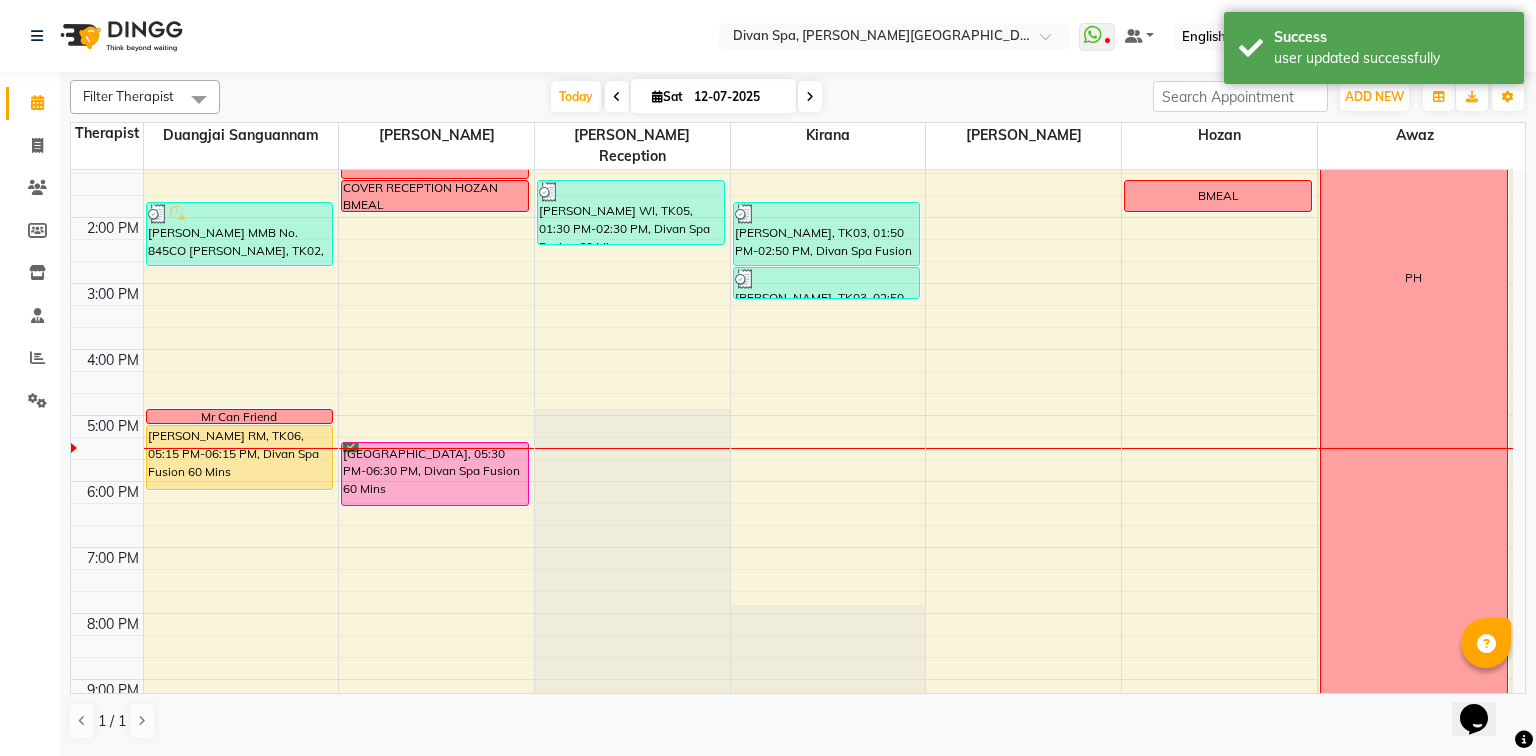 click on "[GEOGRAPHIC_DATA], 05:30 PM-06:30 PM, Divan Spa Fusion 60 Mins" at bounding box center [435, 474] 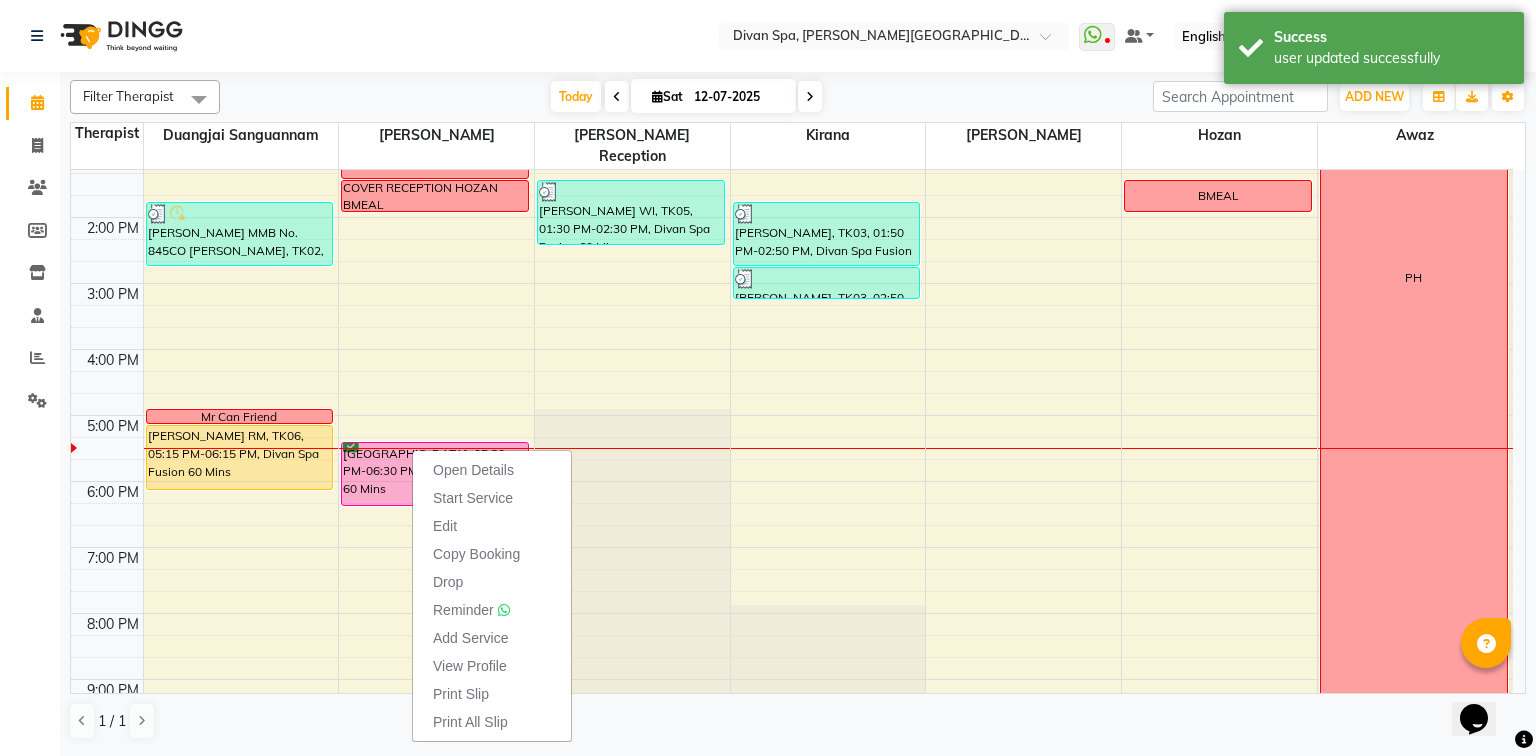 click on "[GEOGRAPHIC_DATA], 05:30 PM-06:30 PM, Divan Spa Fusion 60 Mins" at bounding box center [435, 474] 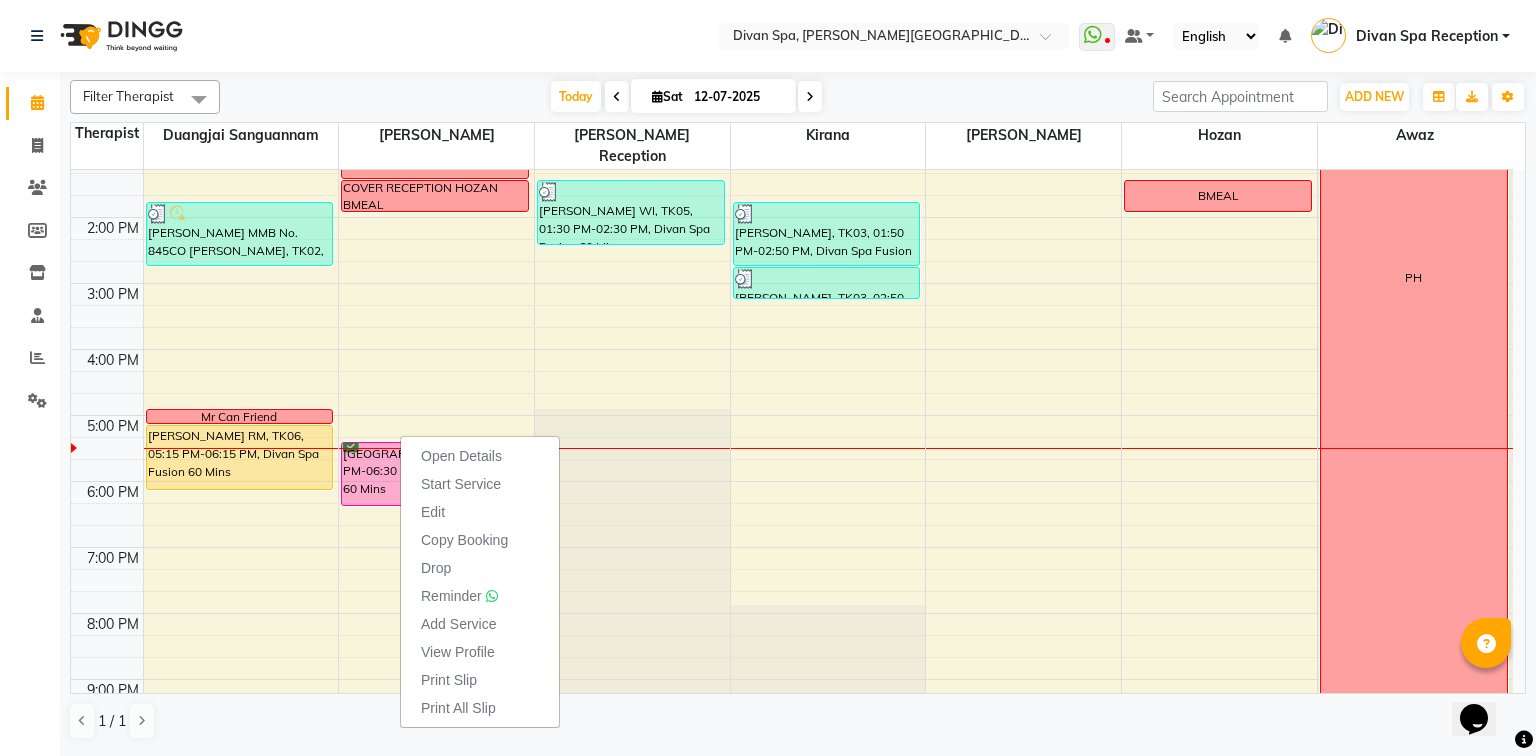 click on "Calendar  Invoice  Clients  Members  Inventory  Staff  Reports  Settings Completed InProgress Upcoming Dropped Tentative Check-In Confirm Bookings Generate Report Segments Page Builder" 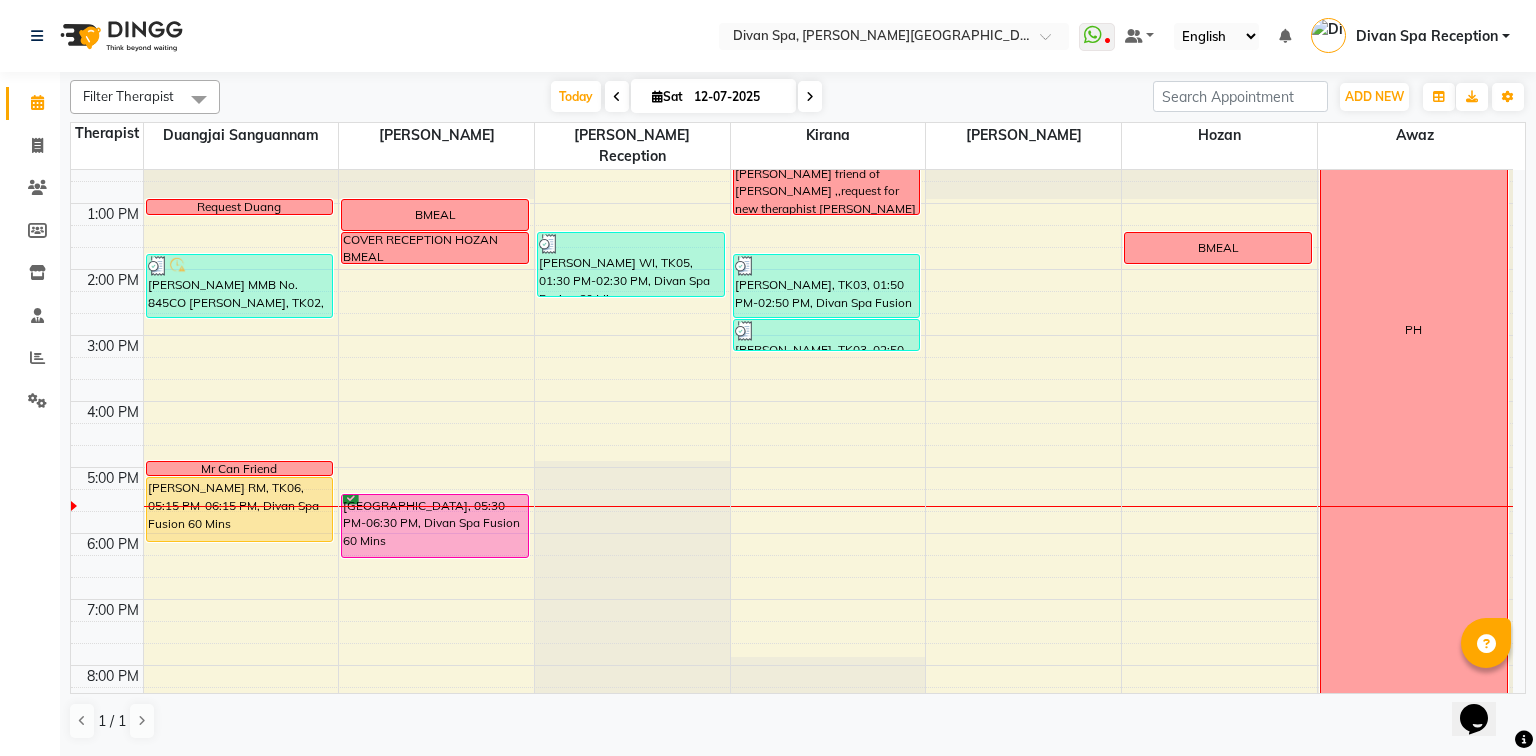 scroll, scrollTop: 400, scrollLeft: 0, axis: vertical 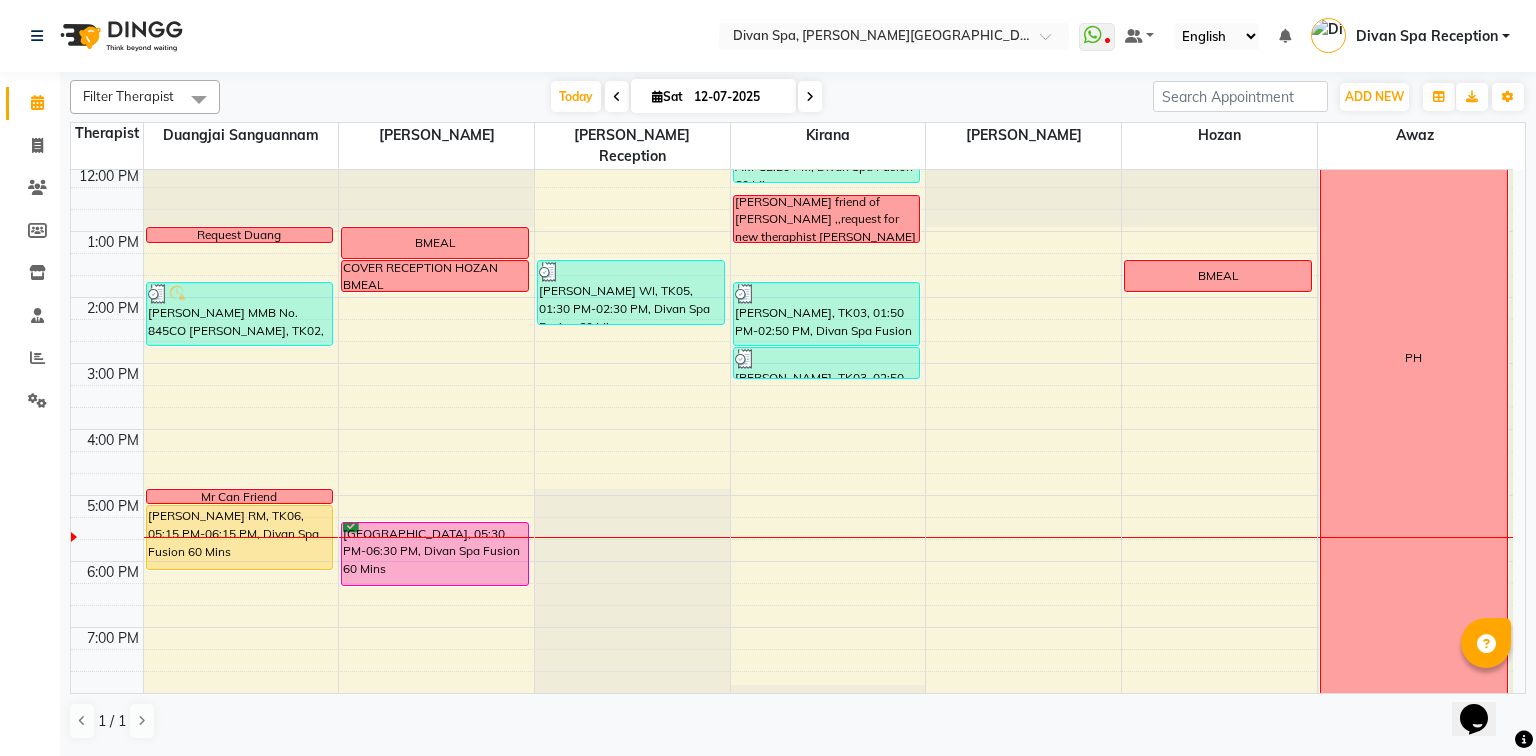 click on "BMEAL   COVER RECEPTION HOZAN BMEAL      [GEOGRAPHIC_DATA], 05:30 PM-06:30 PM, Divan Spa Fusion 60 Mins" at bounding box center (436, 330) 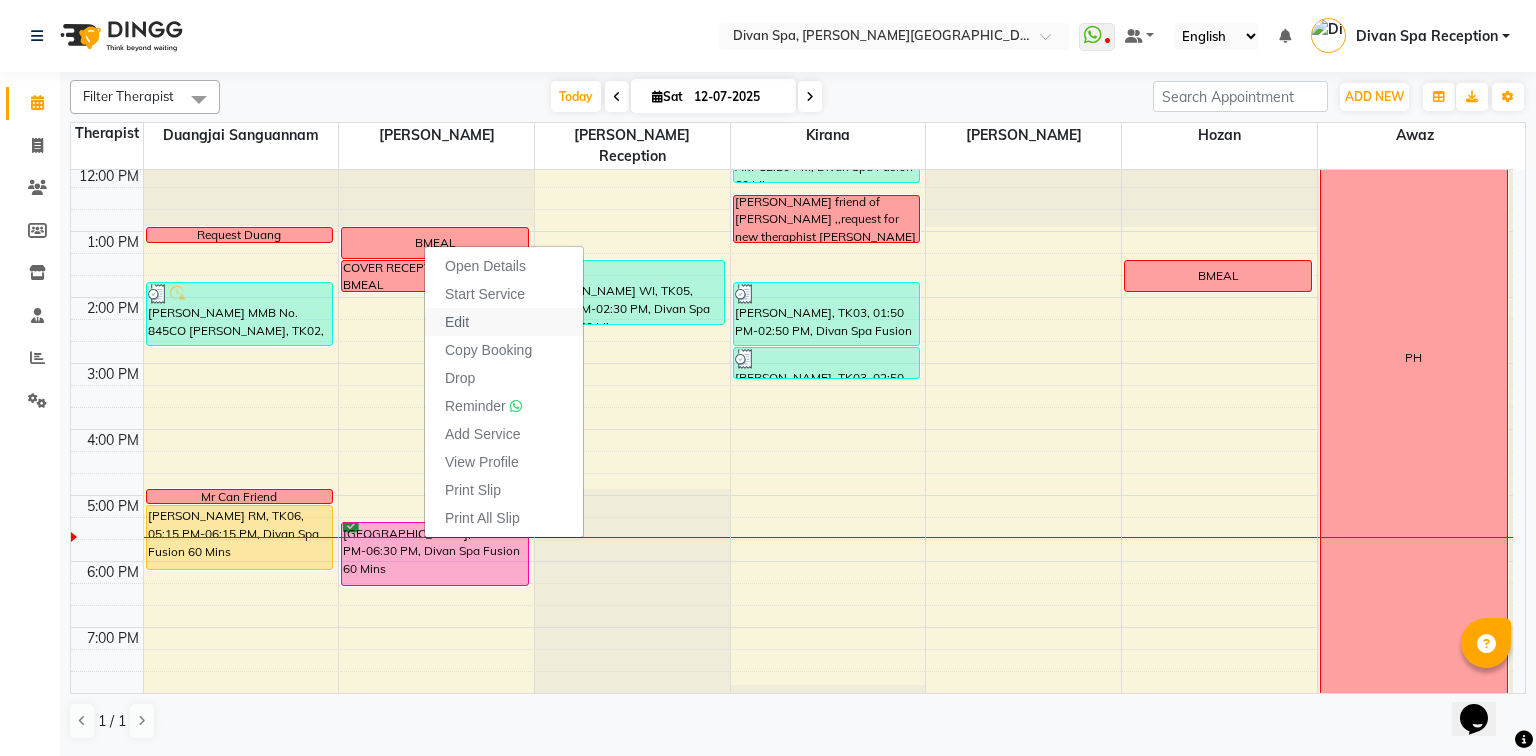 click on "Edit" at bounding box center [504, 322] 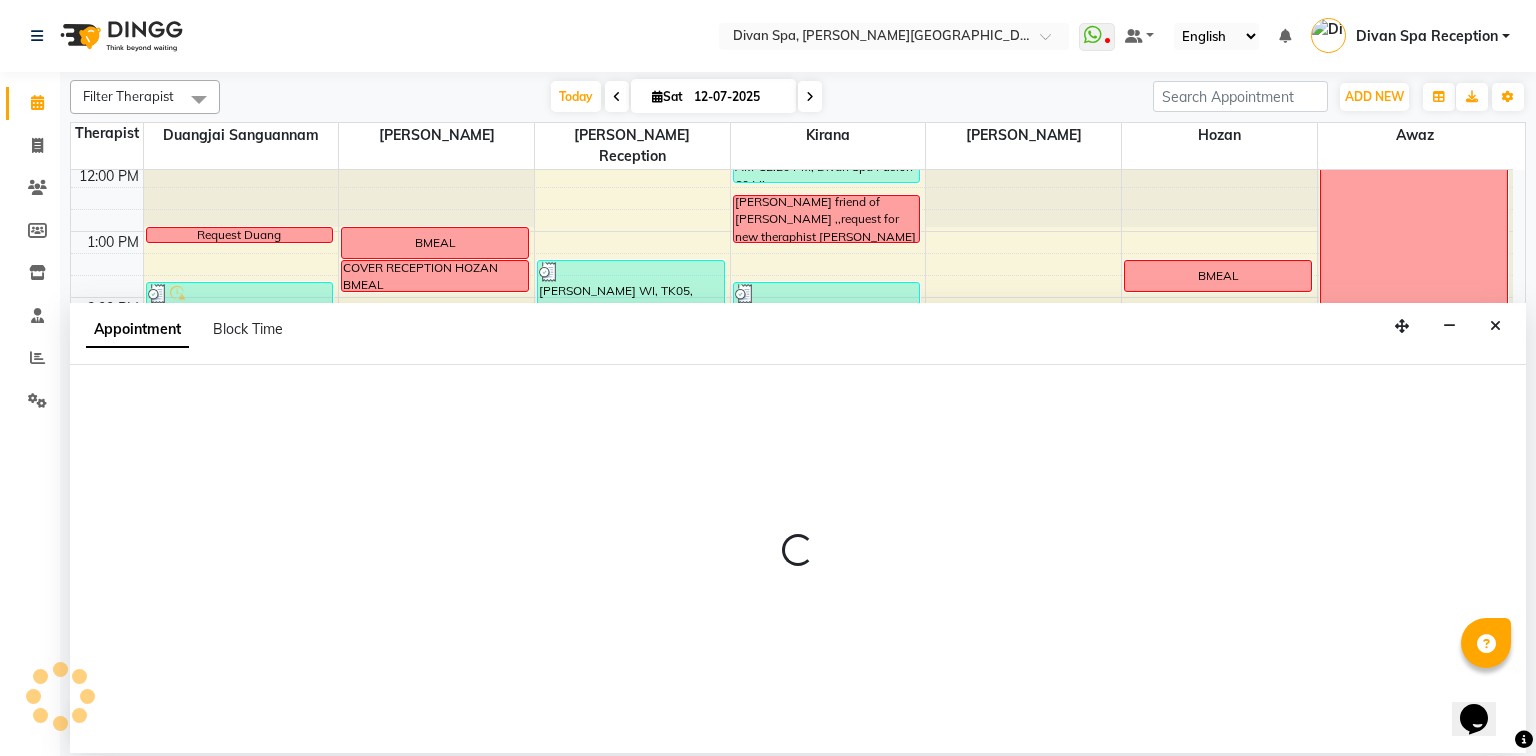 select on "tentative" 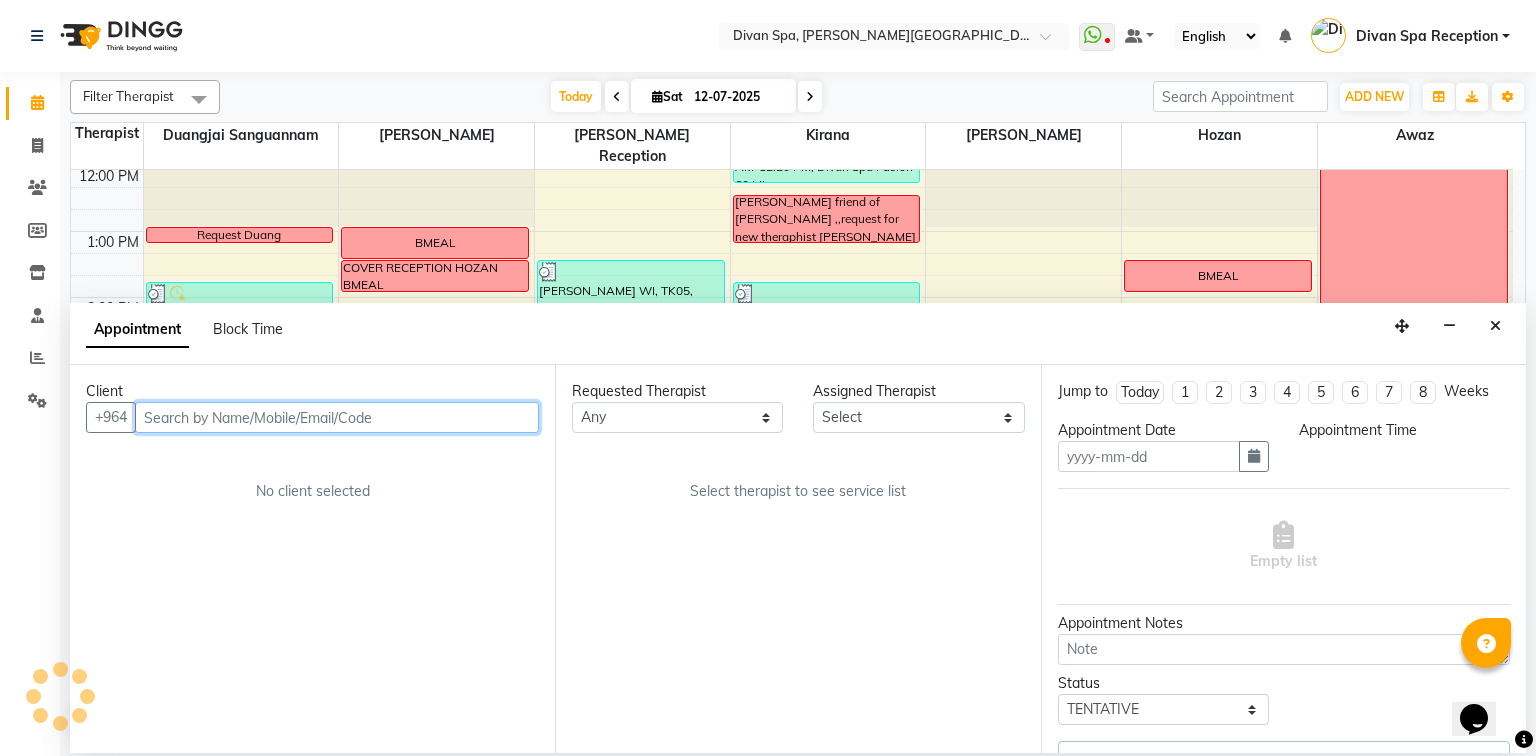 type on "12-07-2025" 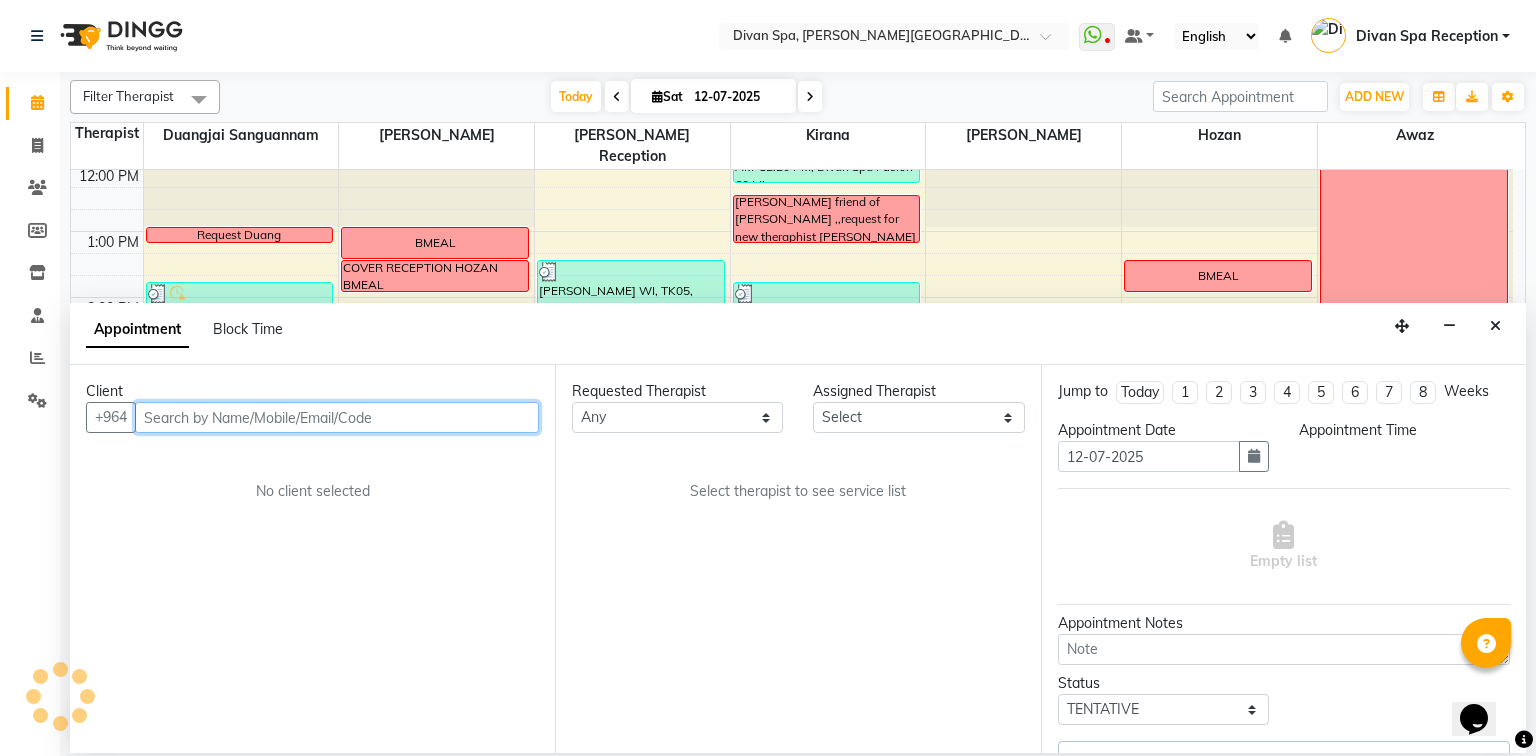 scroll, scrollTop: 0, scrollLeft: 0, axis: both 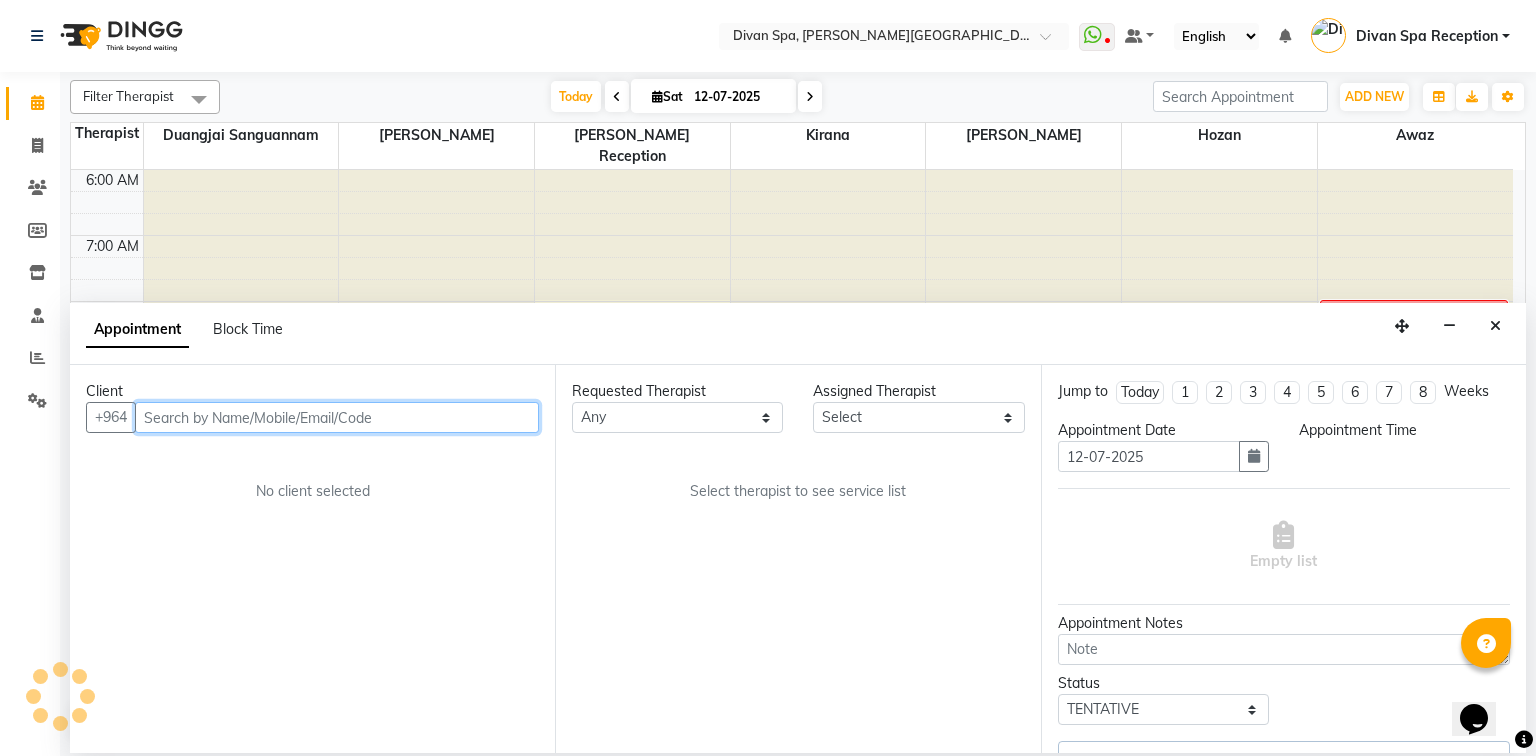 select on "confirm booking" 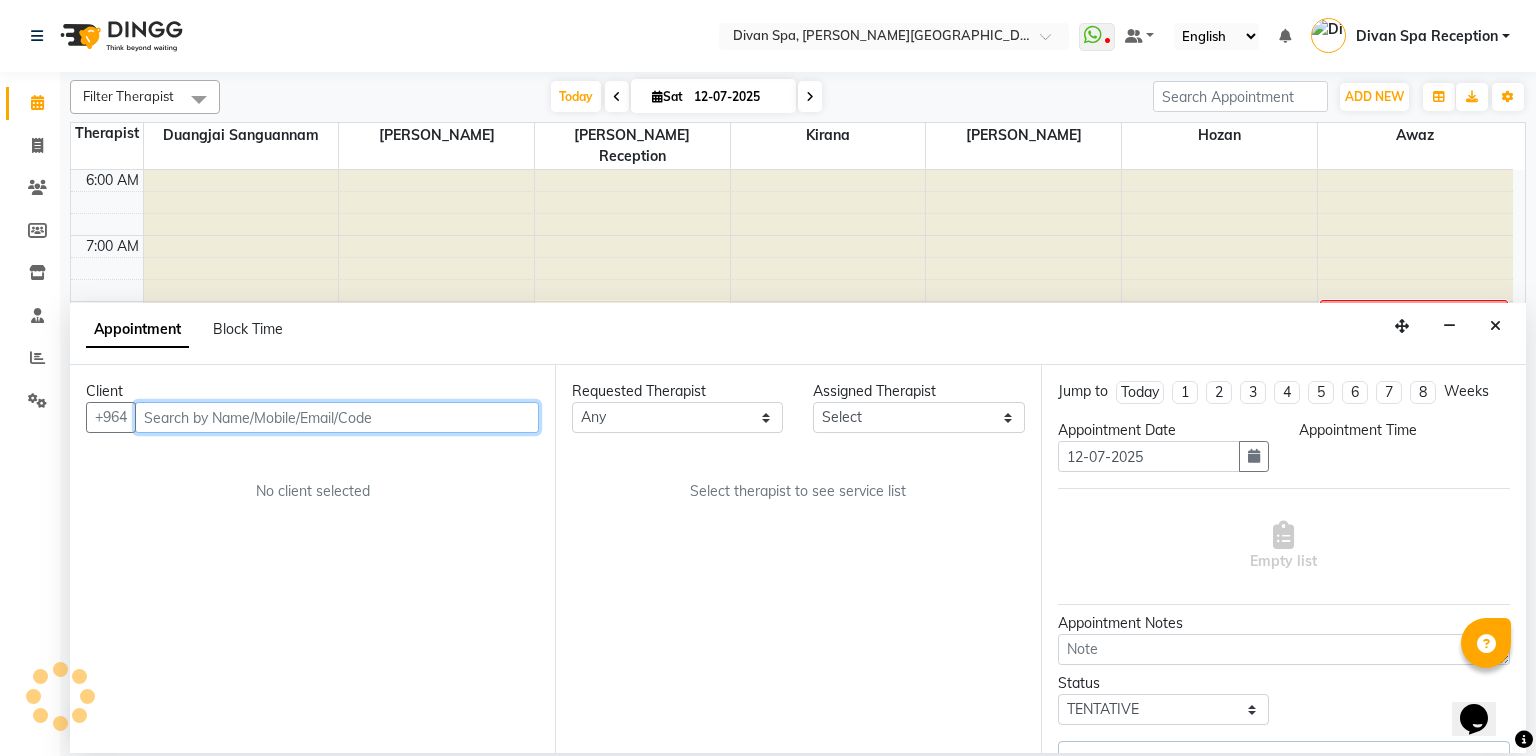 select on "1050" 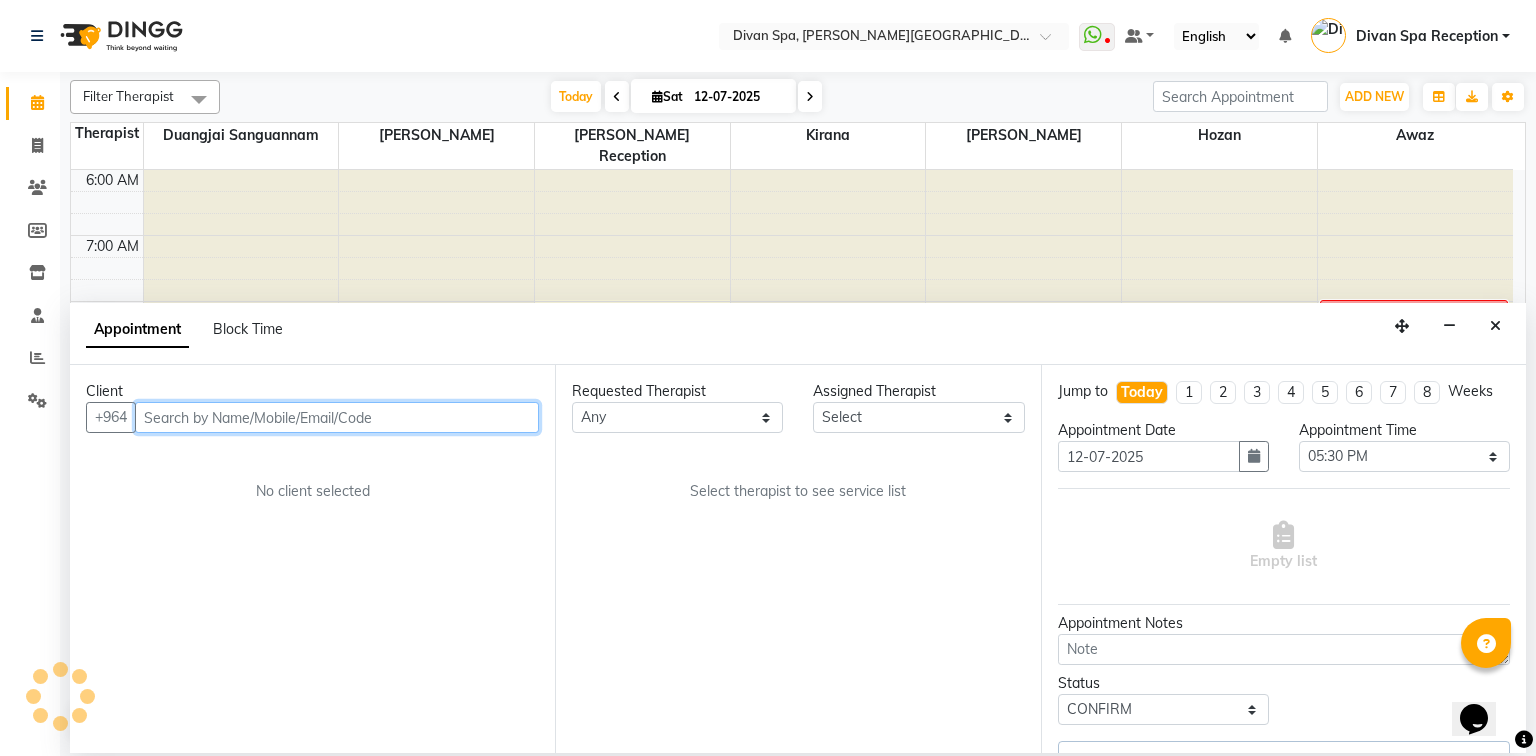 select on "17310" 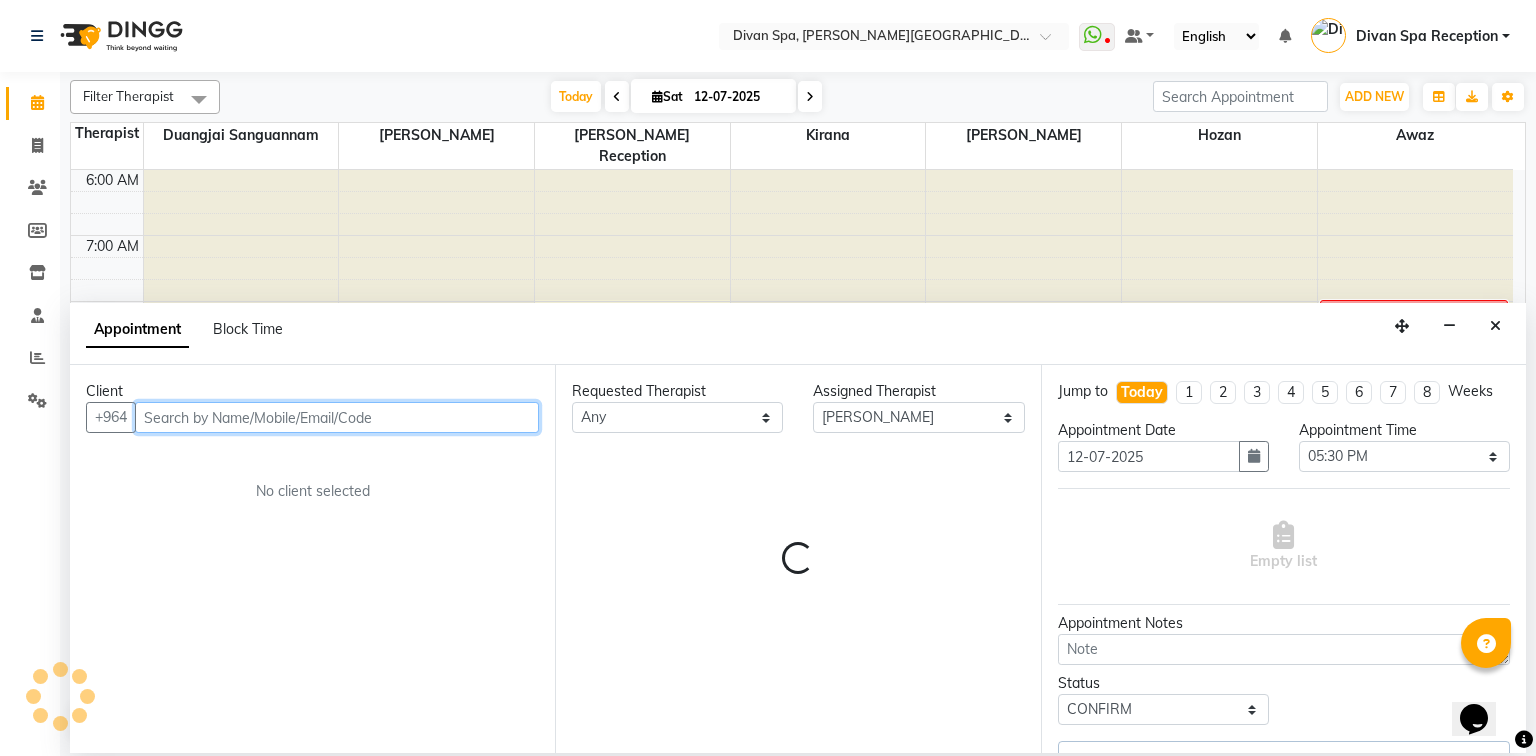 scroll, scrollTop: 566, scrollLeft: 0, axis: vertical 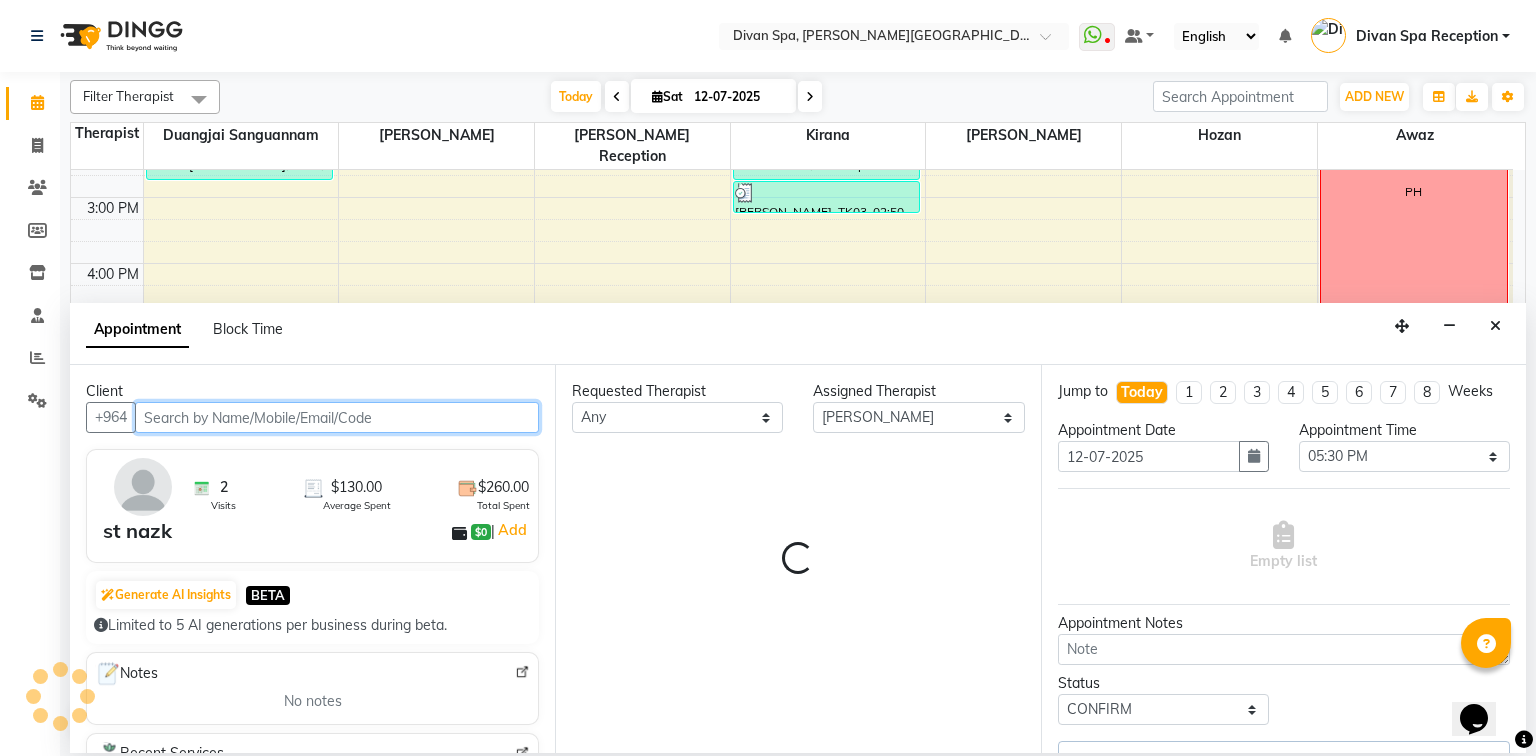 select on "2802" 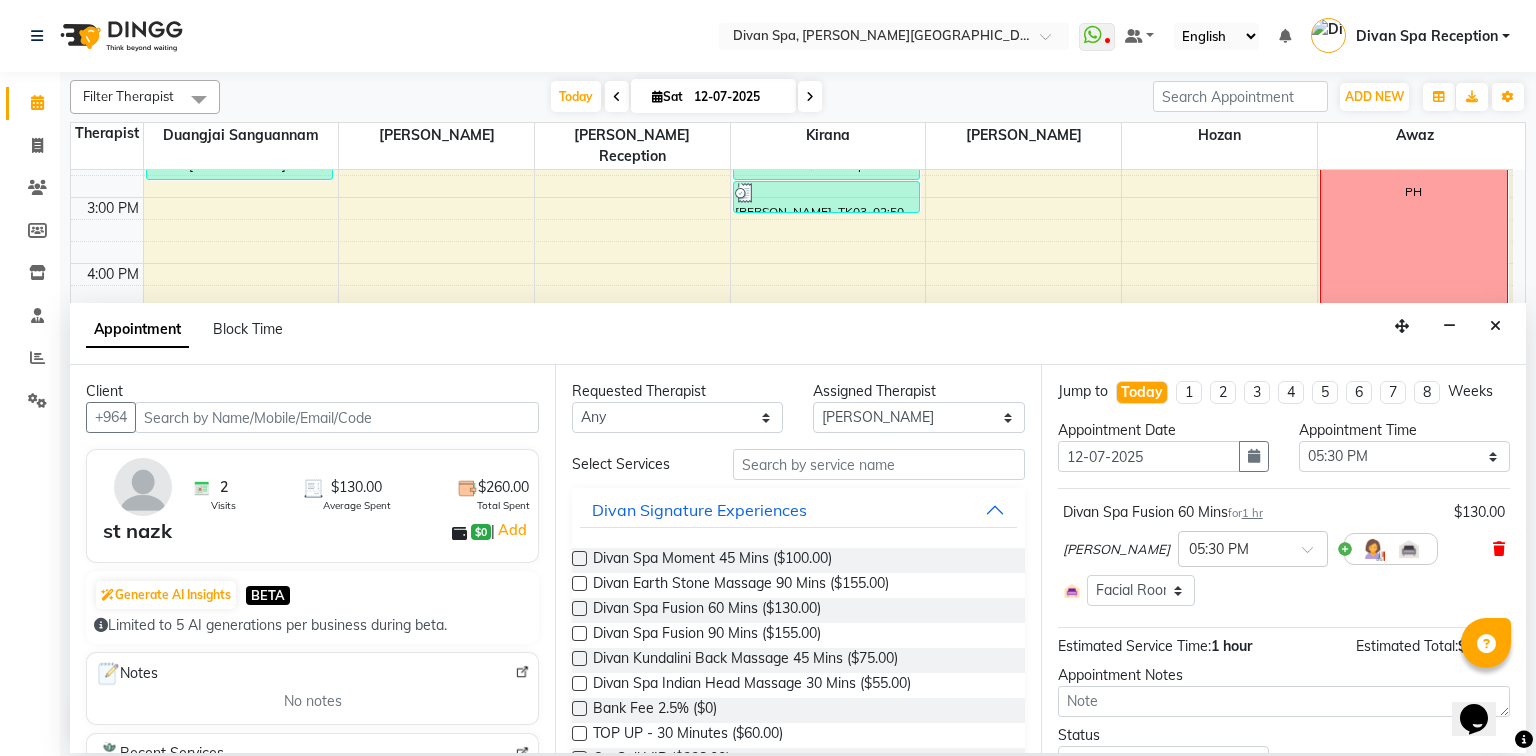 click at bounding box center (1499, 549) 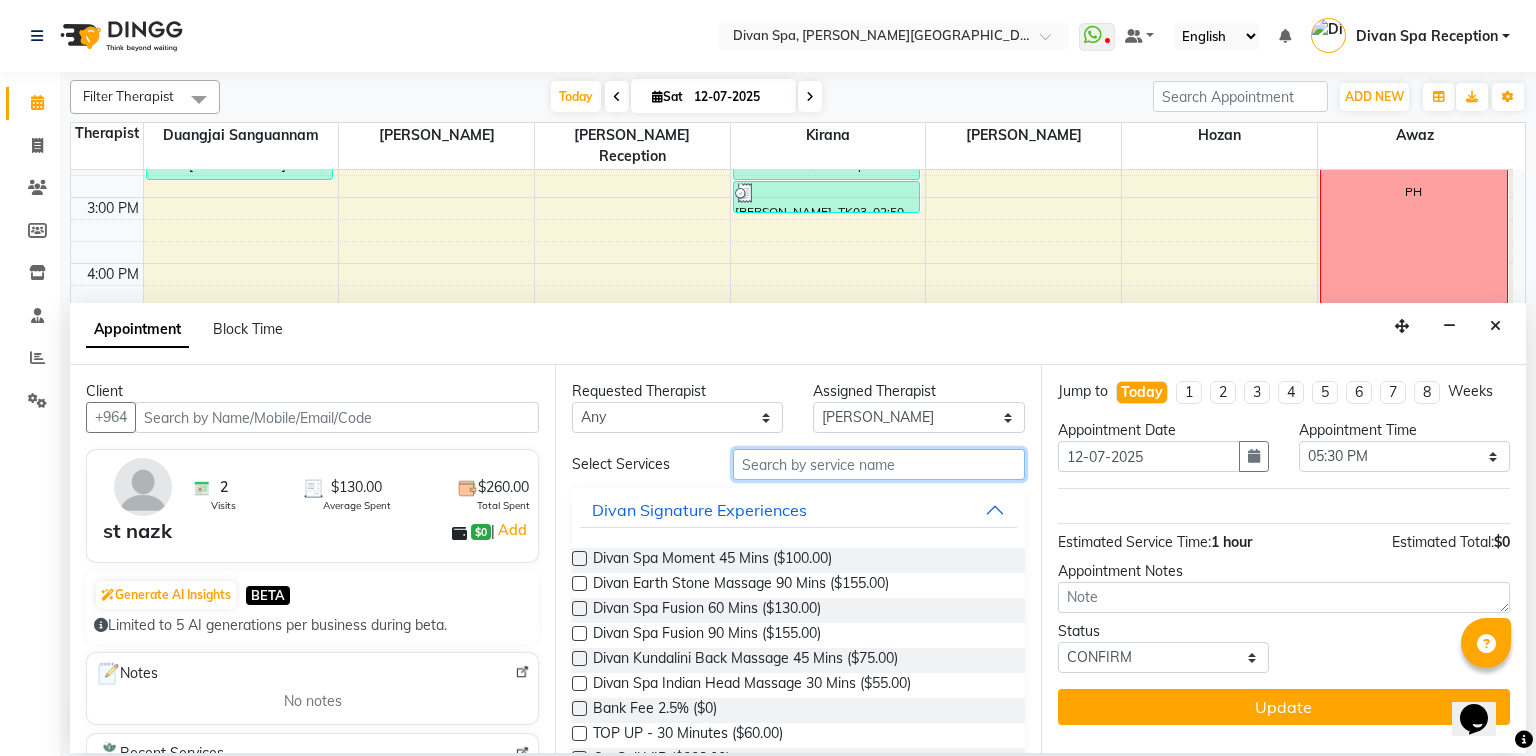 click at bounding box center (879, 464) 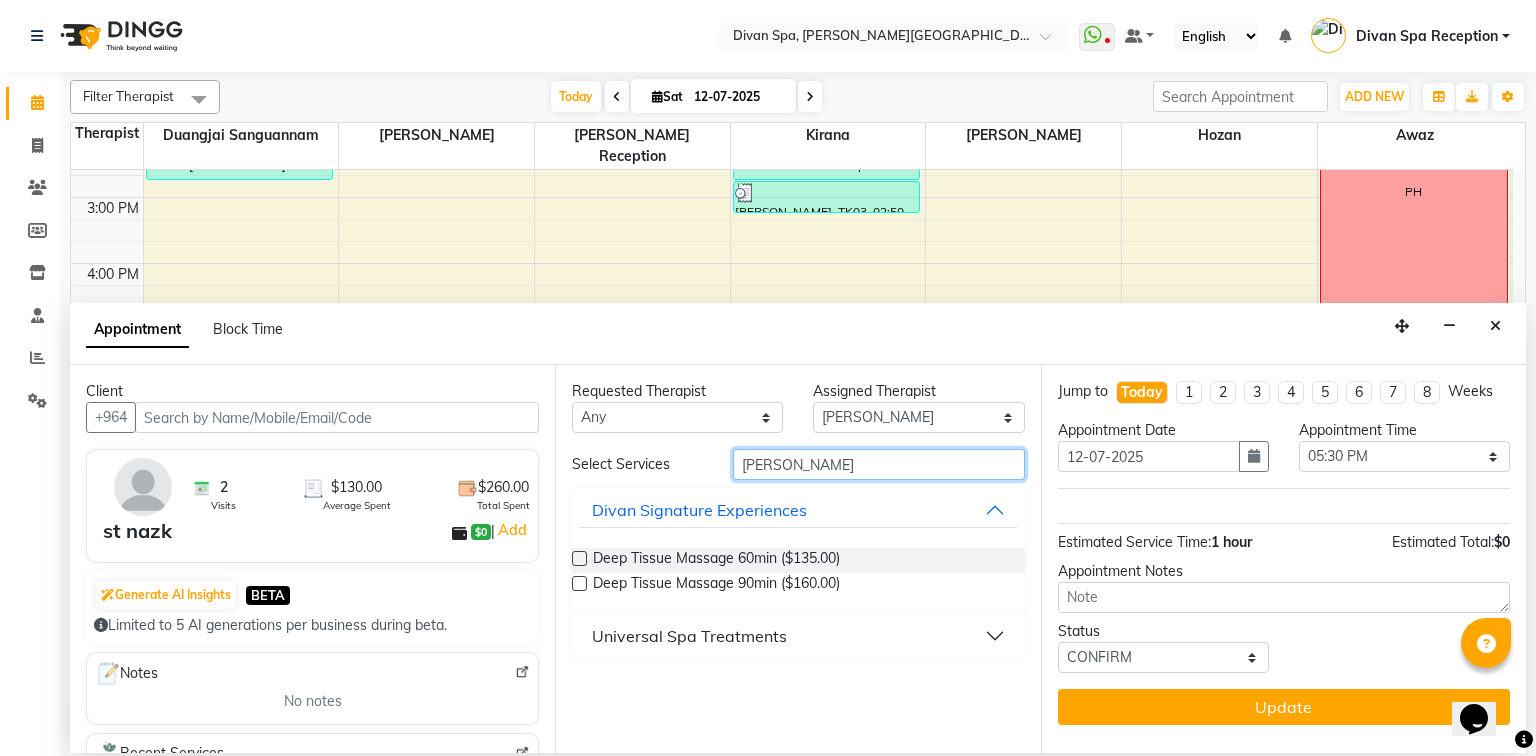 type on "[PERSON_NAME]" 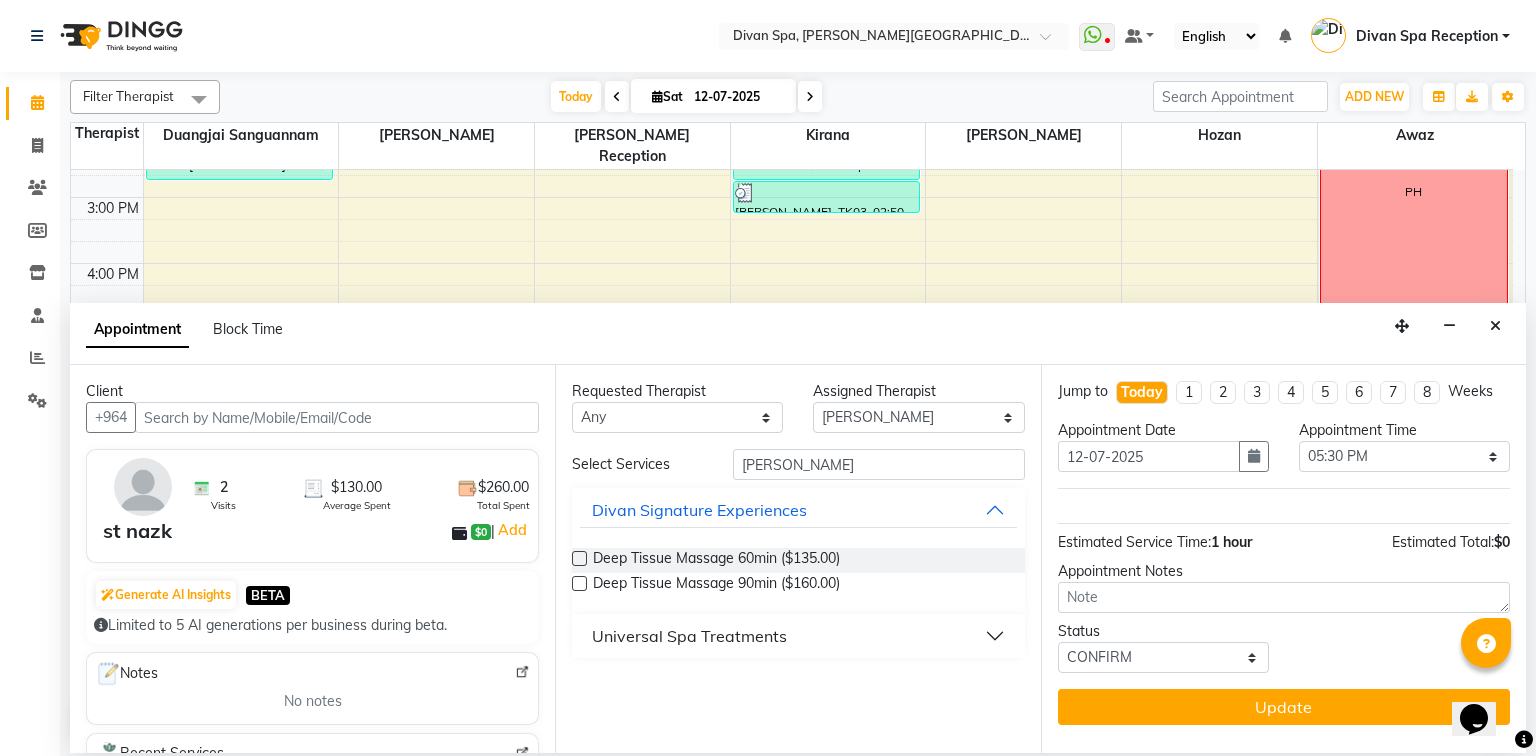 click on "Deep Tissue Massage 60min ($135.00)" at bounding box center (798, 560) 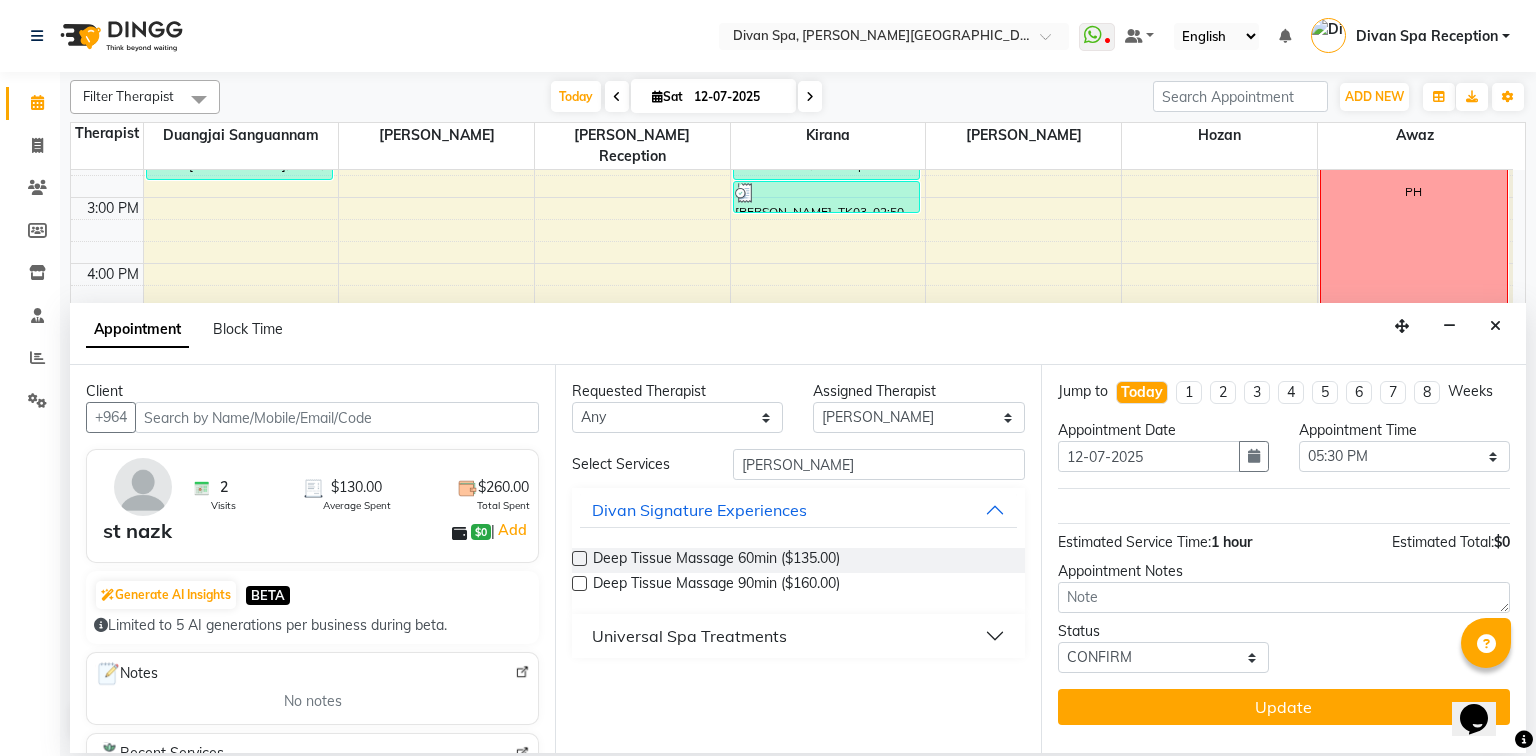click at bounding box center [579, 558] 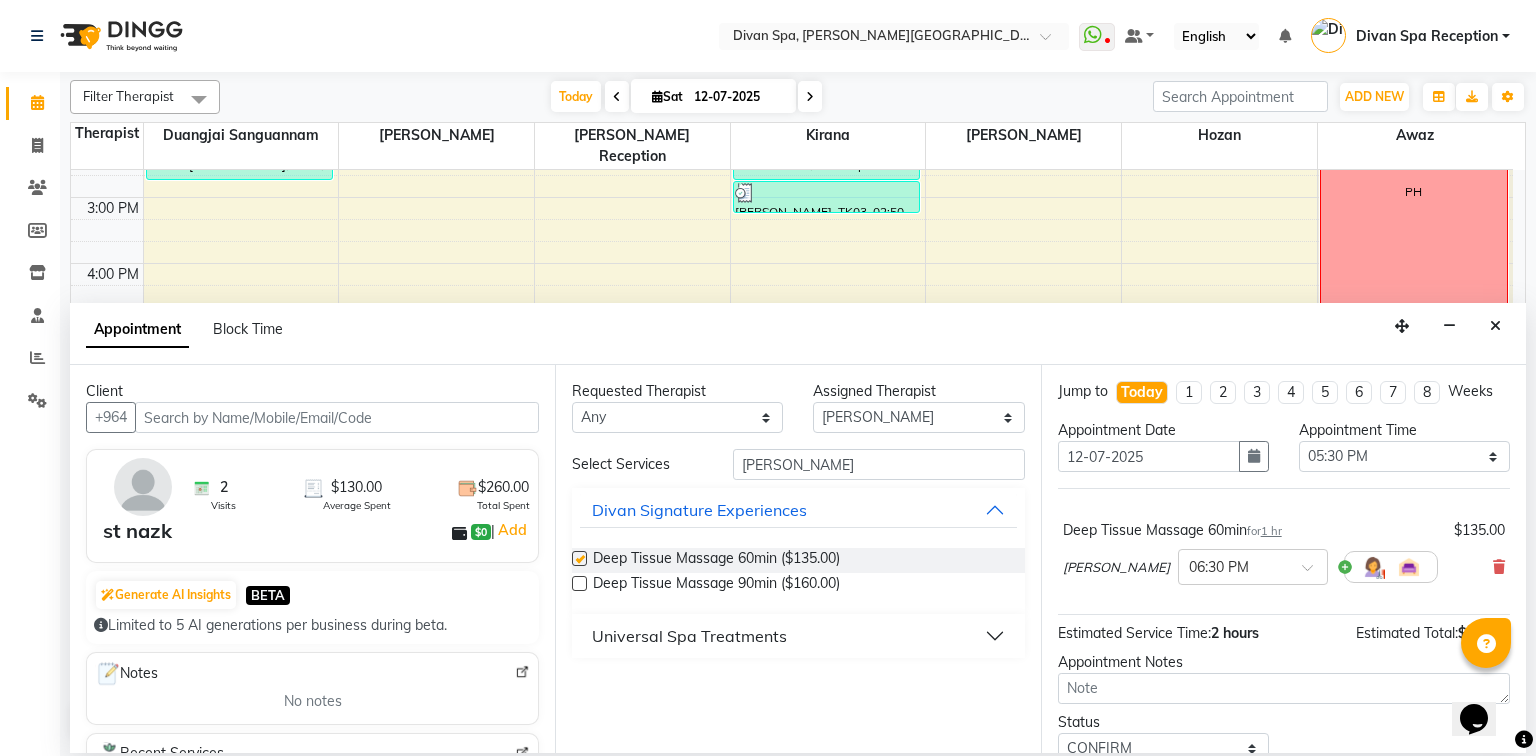 checkbox on "false" 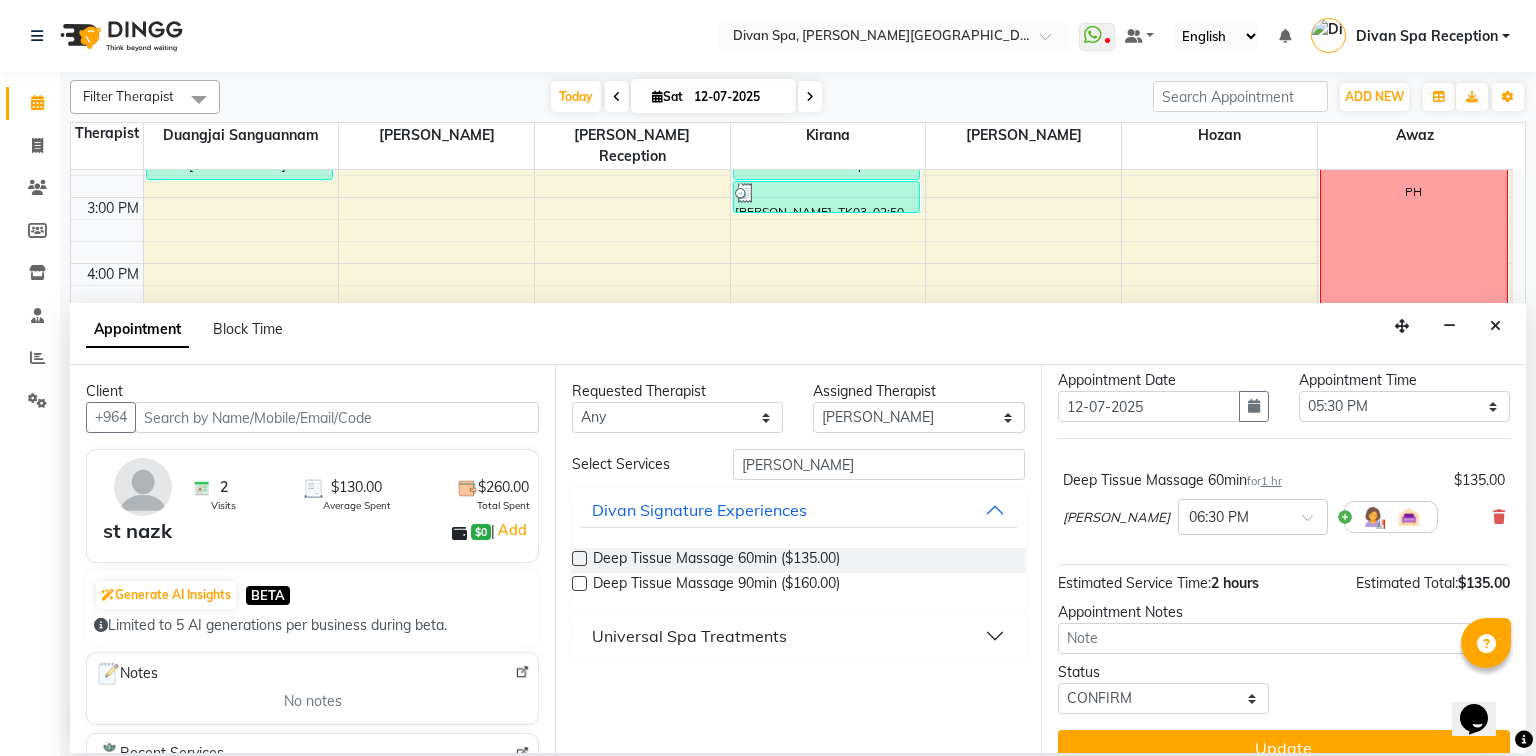 scroll, scrollTop: 78, scrollLeft: 0, axis: vertical 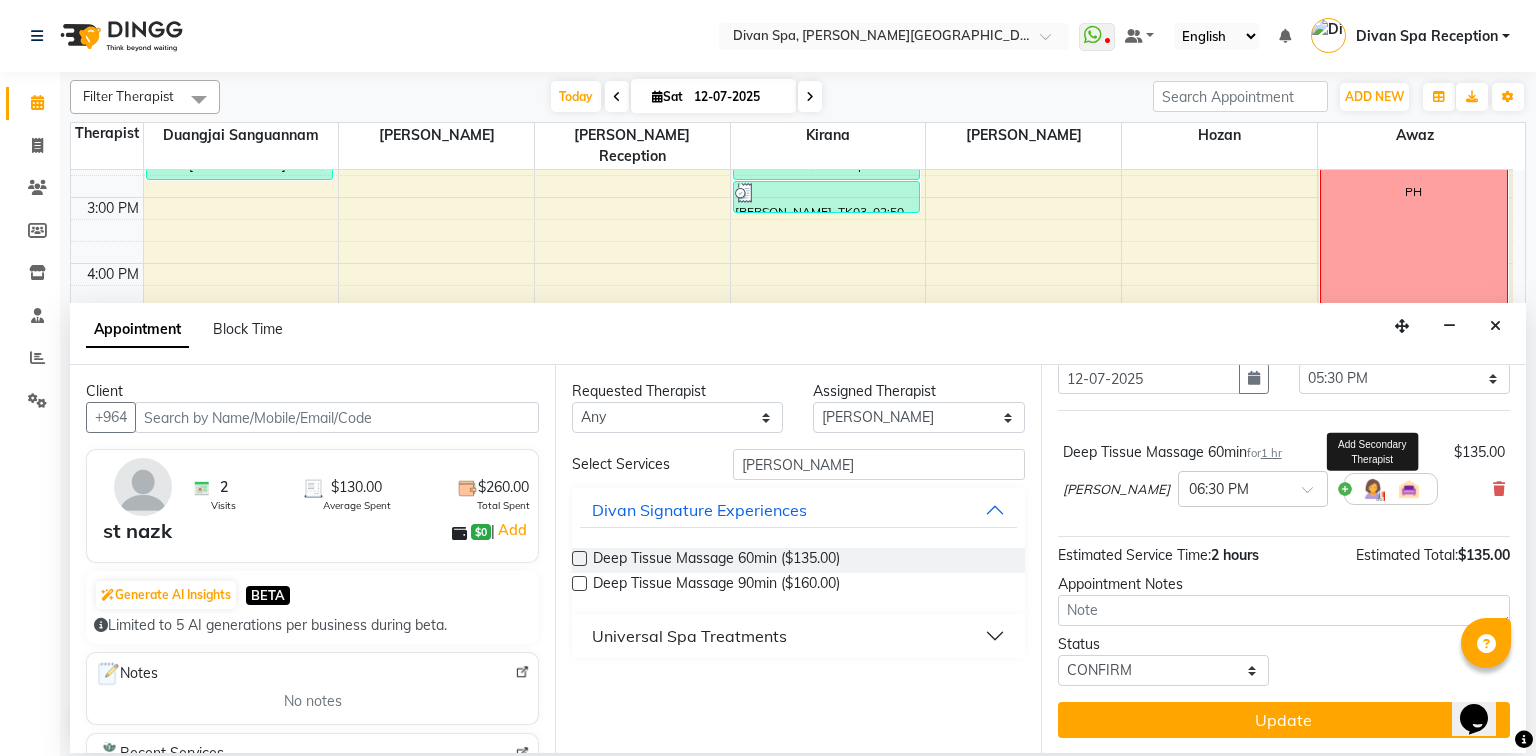 drag, startPoint x: 1419, startPoint y: 481, endPoint x: 1433, endPoint y: 476, distance: 14.866069 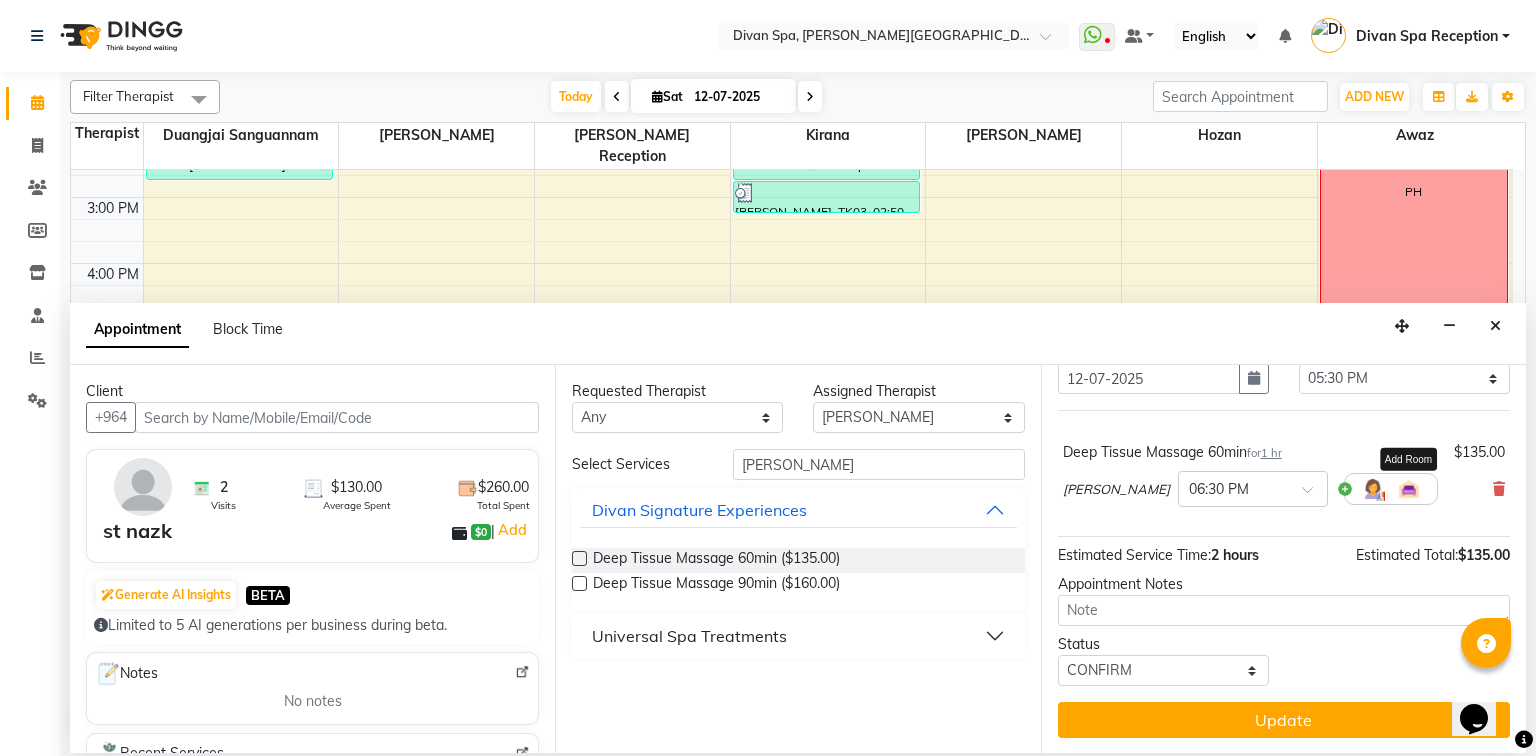 drag, startPoint x: 1433, startPoint y: 476, endPoint x: 1376, endPoint y: 442, distance: 66.37017 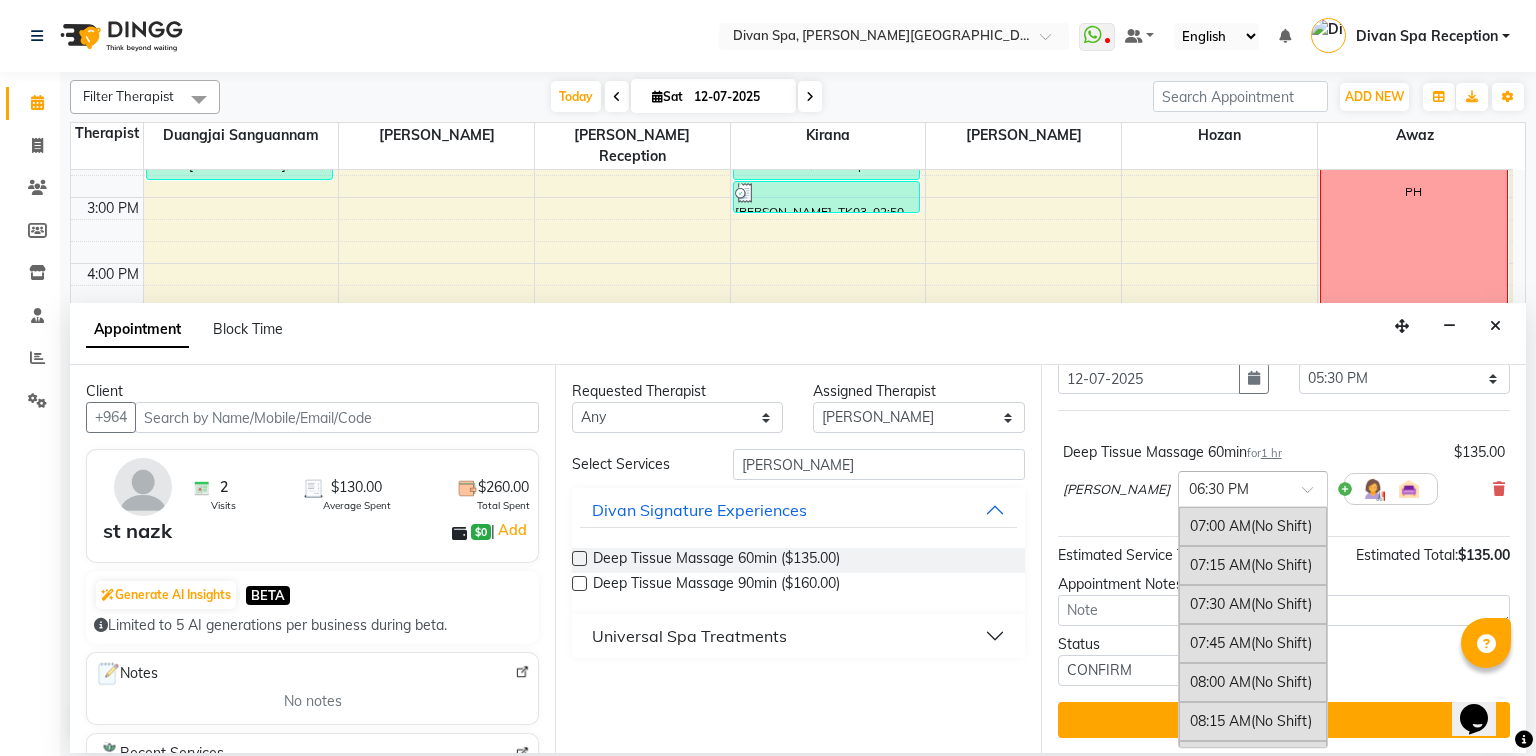 click at bounding box center (1314, 495) 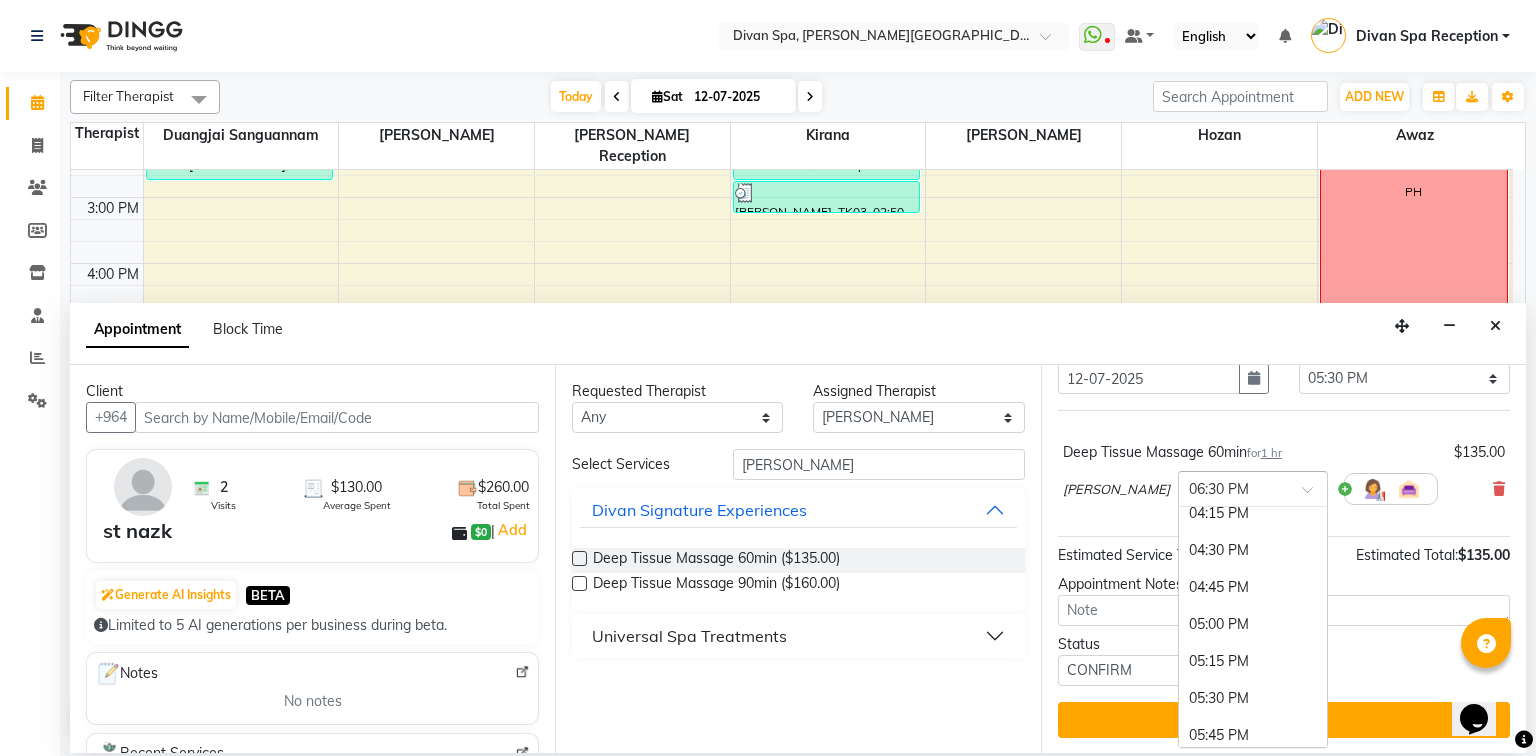 scroll, scrollTop: 1427, scrollLeft: 0, axis: vertical 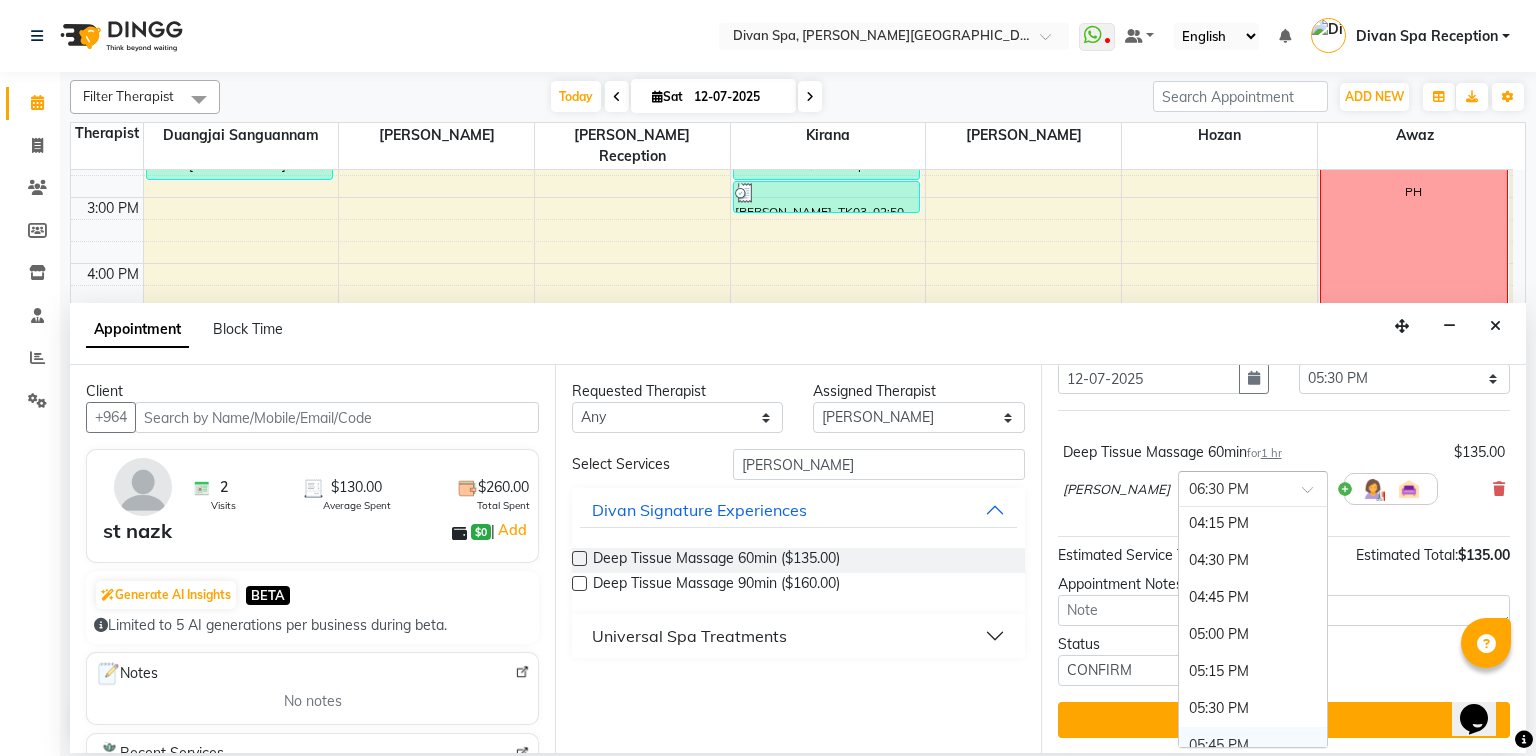 click on "05:45 PM" at bounding box center [1253, 745] 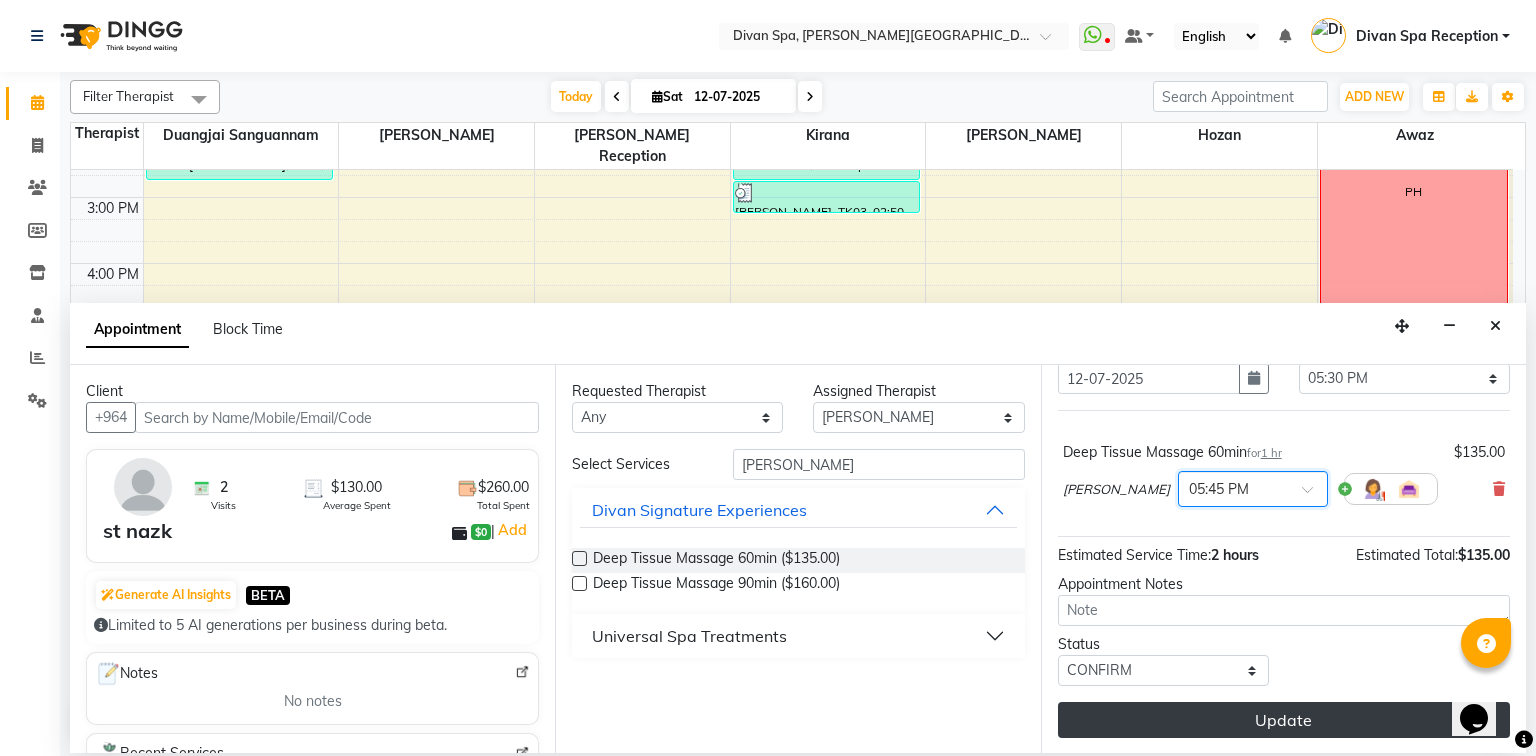 click on "Update" at bounding box center (1284, 720) 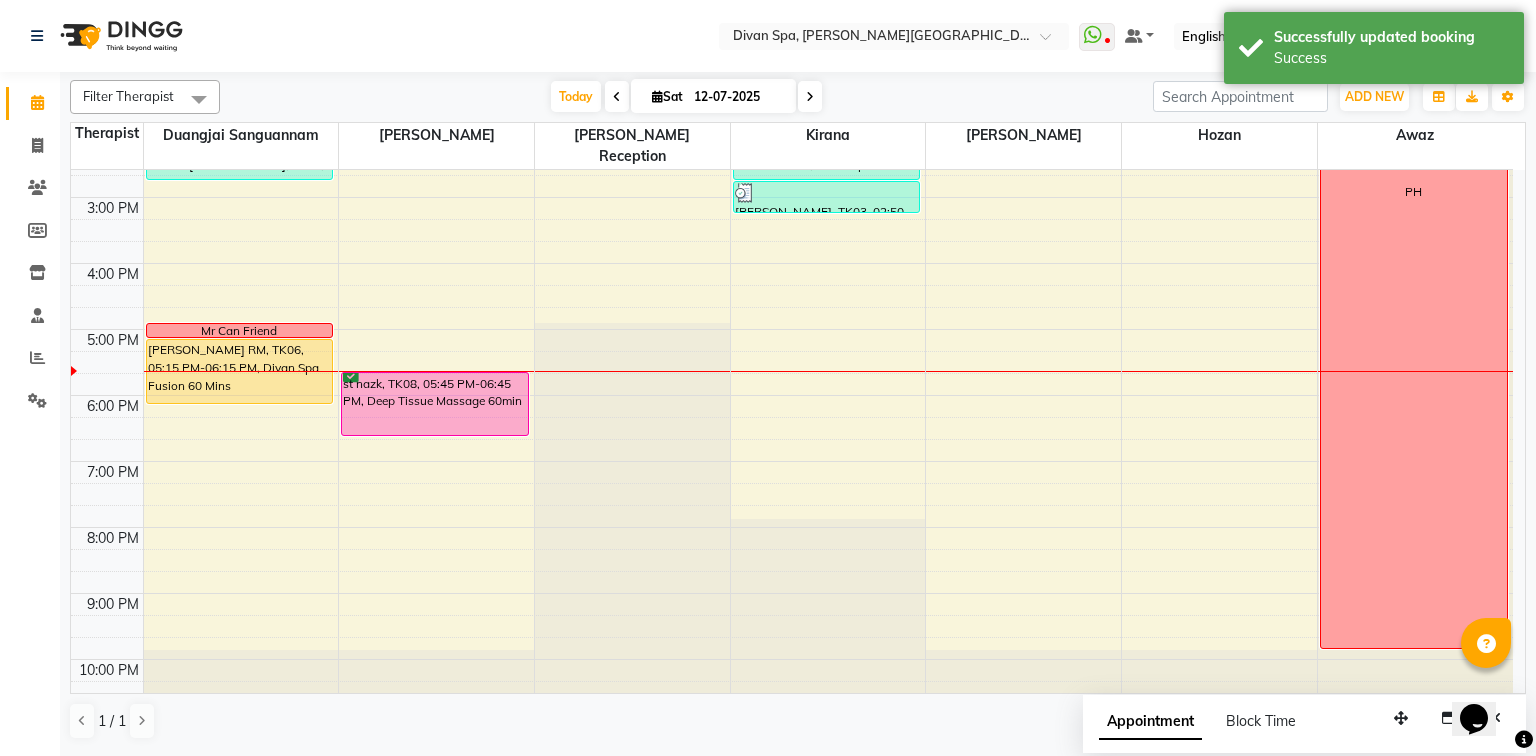 click on "st nazk, TK08, 05:45 PM-06:45 PM, Deep Tissue Massage 60min" at bounding box center [435, 404] 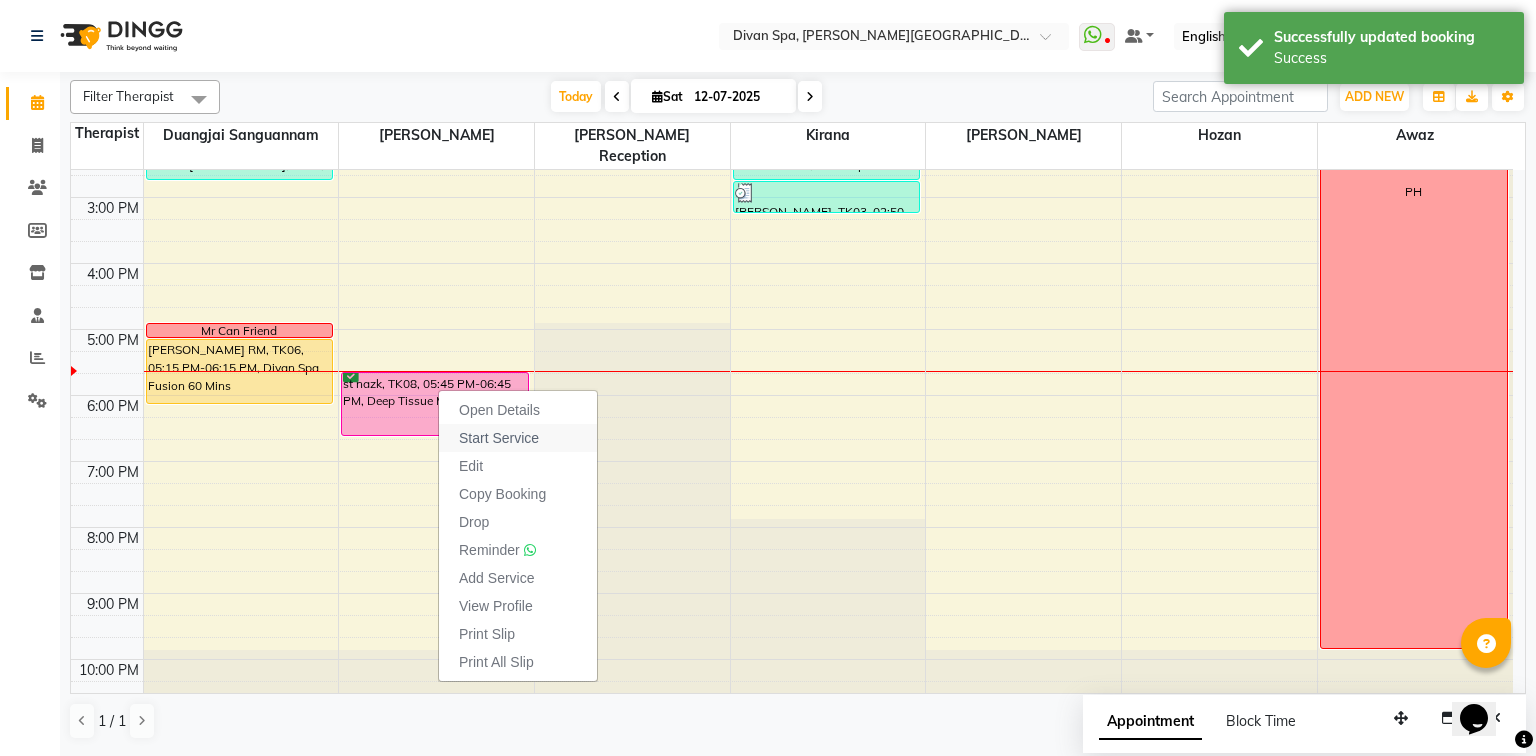 click on "Start Service" at bounding box center [499, 438] 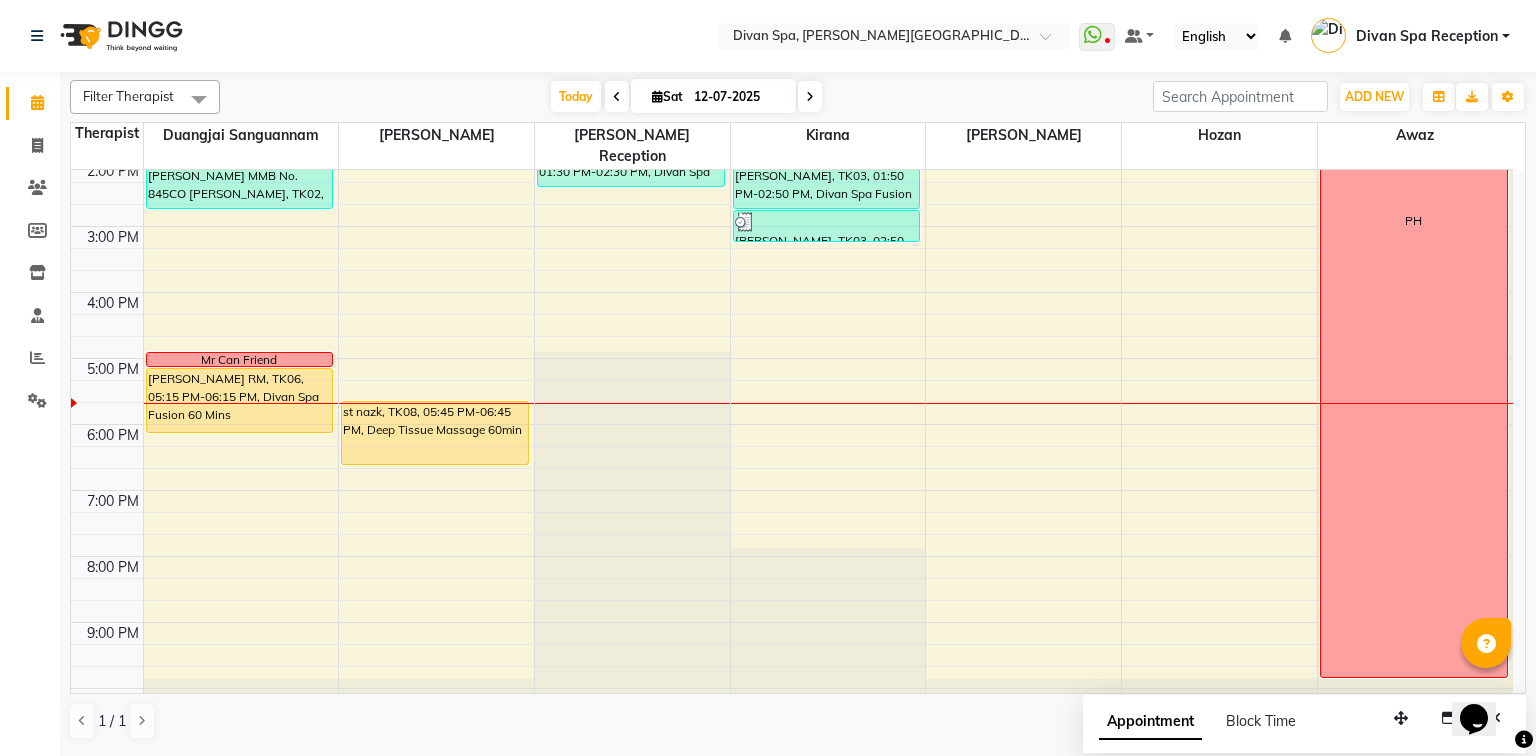 scroll, scrollTop: 565, scrollLeft: 0, axis: vertical 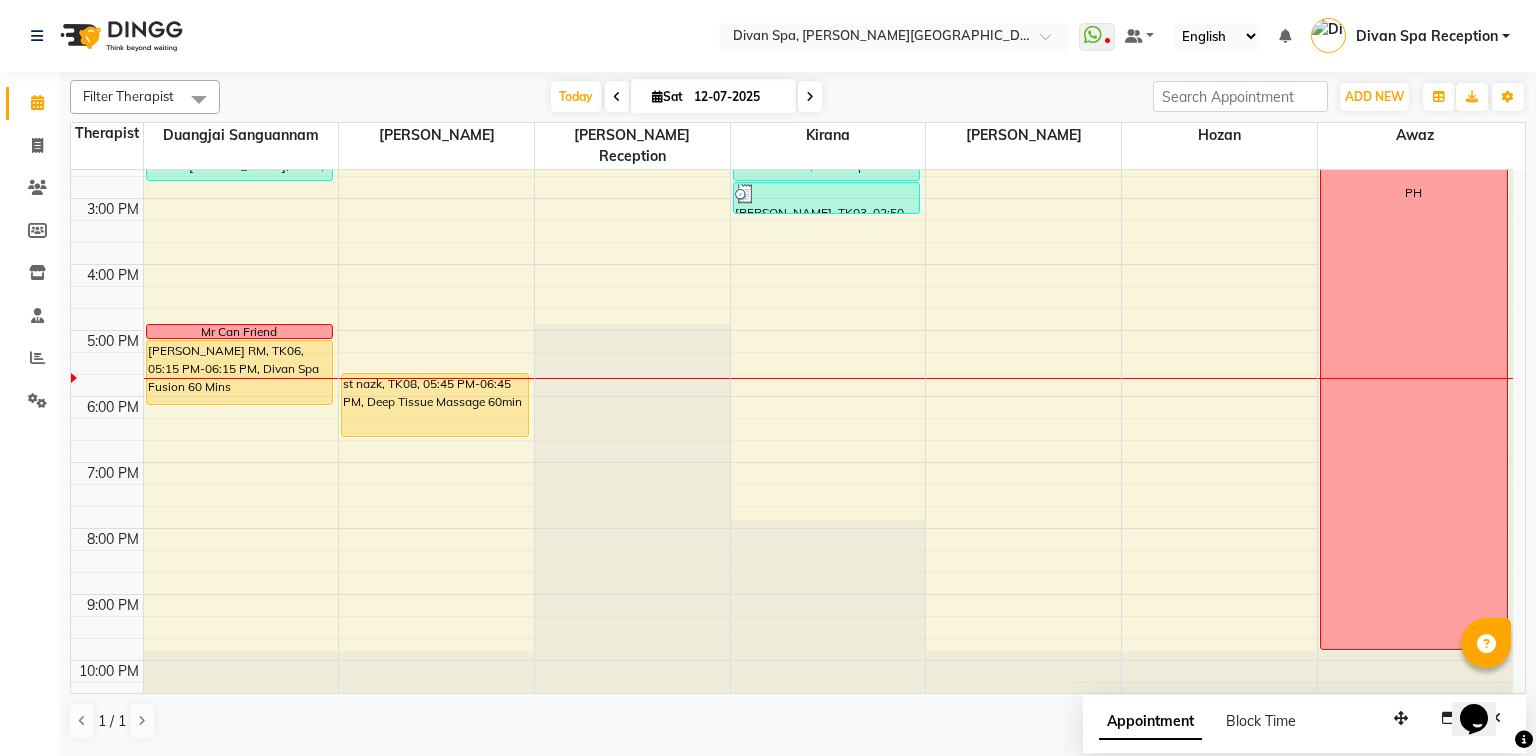 click at bounding box center (617, 96) 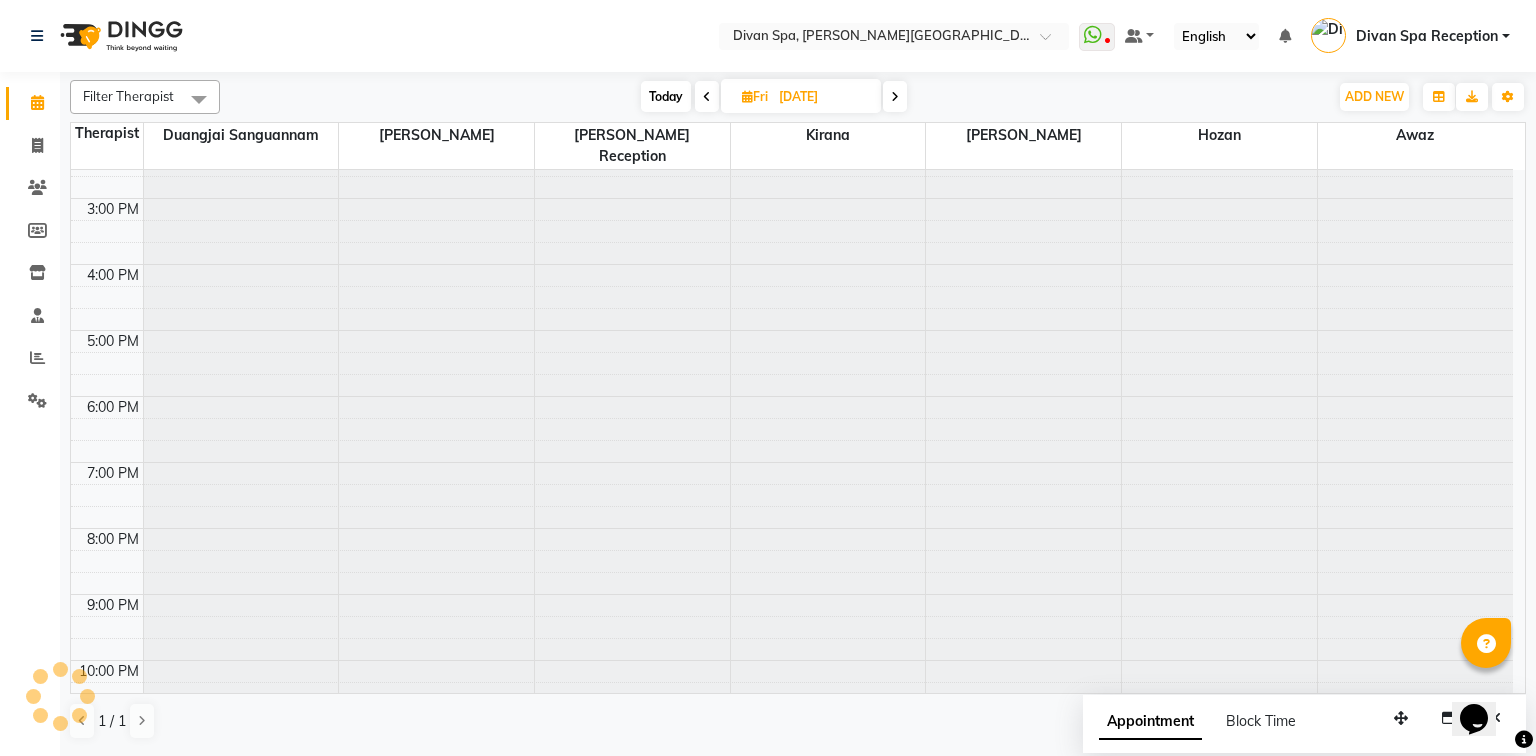 scroll, scrollTop: 0, scrollLeft: 0, axis: both 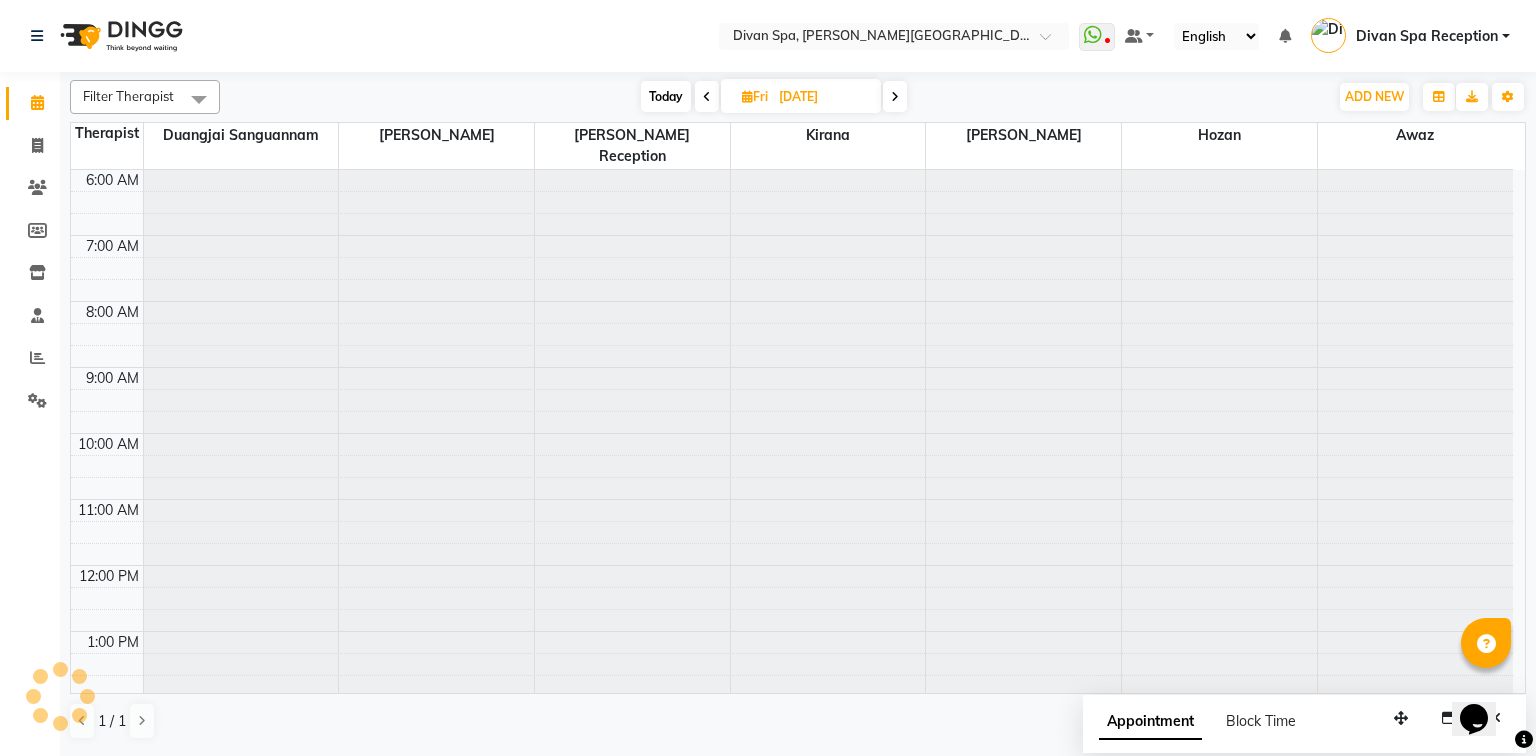 click on "[DATE]  [DATE]" at bounding box center (774, 97) 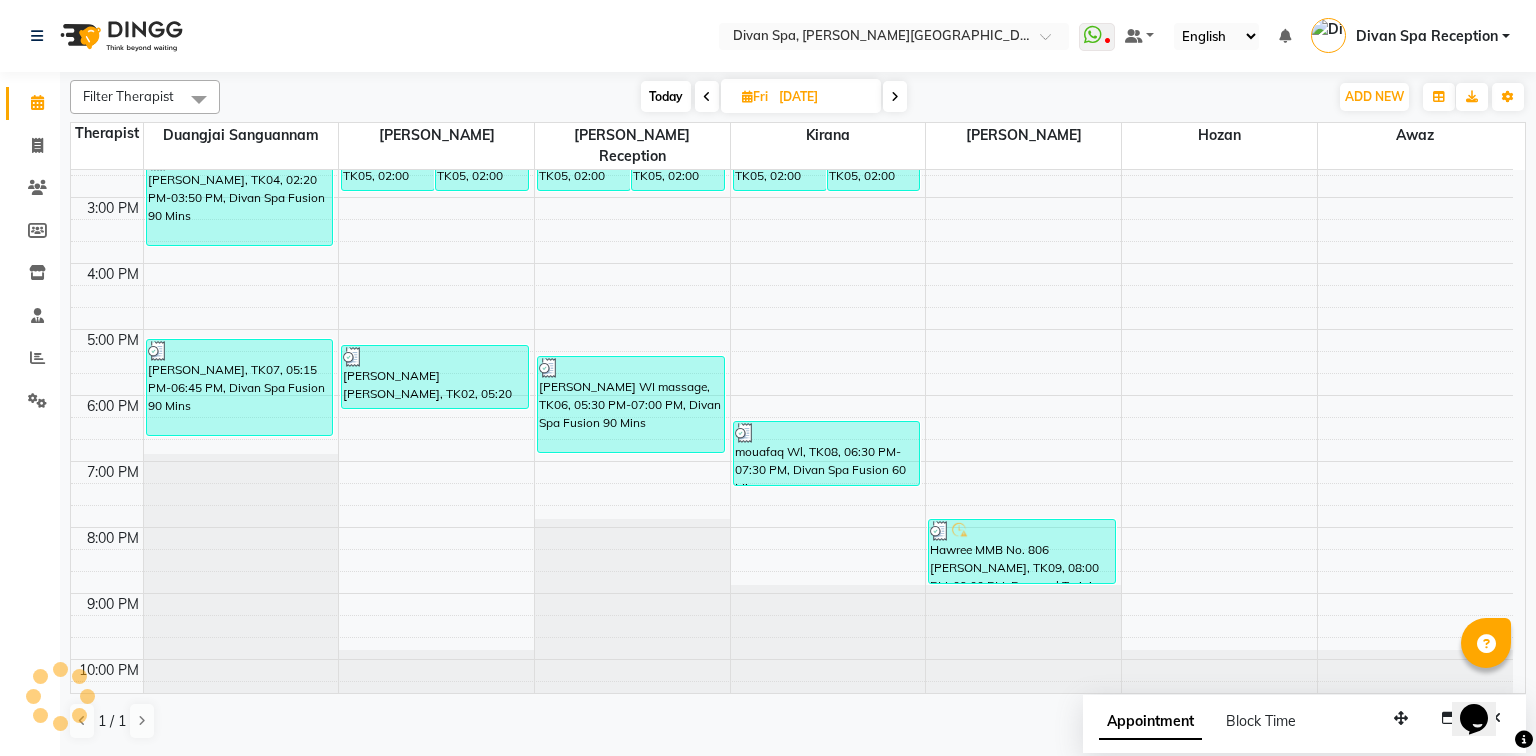click at bounding box center (707, 96) 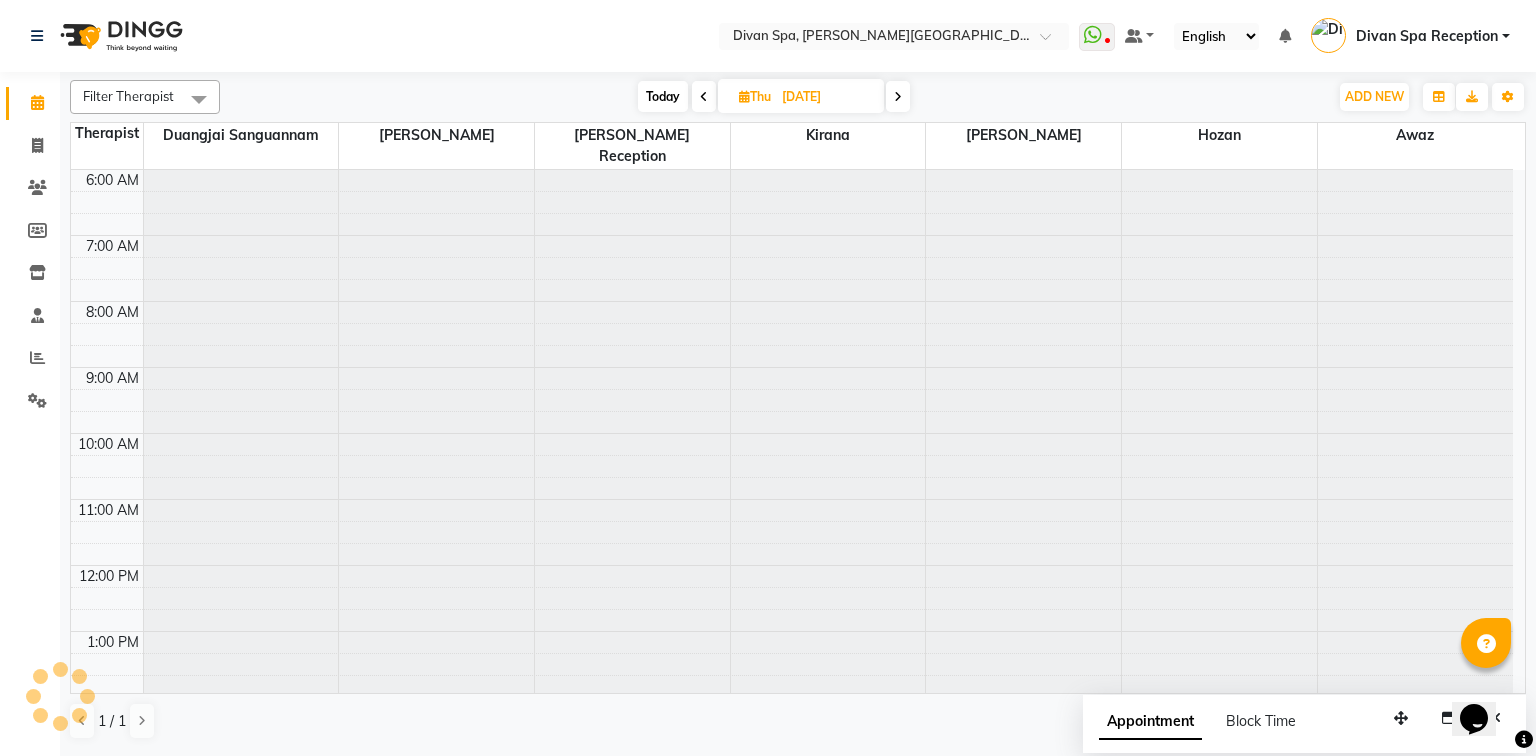 scroll, scrollTop: 566, scrollLeft: 0, axis: vertical 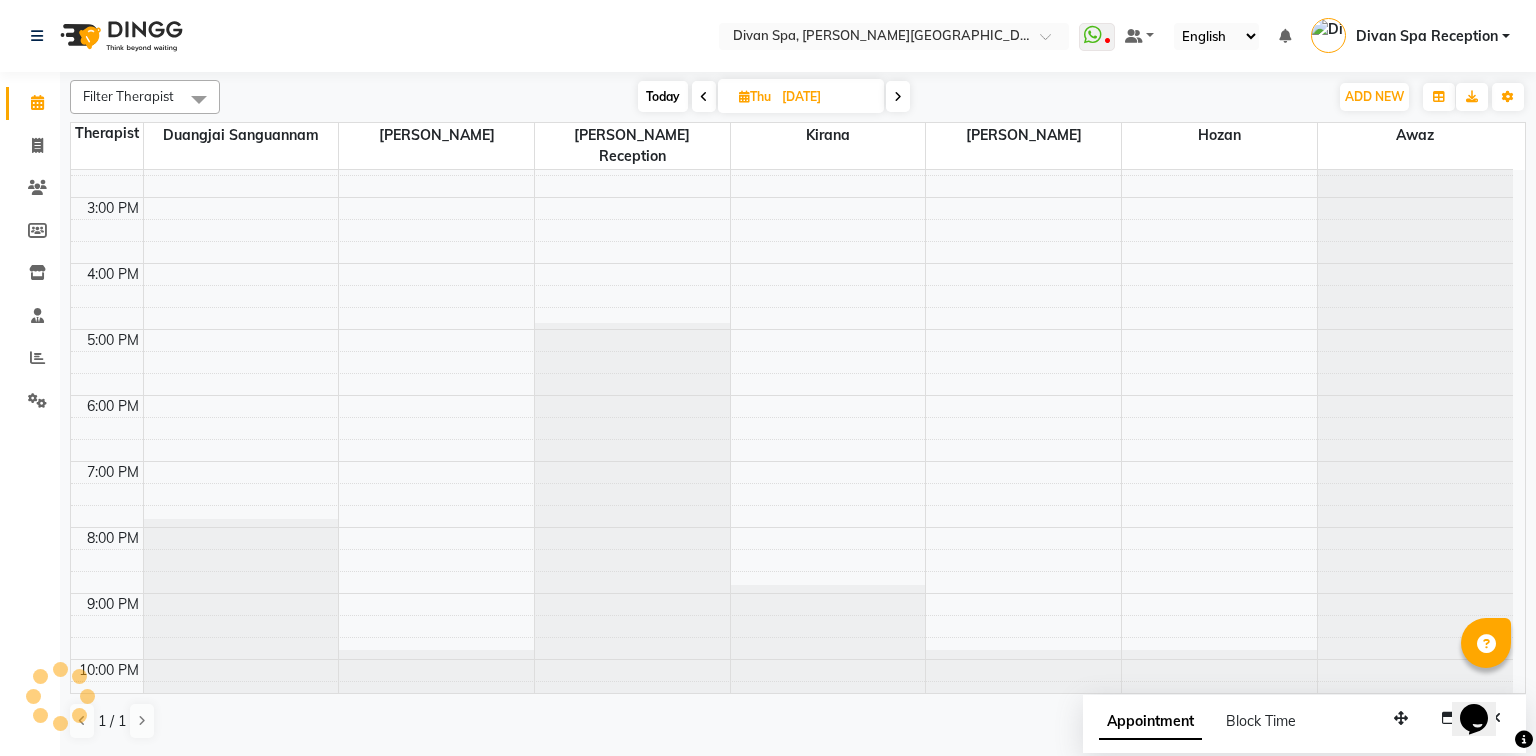 click at bounding box center [704, 97] 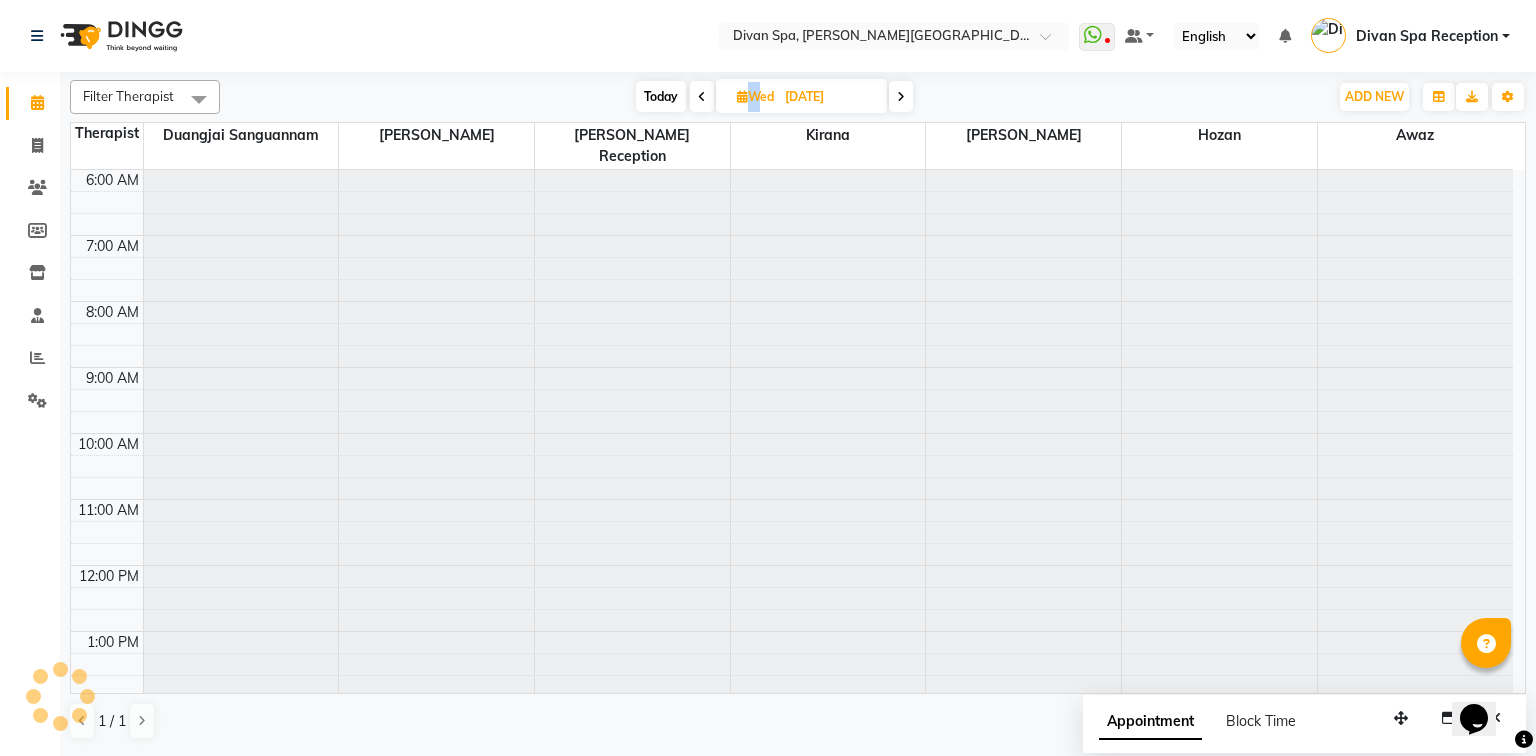 click at bounding box center [702, 97] 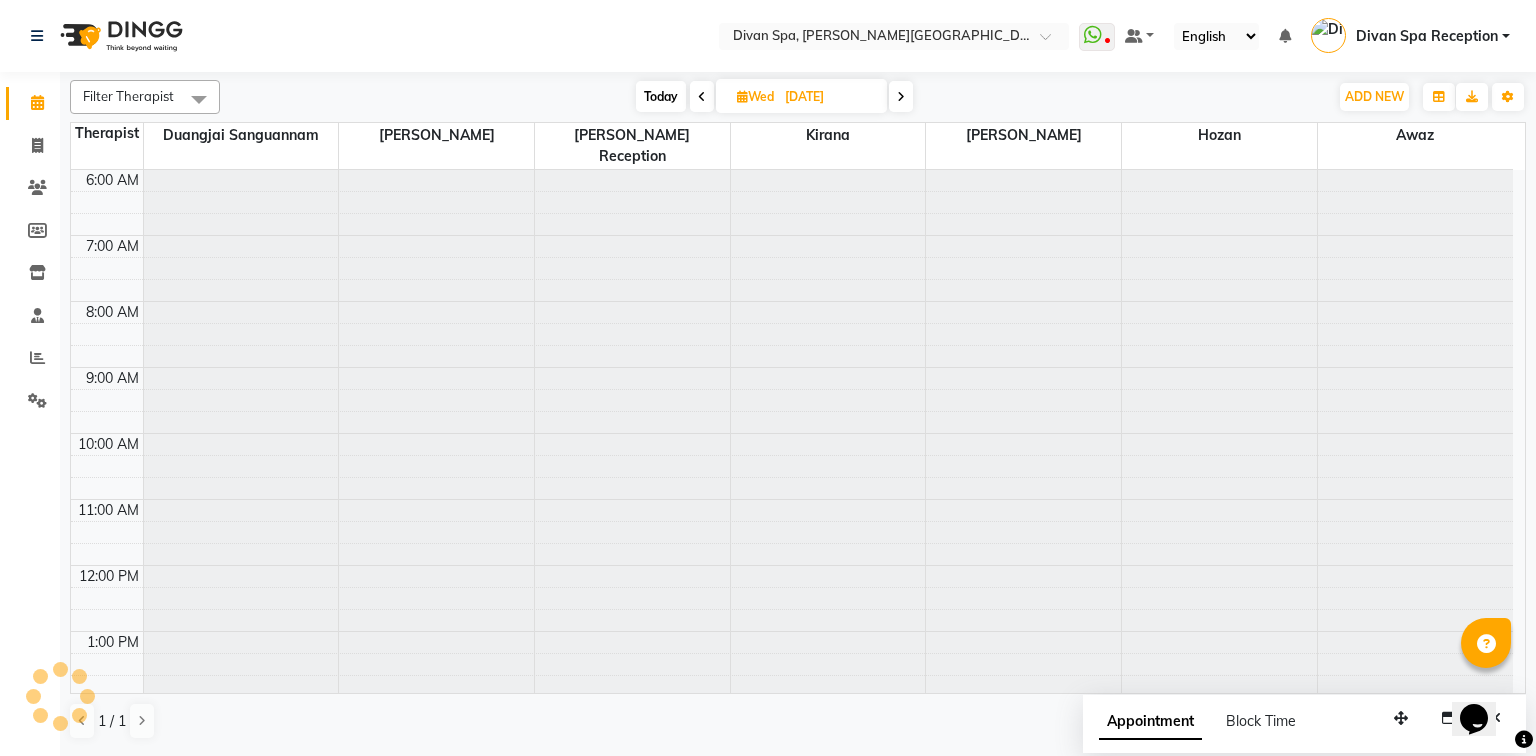 scroll, scrollTop: 566, scrollLeft: 0, axis: vertical 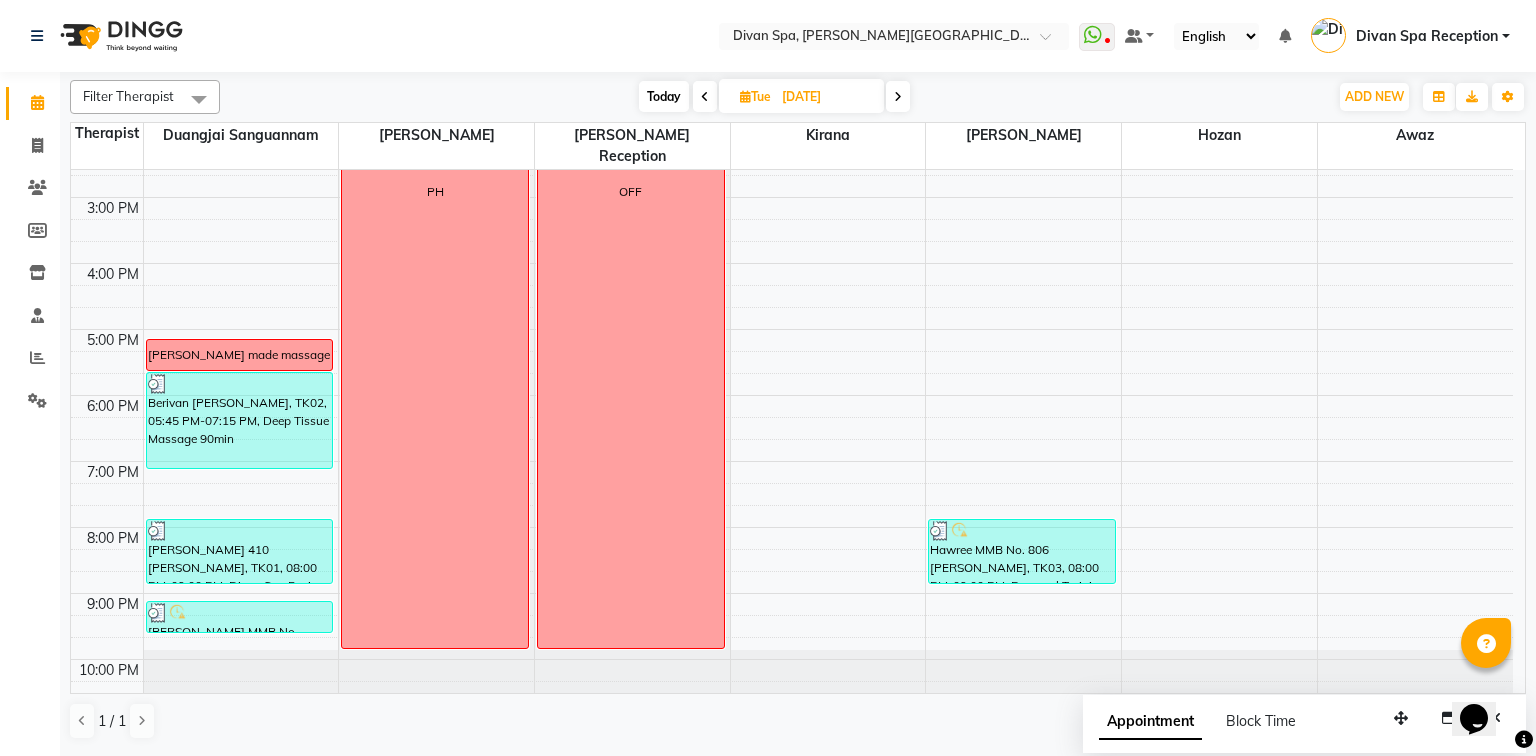 click at bounding box center (705, 97) 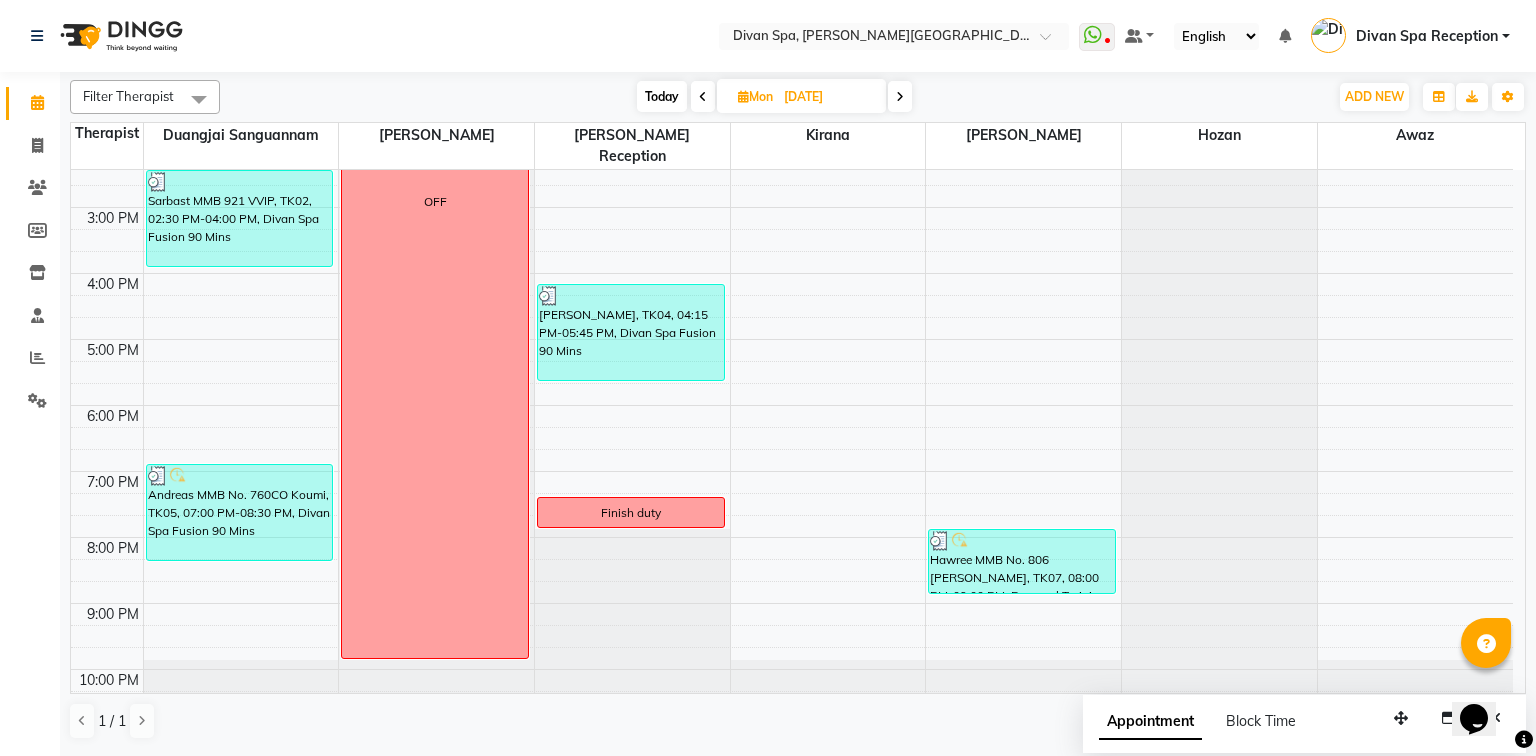 scroll, scrollTop: 565, scrollLeft: 0, axis: vertical 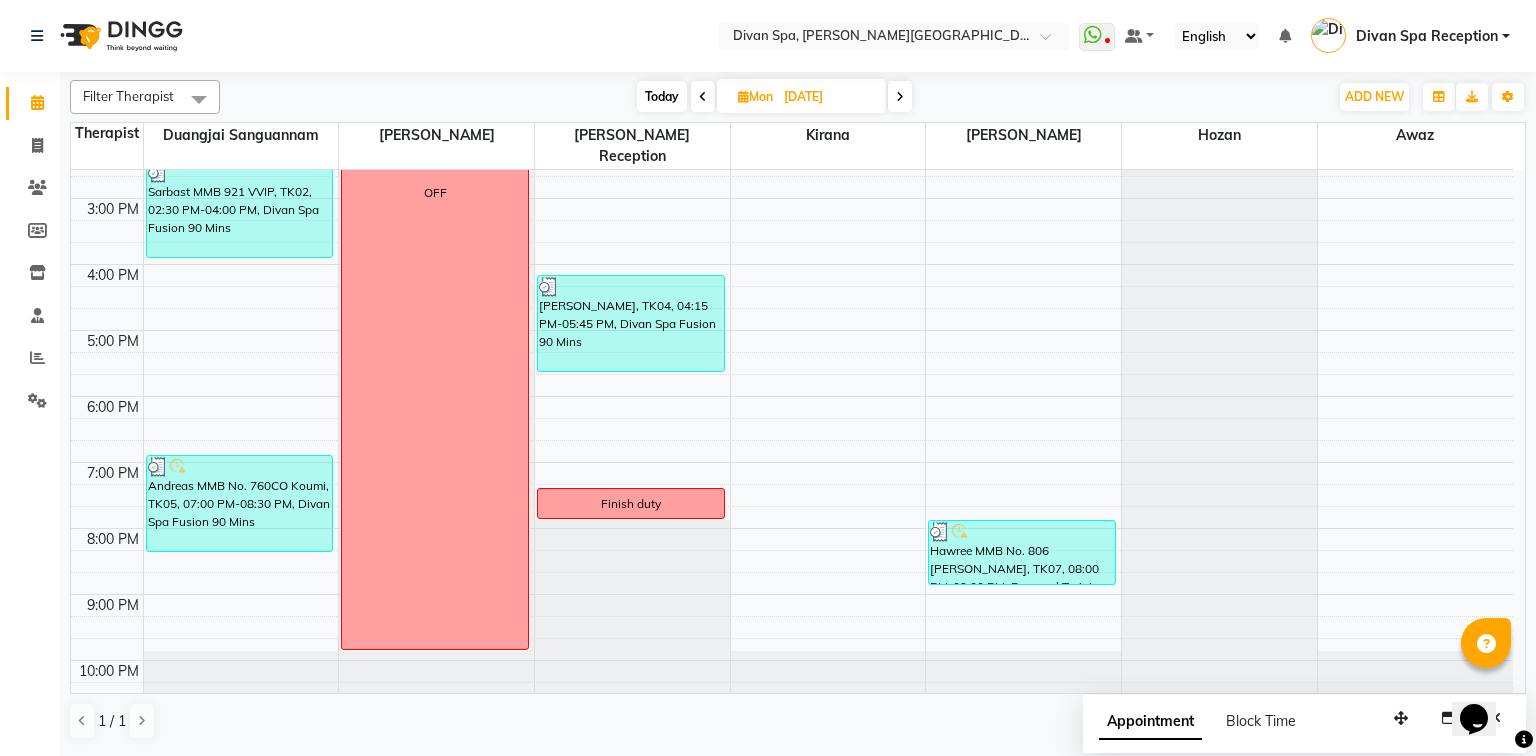 click at bounding box center (900, 97) 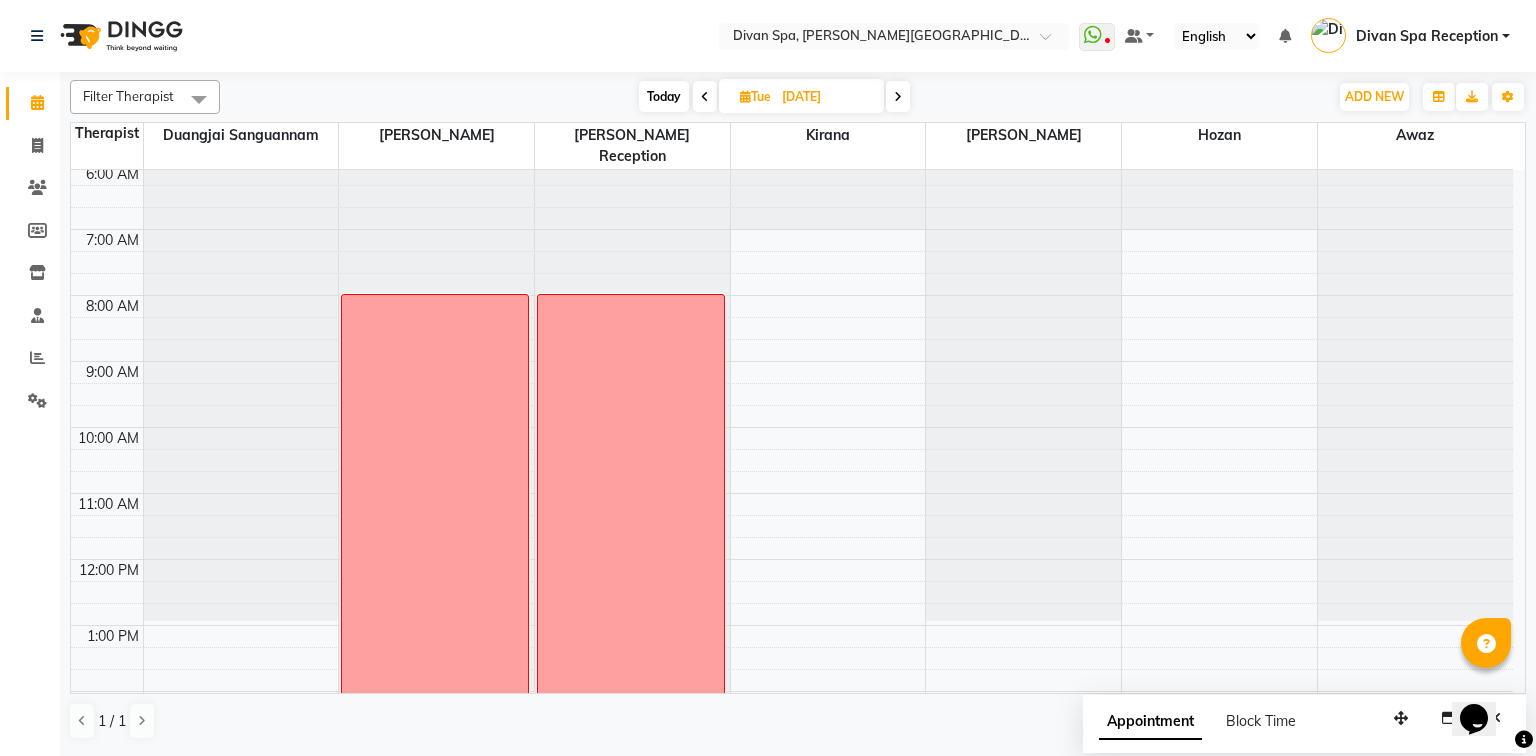 scroll, scrollTop: 0, scrollLeft: 0, axis: both 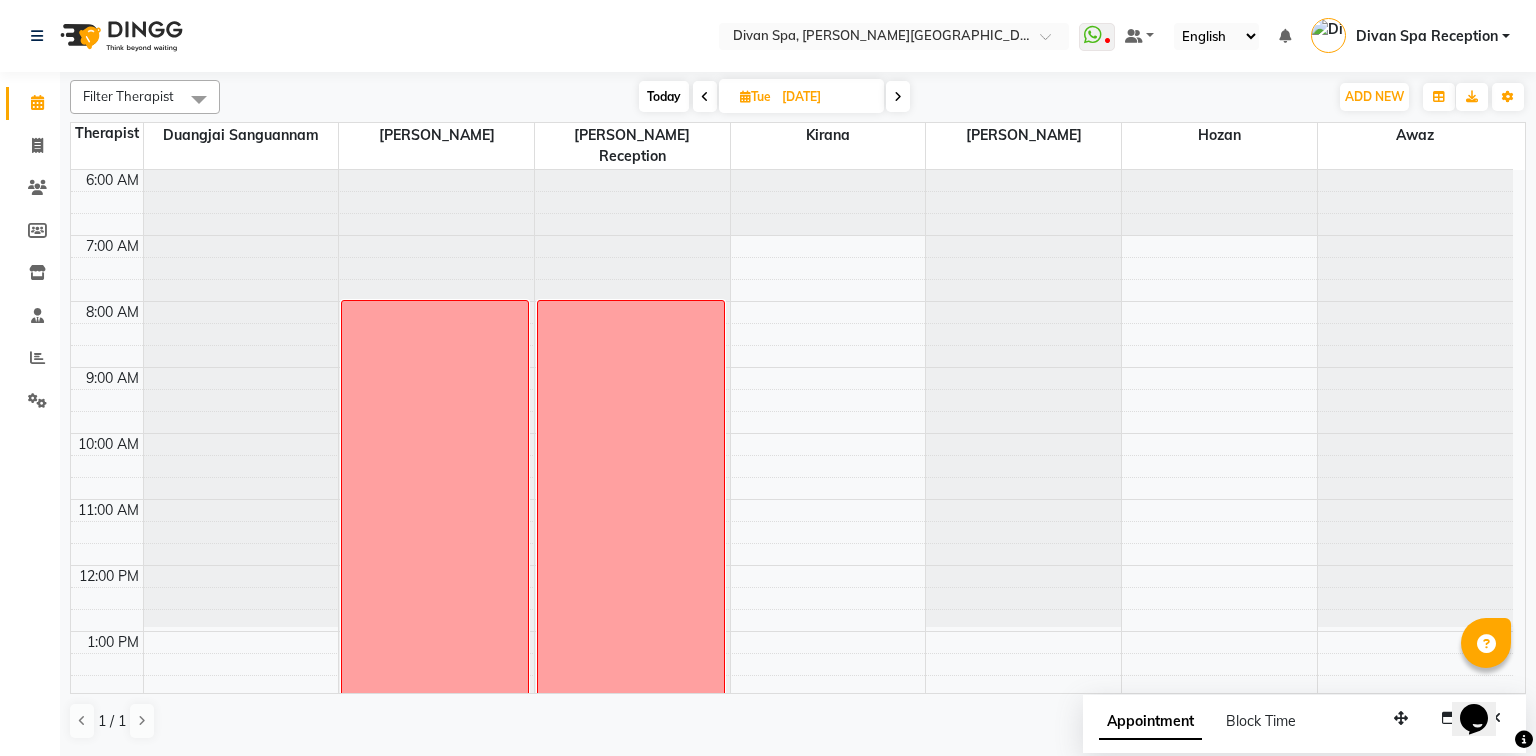 click at bounding box center (898, 96) 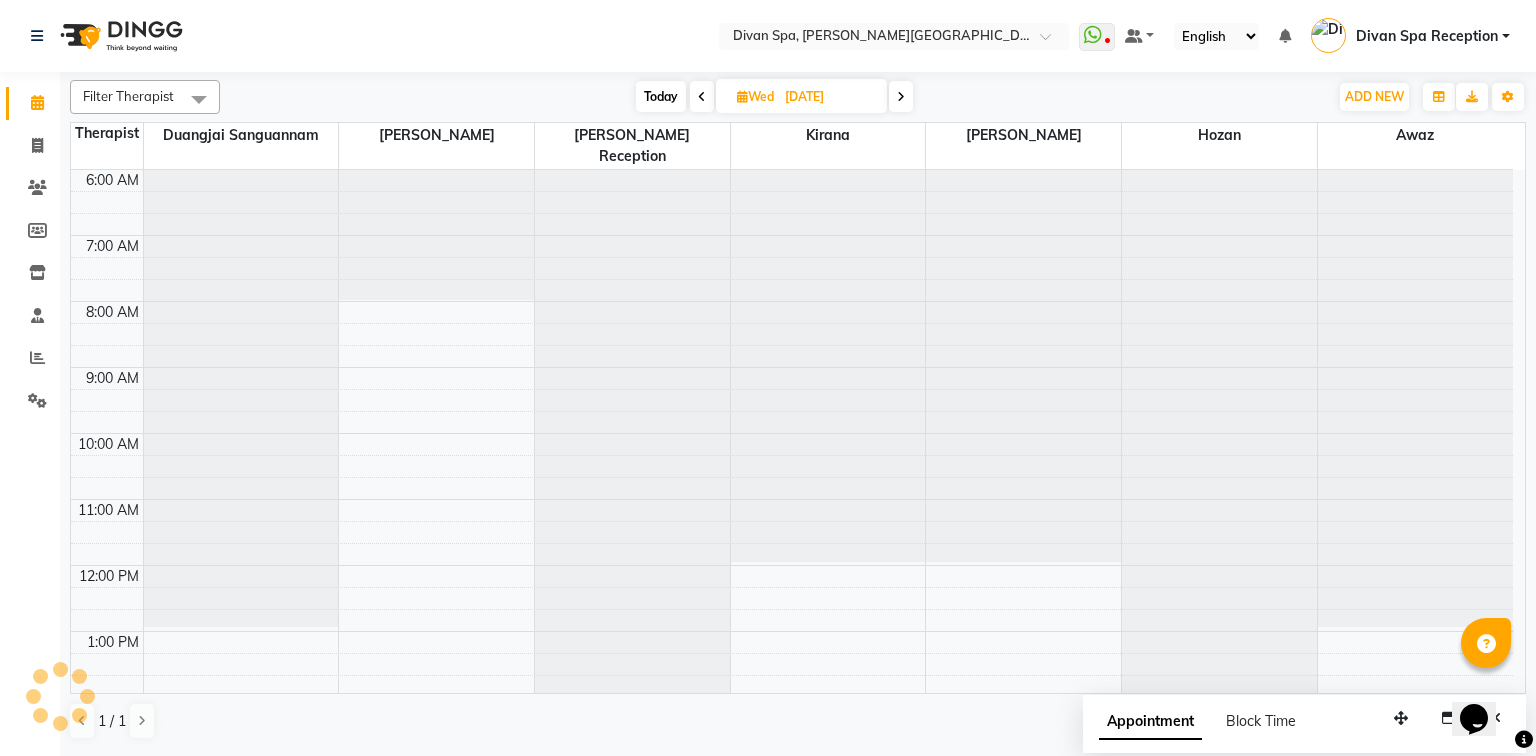 scroll, scrollTop: 566, scrollLeft: 0, axis: vertical 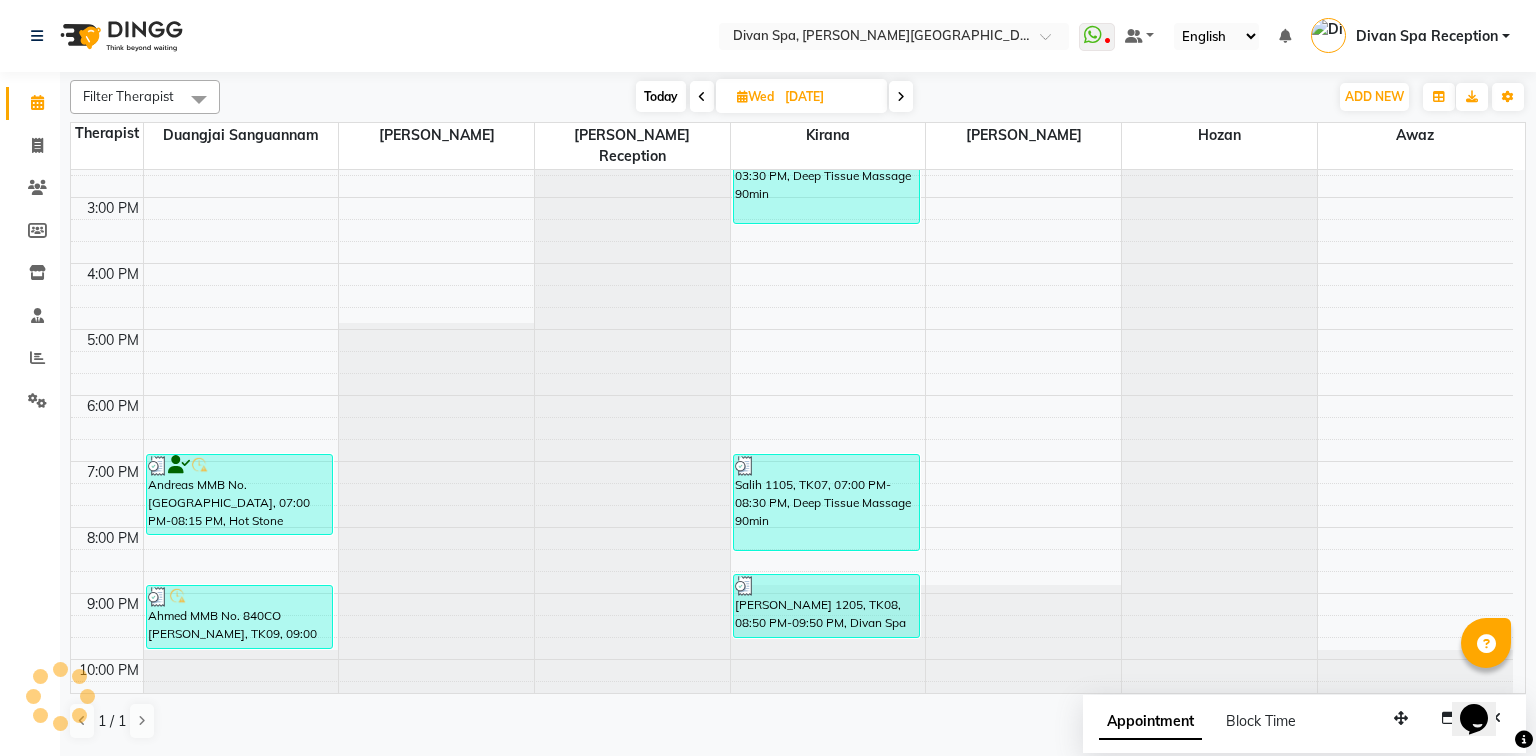 click on "Today" at bounding box center (661, 96) 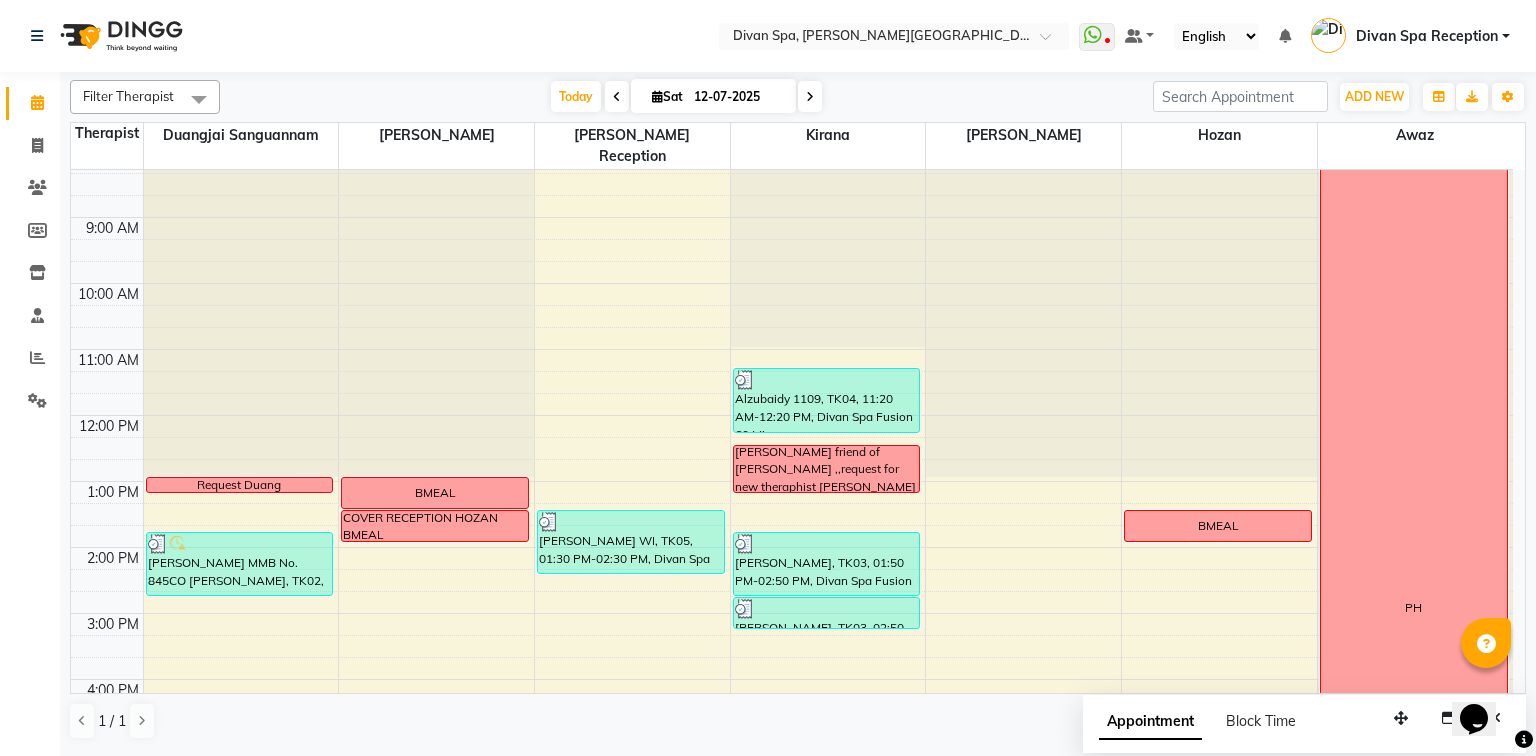 scroll, scrollTop: 160, scrollLeft: 0, axis: vertical 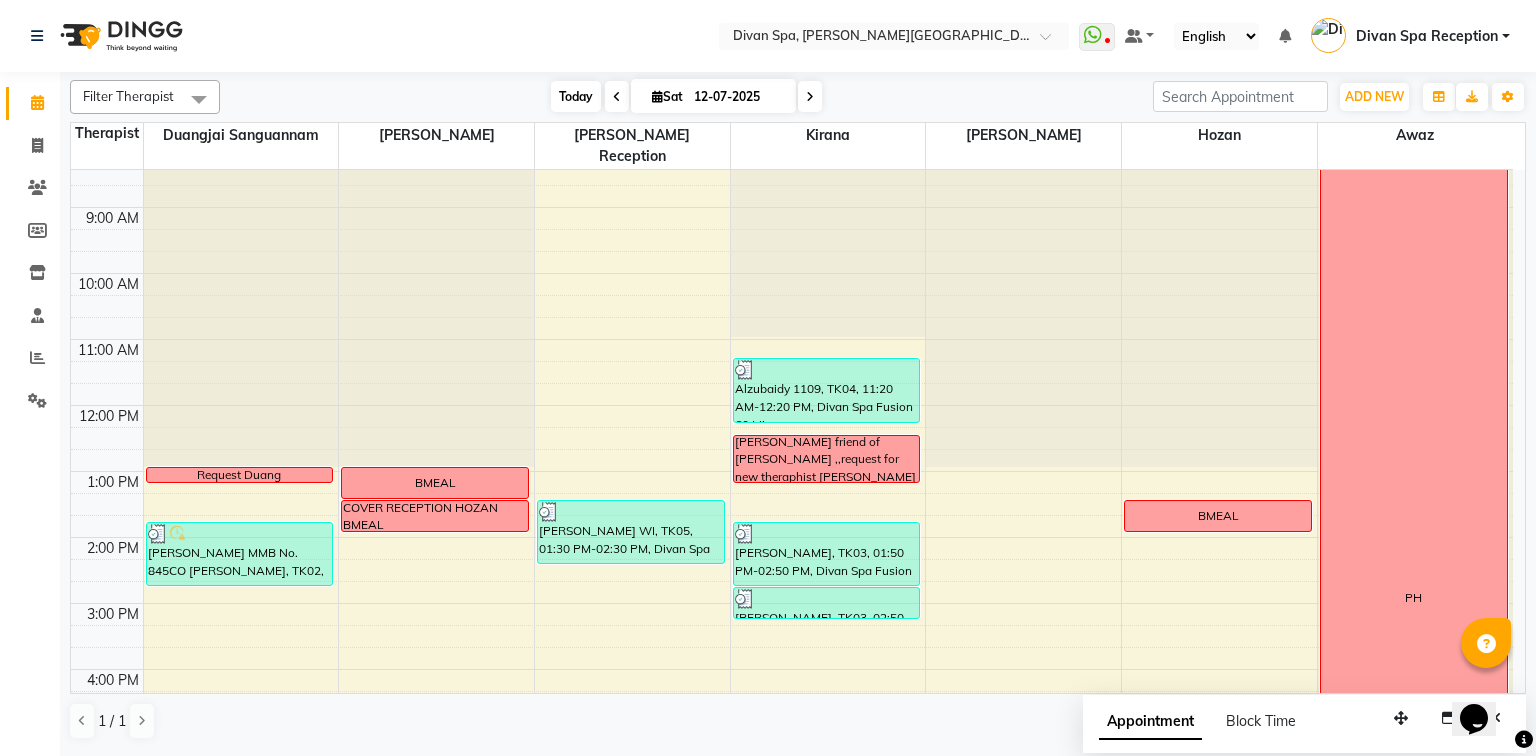 click on "Today" at bounding box center [576, 96] 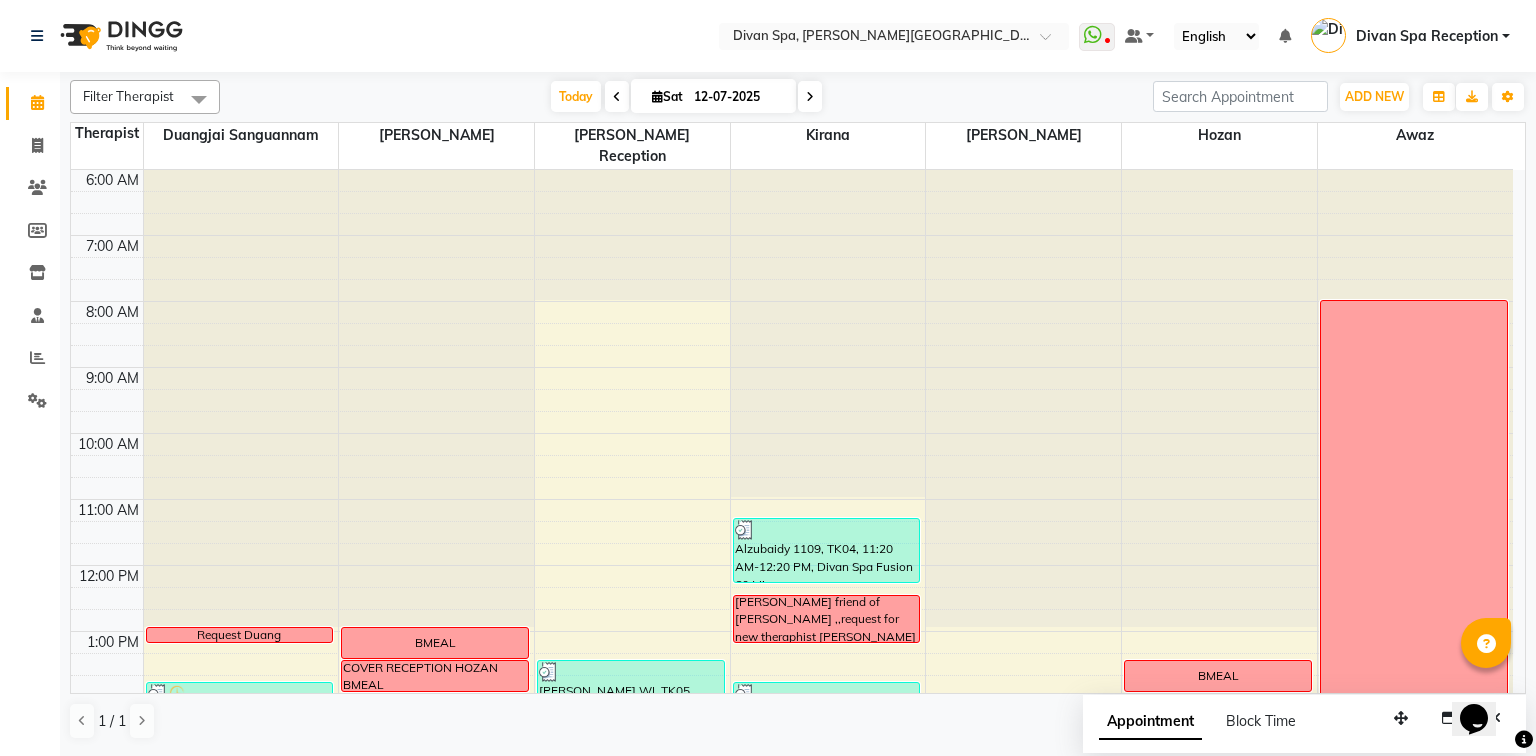 scroll, scrollTop: 566, scrollLeft: 0, axis: vertical 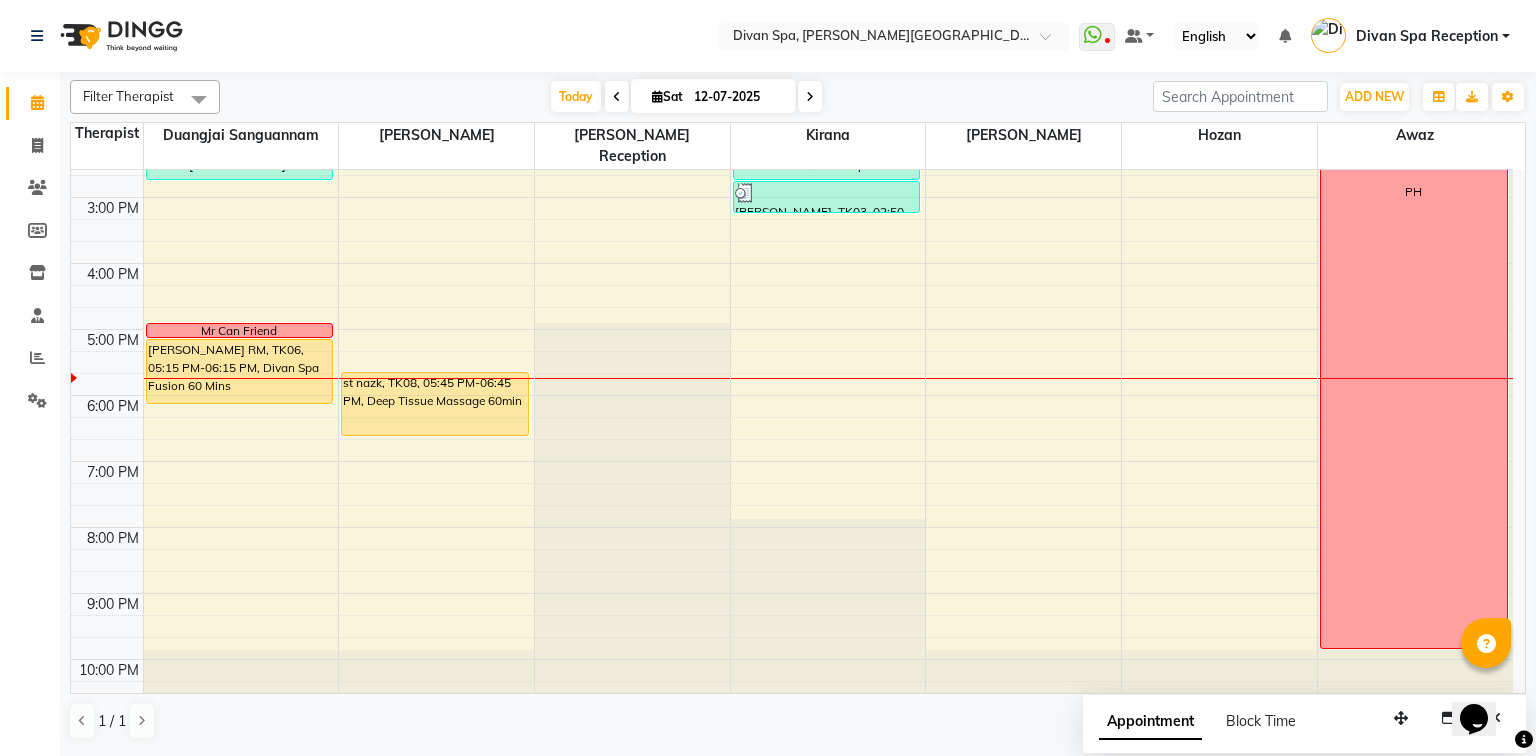 click at bounding box center (810, 97) 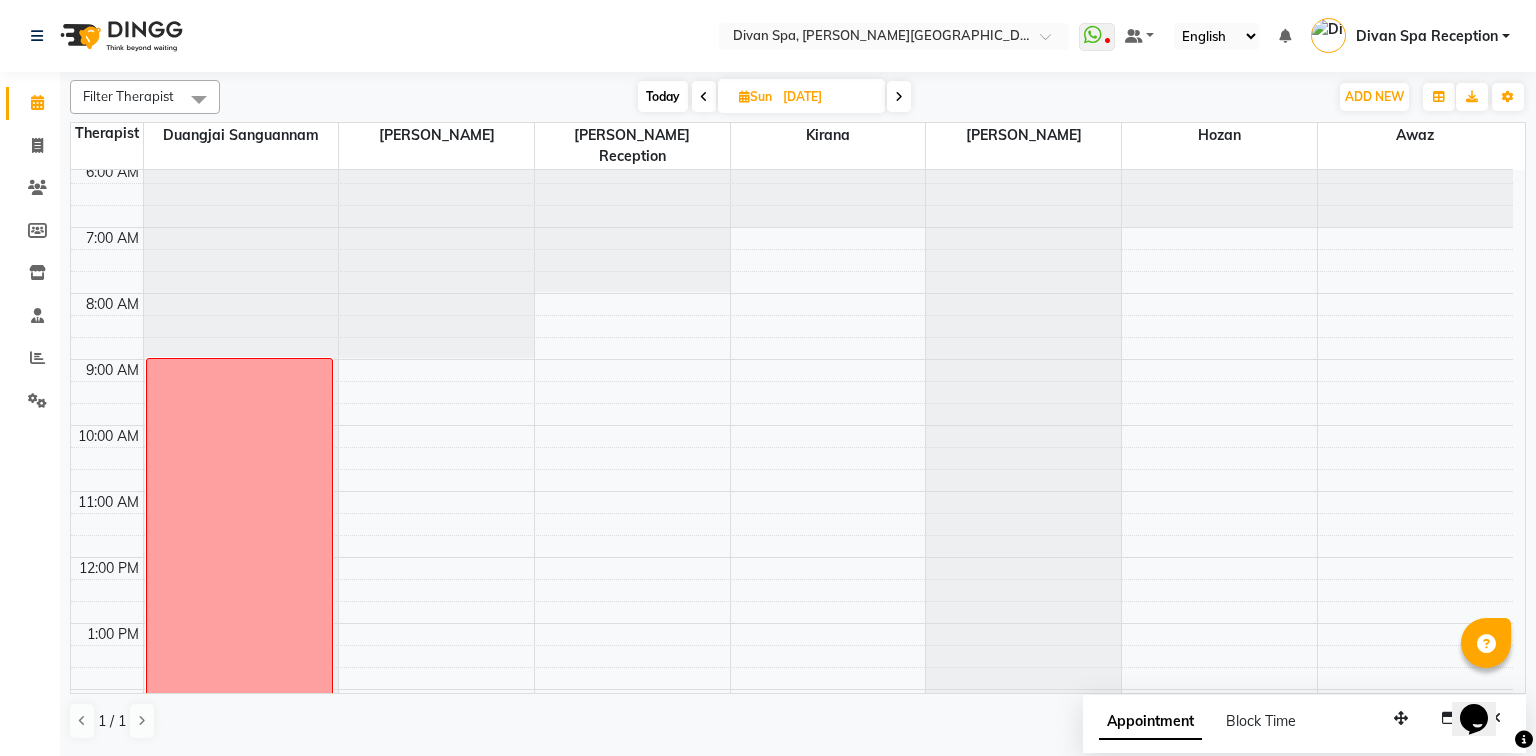 scroll, scrollTop: 0, scrollLeft: 0, axis: both 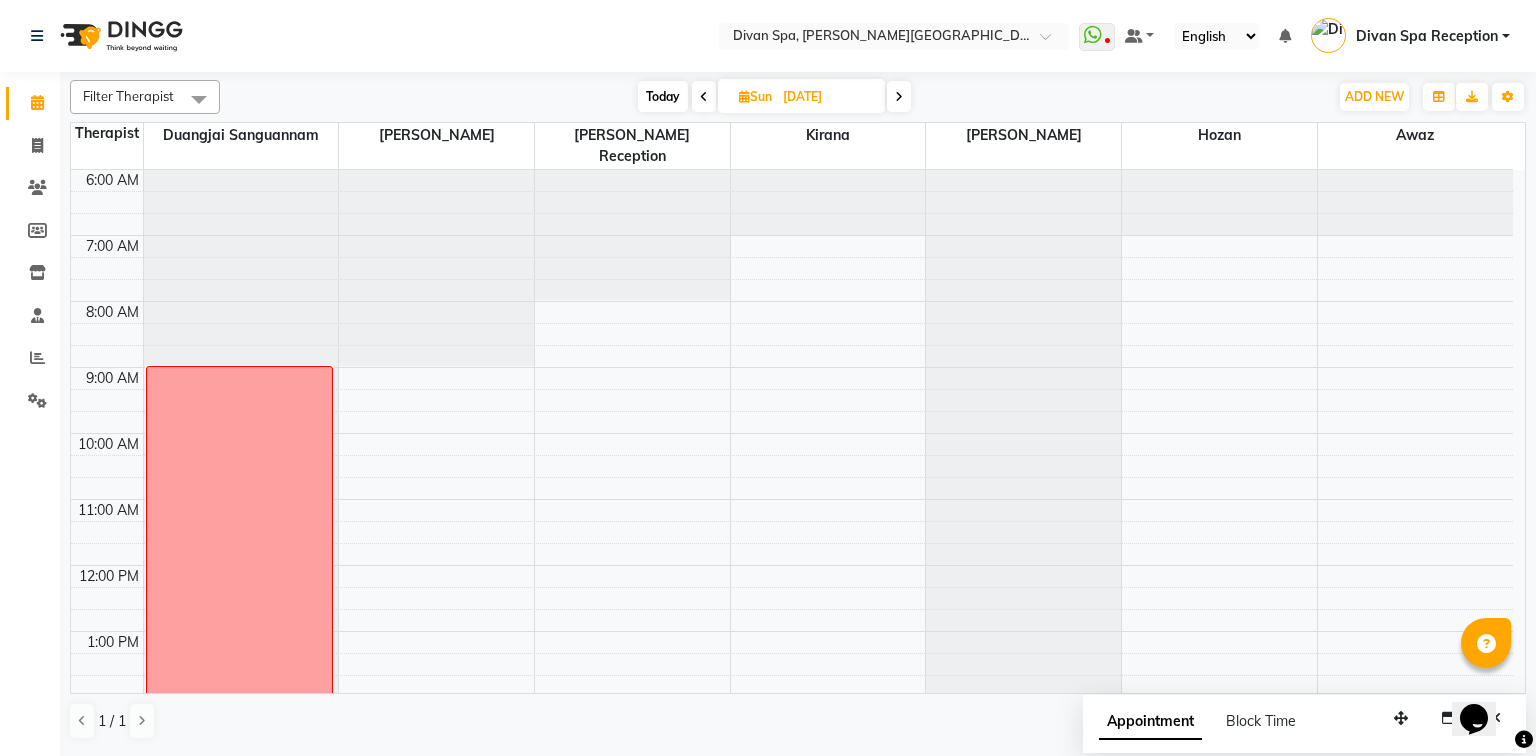 click on "Today" at bounding box center (663, 96) 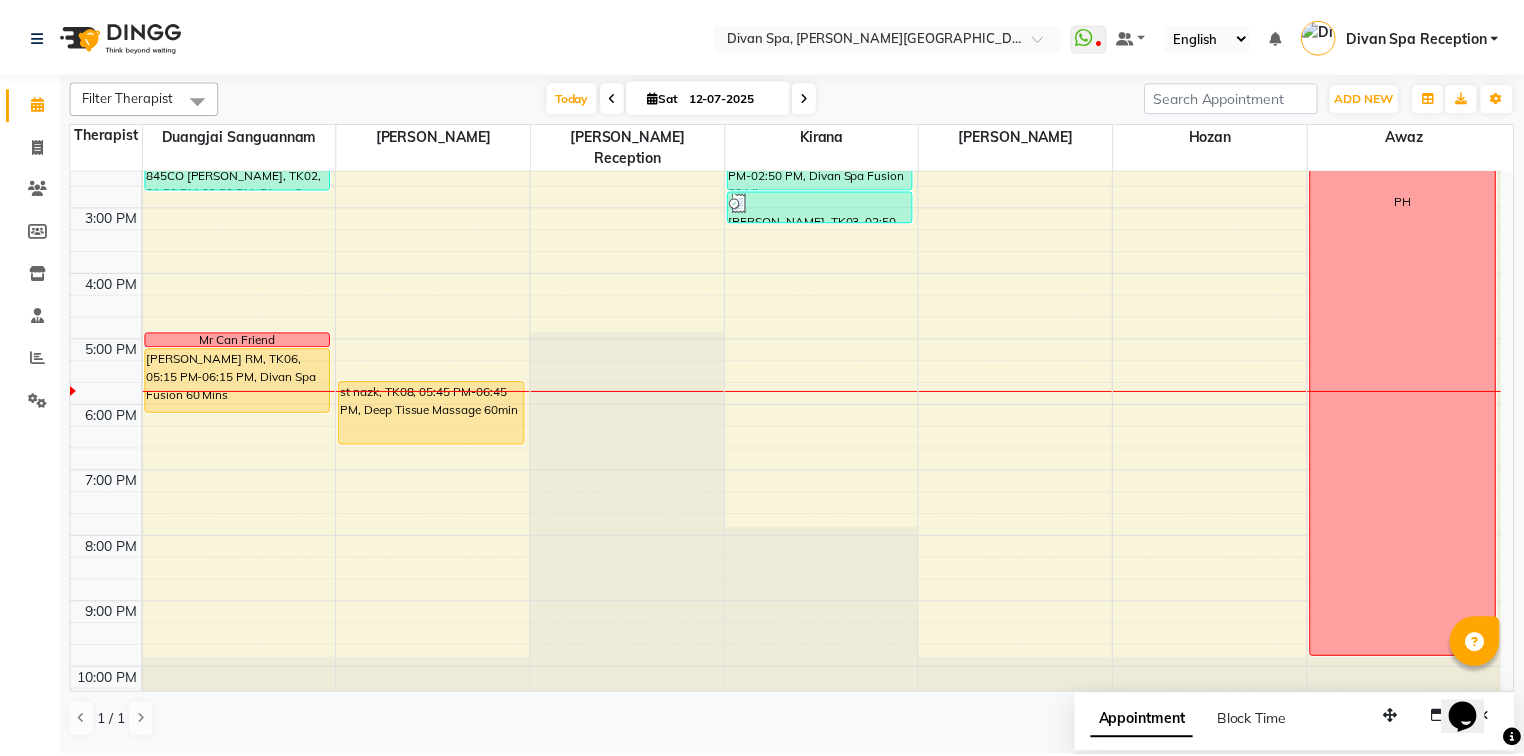 scroll, scrollTop: 565, scrollLeft: 0, axis: vertical 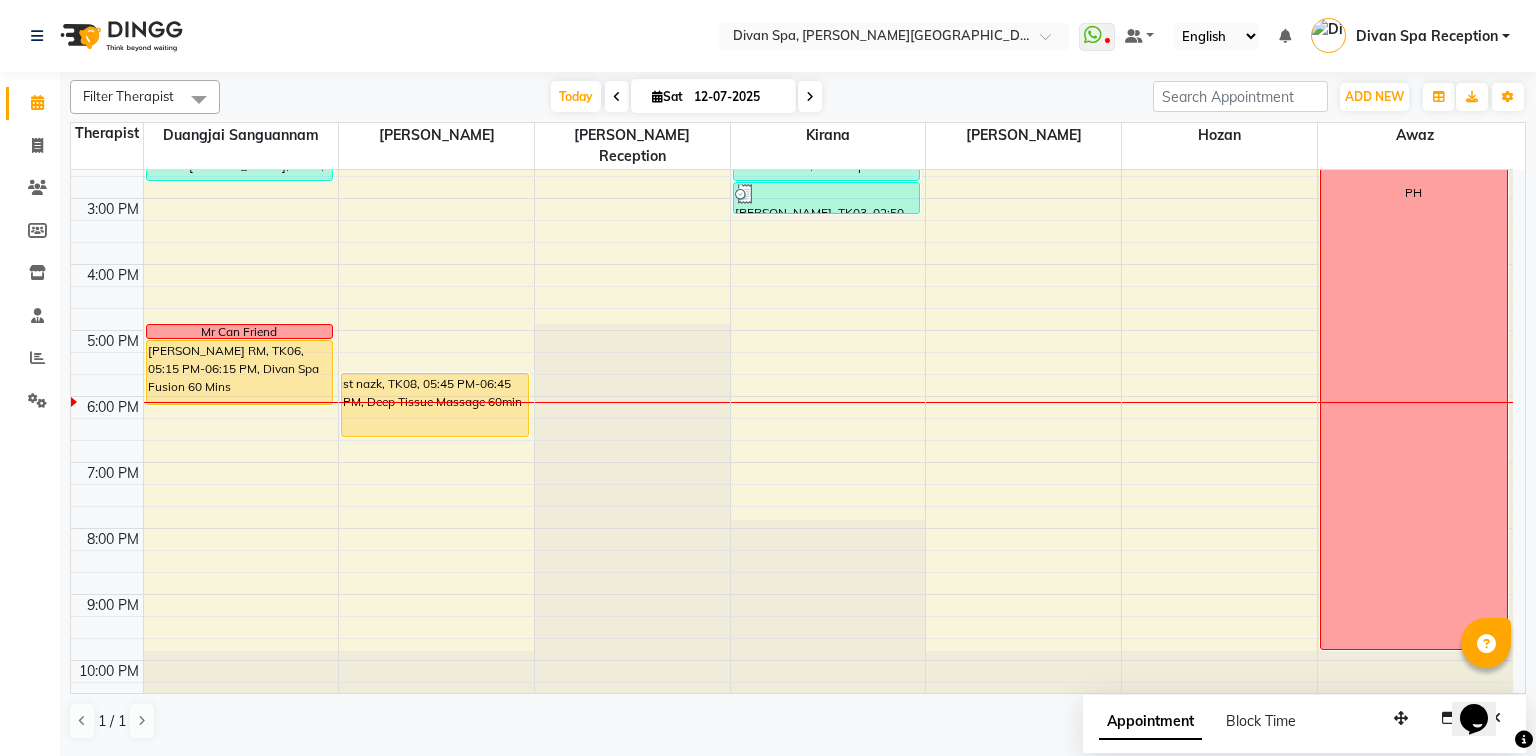 click on "[PERSON_NAME] RM, TK06, 05:15 PM-06:15 PM, Divan Spa Fusion 60 Mins" at bounding box center [240, 372] 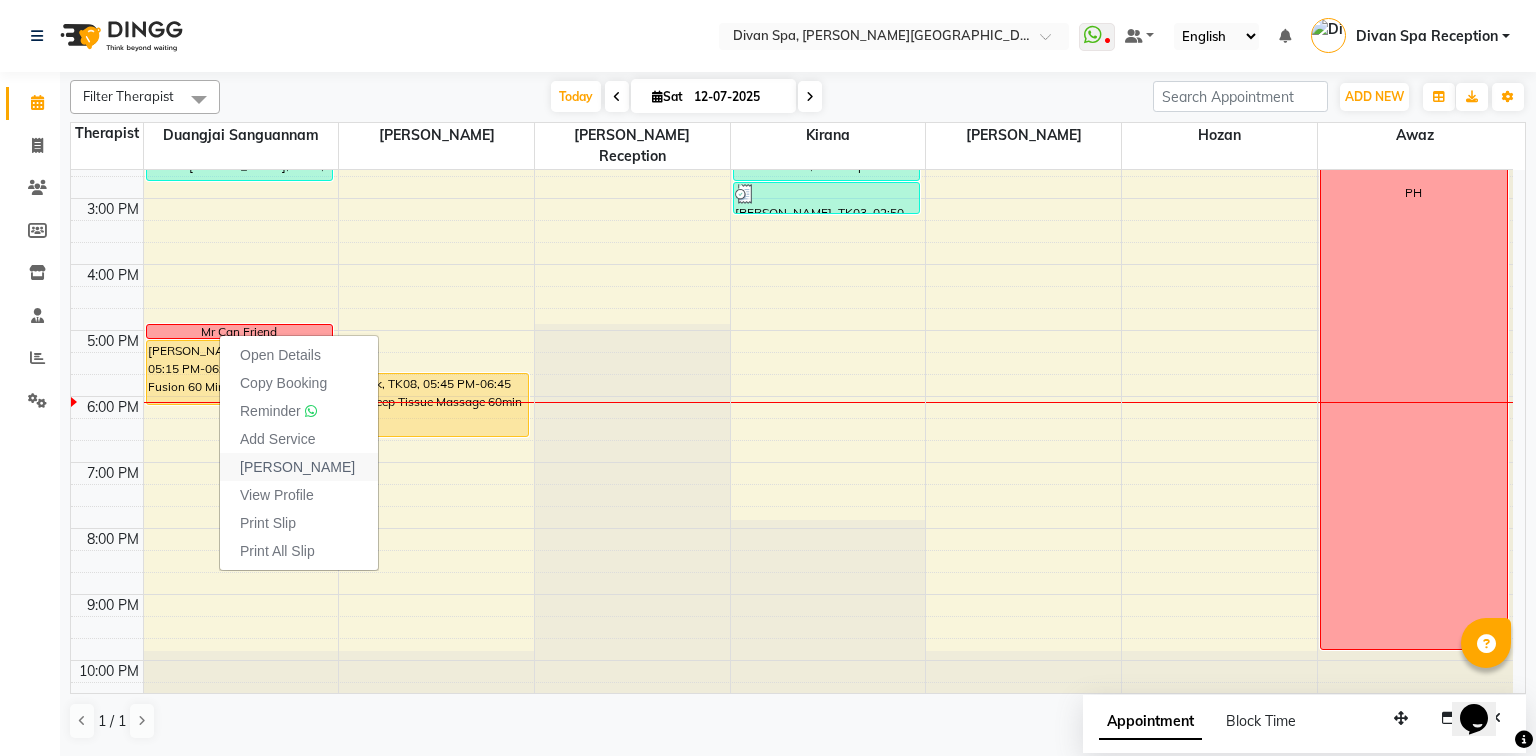click on "[PERSON_NAME]" at bounding box center (297, 467) 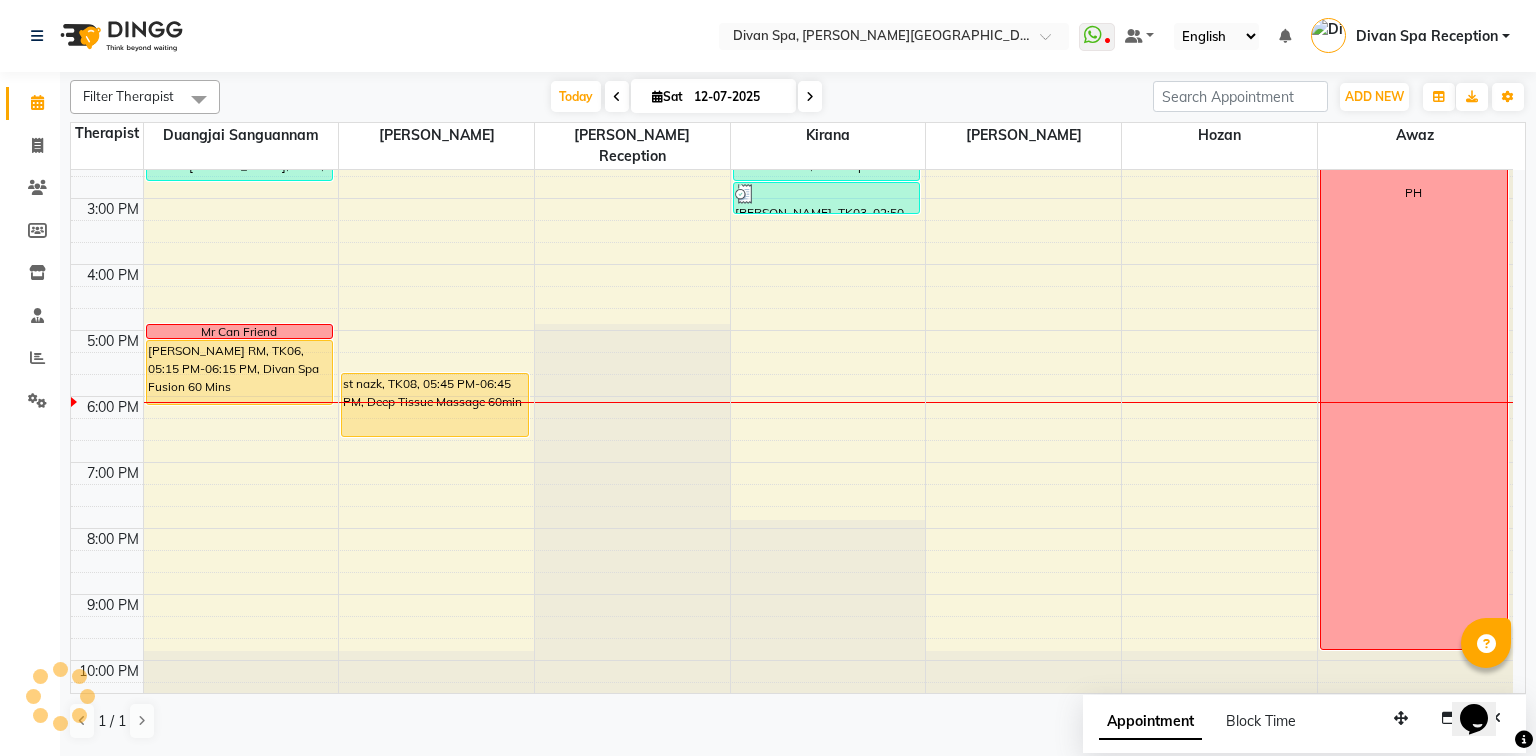 select on "service" 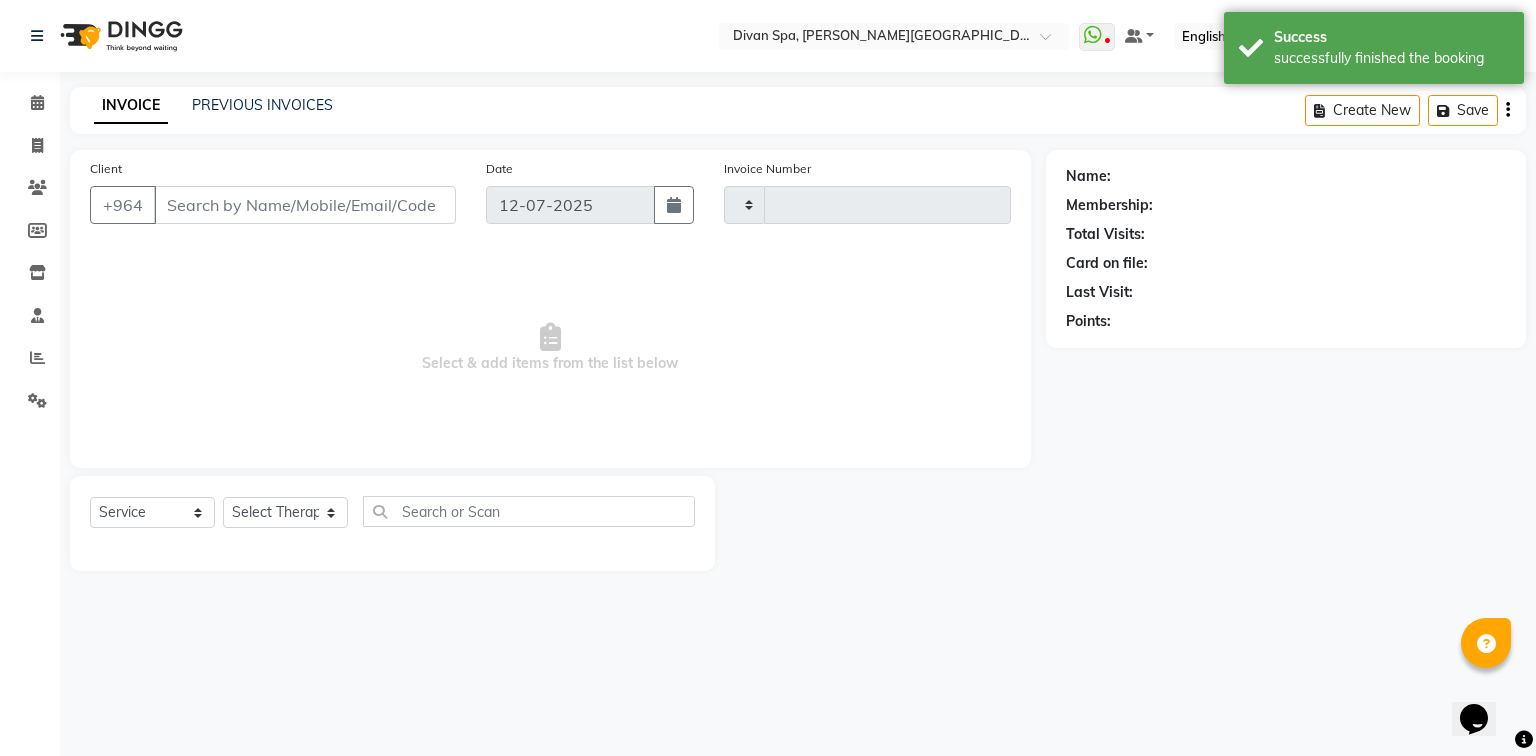 type on "0707" 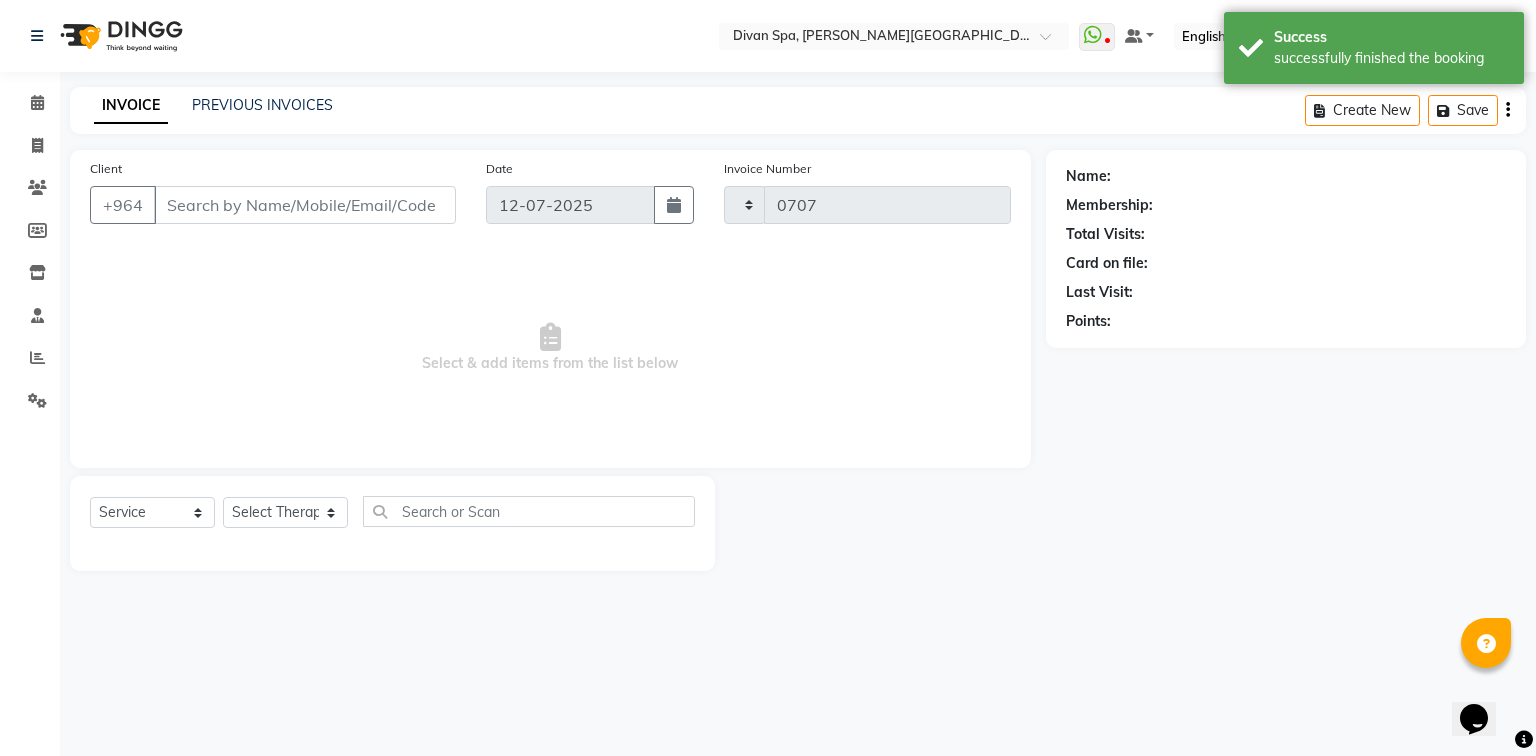 select on "3515" 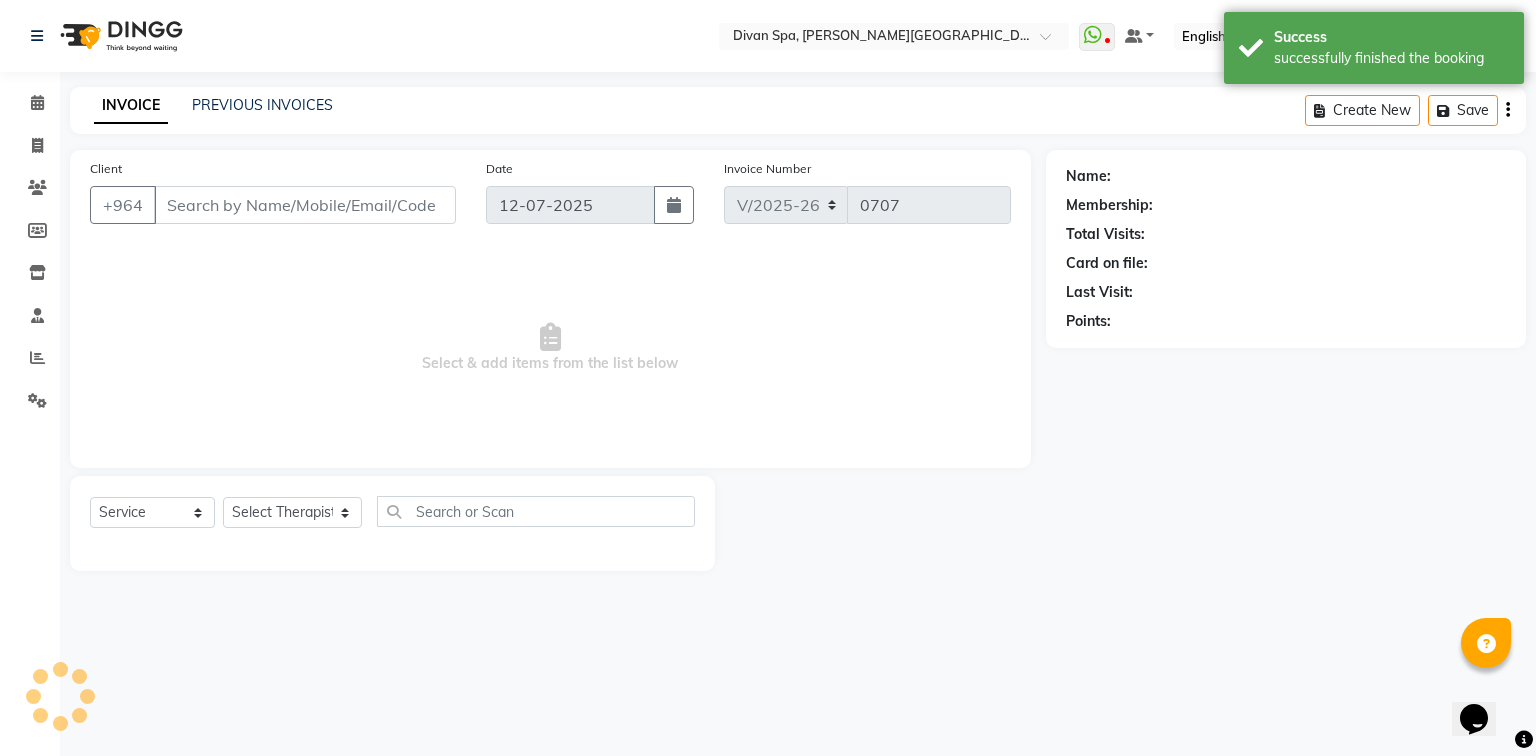 type on "23****68" 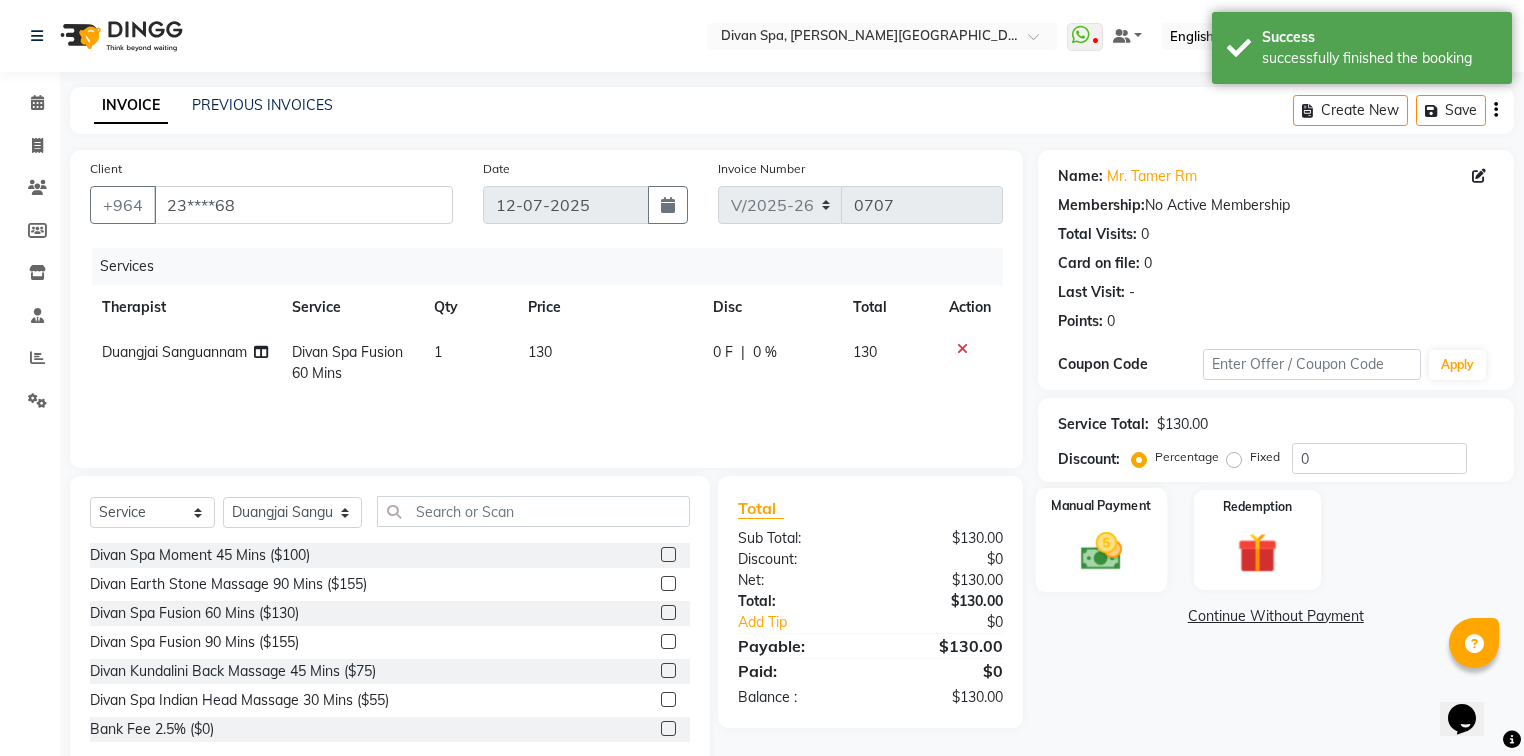 click 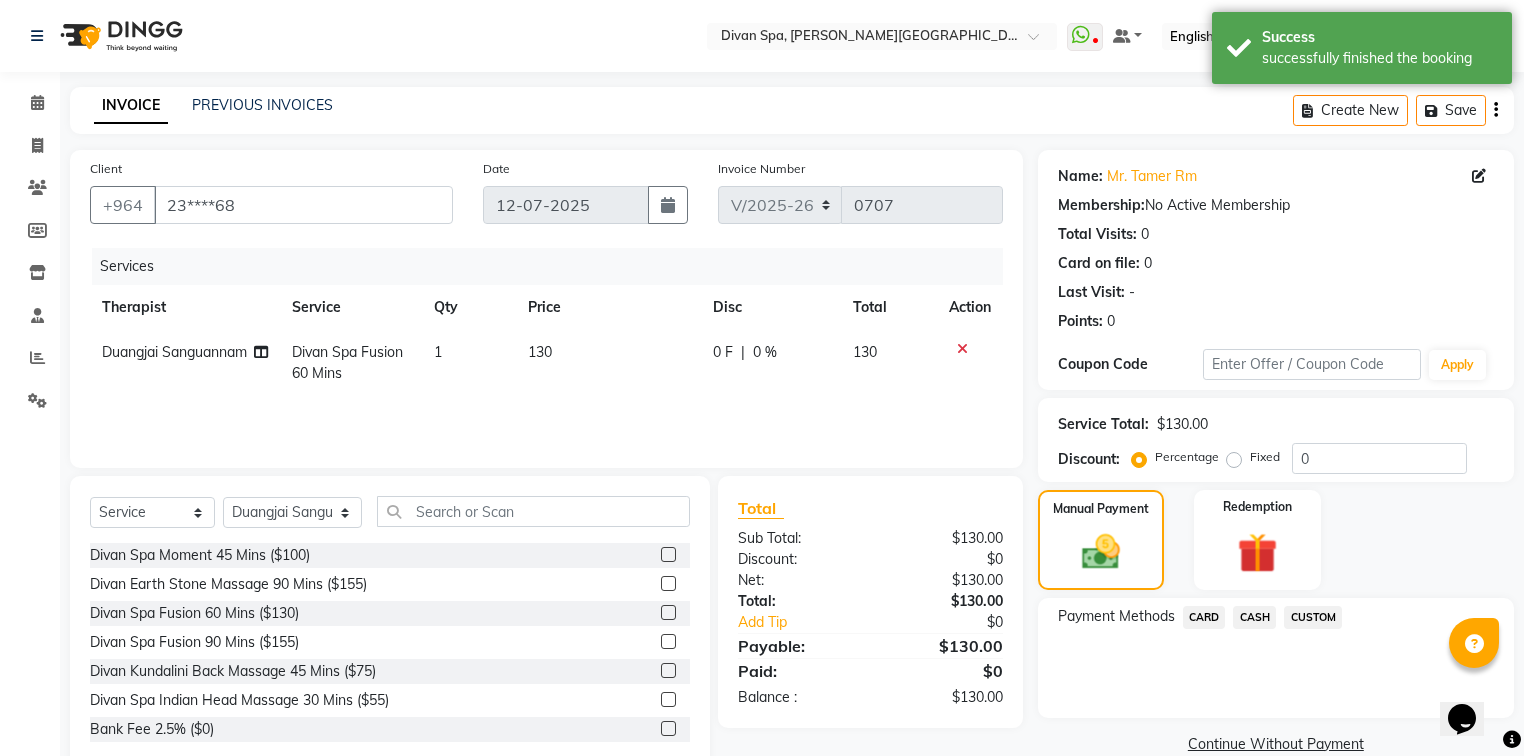 click on "CASH" 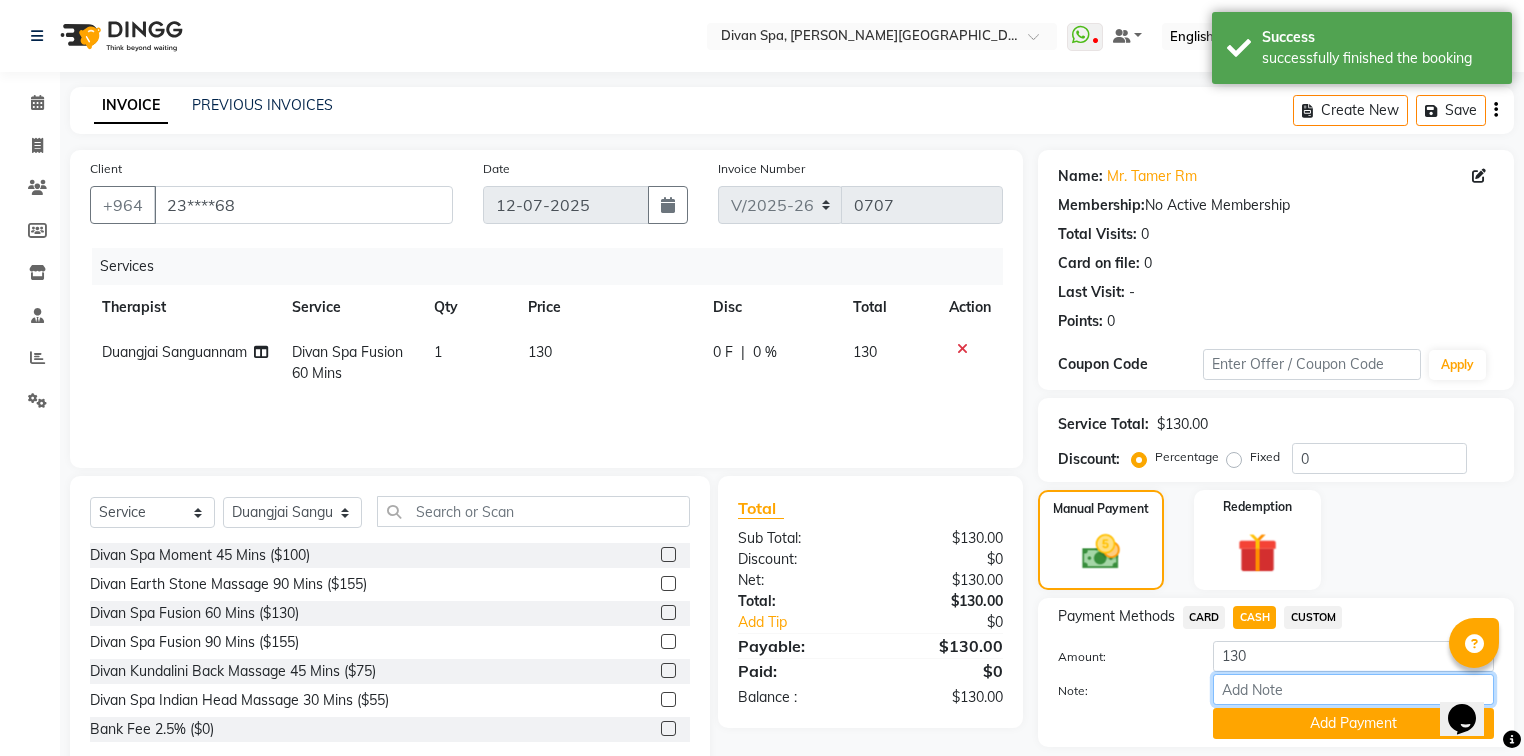 click on "Note:" at bounding box center [1353, 689] 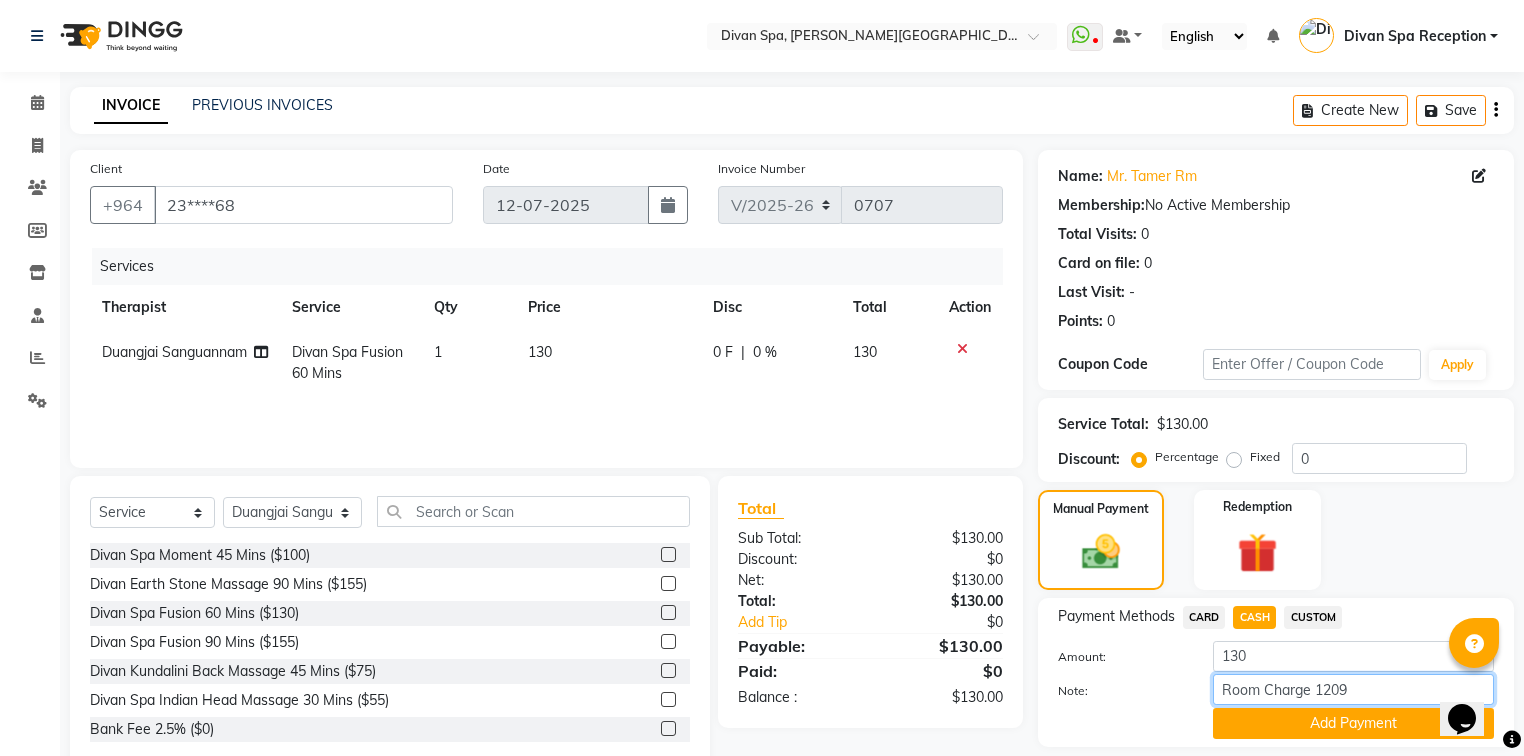 drag, startPoint x: 1375, startPoint y: 694, endPoint x: 1193, endPoint y: 628, distance: 193.59752 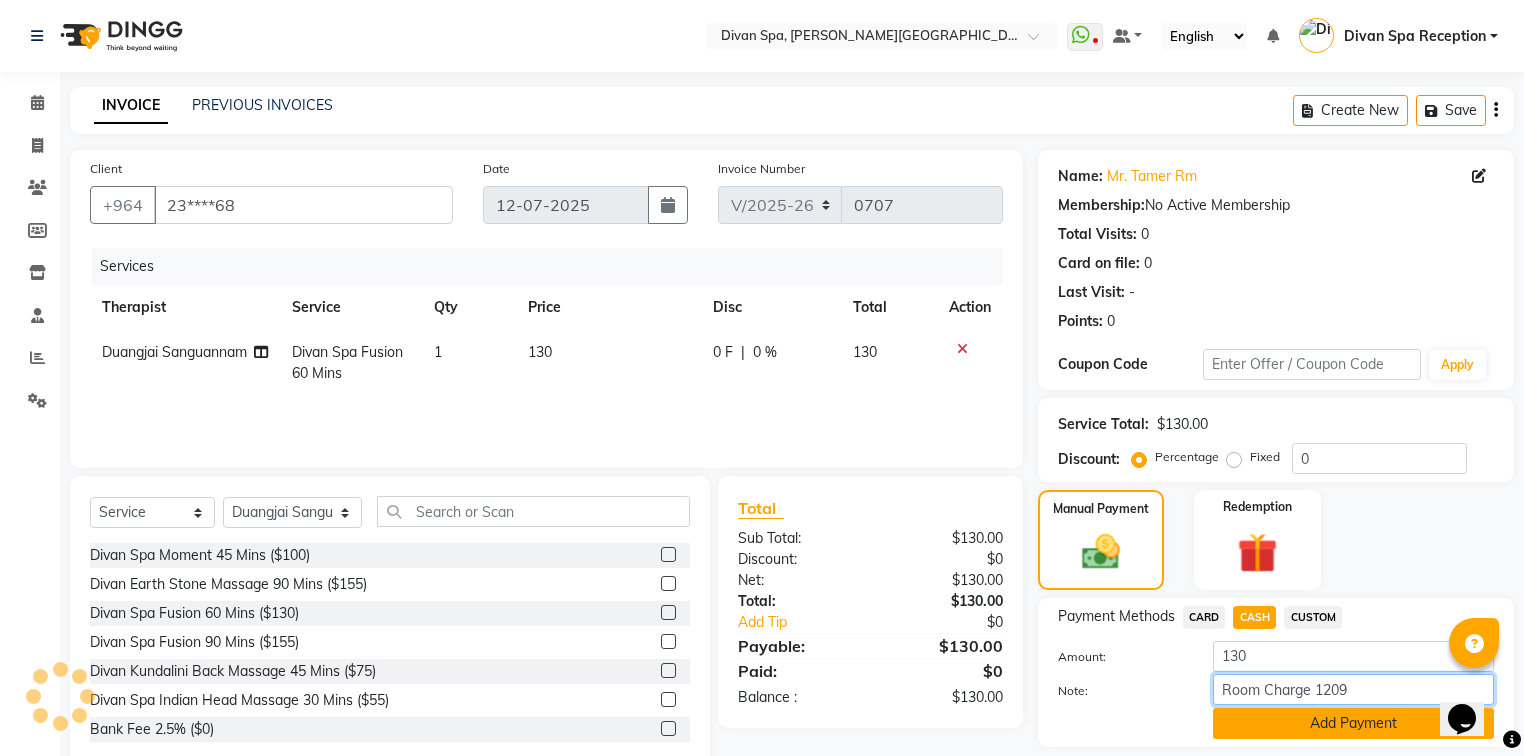 type on "Room Charge 1209" 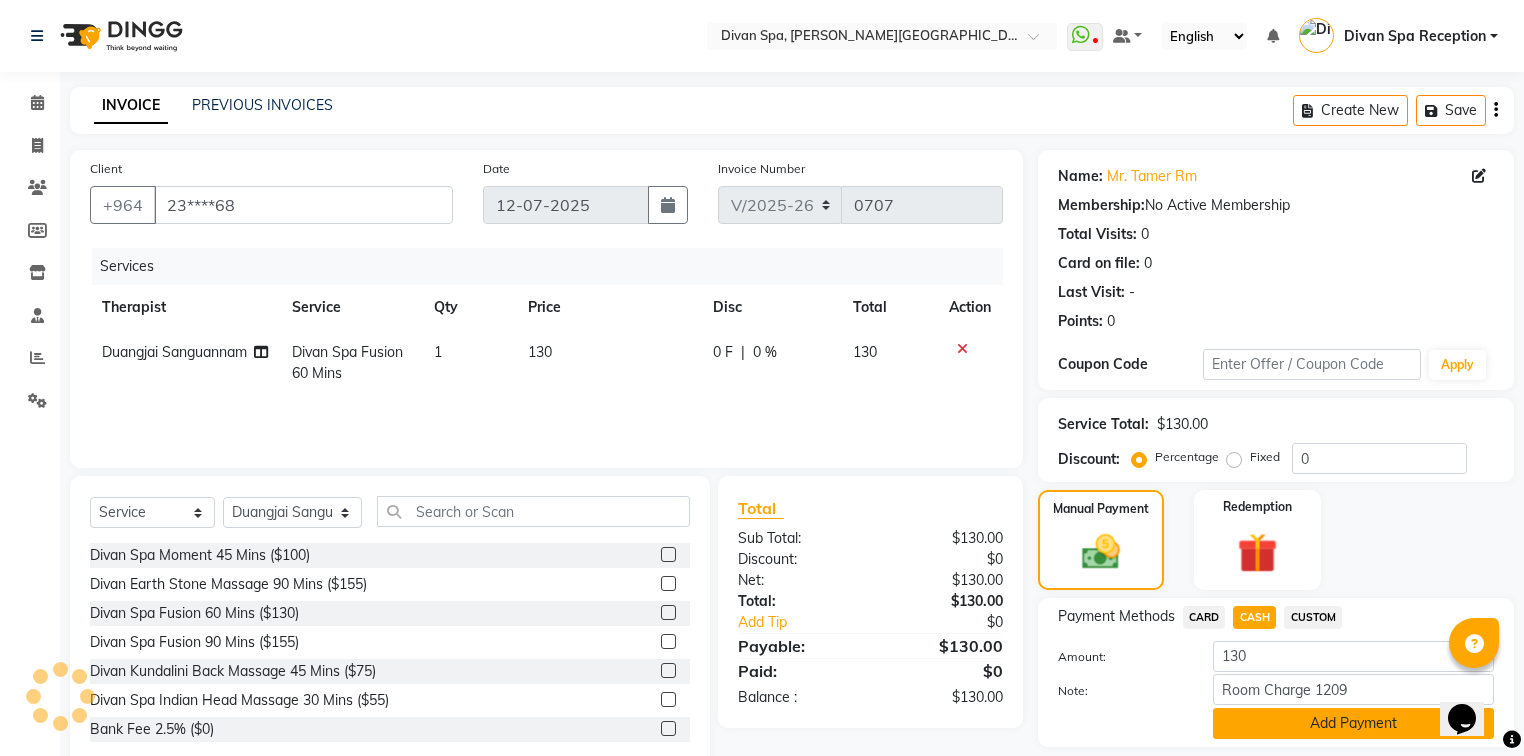 click on "Add Payment" 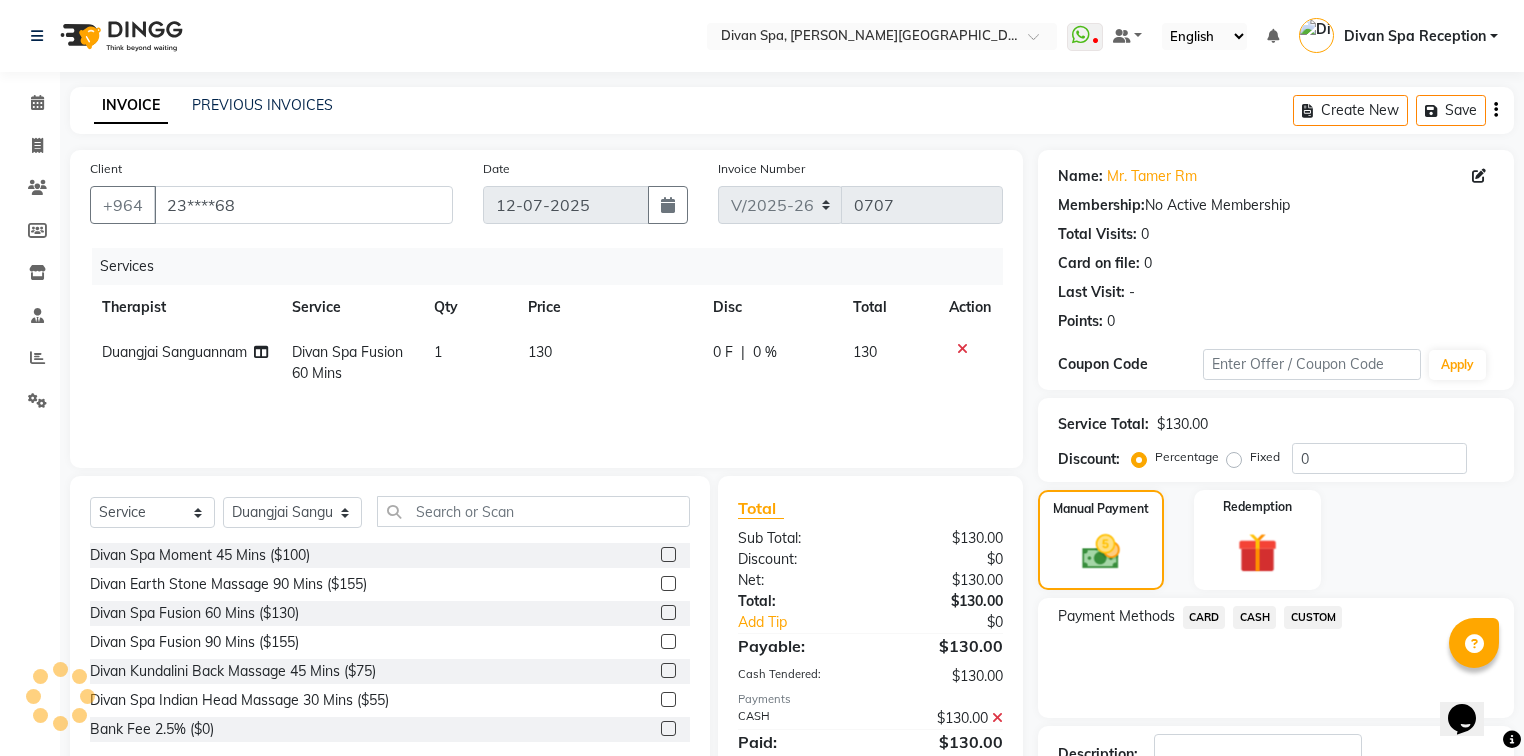scroll, scrollTop: 144, scrollLeft: 0, axis: vertical 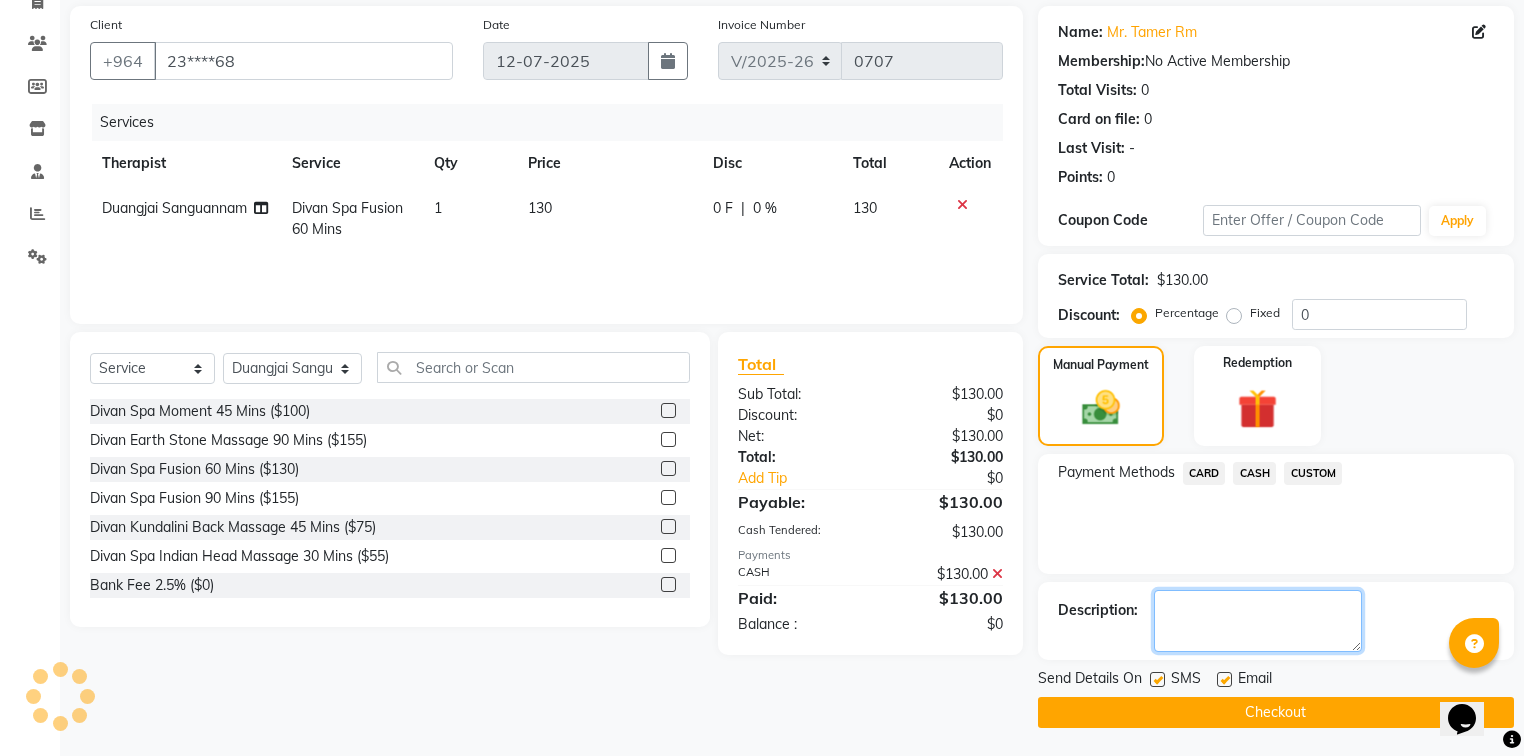click 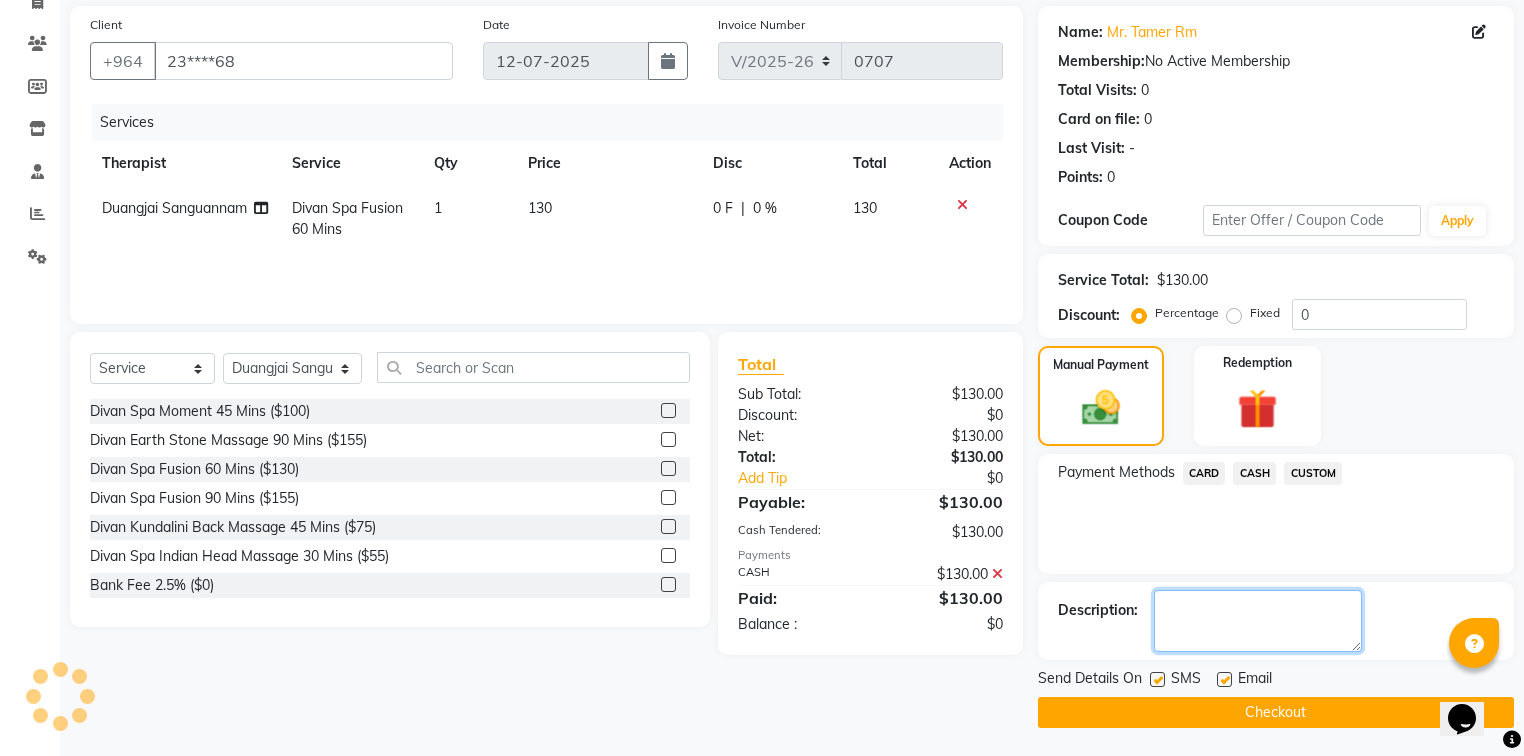 paste on "Room Charge 1209" 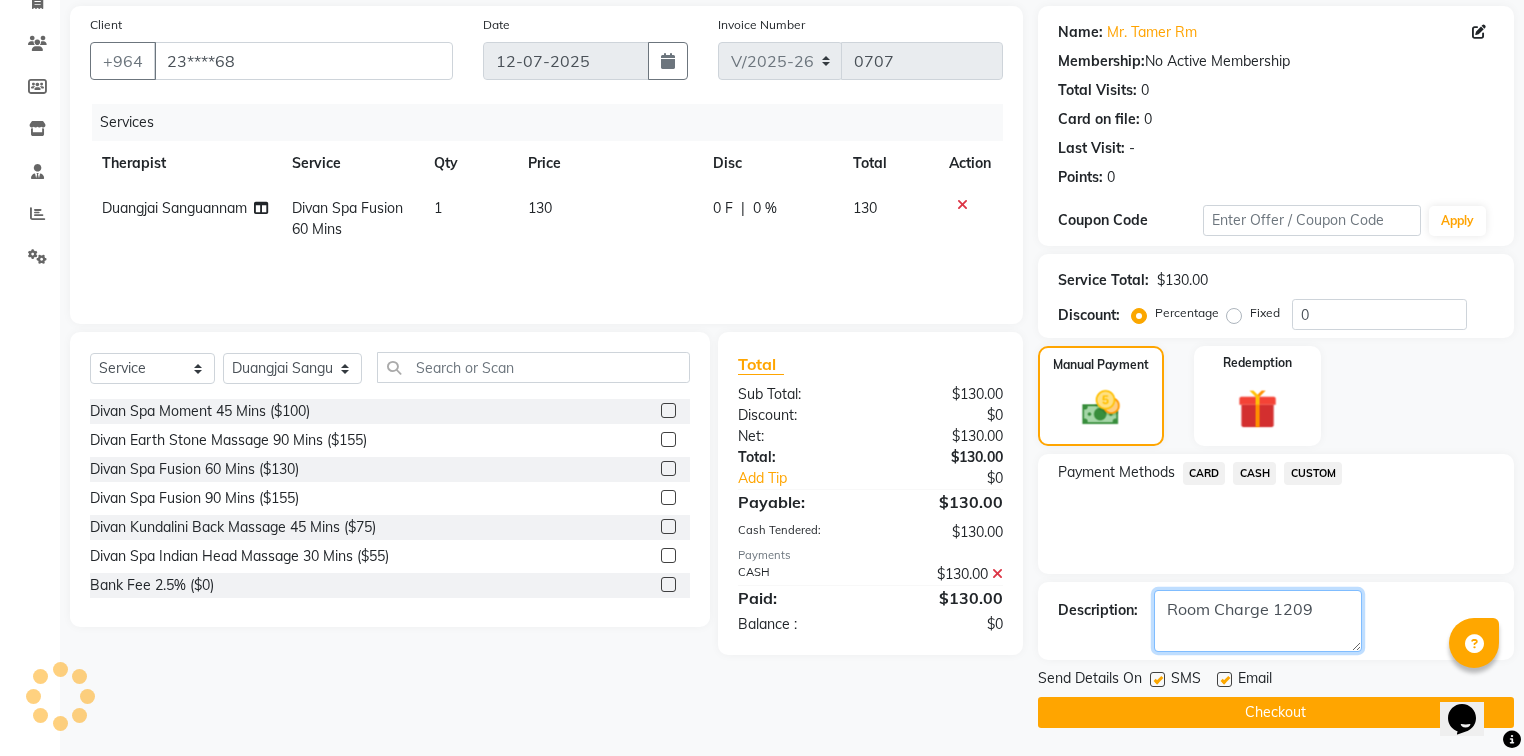 type on "Room Charge 1209" 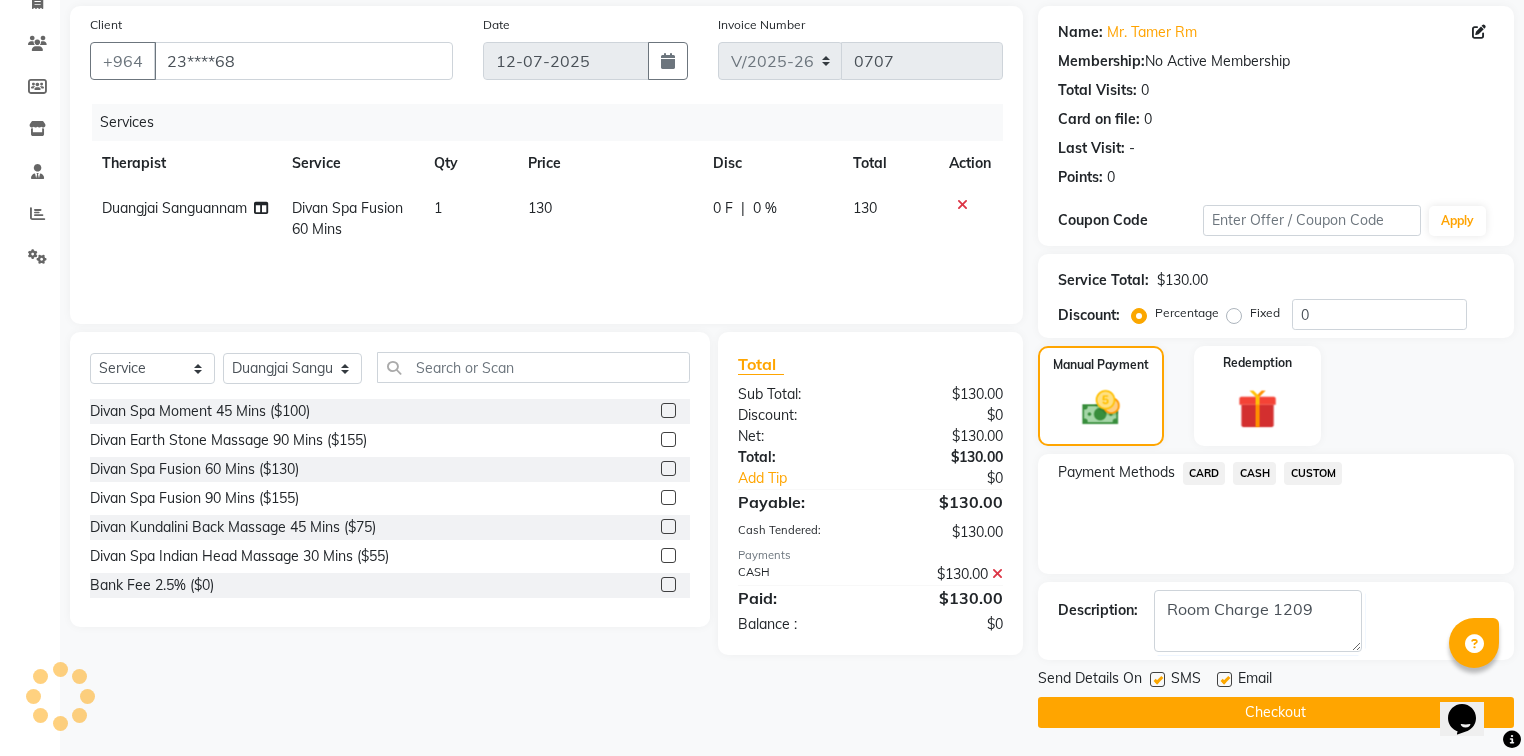drag, startPoint x: 1228, startPoint y: 676, endPoint x: 1207, endPoint y: 671, distance: 21.587032 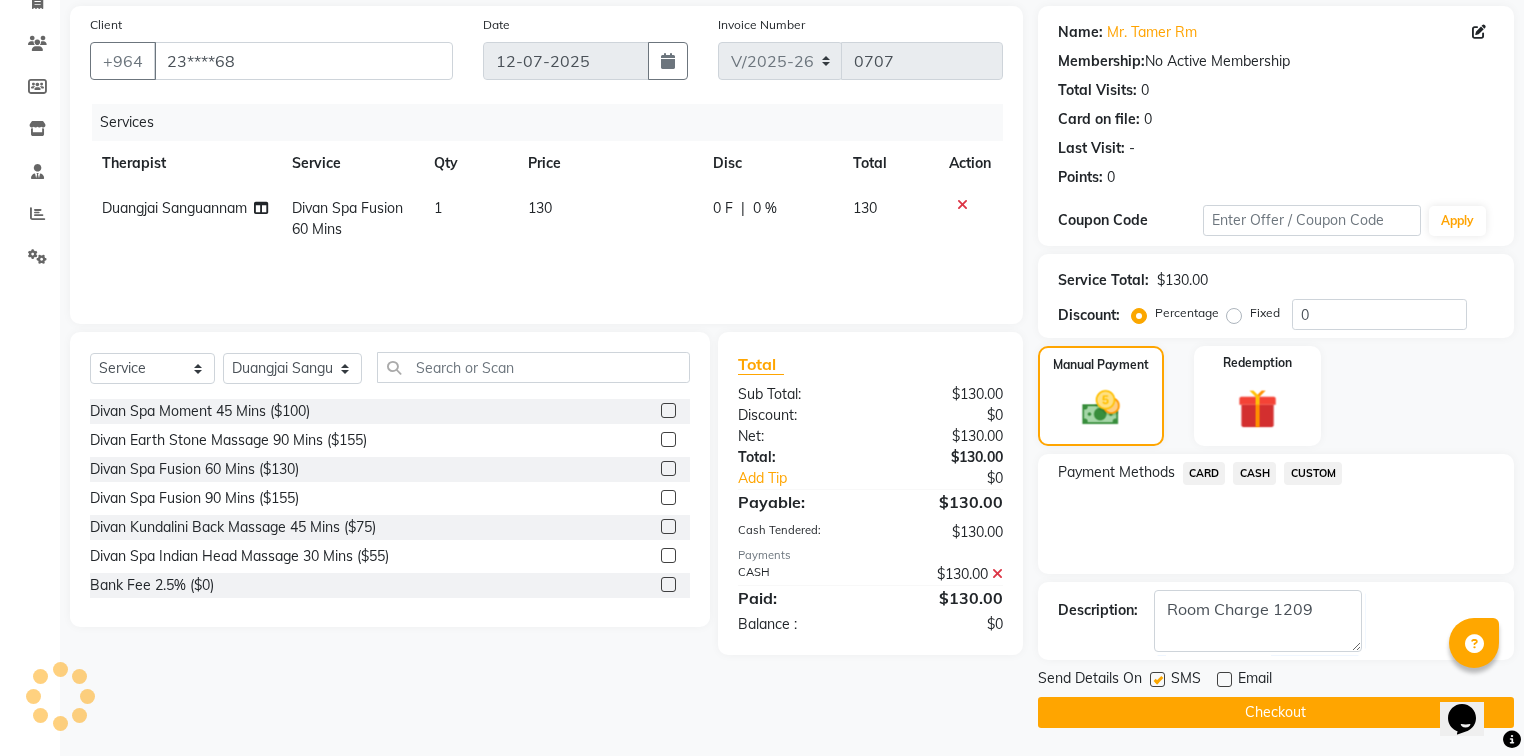 click 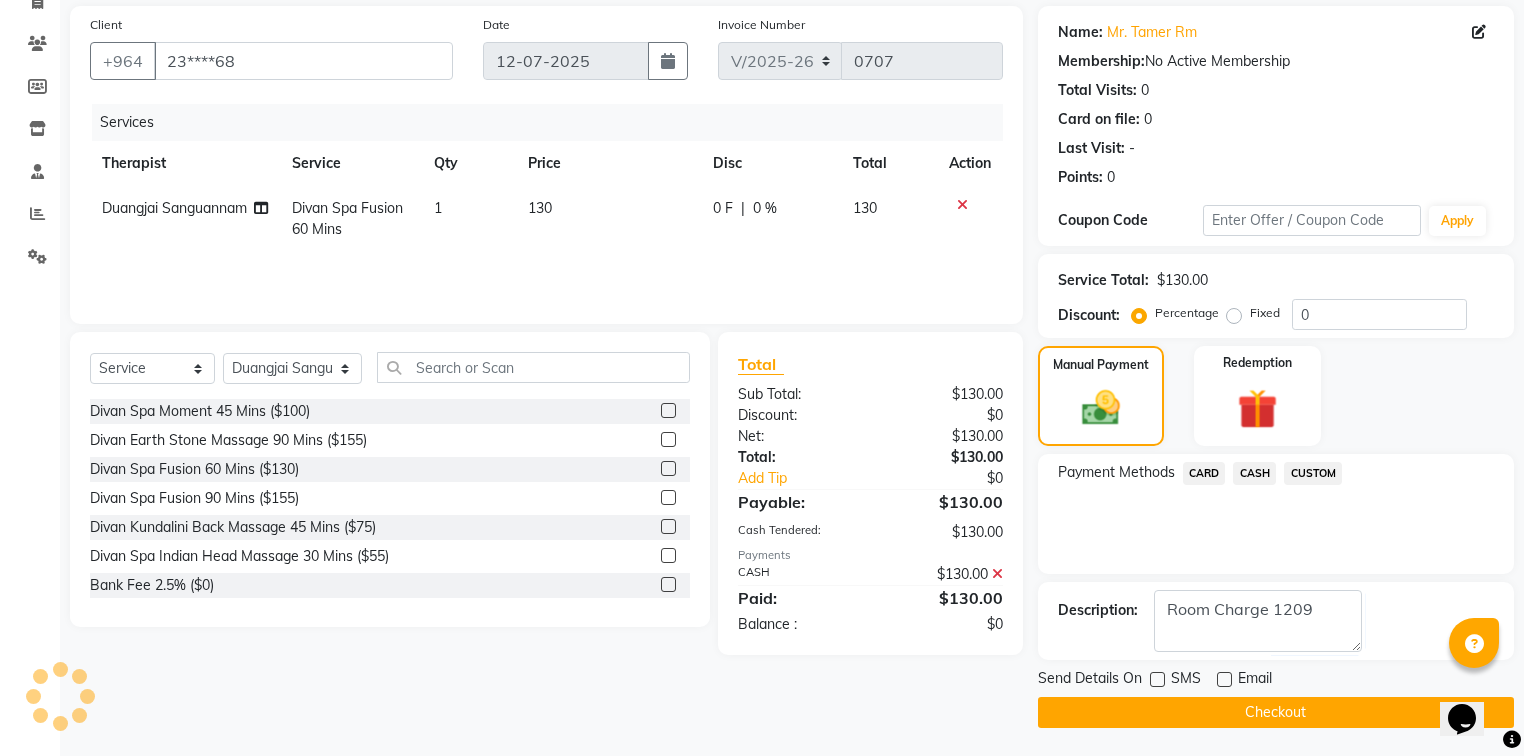 click on "Checkout" 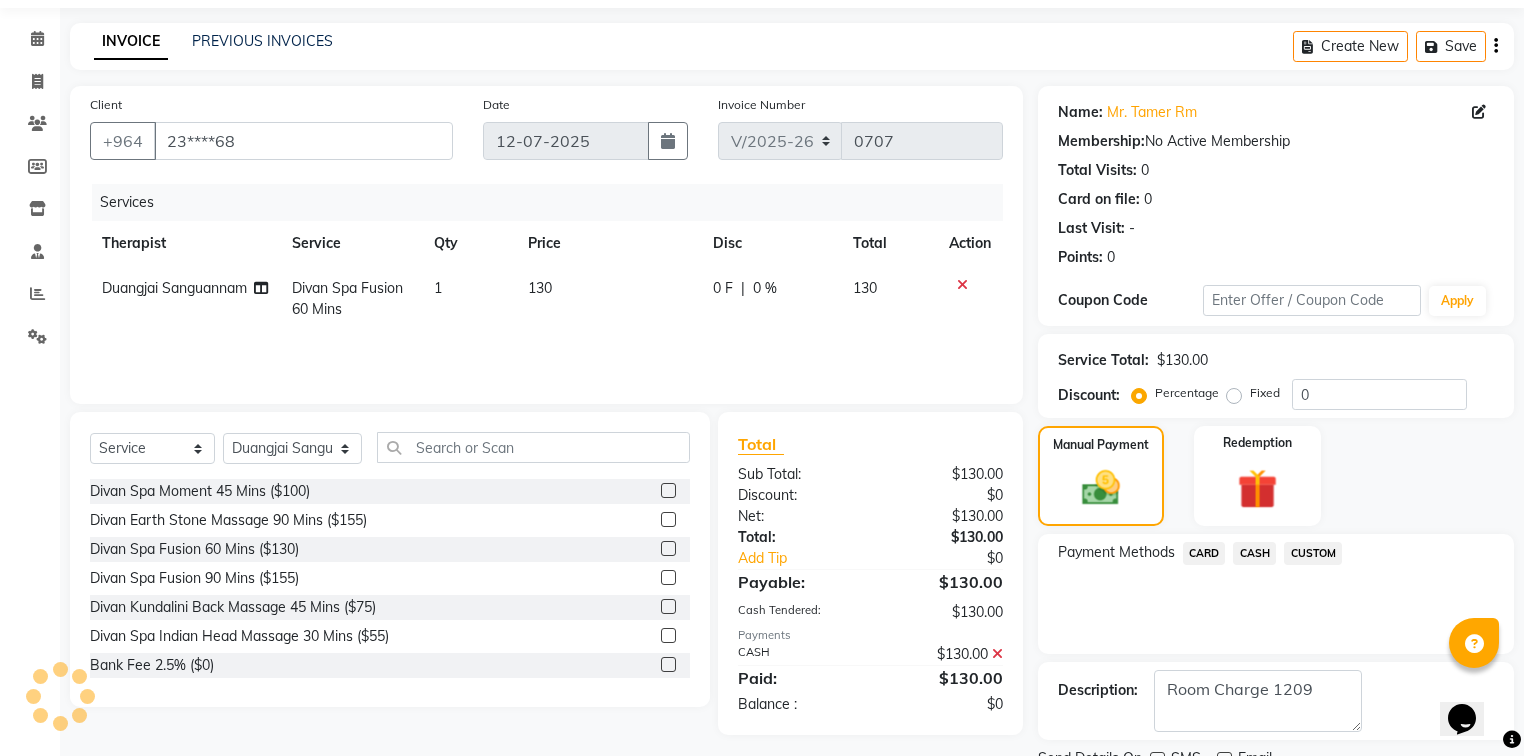 scroll, scrollTop: 144, scrollLeft: 0, axis: vertical 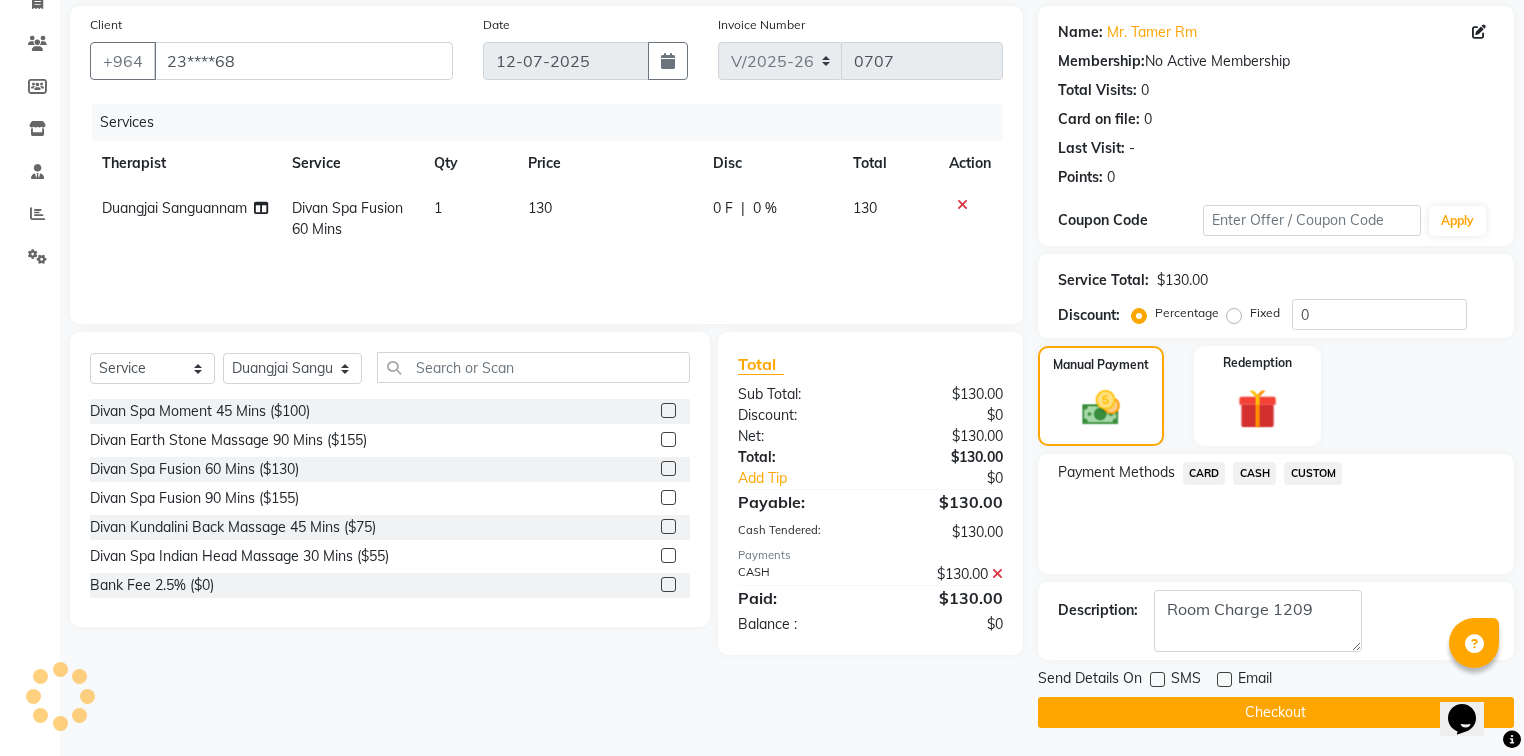 click on "Checkout" 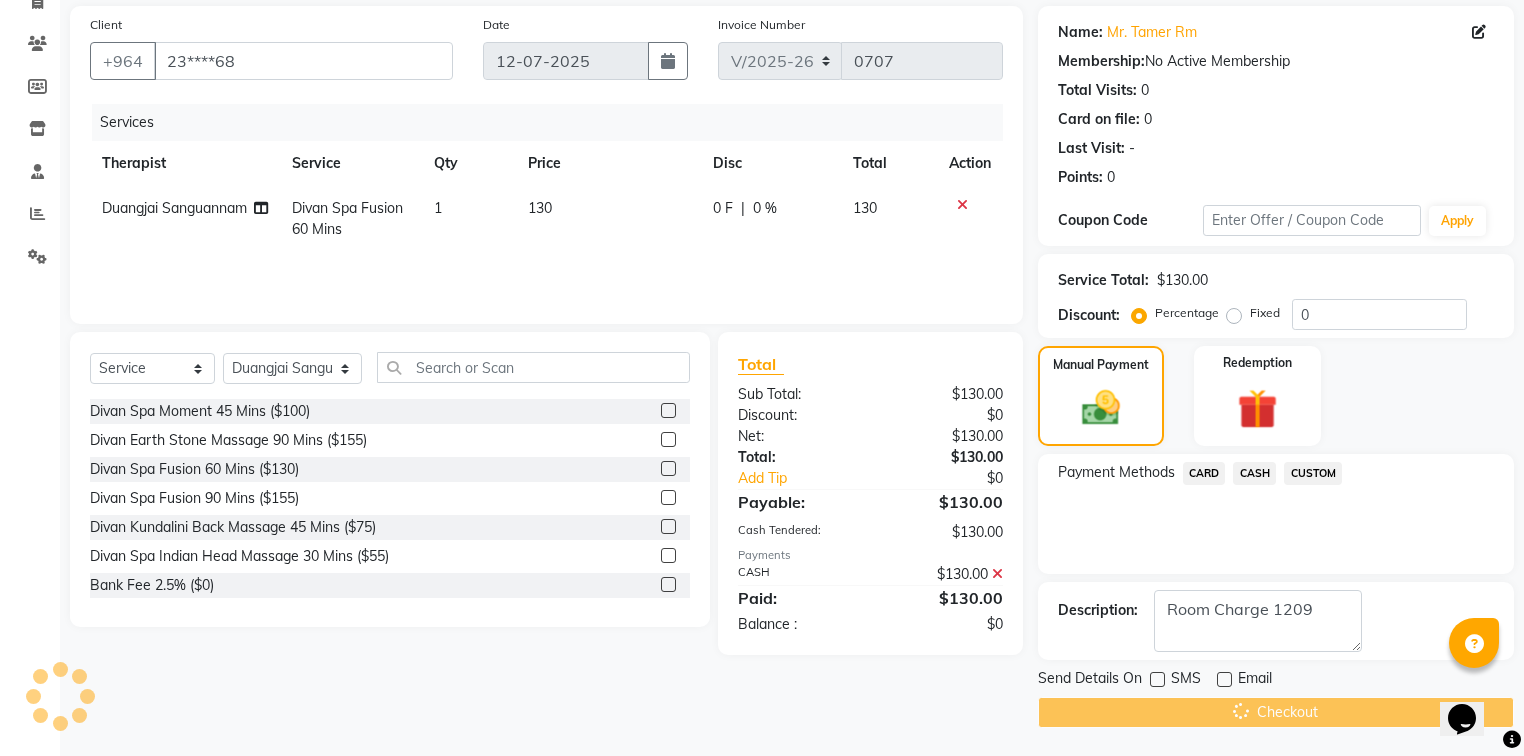 click on "Checkout" 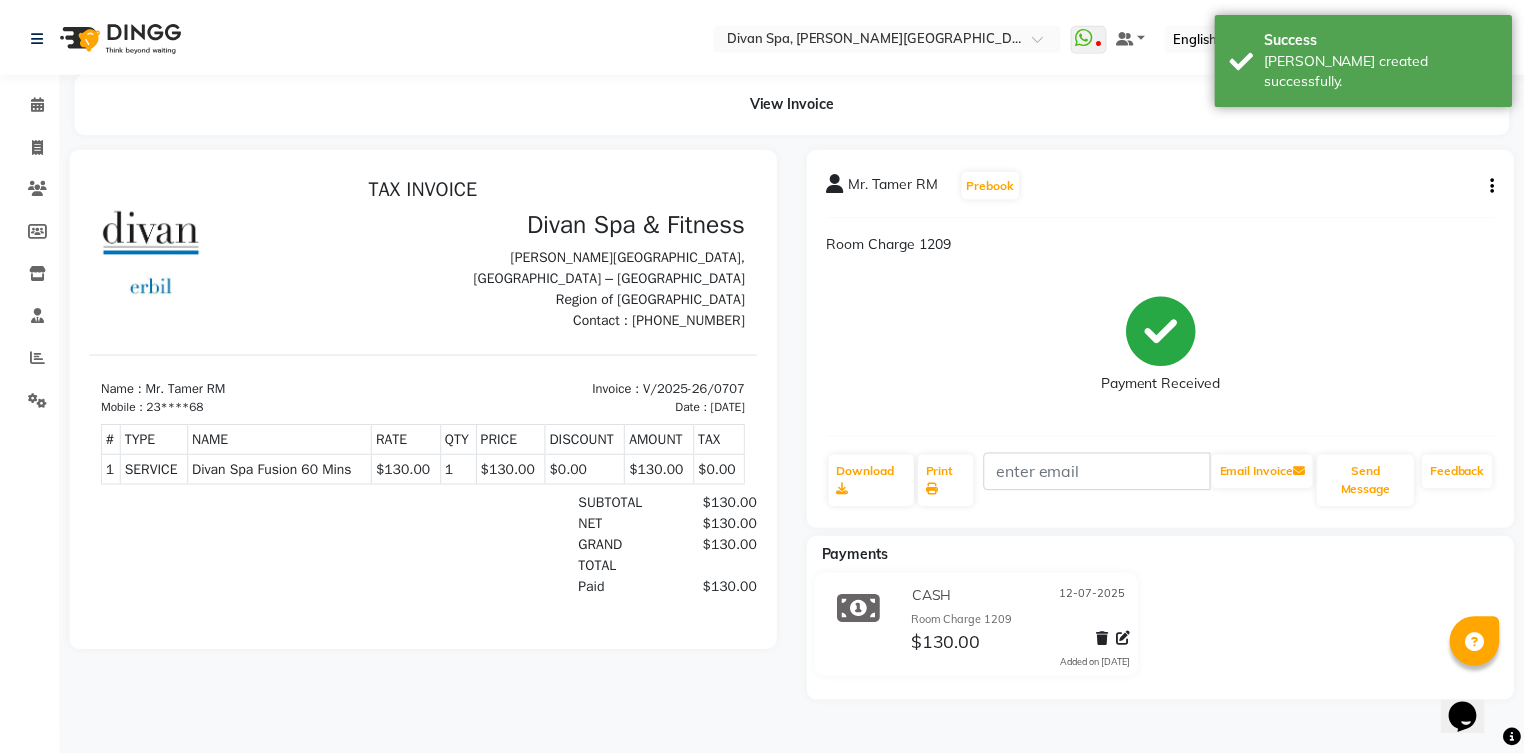 scroll, scrollTop: 0, scrollLeft: 0, axis: both 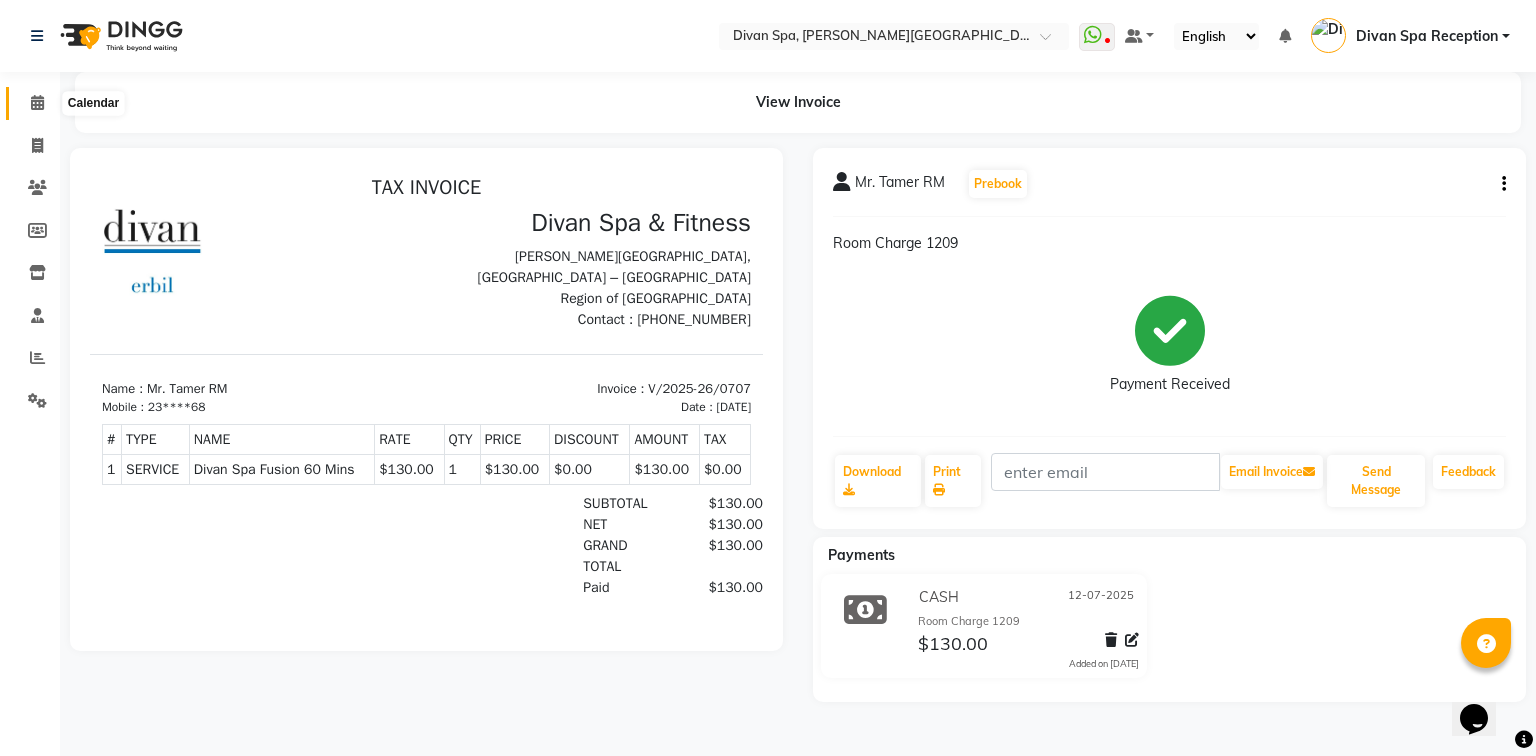 click 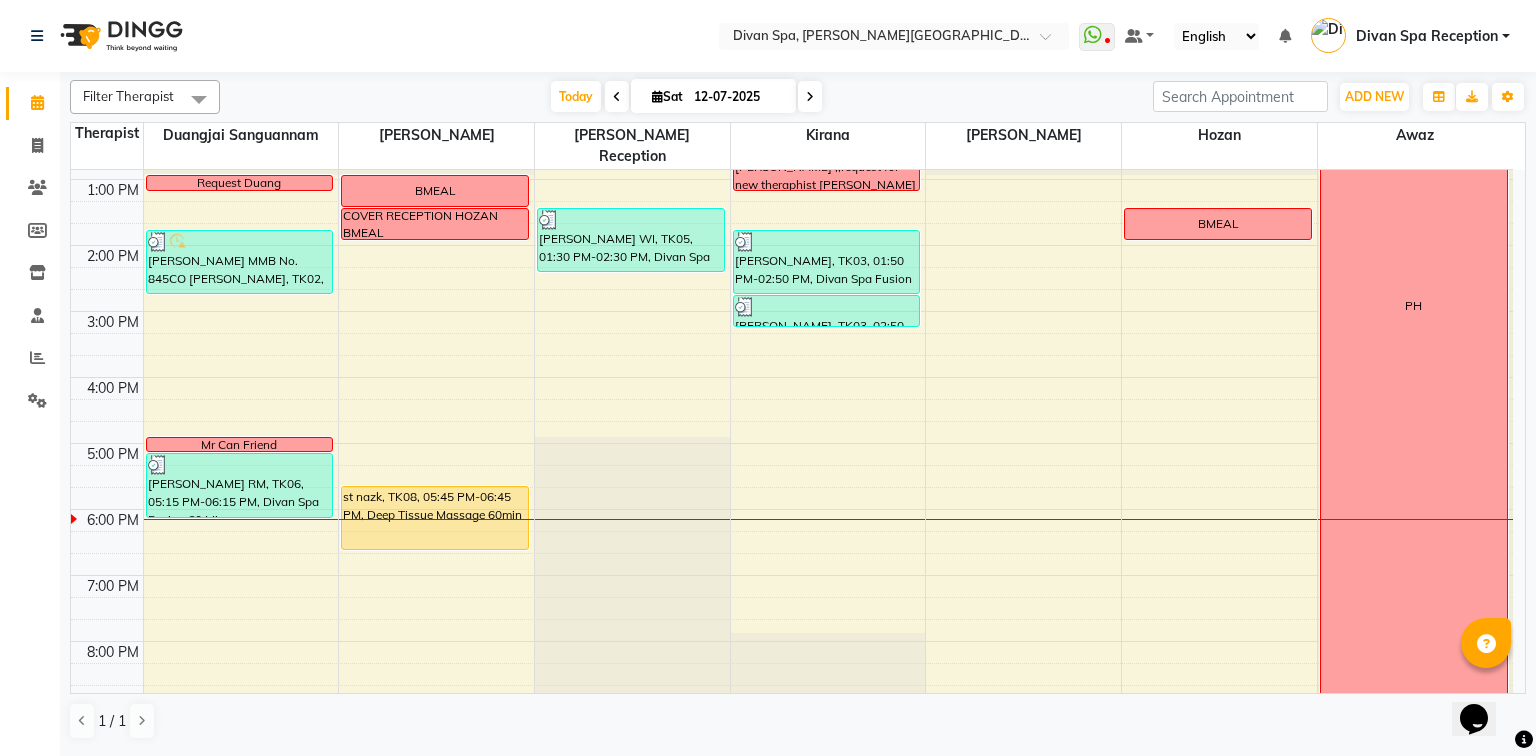 scroll, scrollTop: 480, scrollLeft: 0, axis: vertical 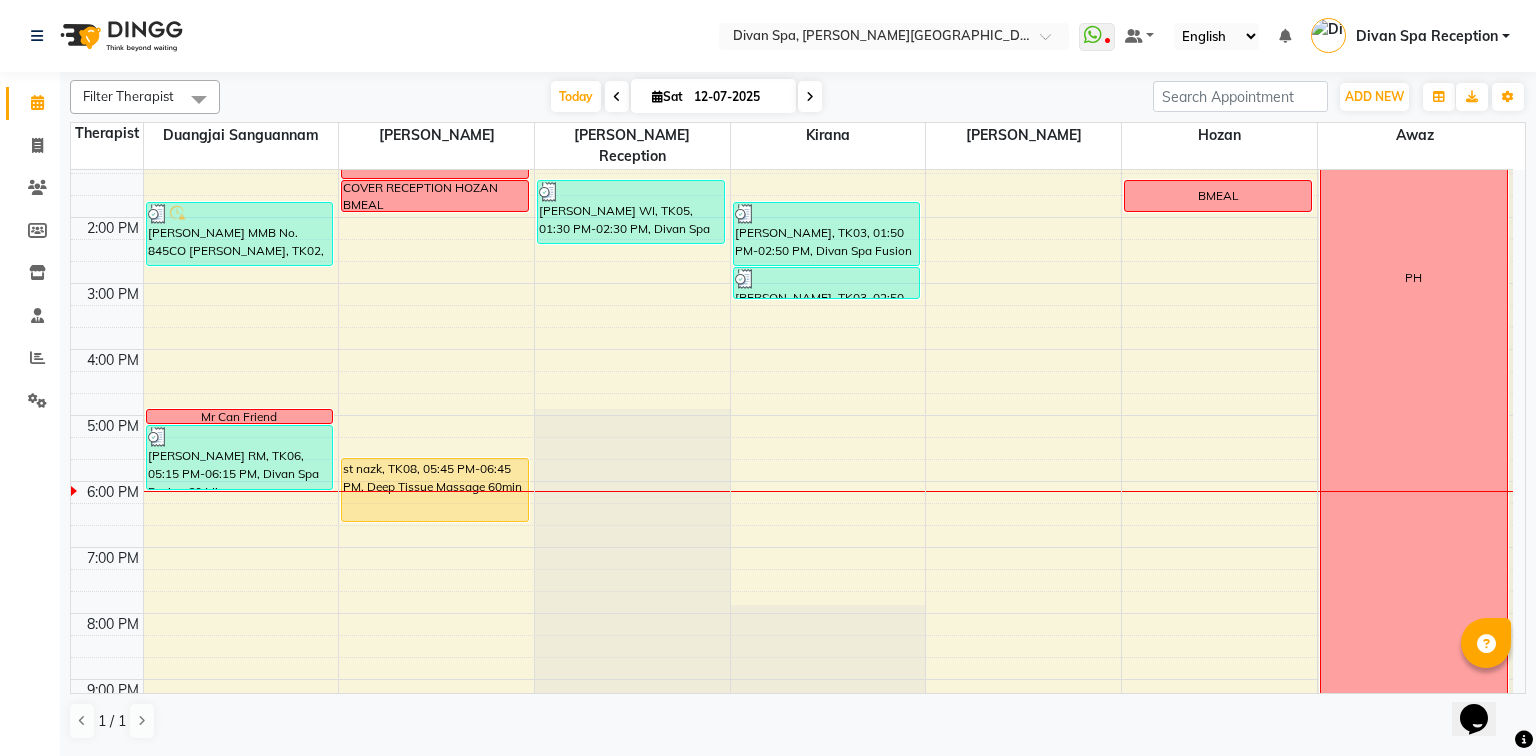 click on "st nazk, TK08, 05:45 PM-06:45 PM, Deep Tissue Massage 60min" at bounding box center (435, 490) 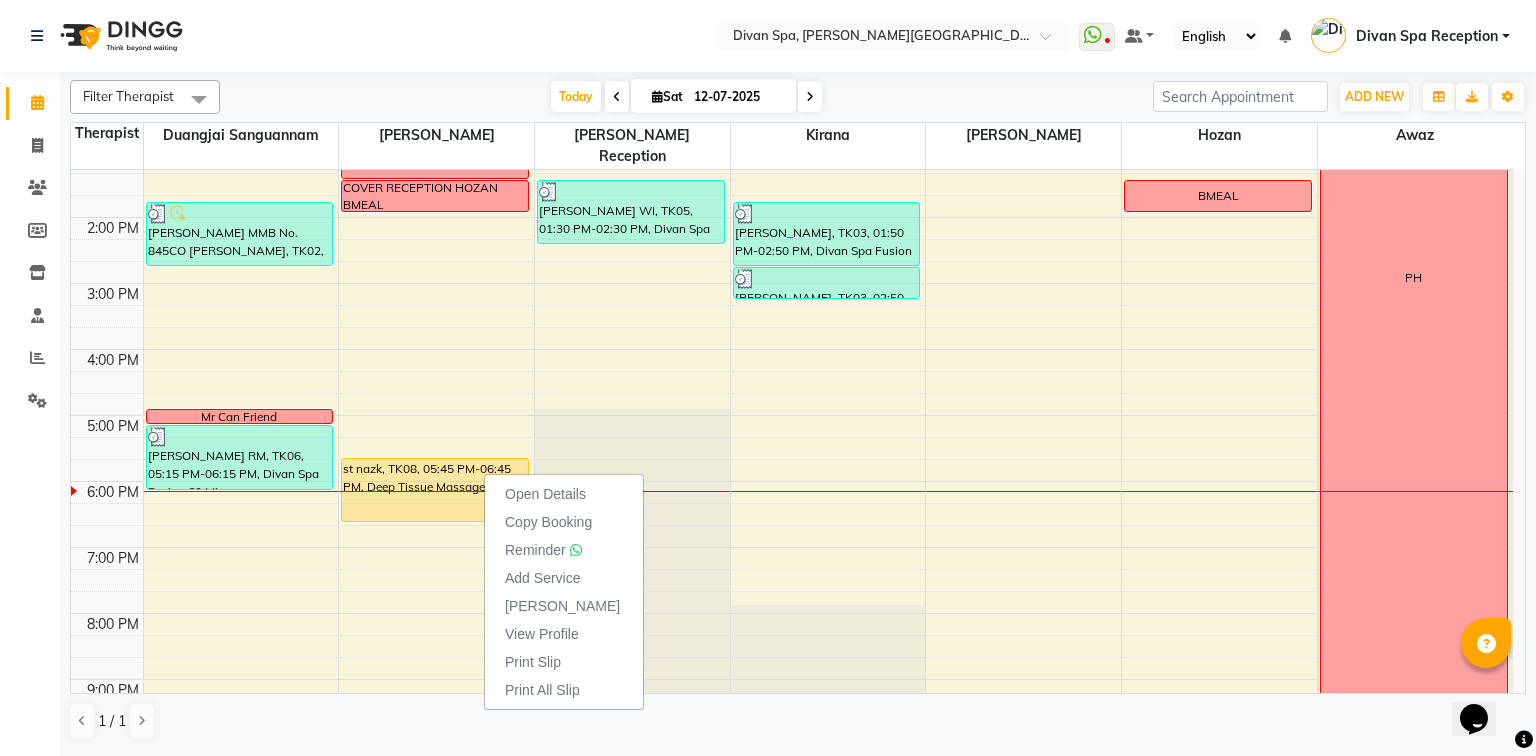 click at bounding box center (632, -310) 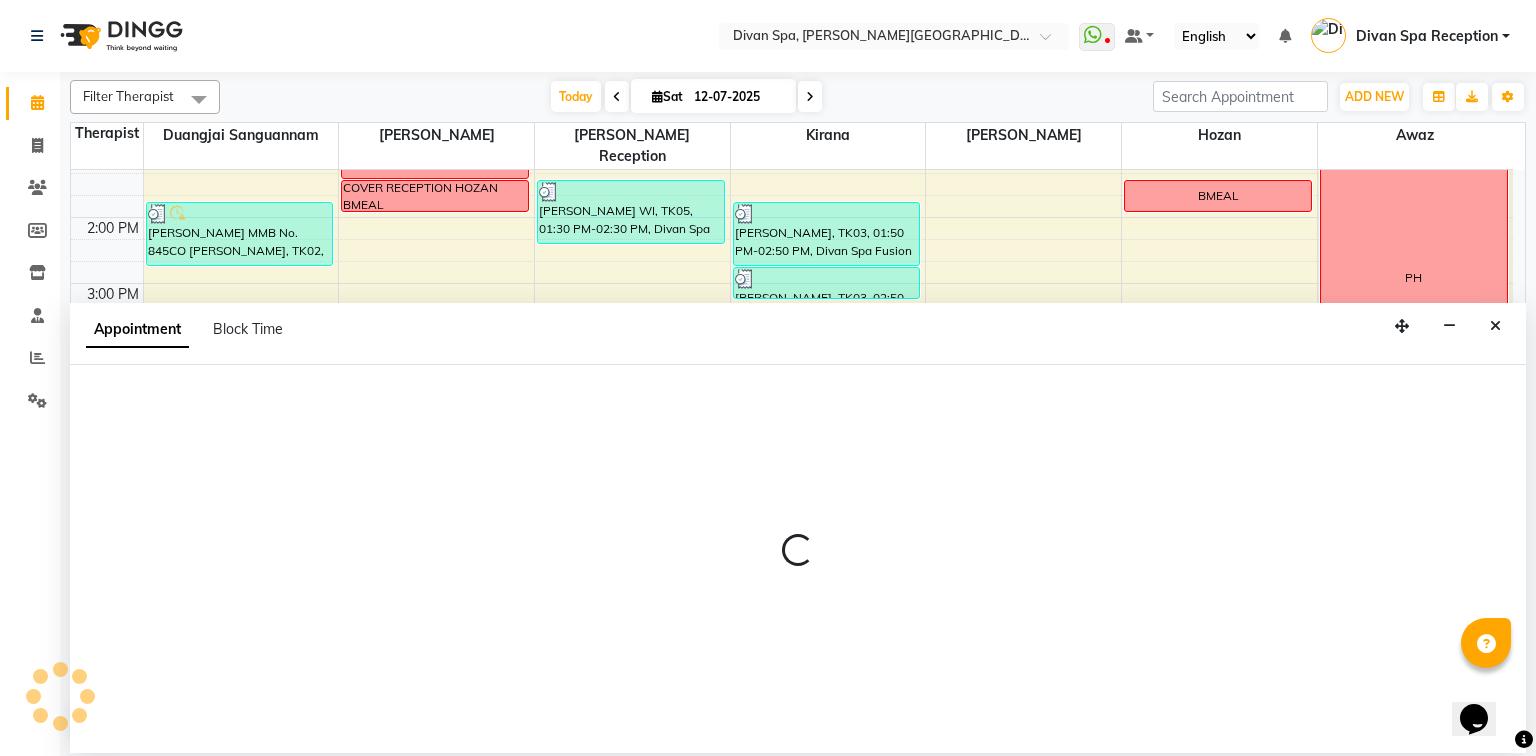 select on "28726" 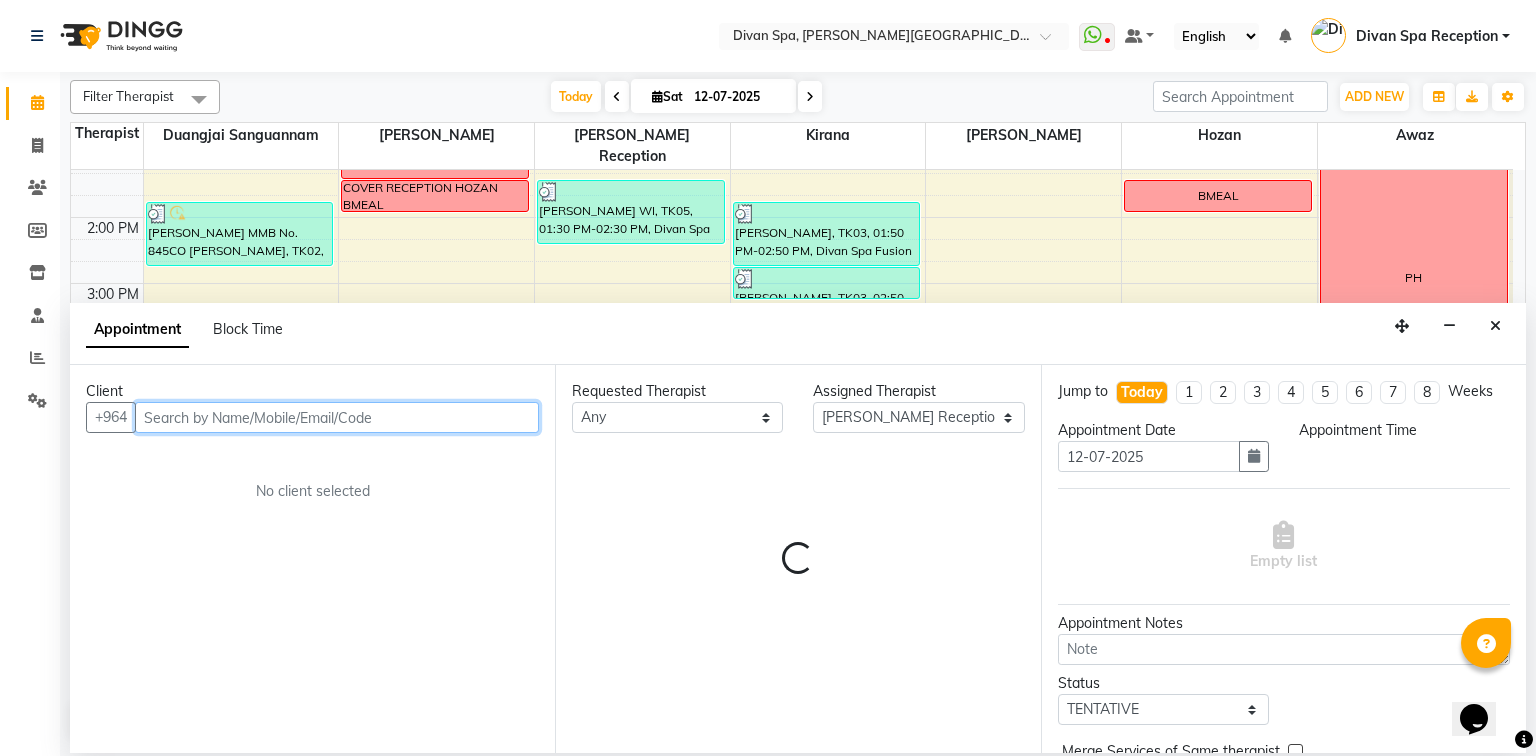 select on "1035" 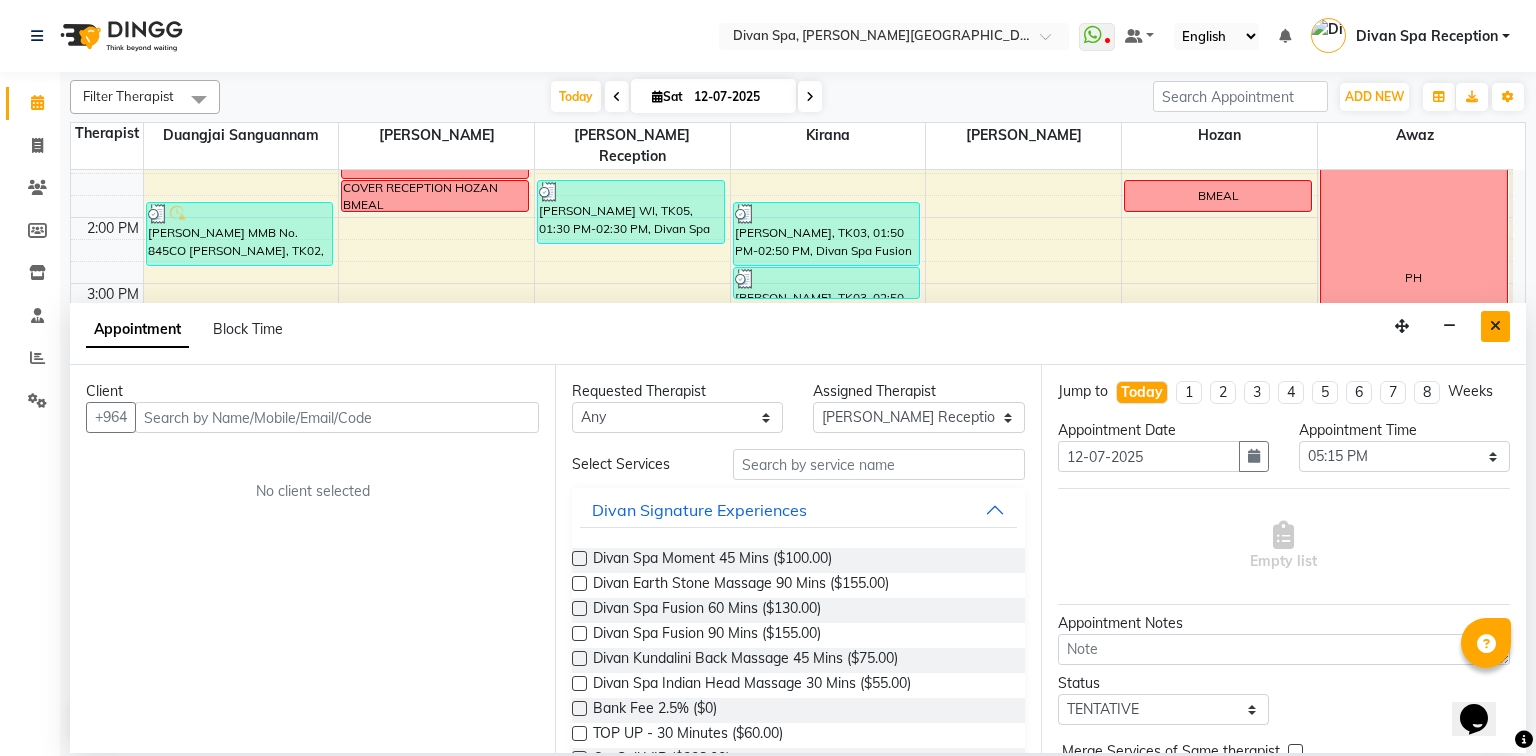 click at bounding box center [1495, 326] 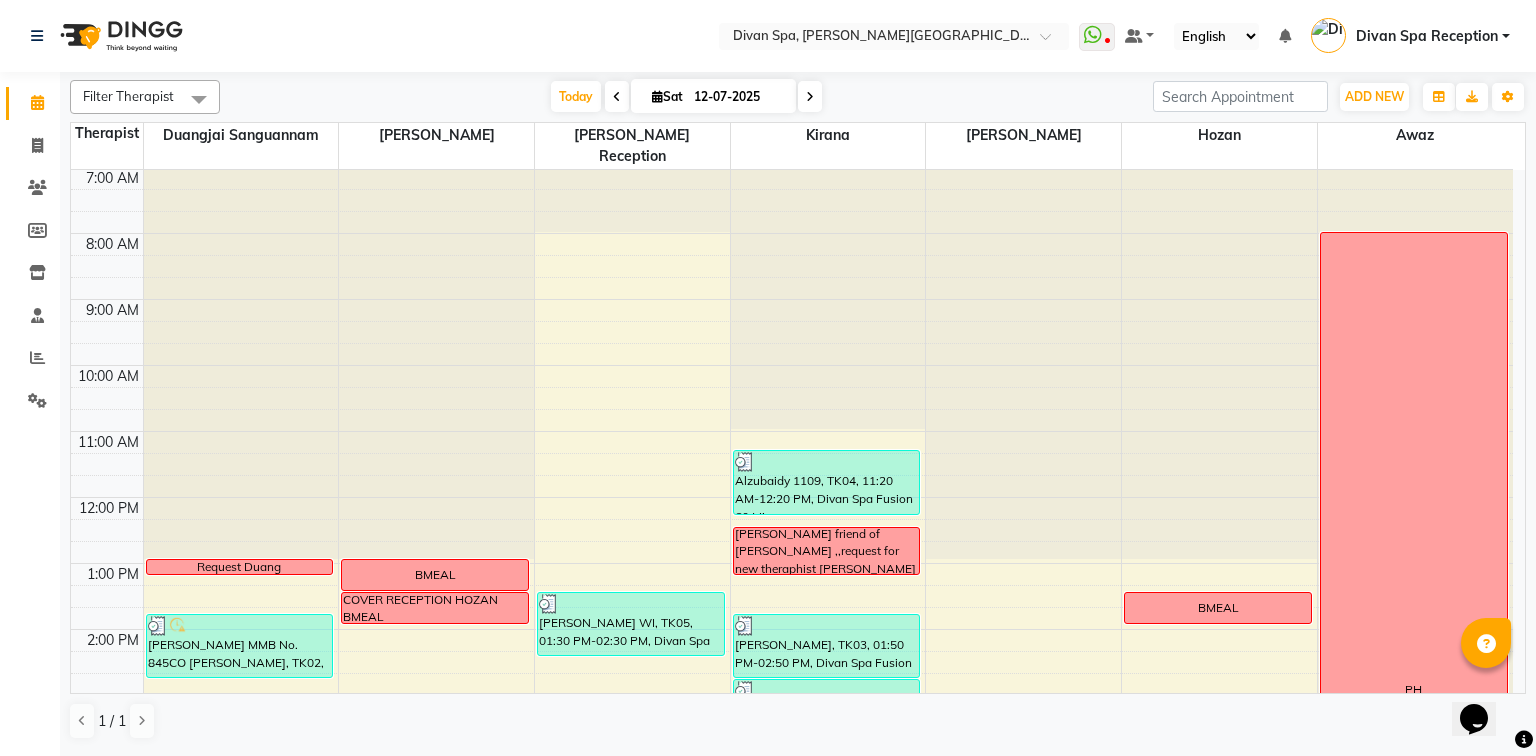 scroll, scrollTop: 0, scrollLeft: 0, axis: both 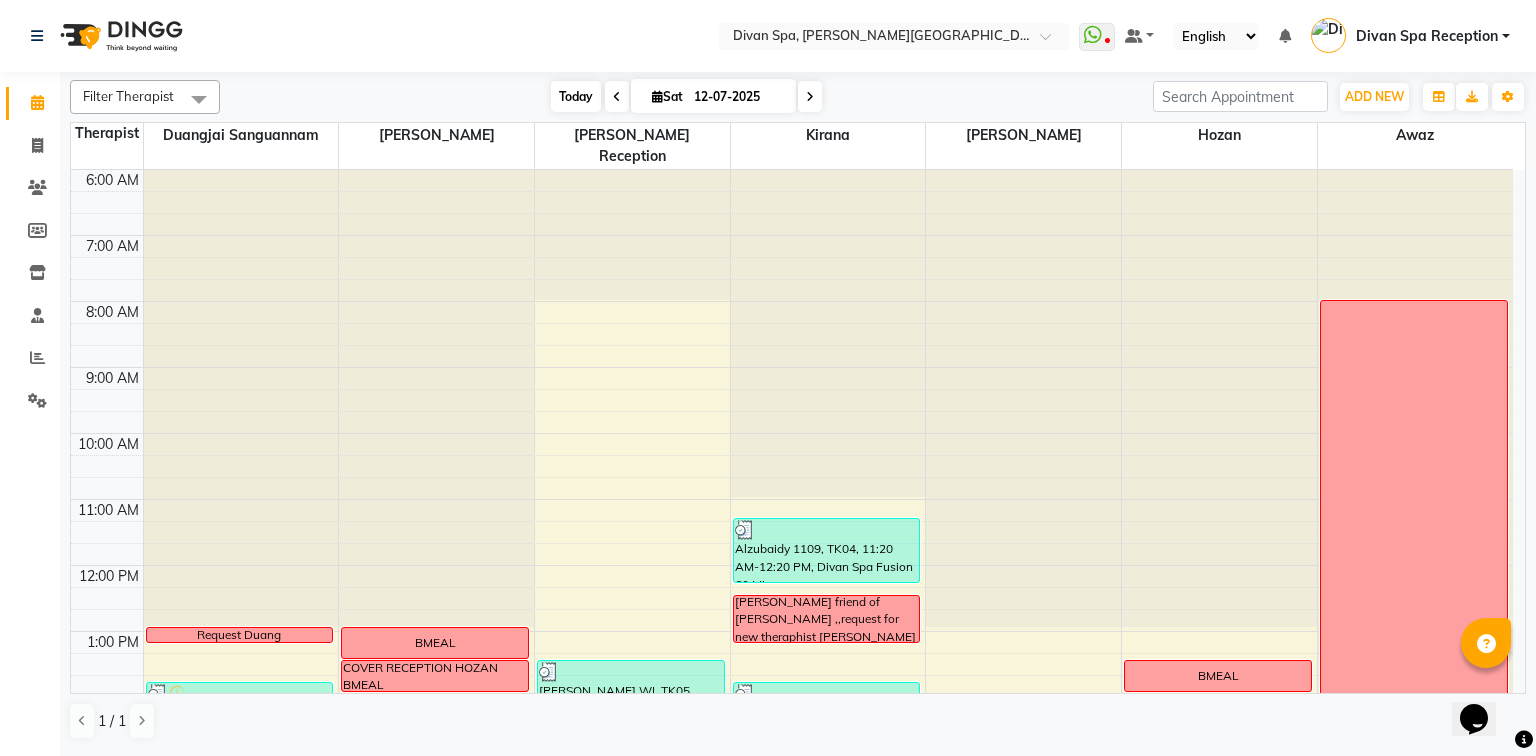click on "Today" at bounding box center (576, 96) 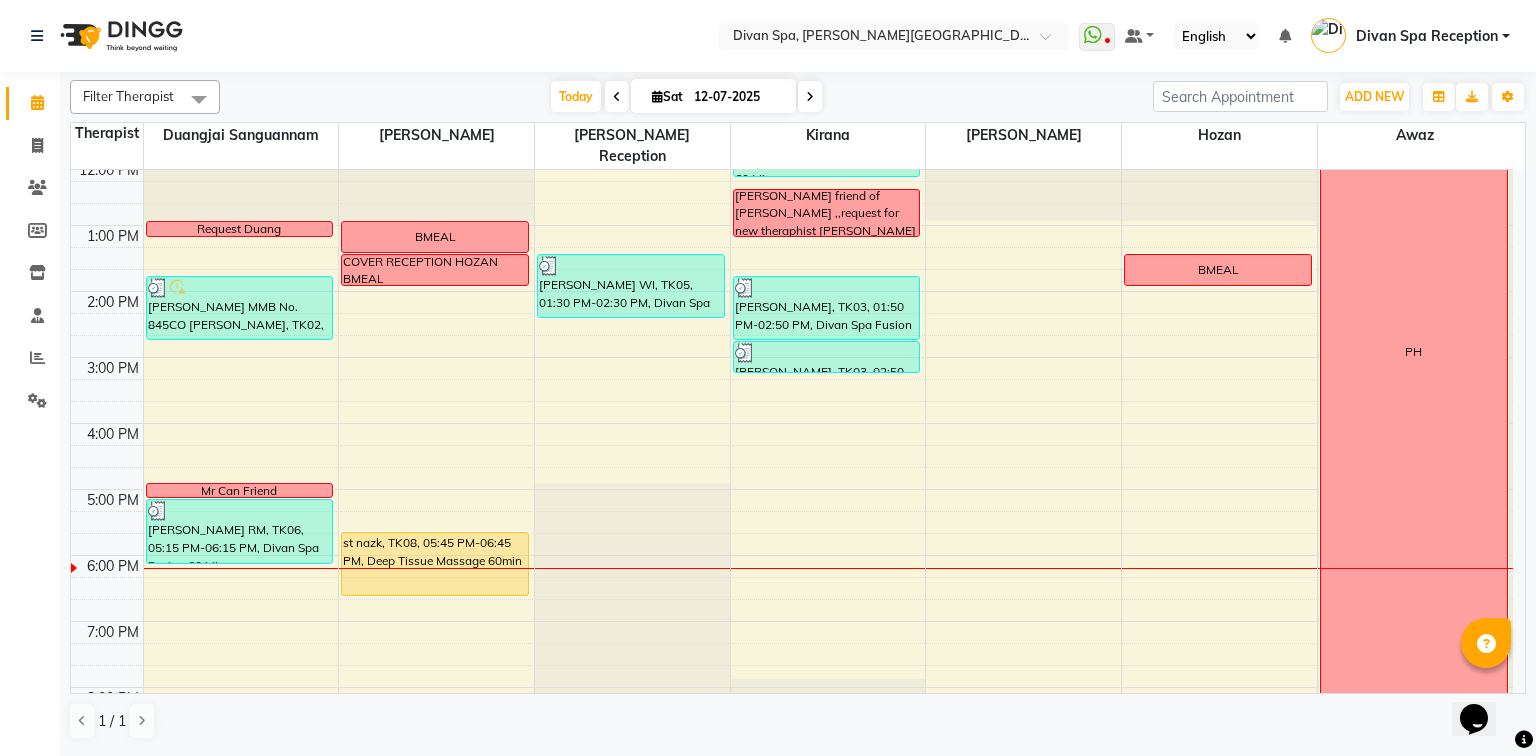 scroll, scrollTop: 486, scrollLeft: 0, axis: vertical 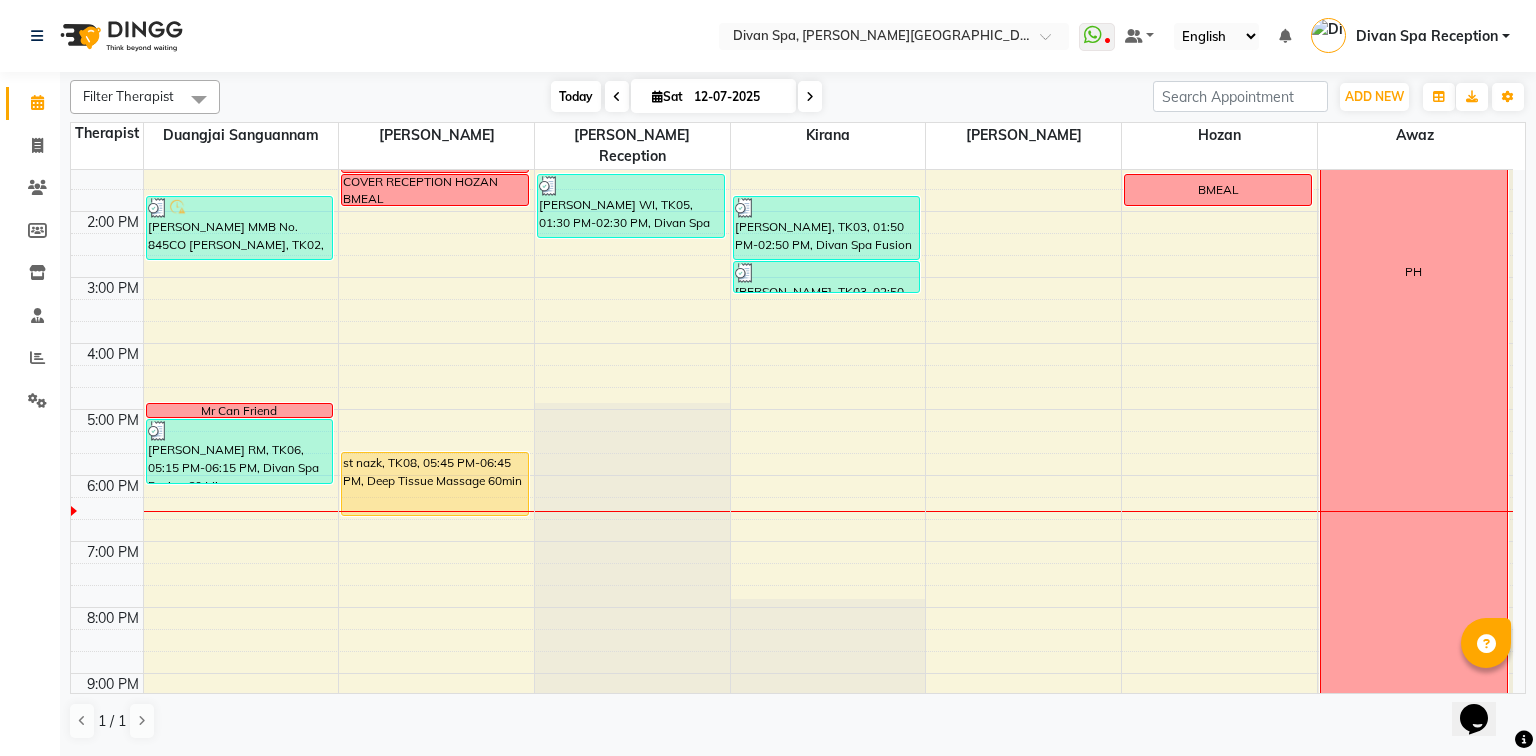 click on "Today" at bounding box center (576, 96) 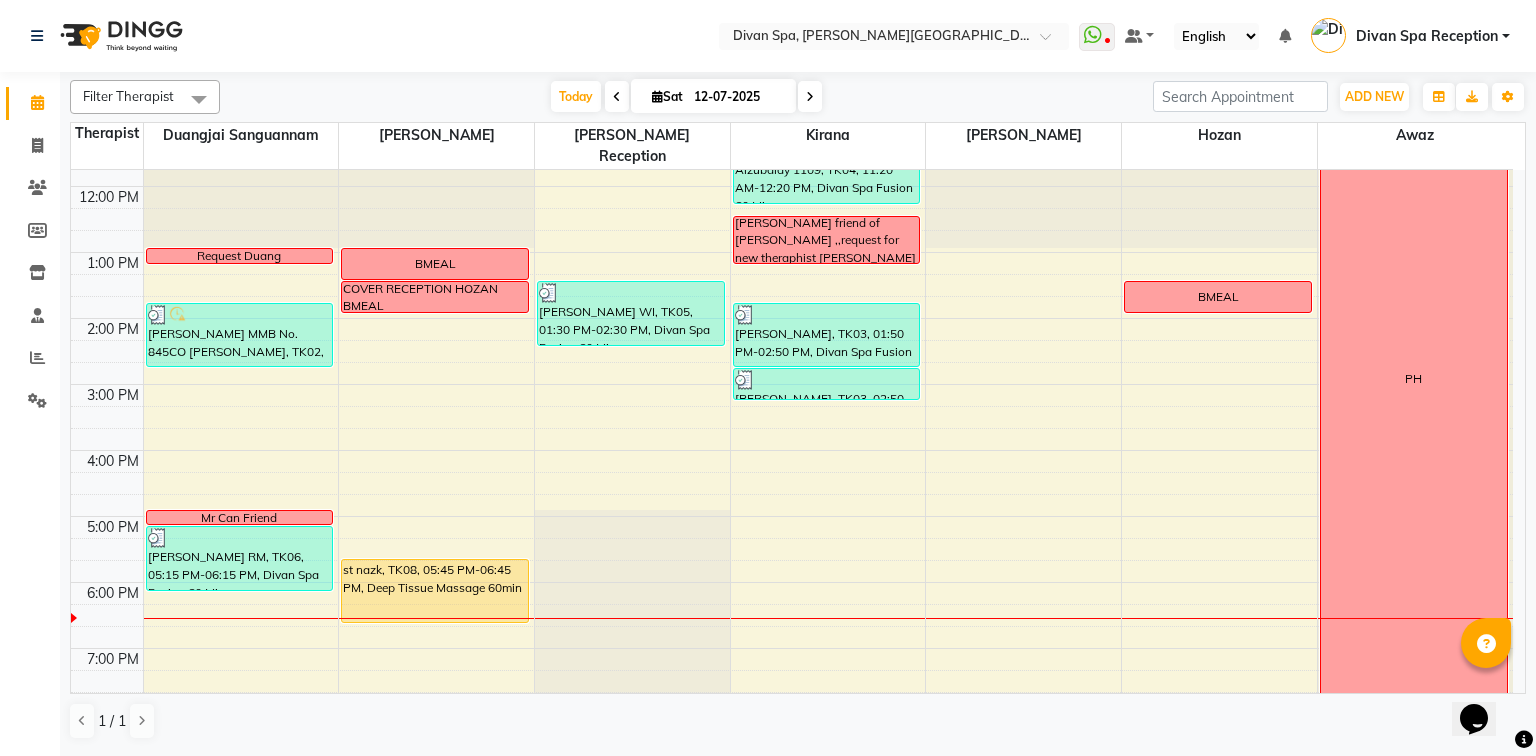 scroll, scrollTop: 405, scrollLeft: 0, axis: vertical 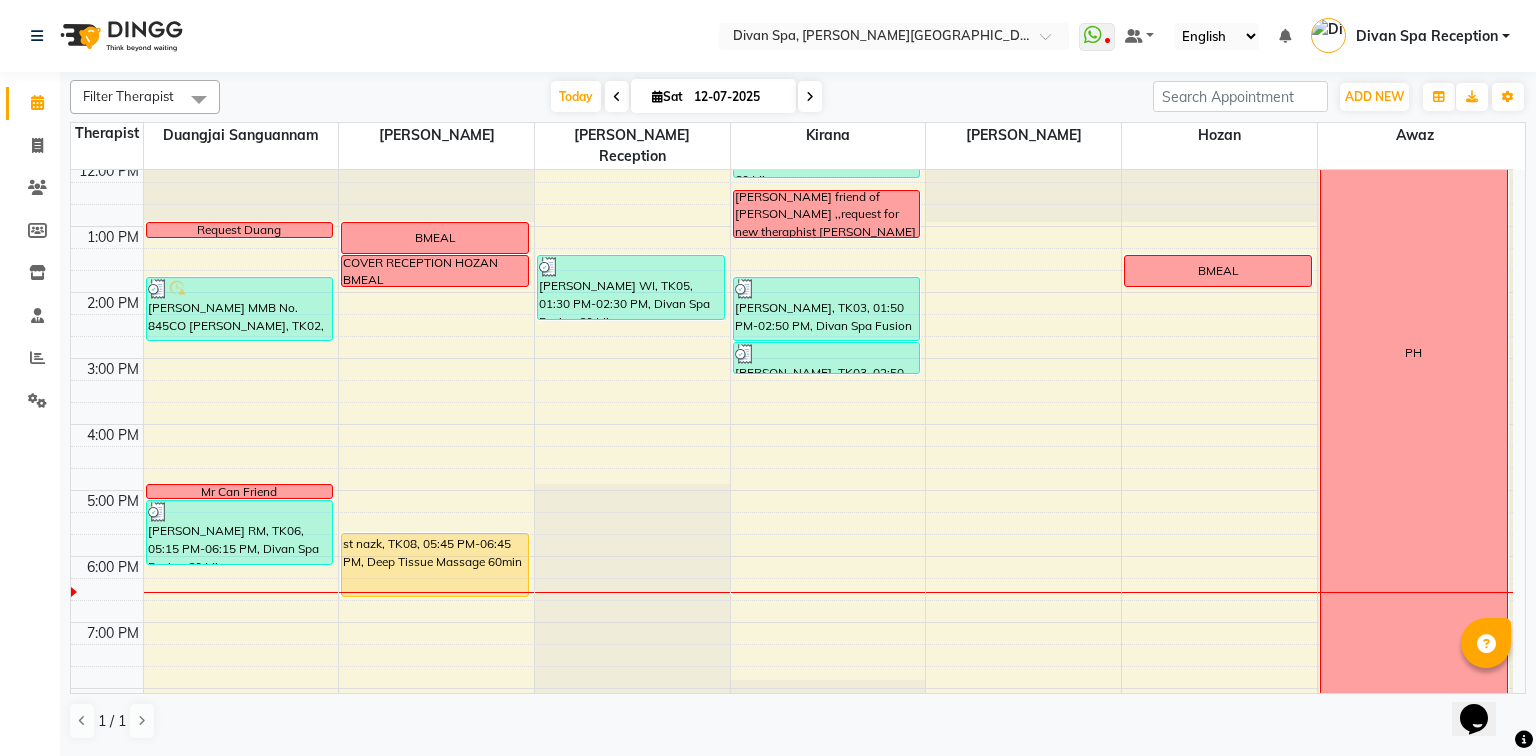 click at bounding box center (810, 97) 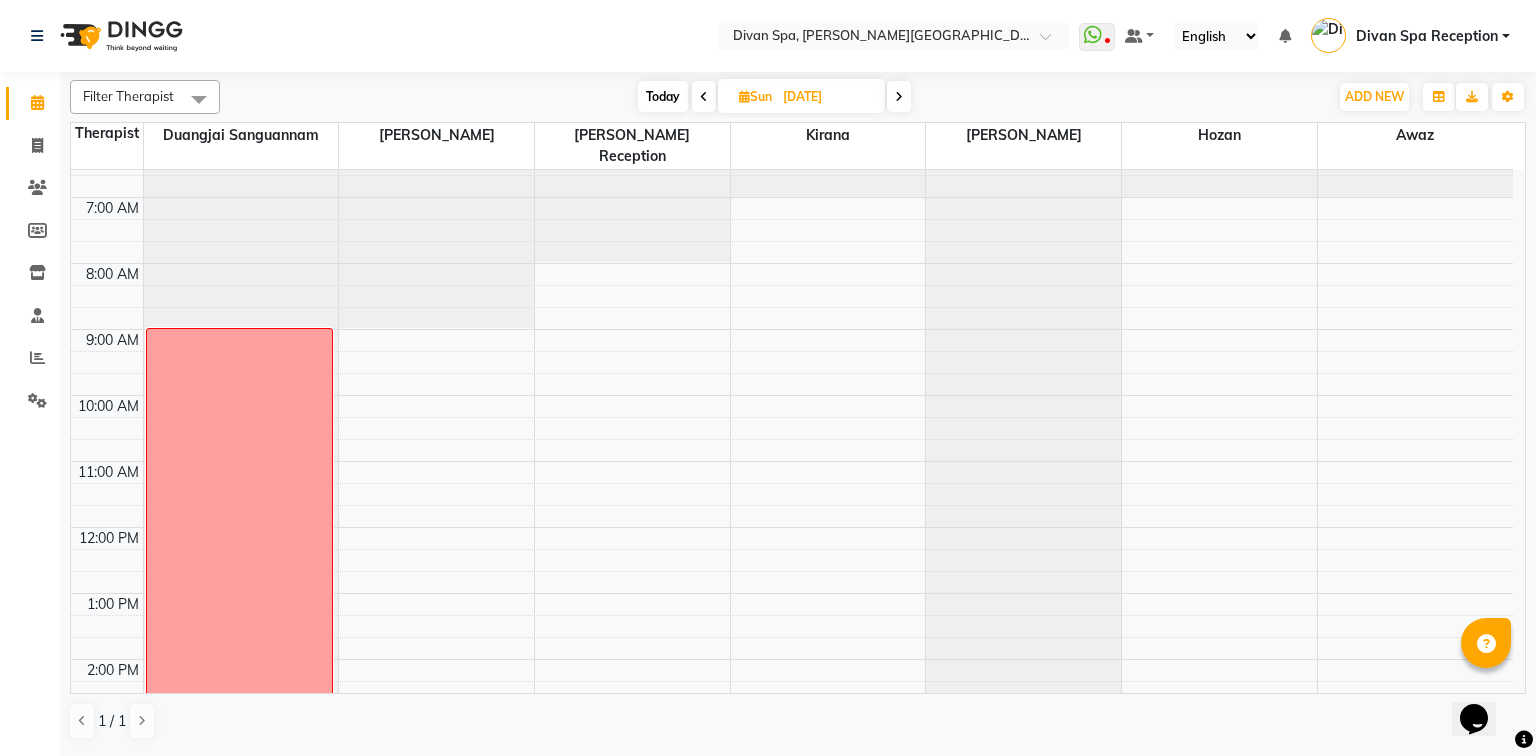 scroll, scrollTop: 0, scrollLeft: 0, axis: both 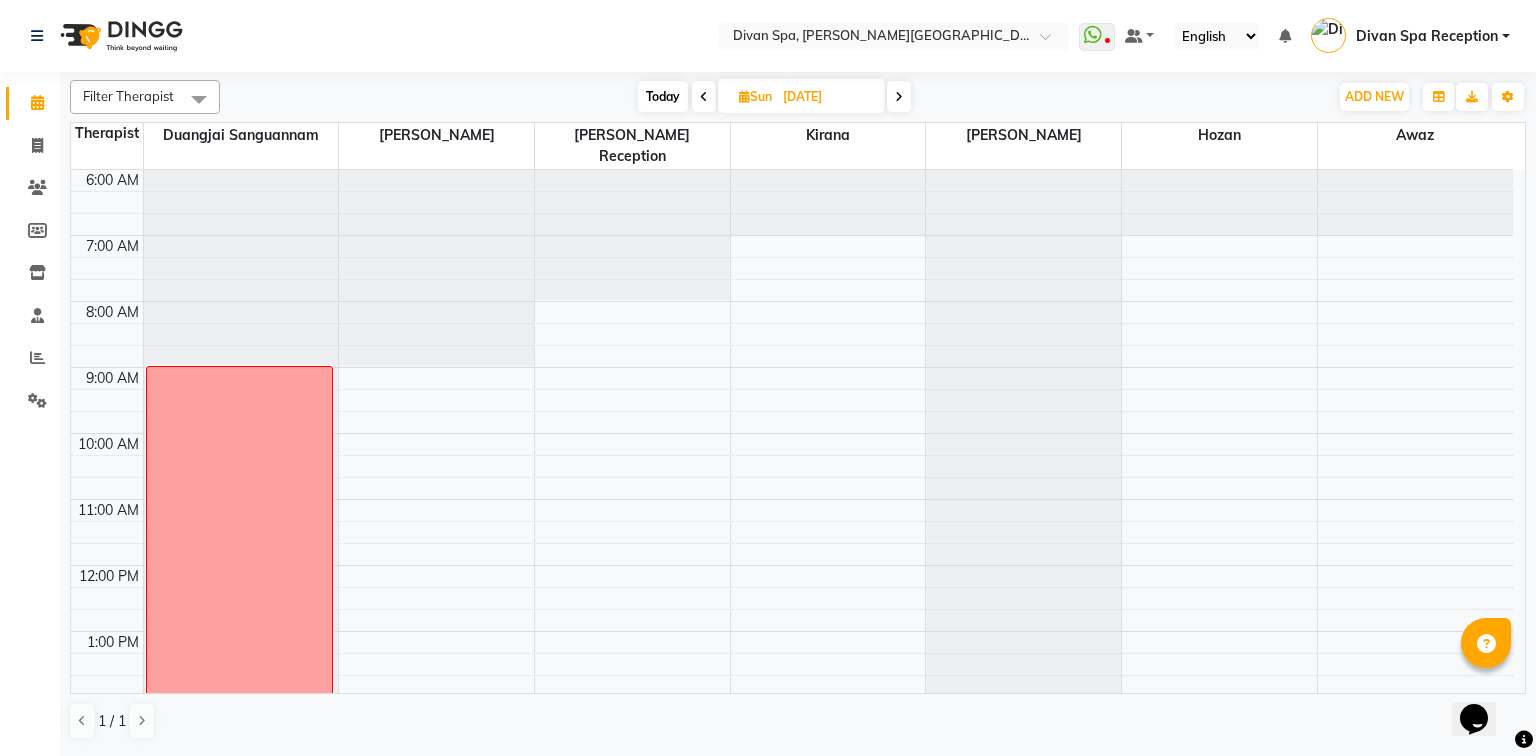 click at bounding box center [704, 96] 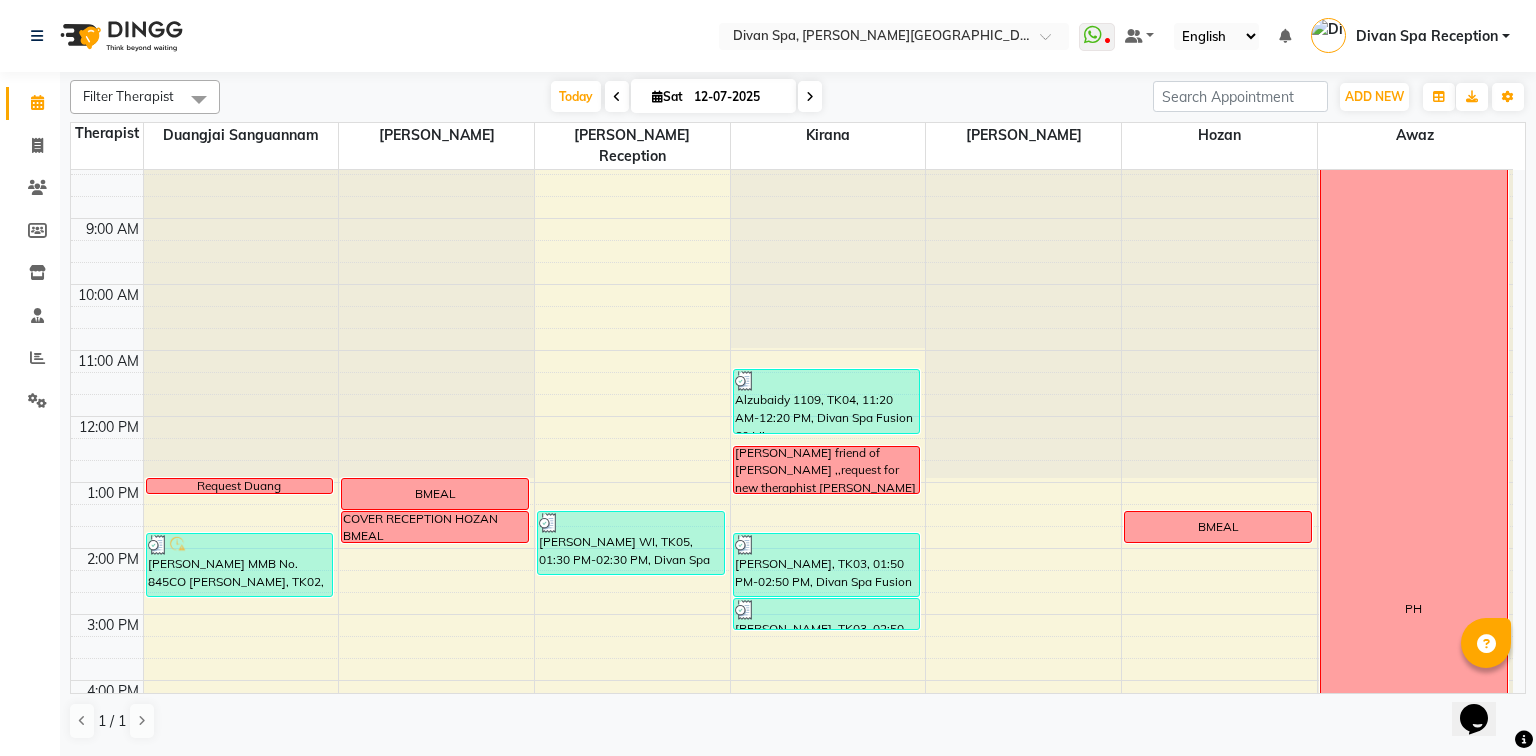 scroll, scrollTop: 160, scrollLeft: 0, axis: vertical 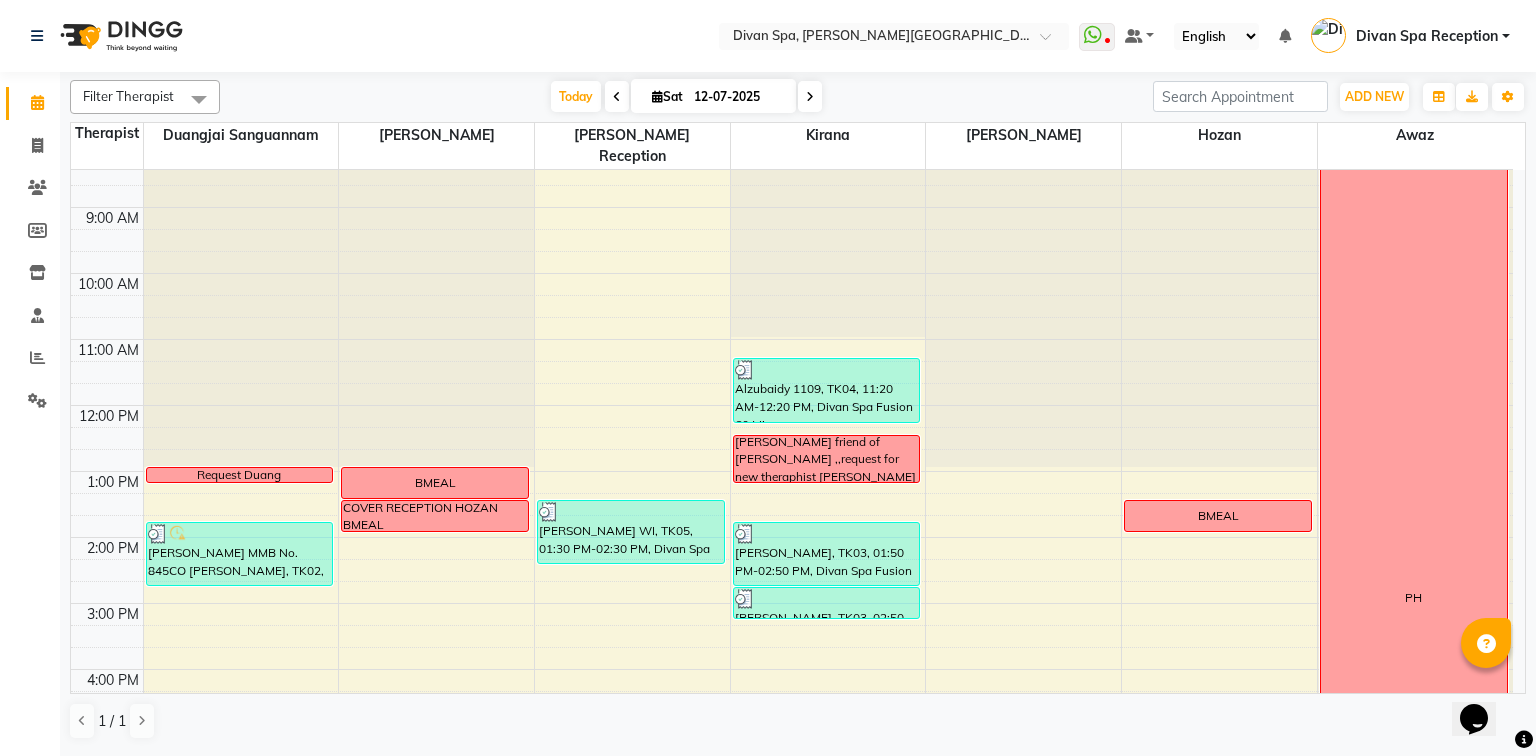 click at bounding box center (617, 96) 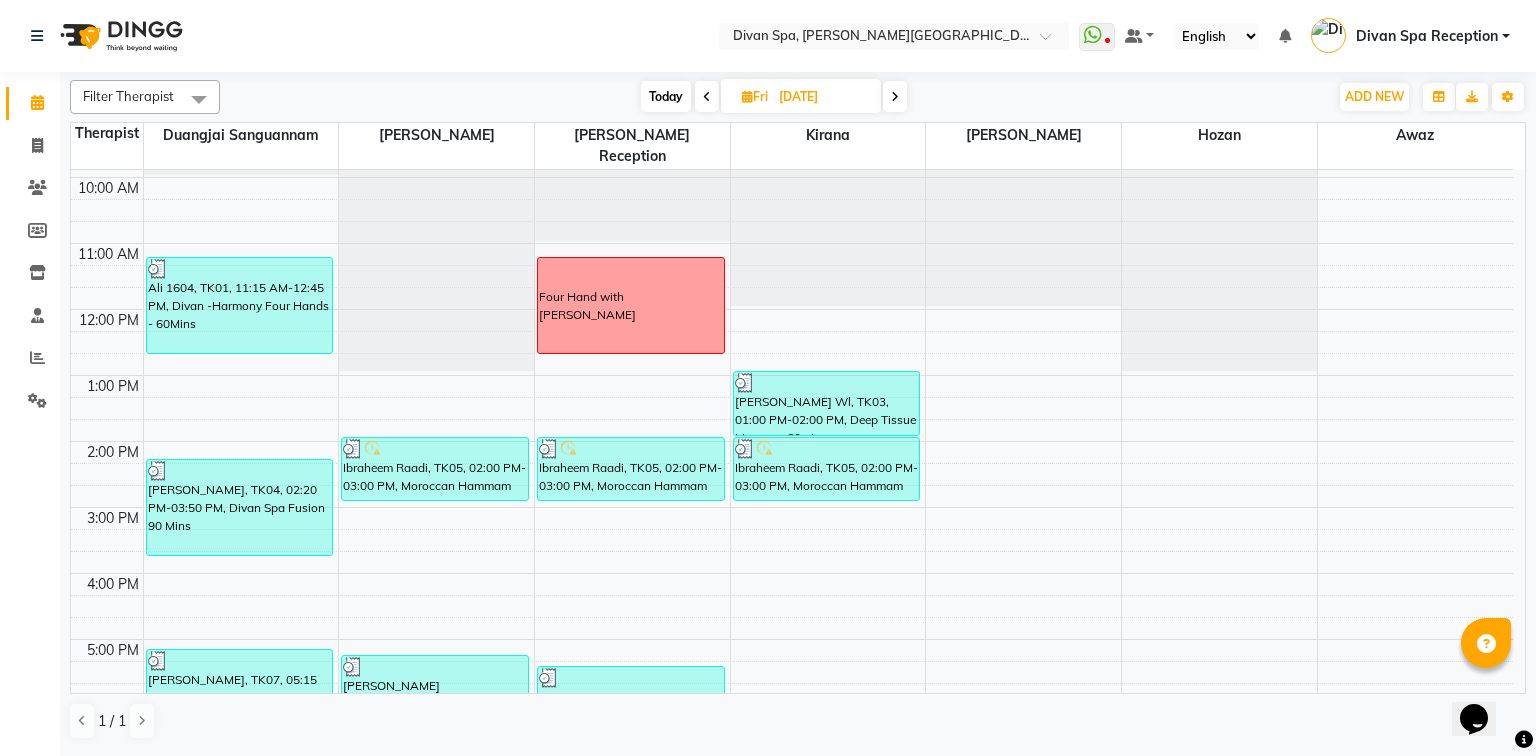 scroll, scrollTop: 246, scrollLeft: 0, axis: vertical 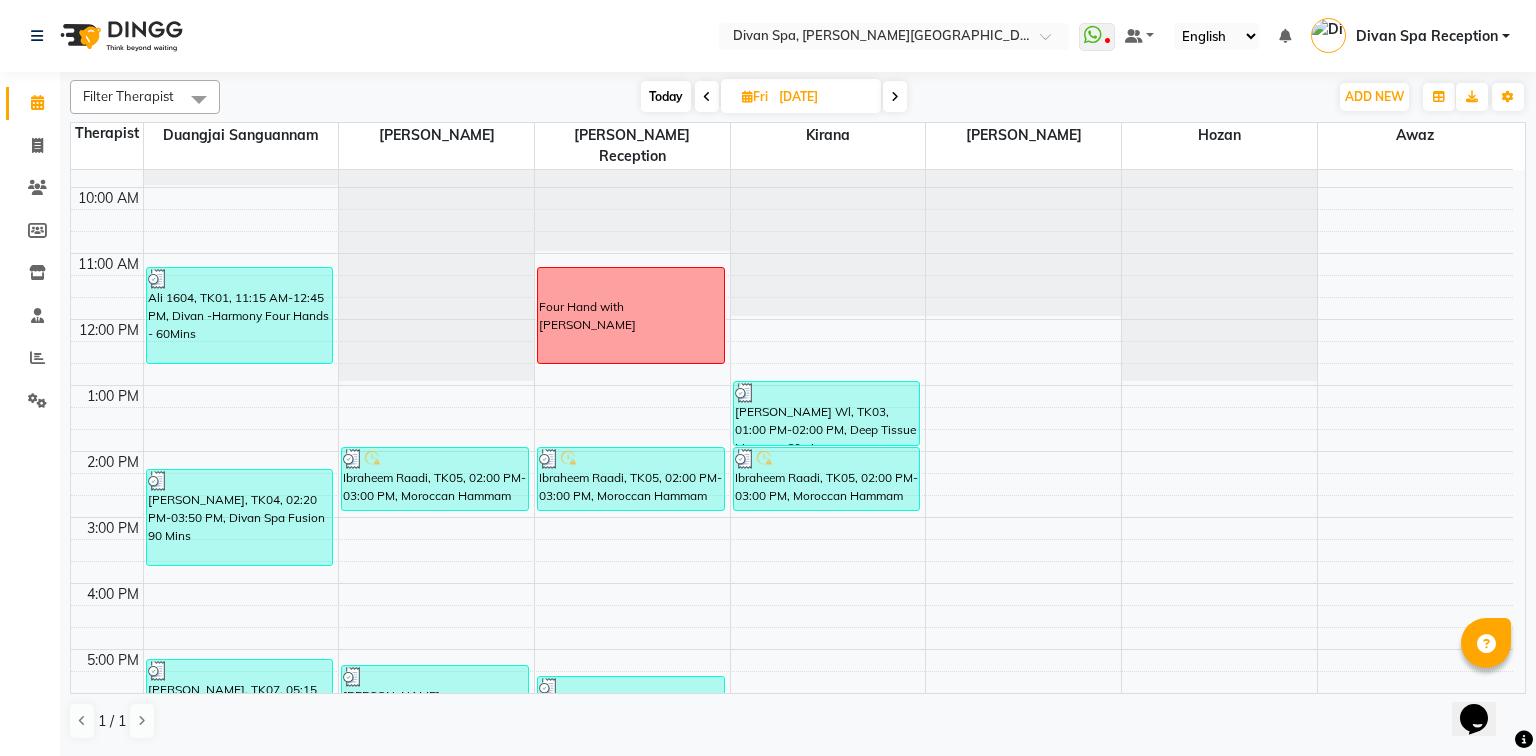 click at bounding box center [707, 96] 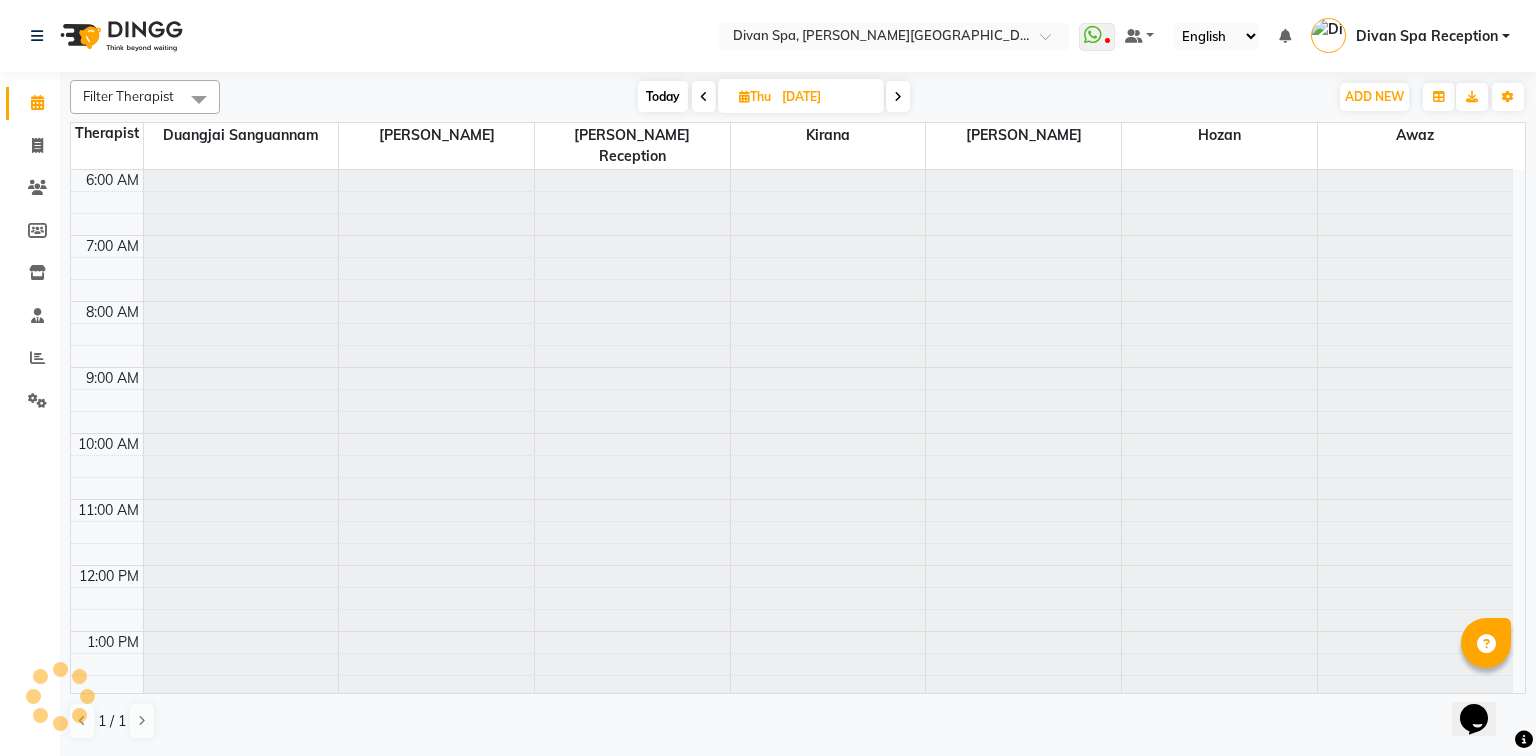 scroll, scrollTop: 566, scrollLeft: 0, axis: vertical 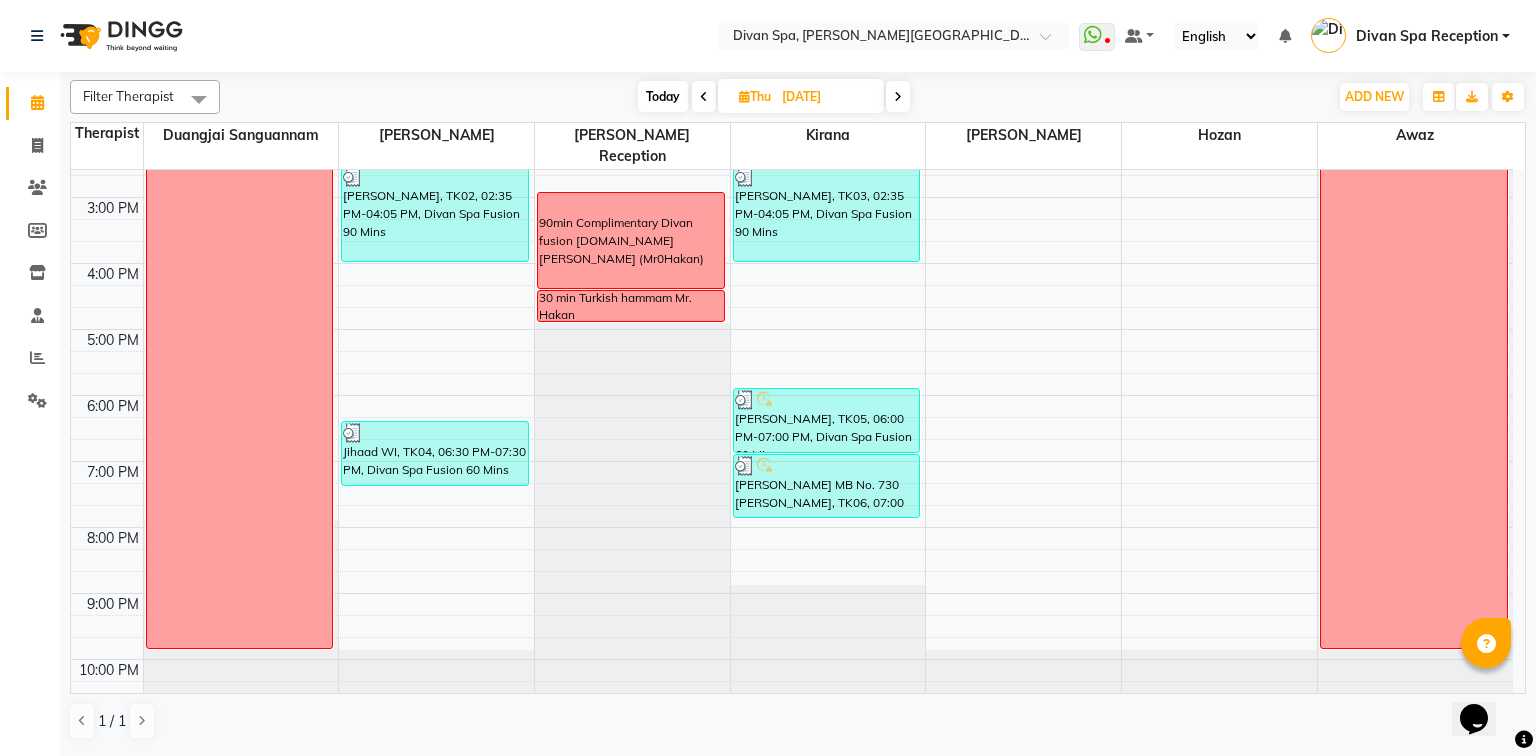 click at bounding box center [704, 97] 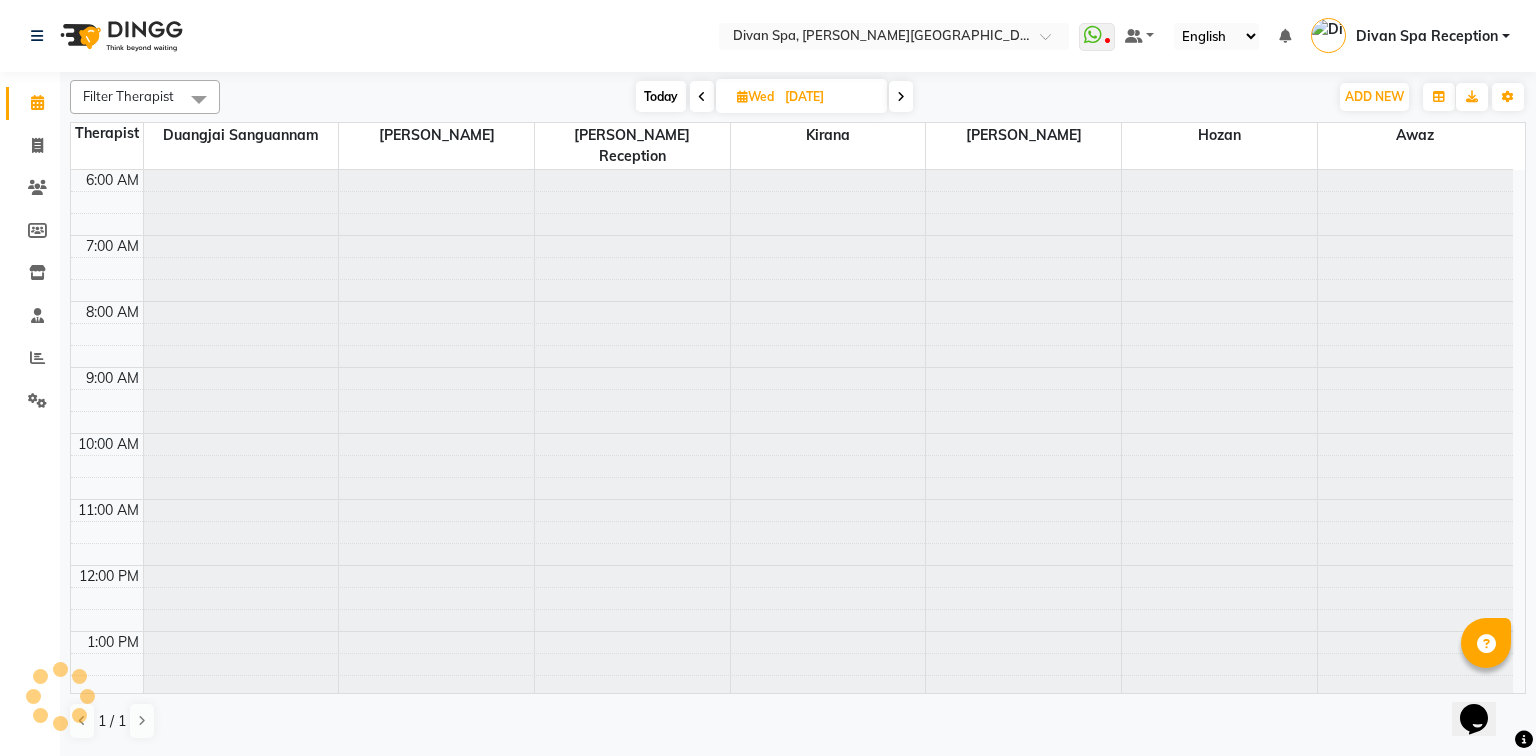 scroll, scrollTop: 566, scrollLeft: 0, axis: vertical 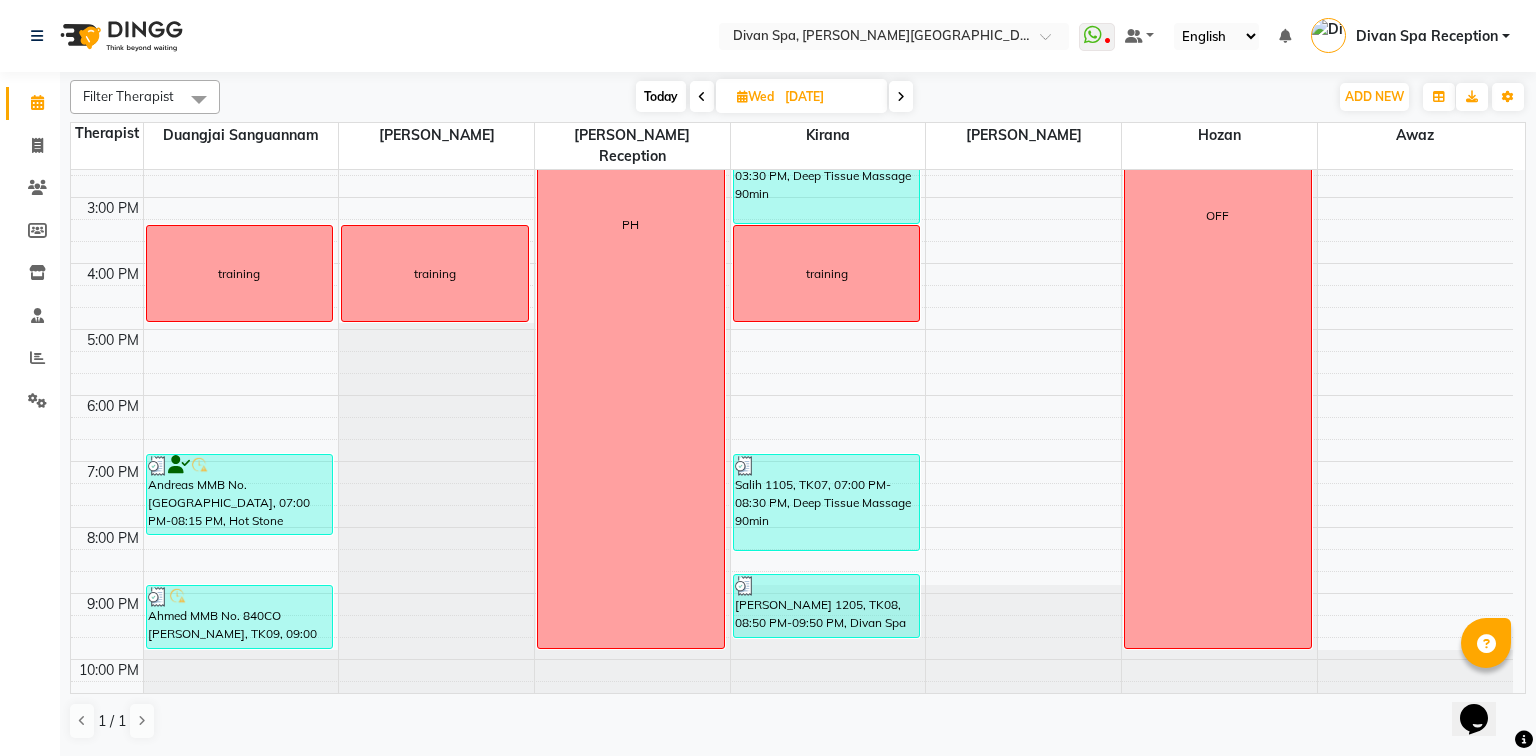 click at bounding box center (702, 97) 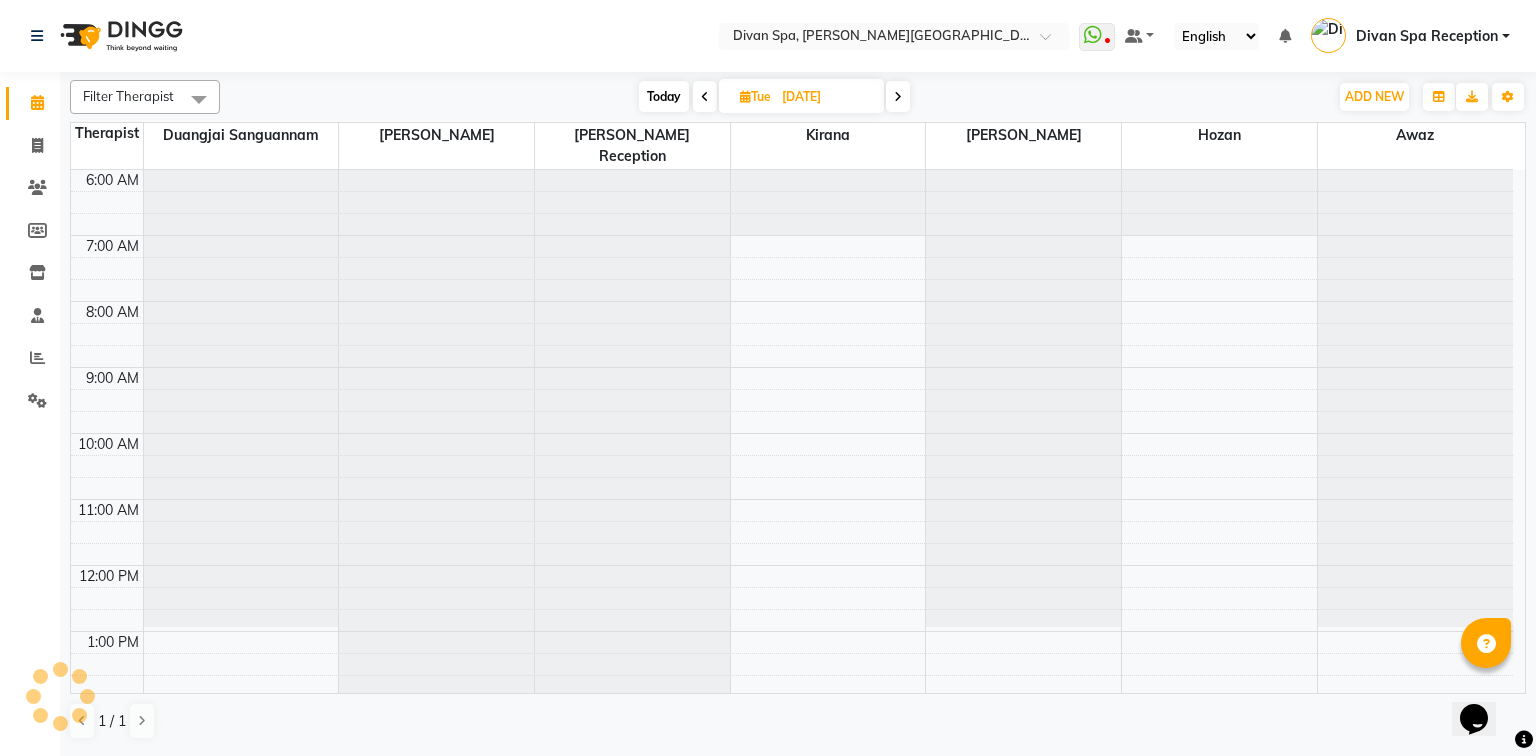 scroll, scrollTop: 566, scrollLeft: 0, axis: vertical 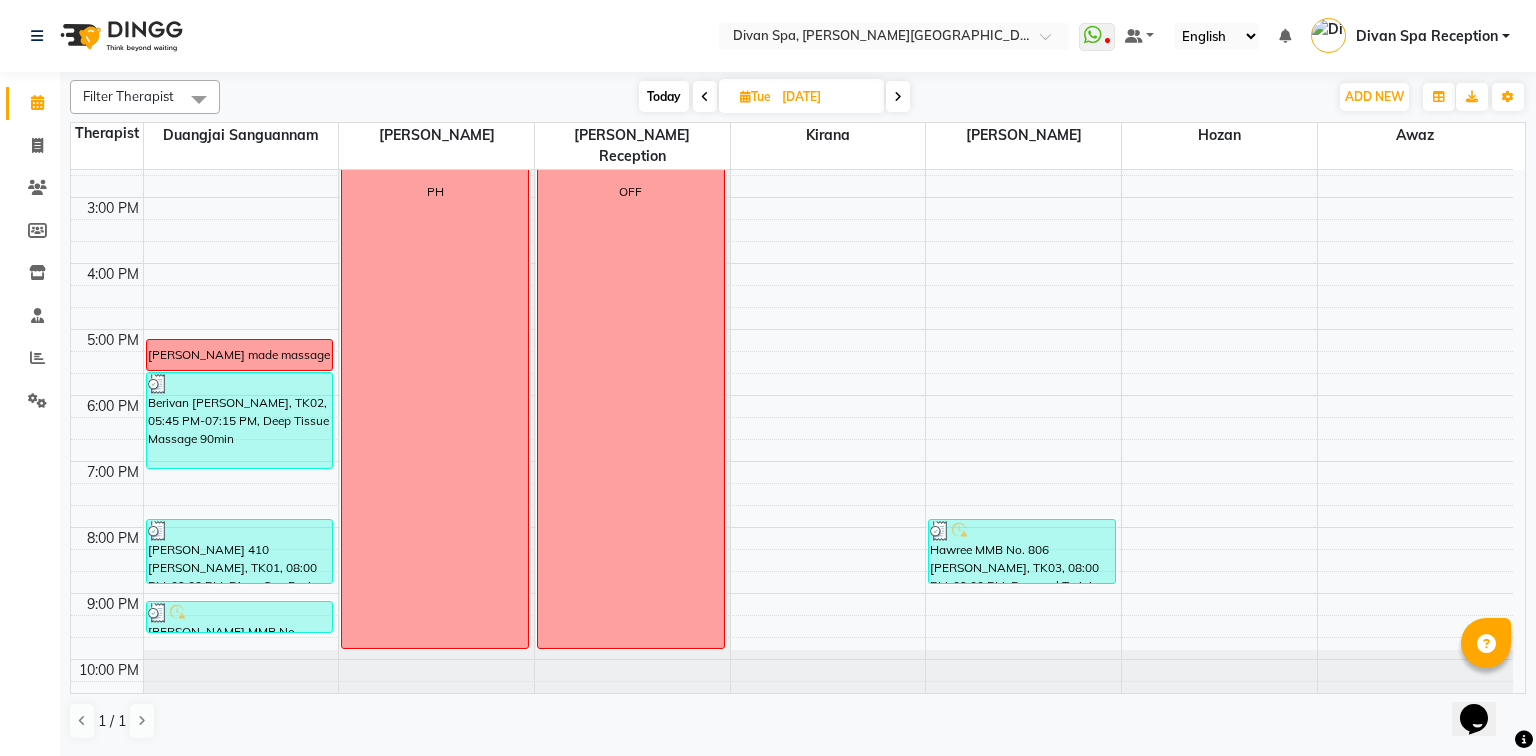 click on "Today" at bounding box center (664, 96) 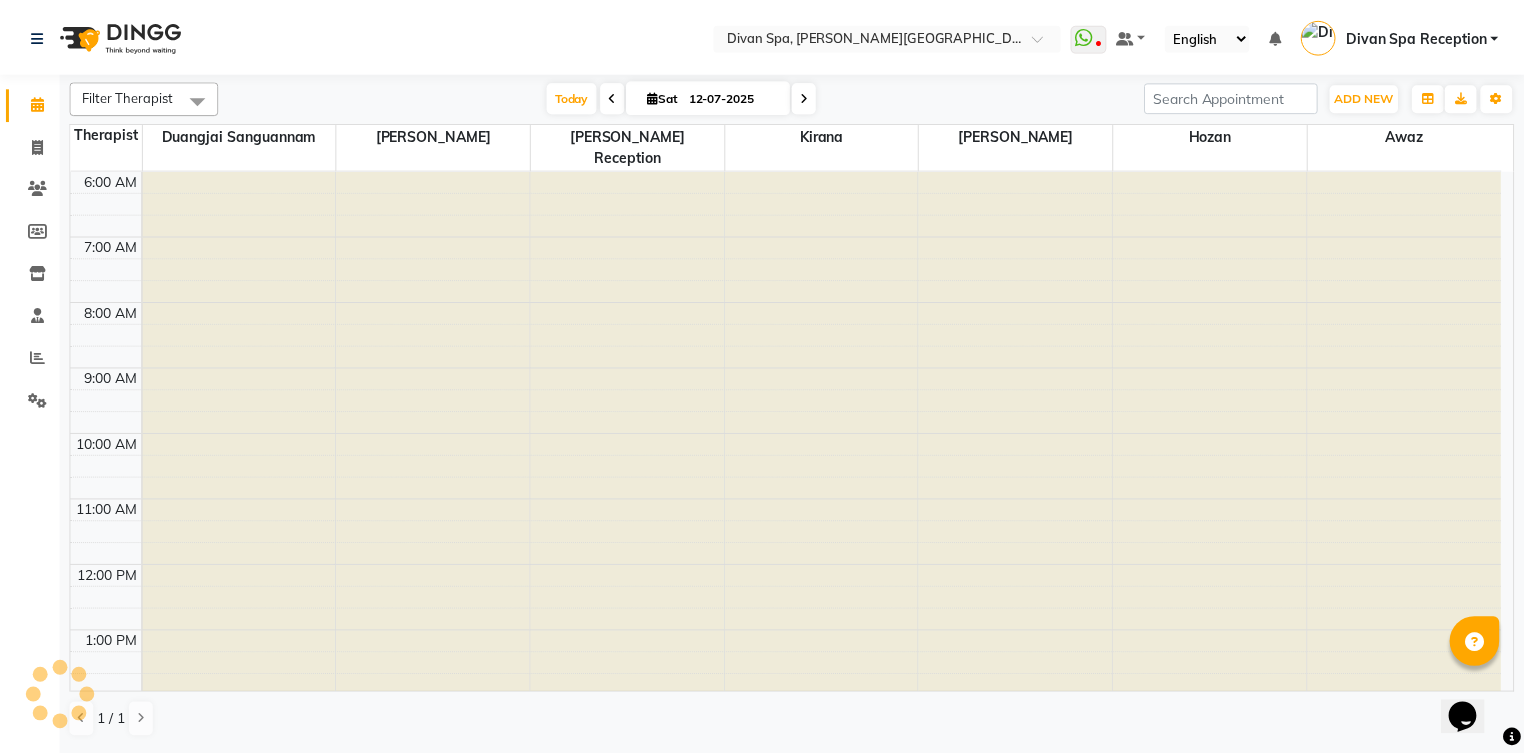 scroll, scrollTop: 566, scrollLeft: 0, axis: vertical 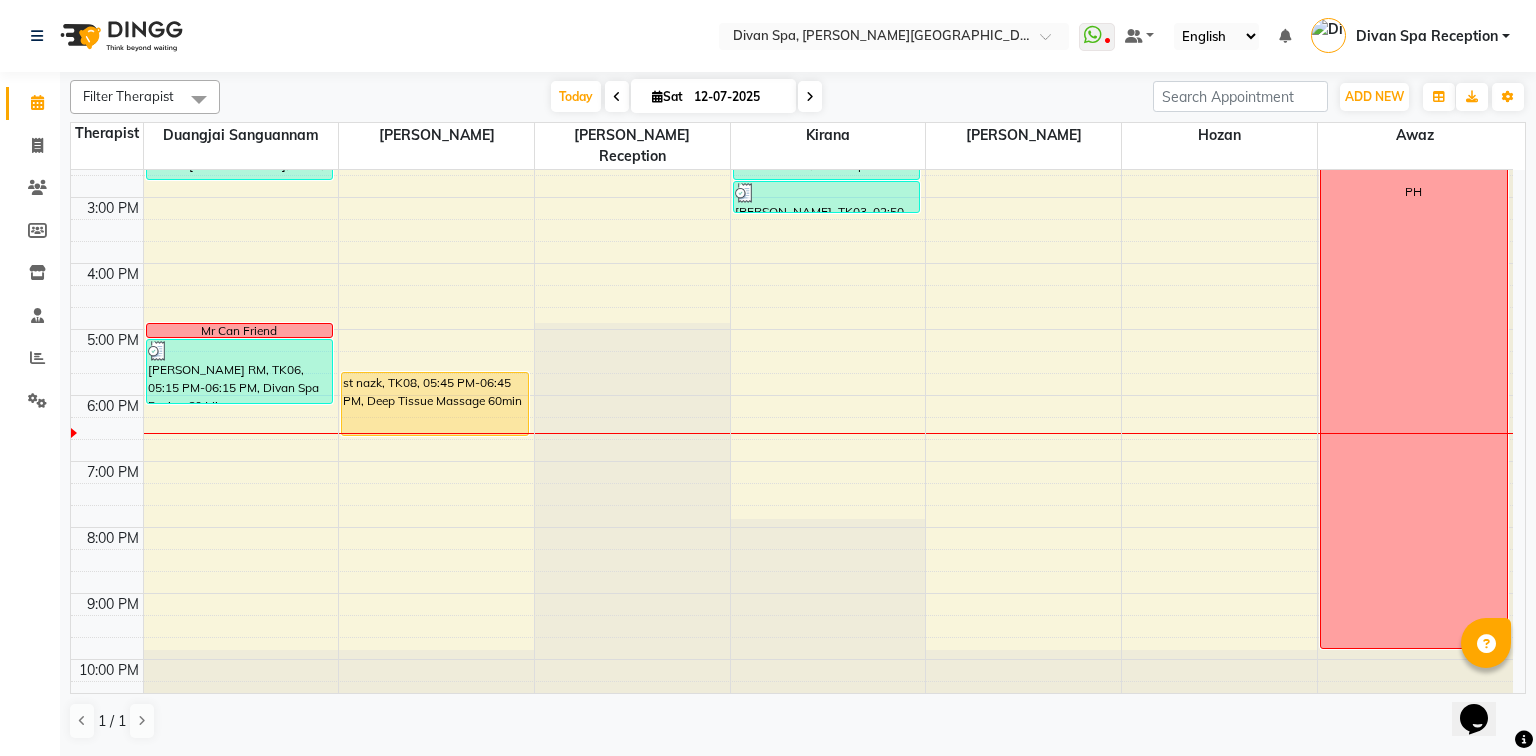 click on "st nazk, TK08, 05:45 PM-06:45 PM, Deep Tissue Massage 60min" at bounding box center (435, 404) 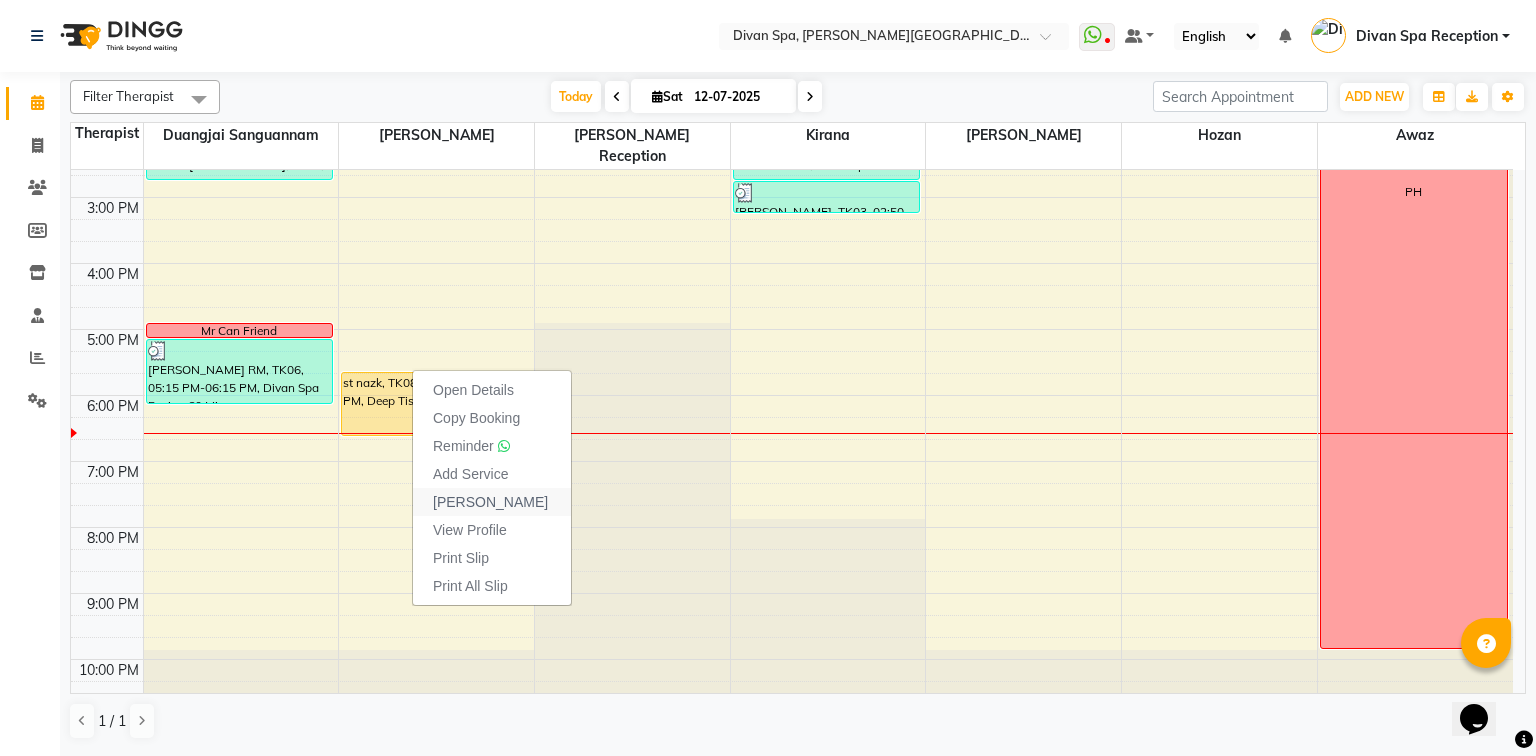 click on "[PERSON_NAME]" at bounding box center (490, 502) 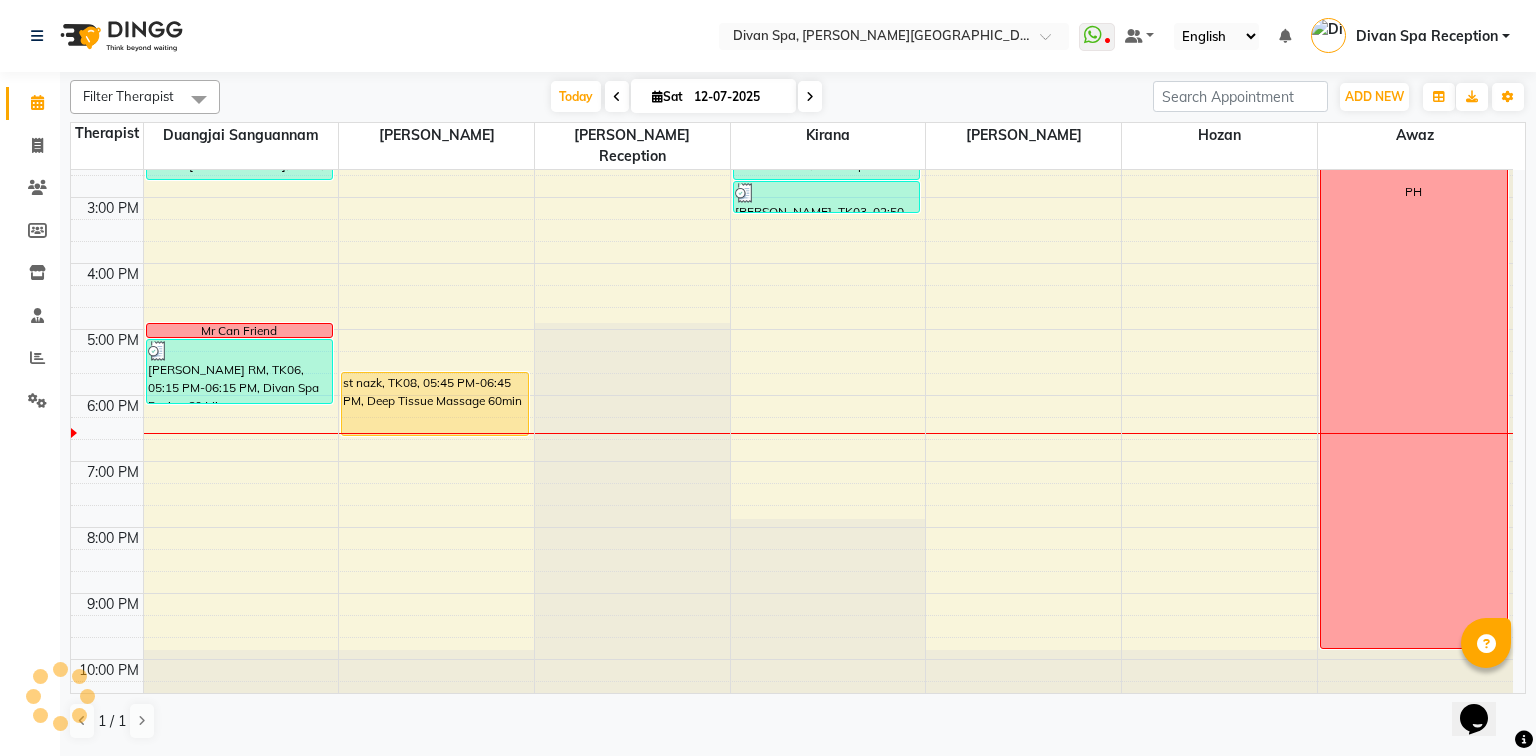 select on "service" 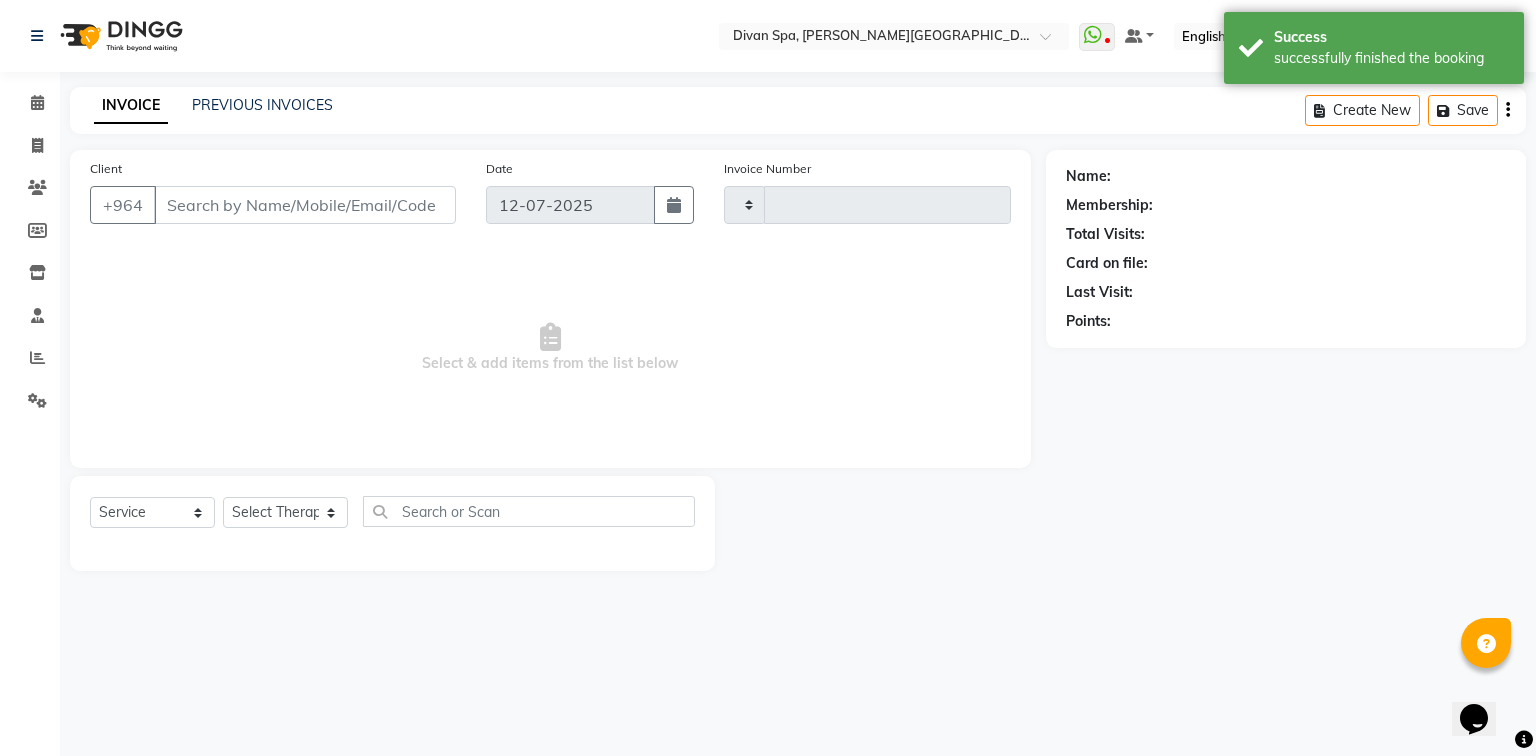 type on "0708" 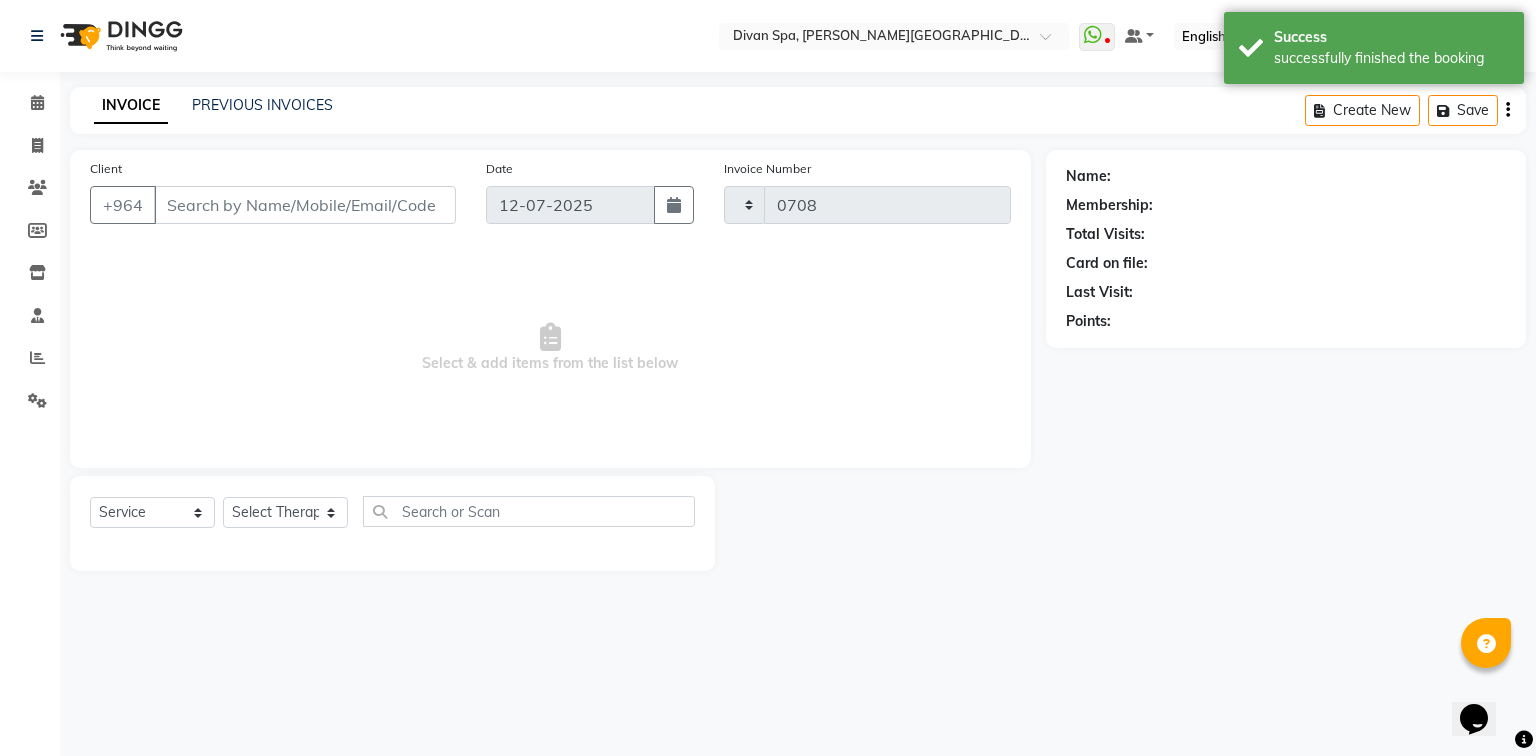 select on "3515" 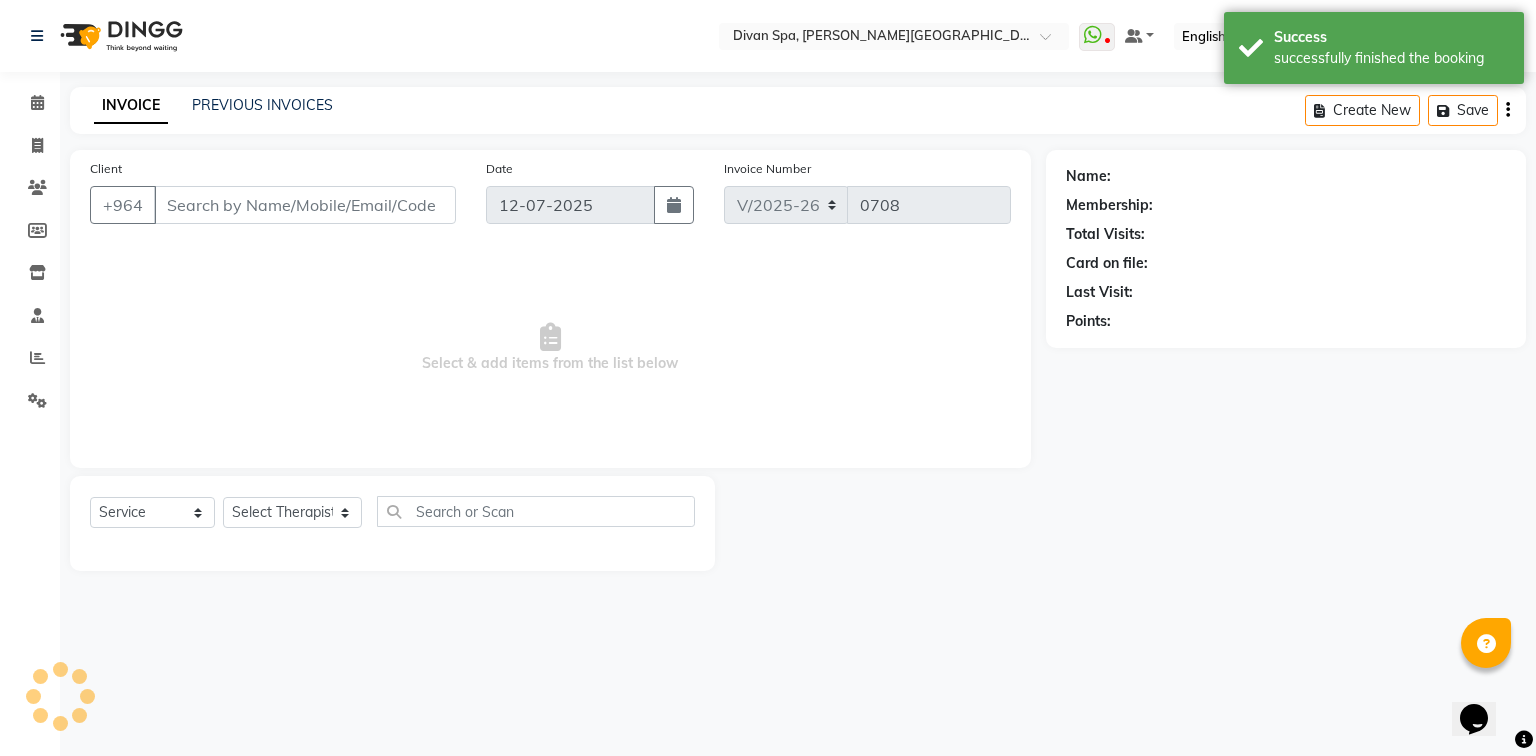 type on "75******35" 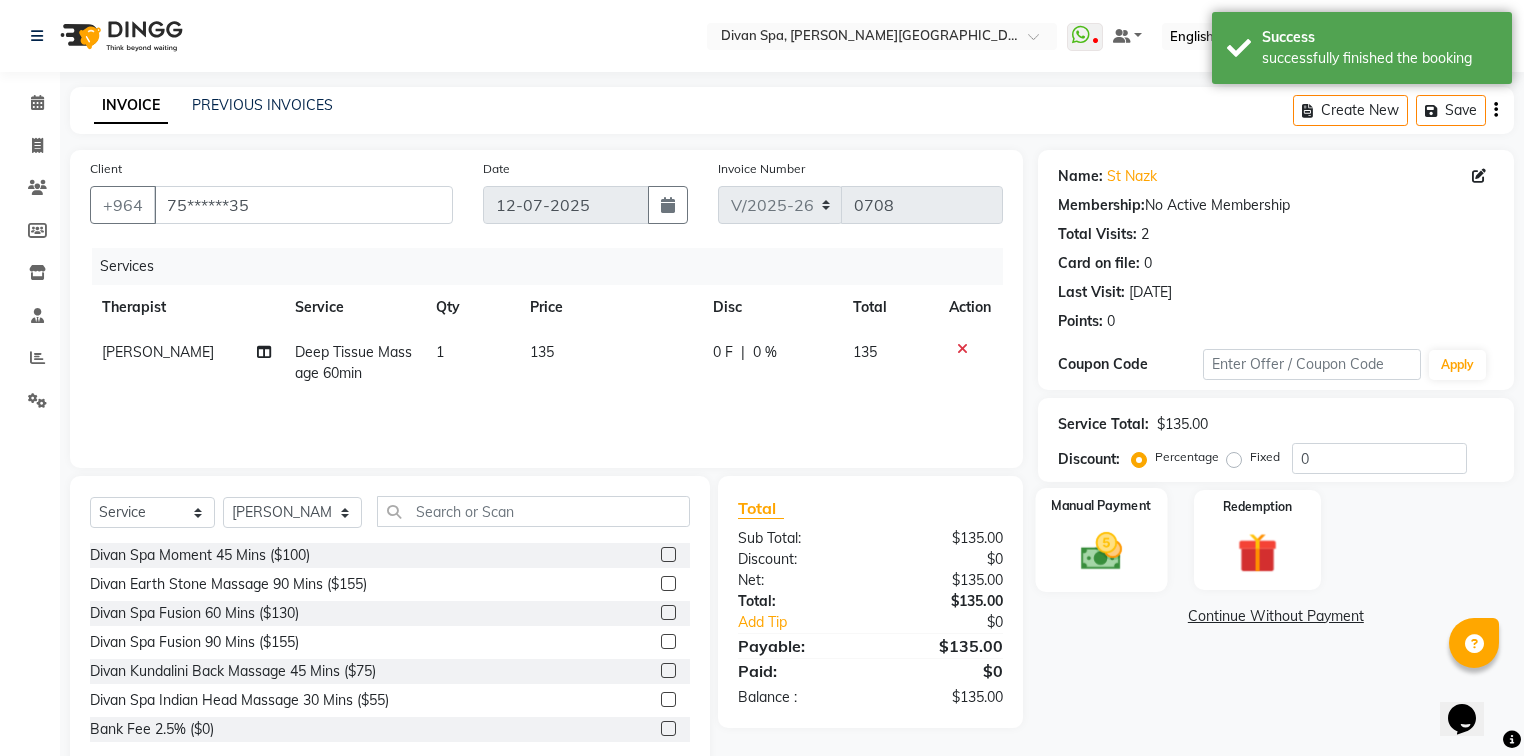 click on "Manual Payment" 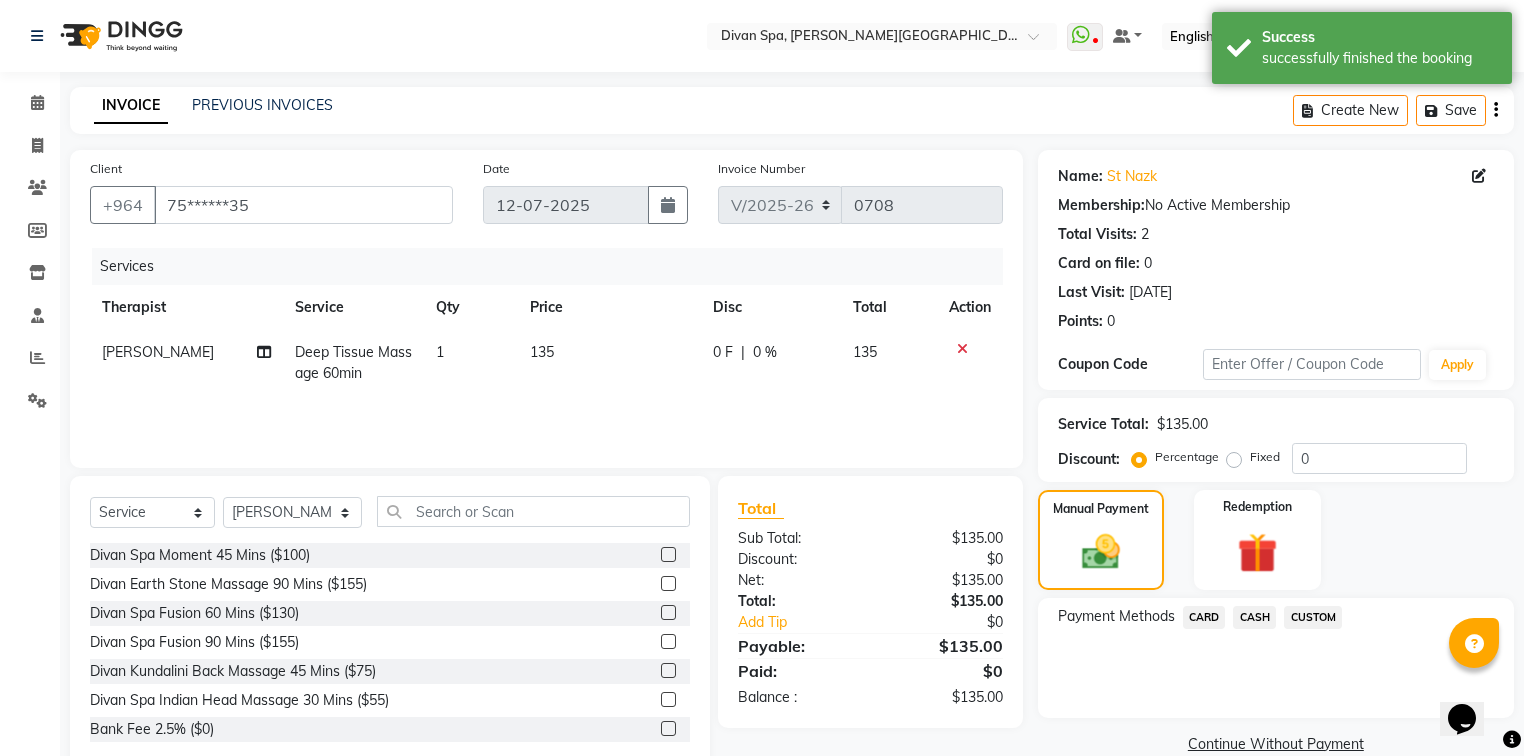 click on "CASH" 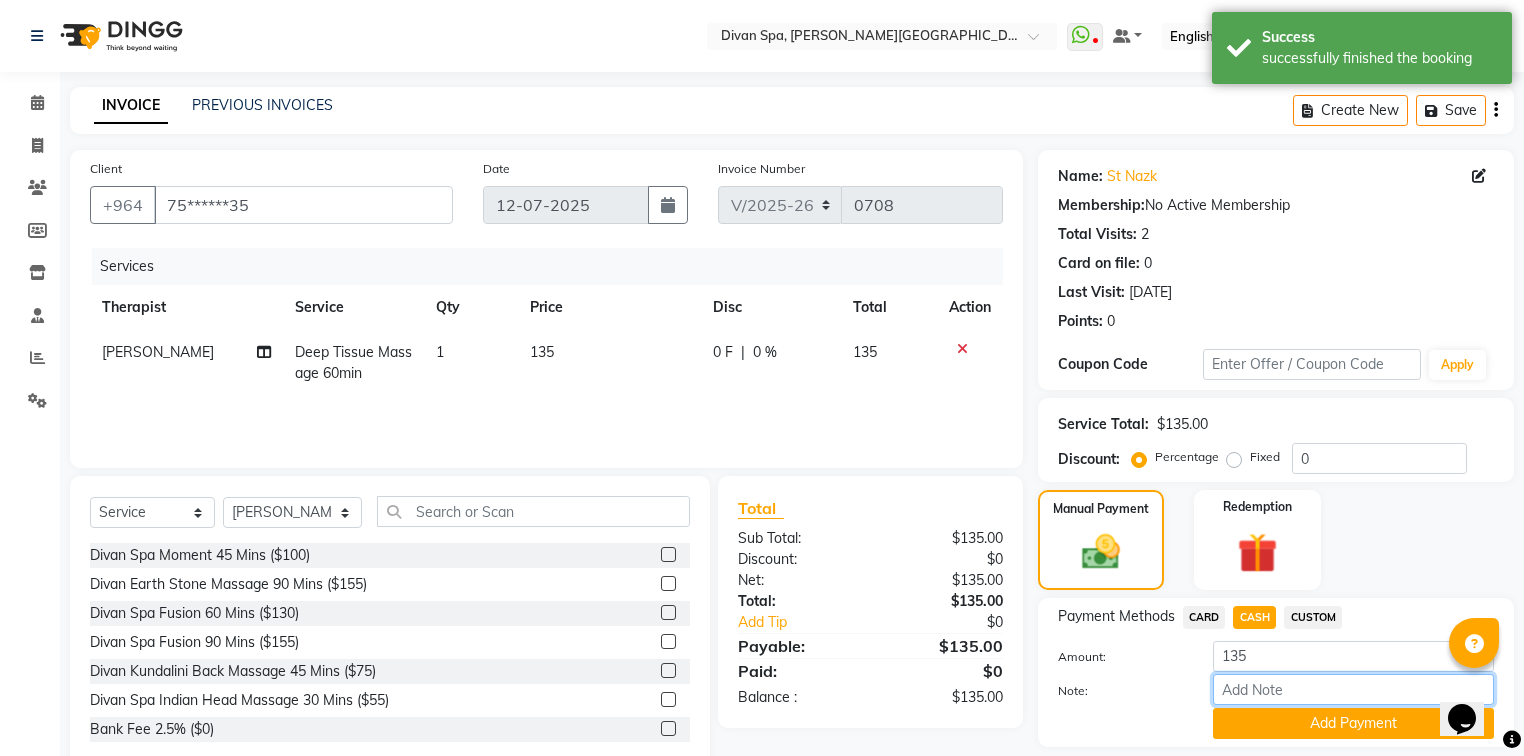 click on "Note:" at bounding box center [1353, 689] 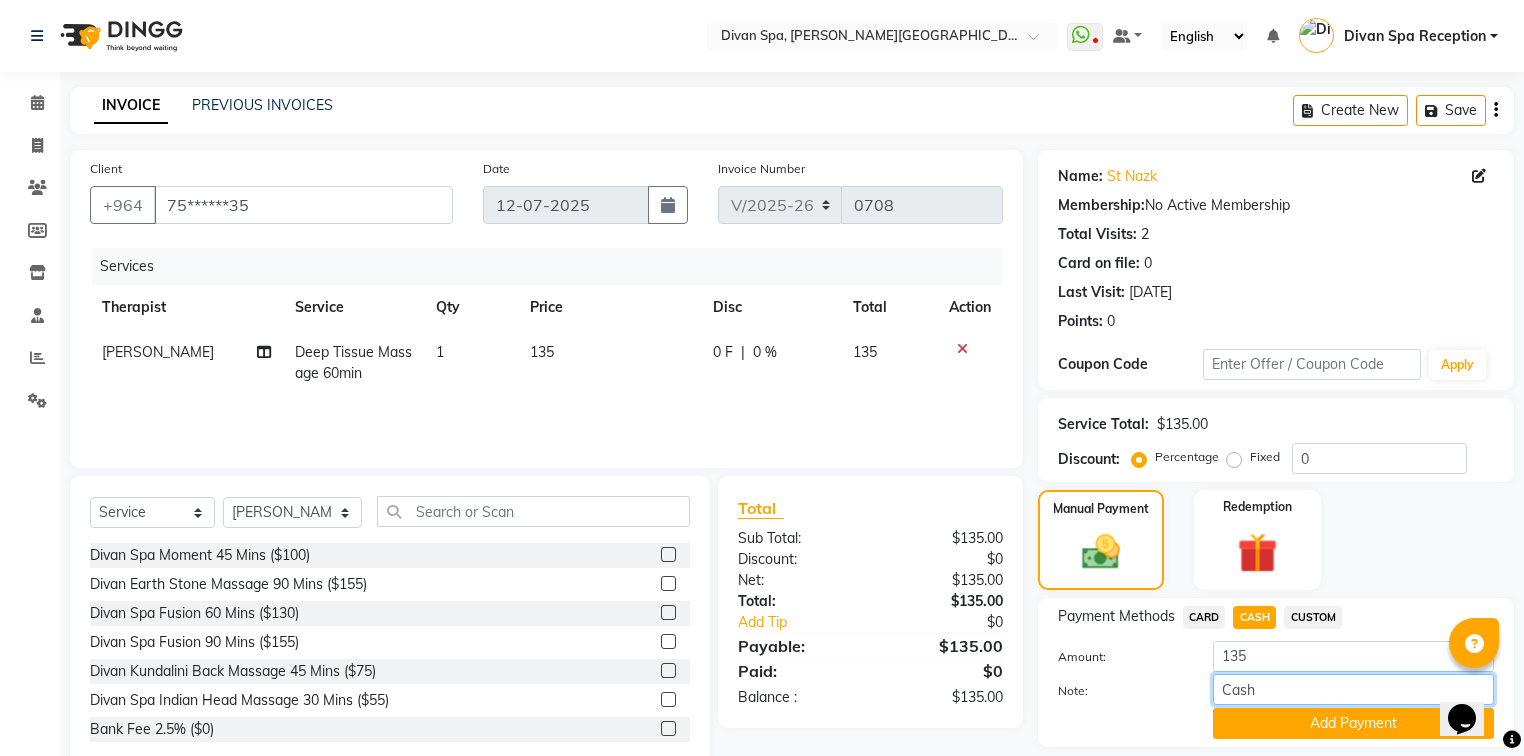 drag, startPoint x: 1265, startPoint y: 684, endPoint x: 1212, endPoint y: 688, distance: 53.15073 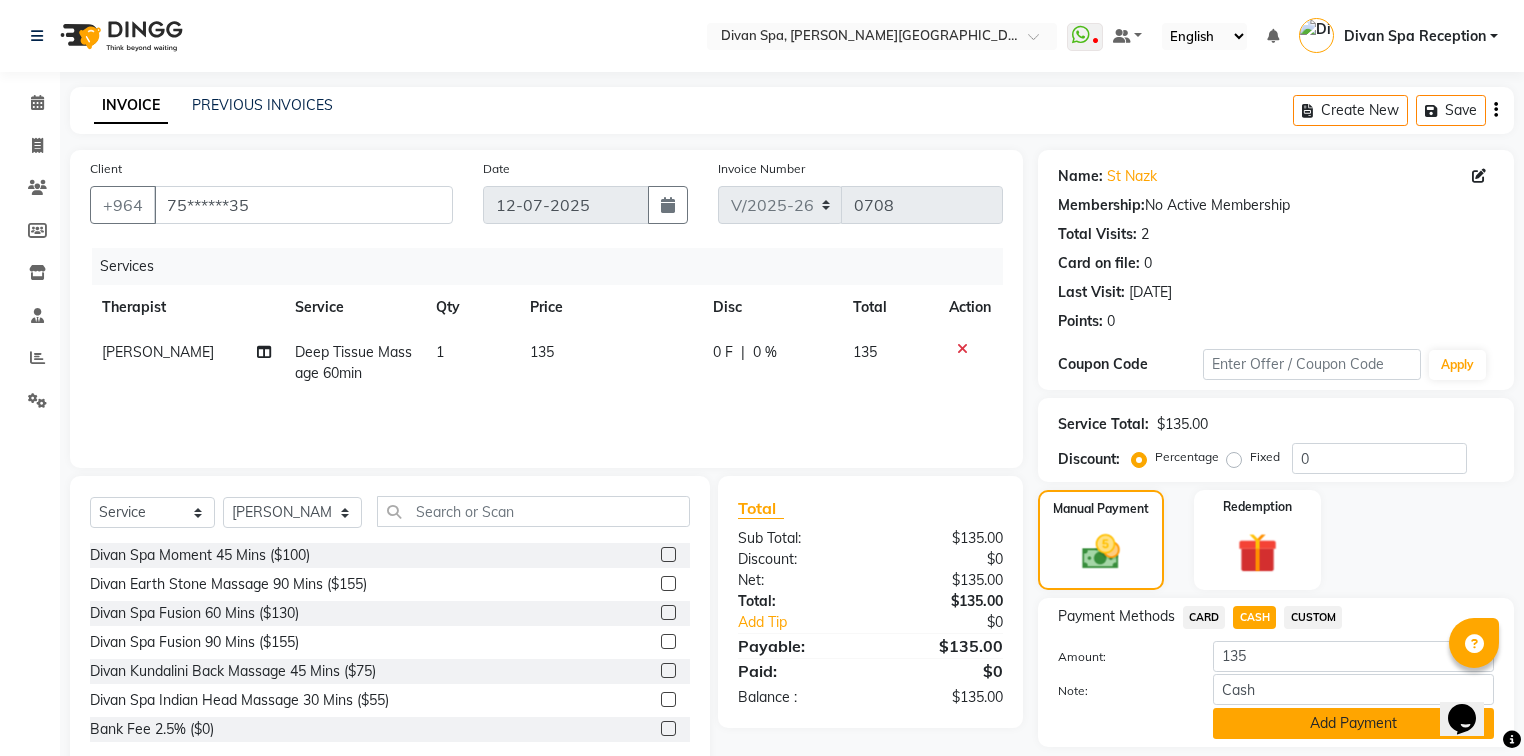 click on "Add Payment" 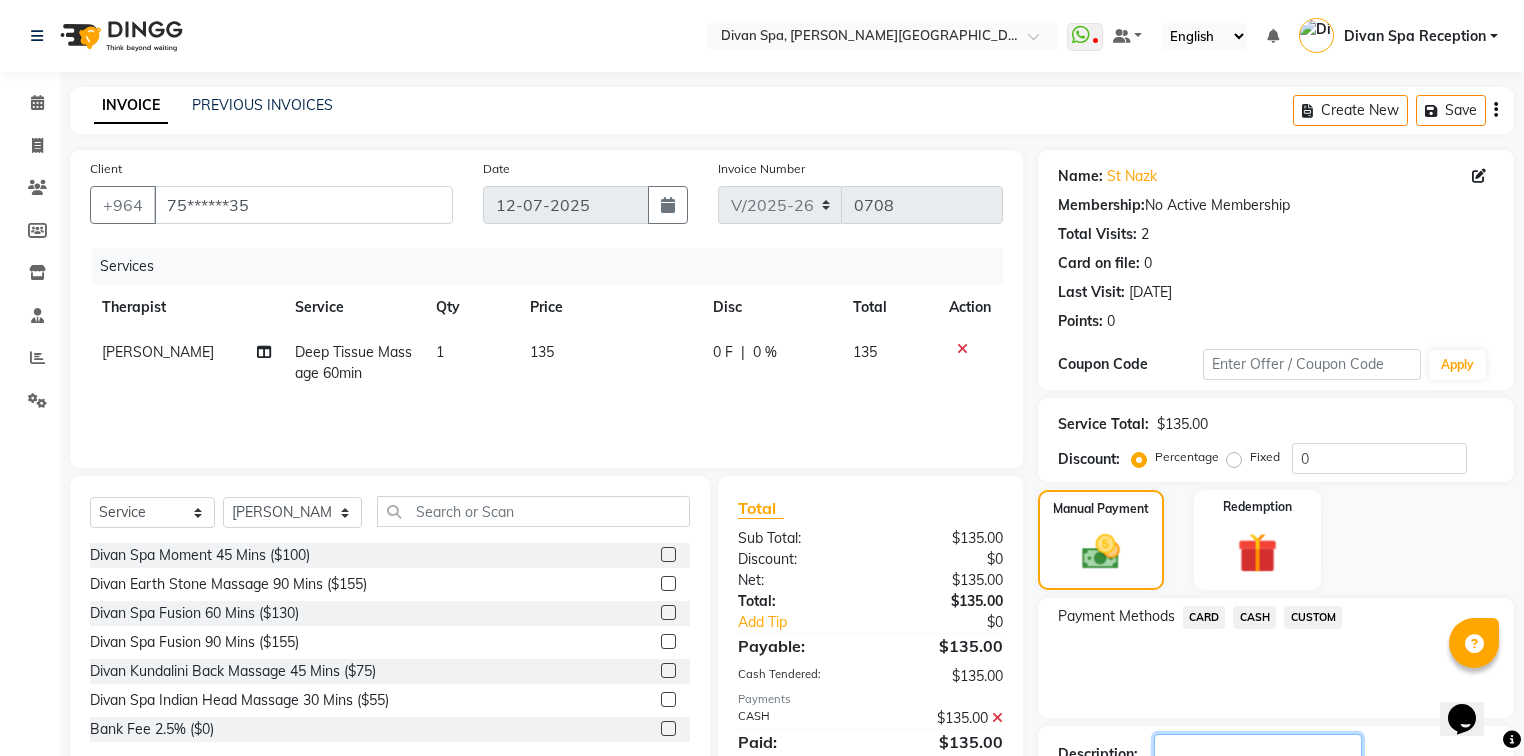 scroll, scrollTop: 144, scrollLeft: 0, axis: vertical 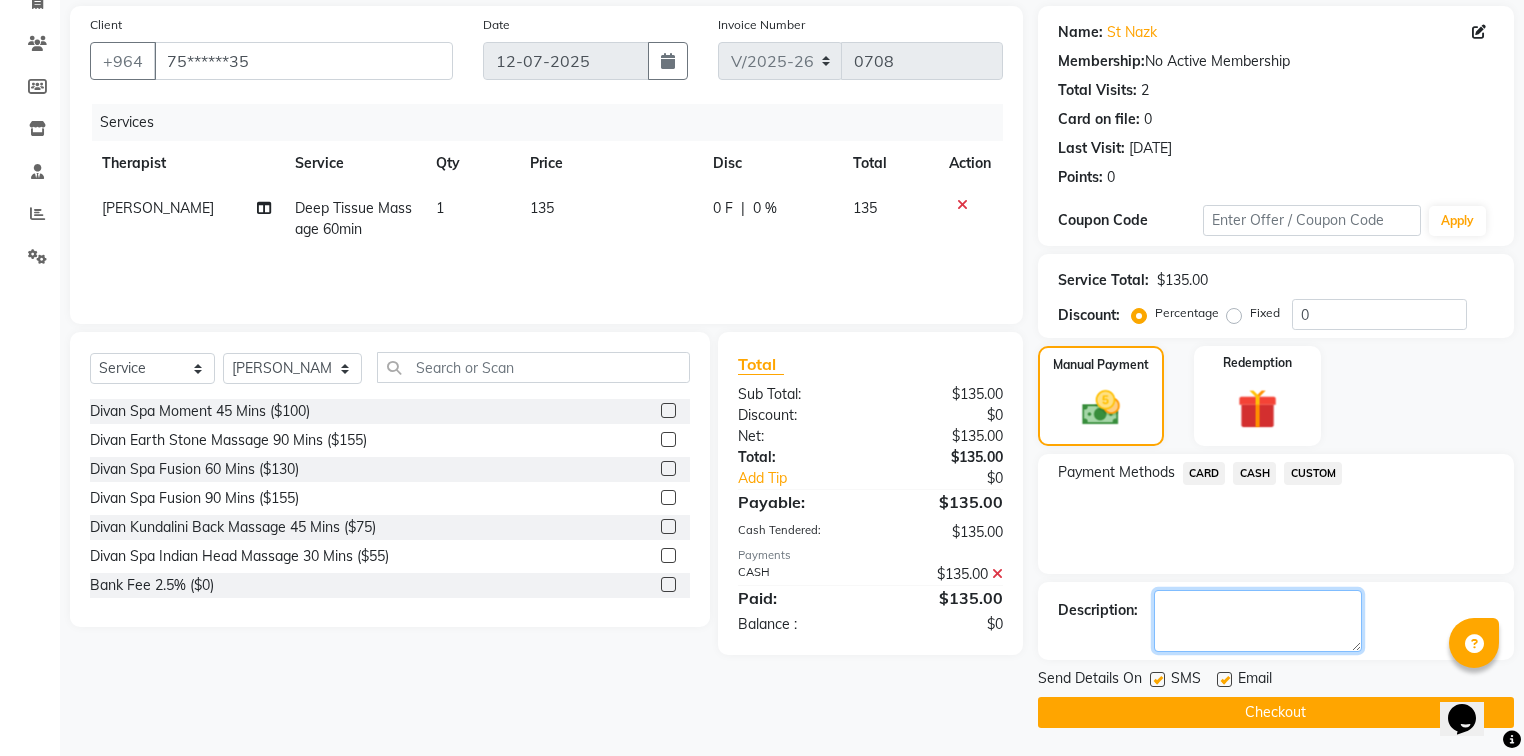 click 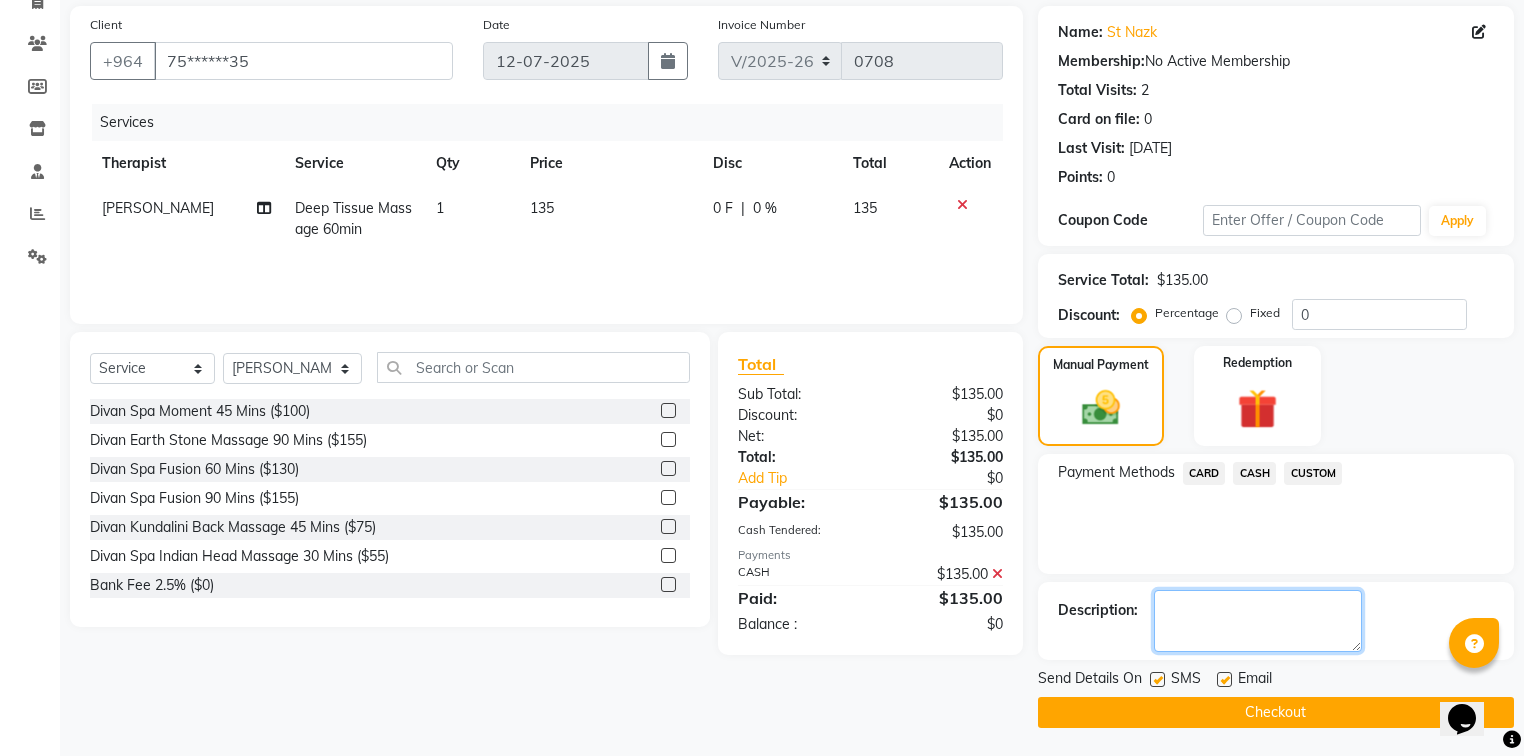 paste on "Cash" 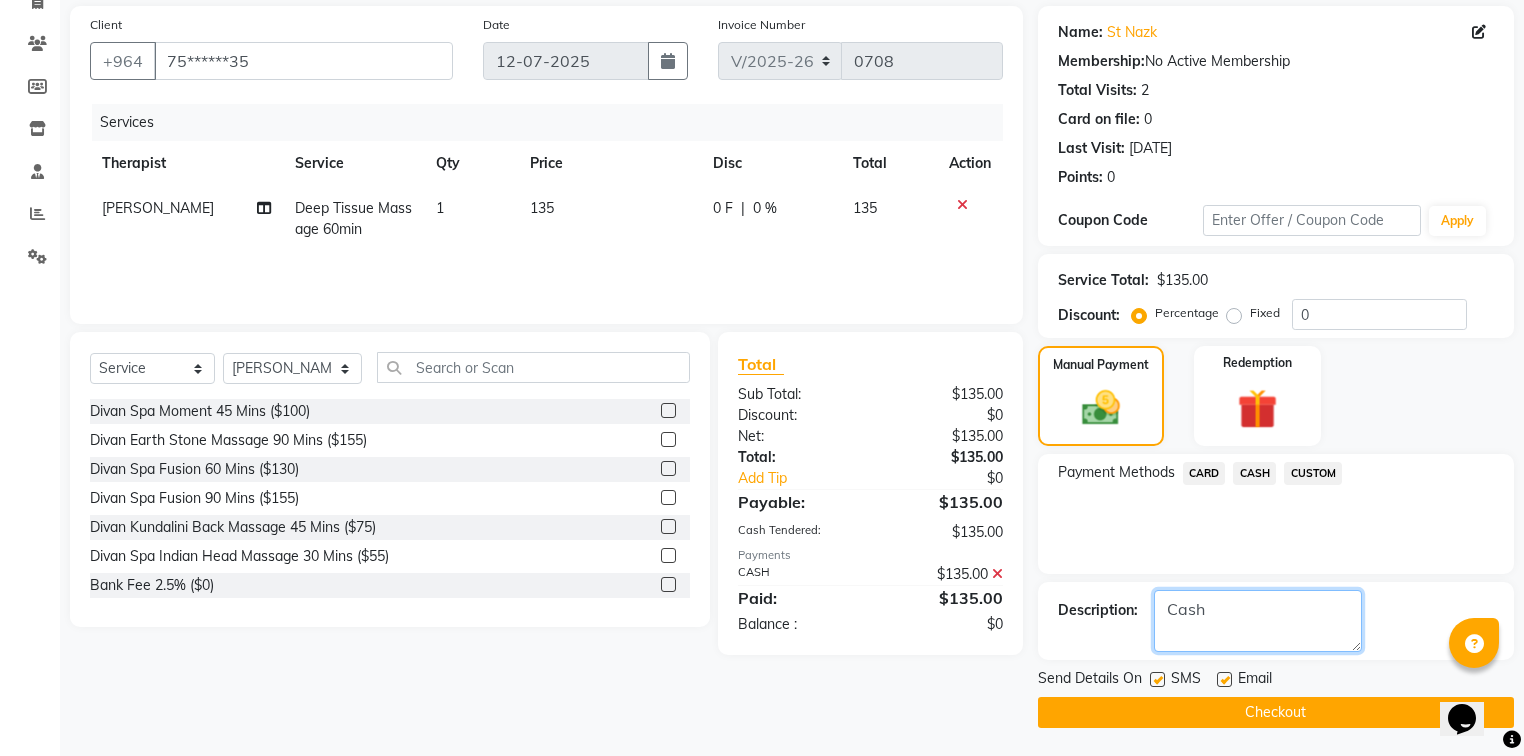 type on "Cash" 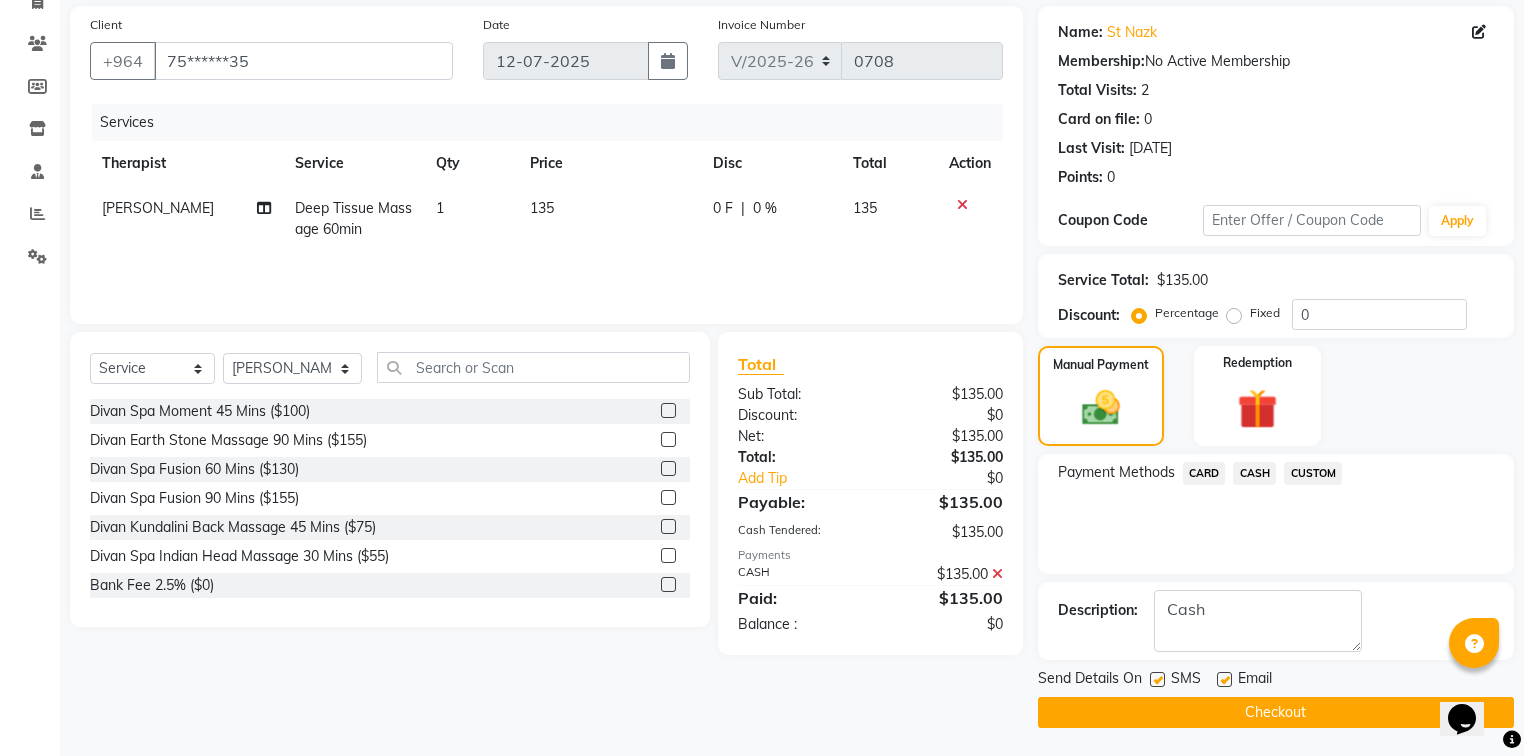 drag, startPoint x: 1157, startPoint y: 672, endPoint x: 1207, endPoint y: 679, distance: 50.48762 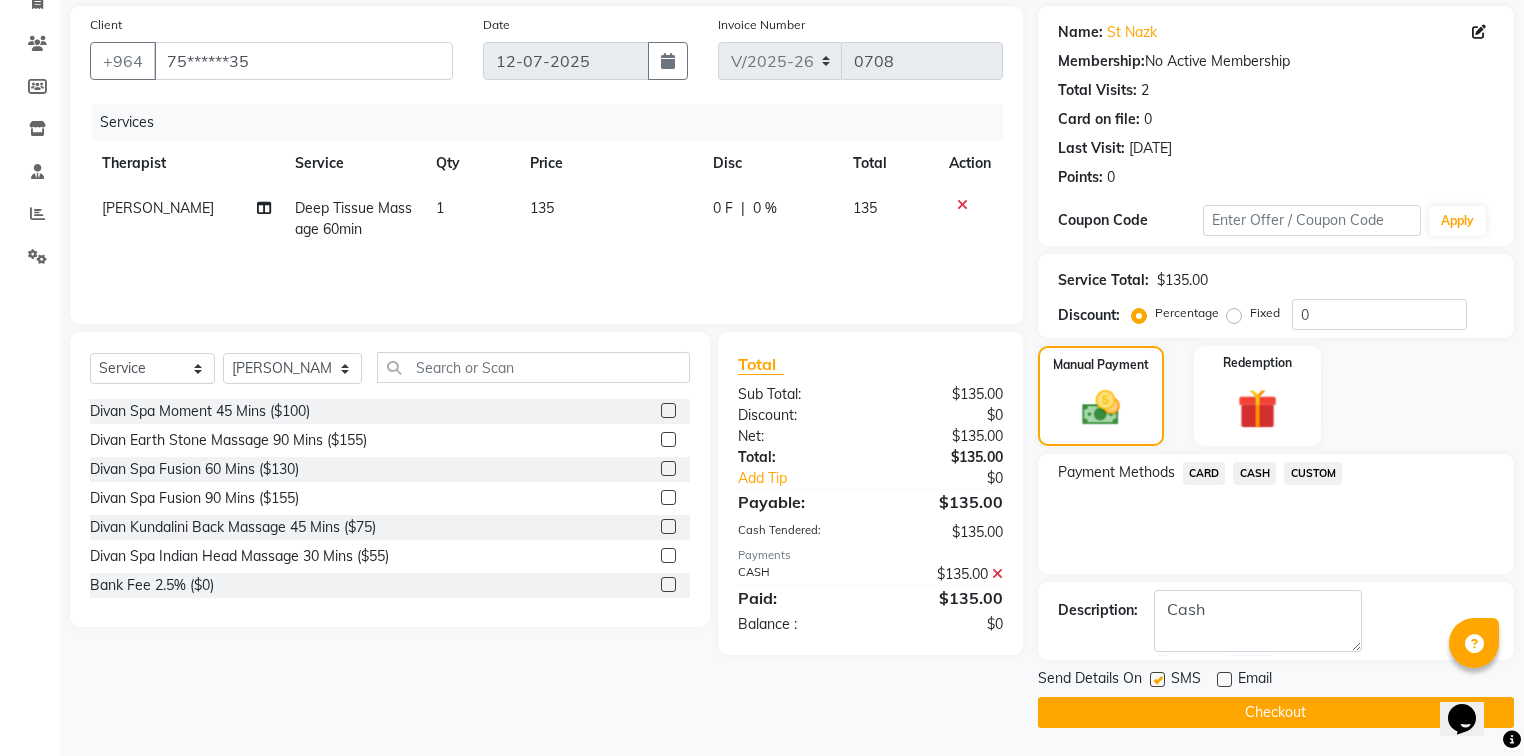 click 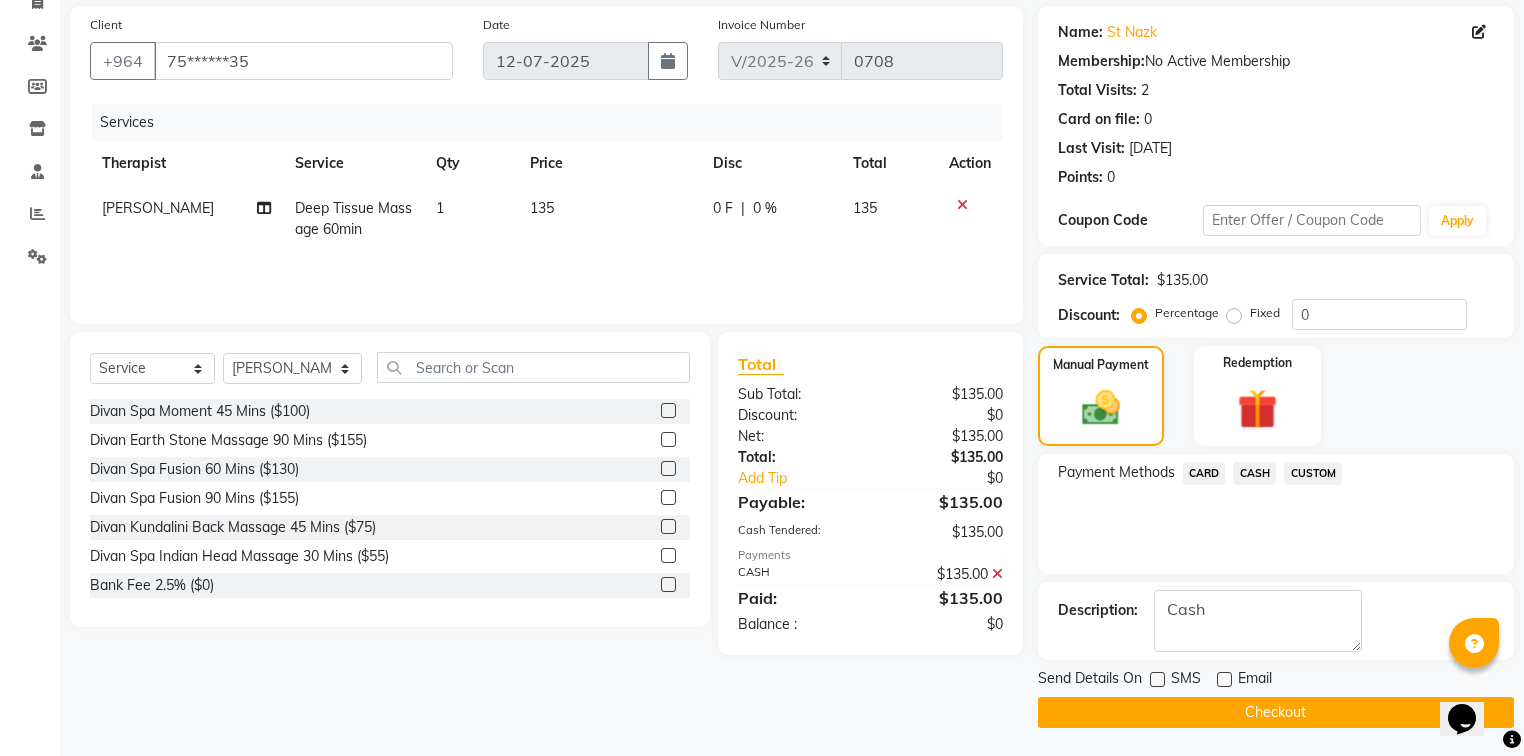 click on "Checkout" 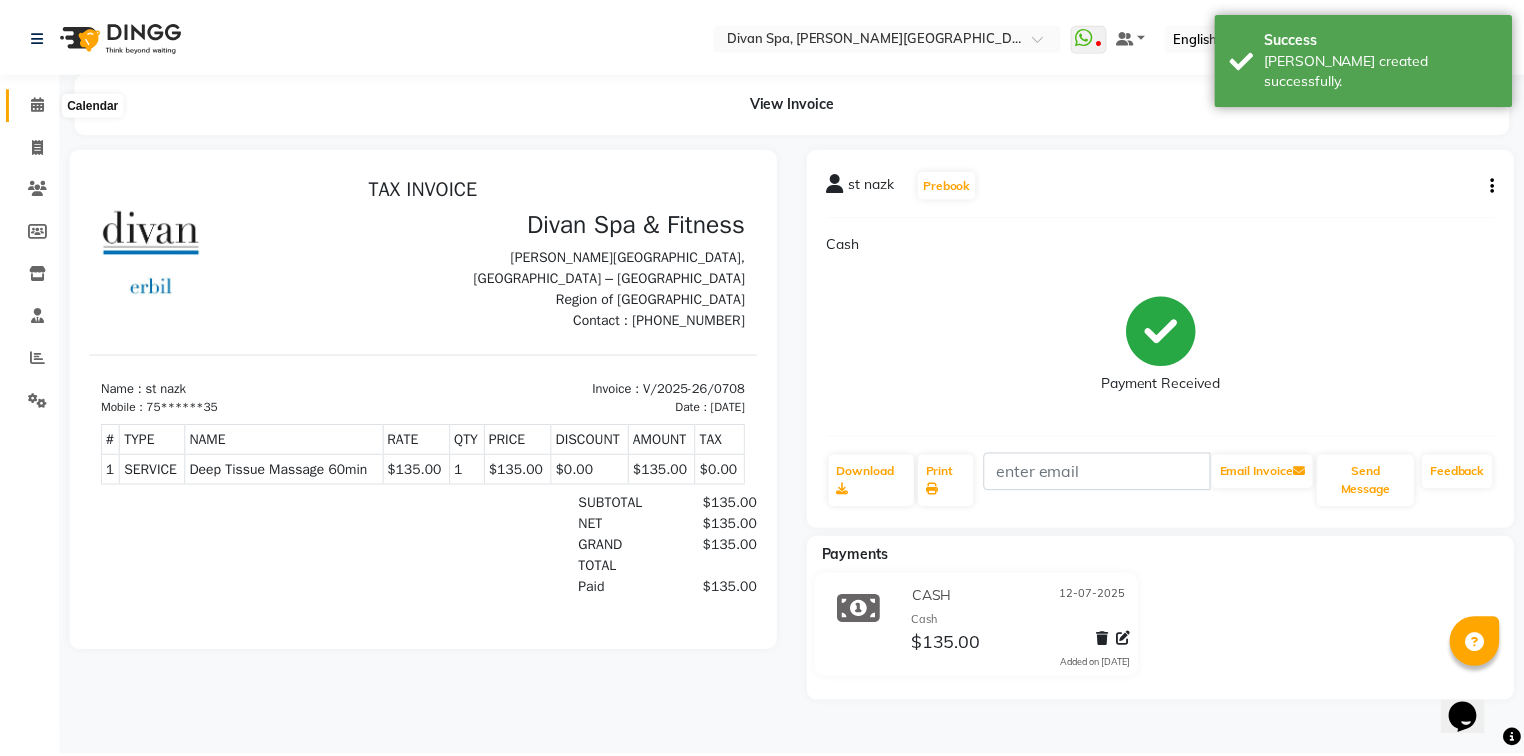 scroll, scrollTop: 0, scrollLeft: 0, axis: both 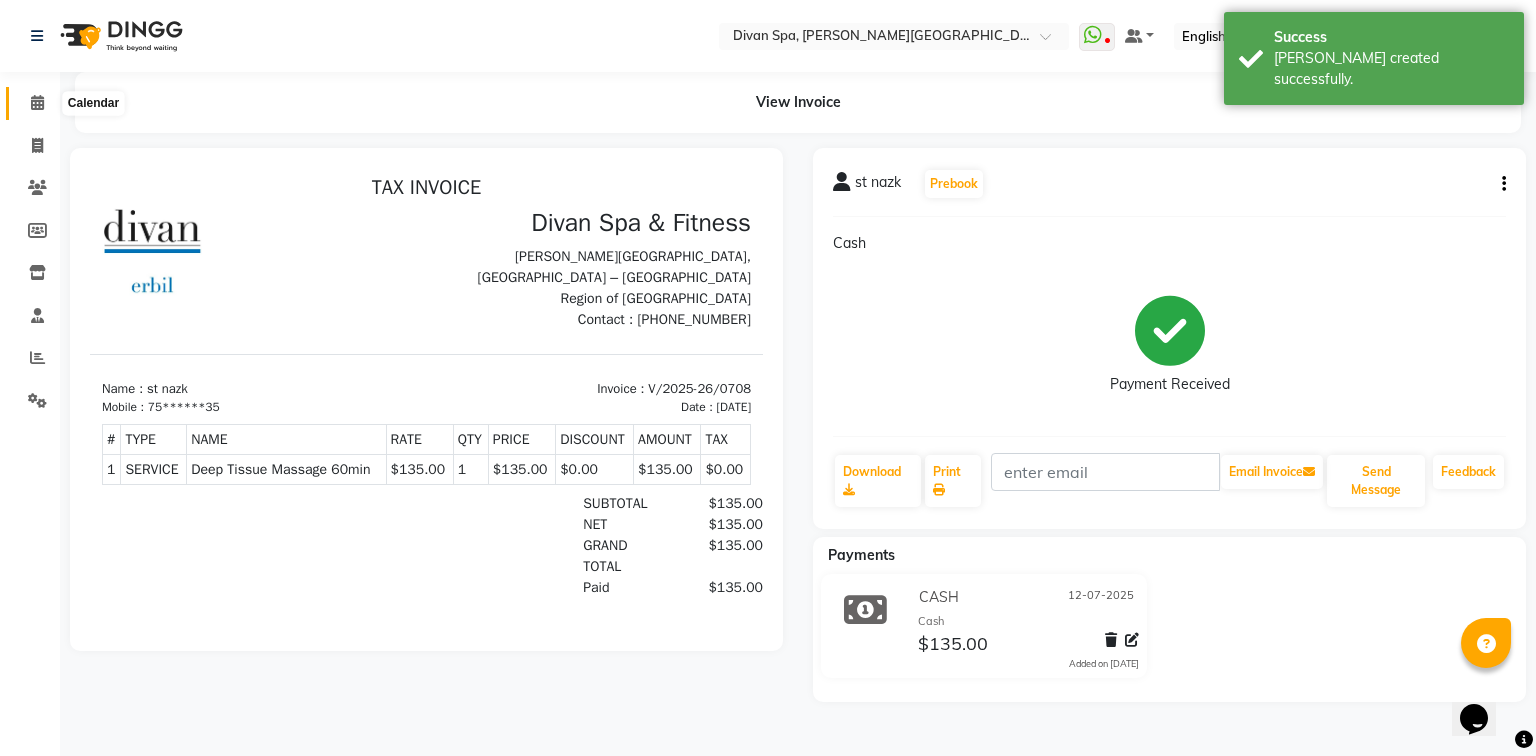 click 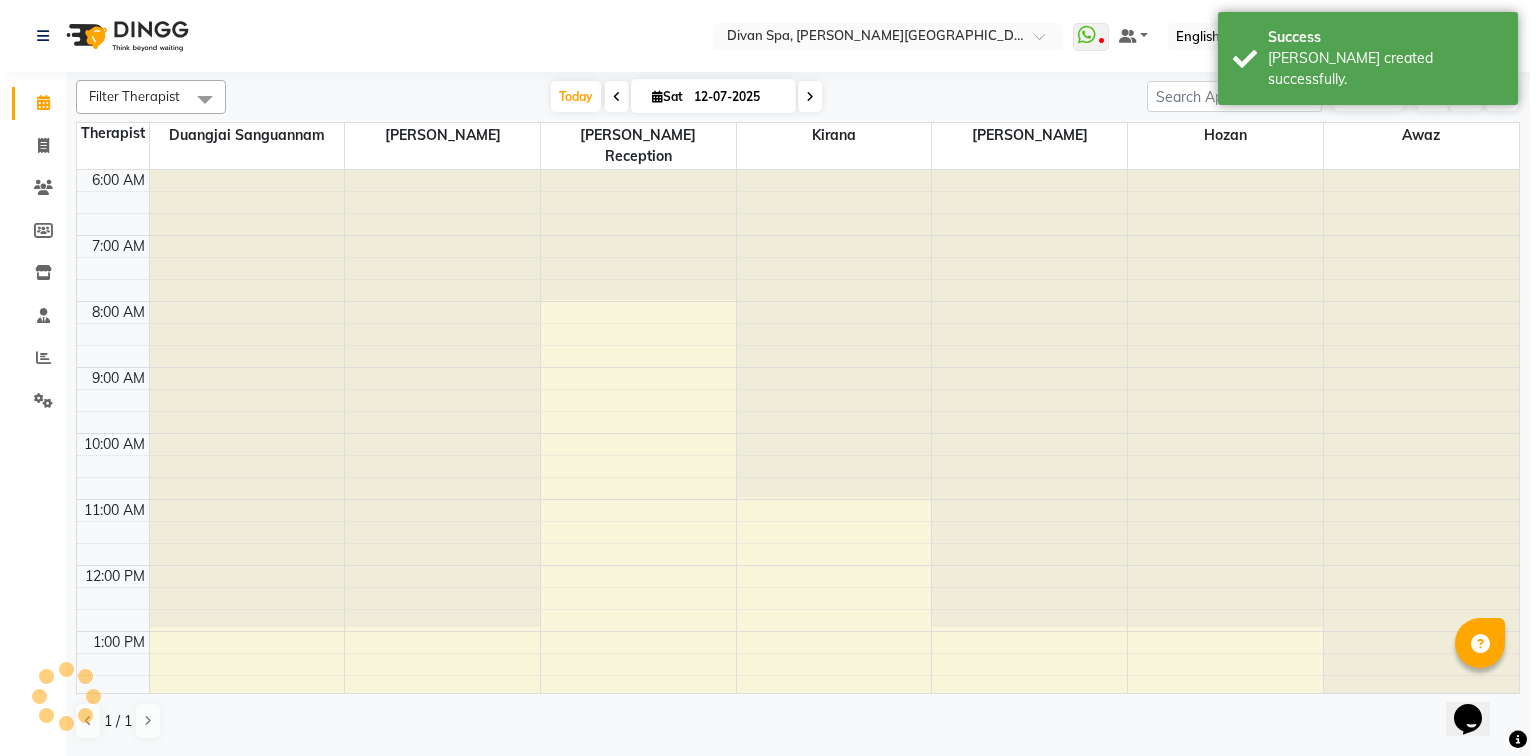 scroll, scrollTop: 528, scrollLeft: 0, axis: vertical 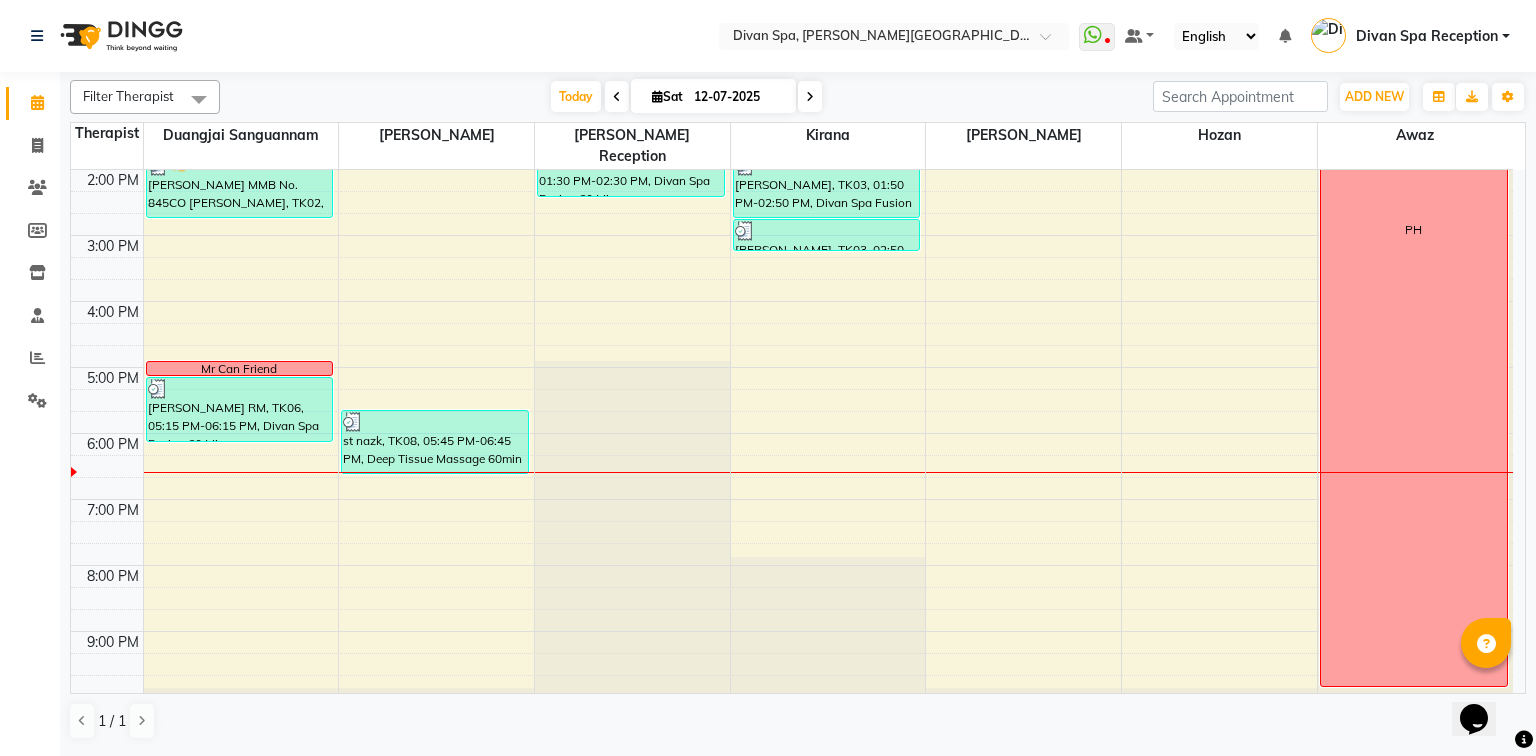 click on "Select Location × Divan Spa, [PERSON_NAME] Street  WhatsApp Status  ✕ Status:  Disconnected Most Recent Message: [DATE]     09:17 PM Recent Service Activity: [DATE]     08:12 AM  08047224946 Whatsapp Settings Default Panel My Panel English ENGLISH Español العربية मराठी हिंदी ગુજરાતી தமிழ் 中文 Notifications nothing to show Divan Spa Reception Manage Profile Change Password Sign out  Version:3.15.4" 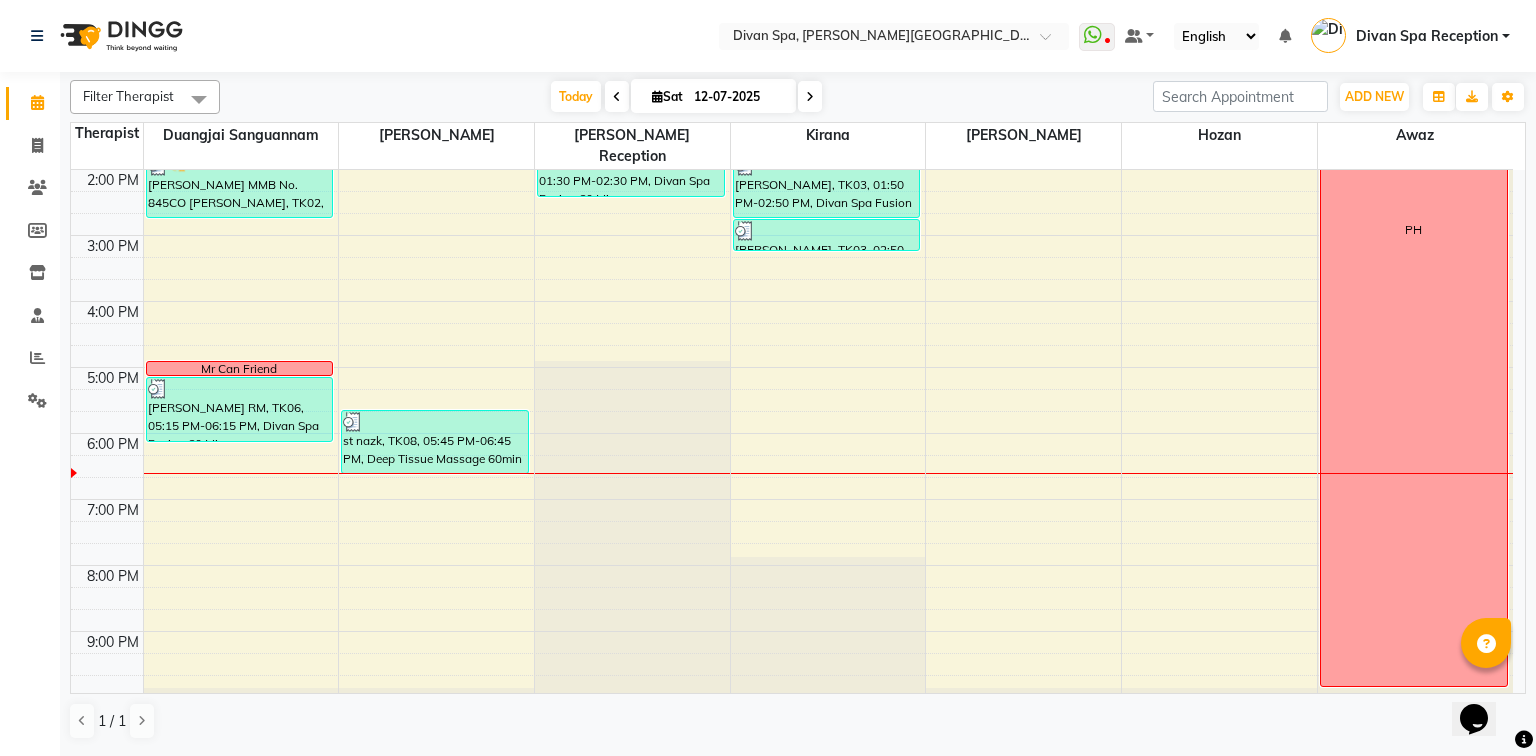 click on "[DATE]  [DATE]" at bounding box center [686, 97] 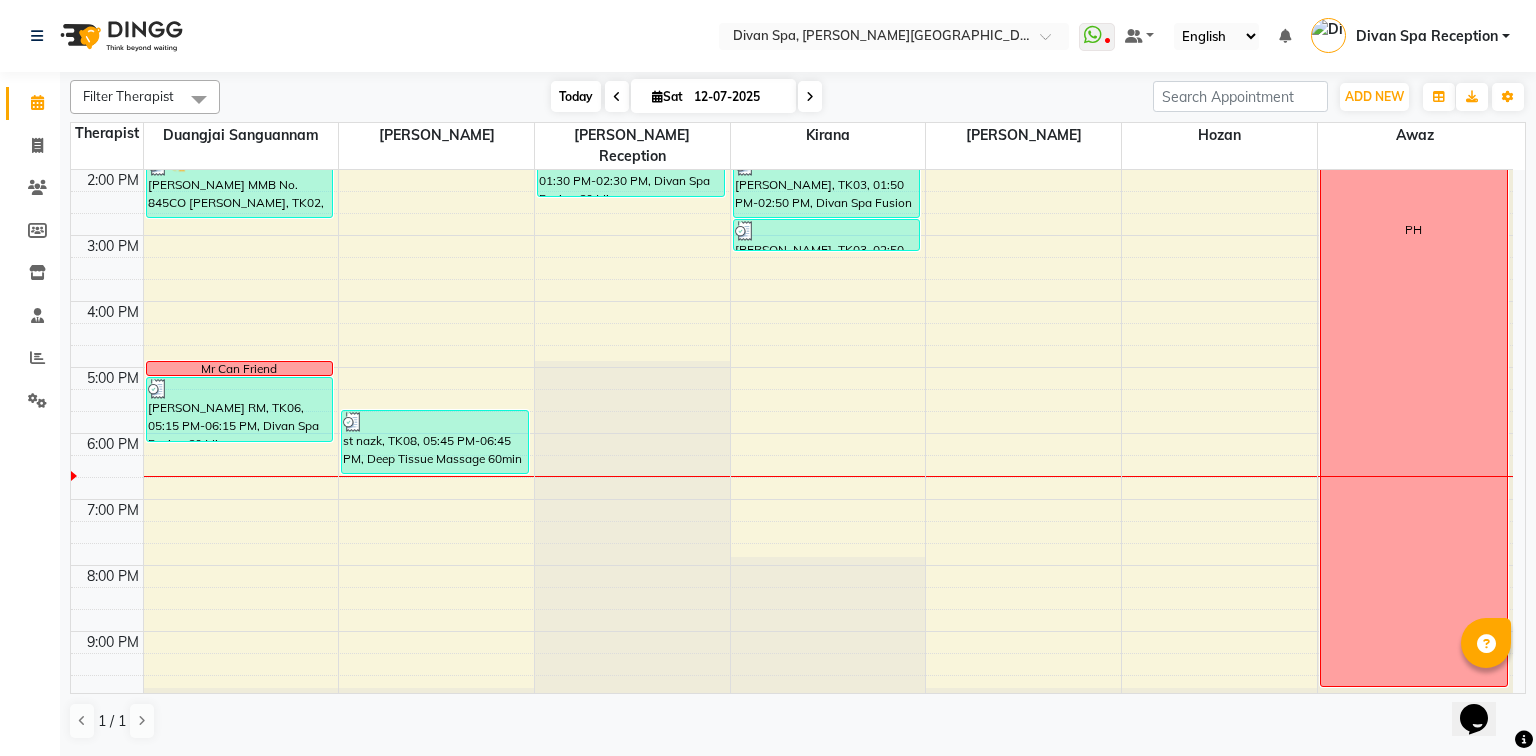 click on "Today" at bounding box center [576, 96] 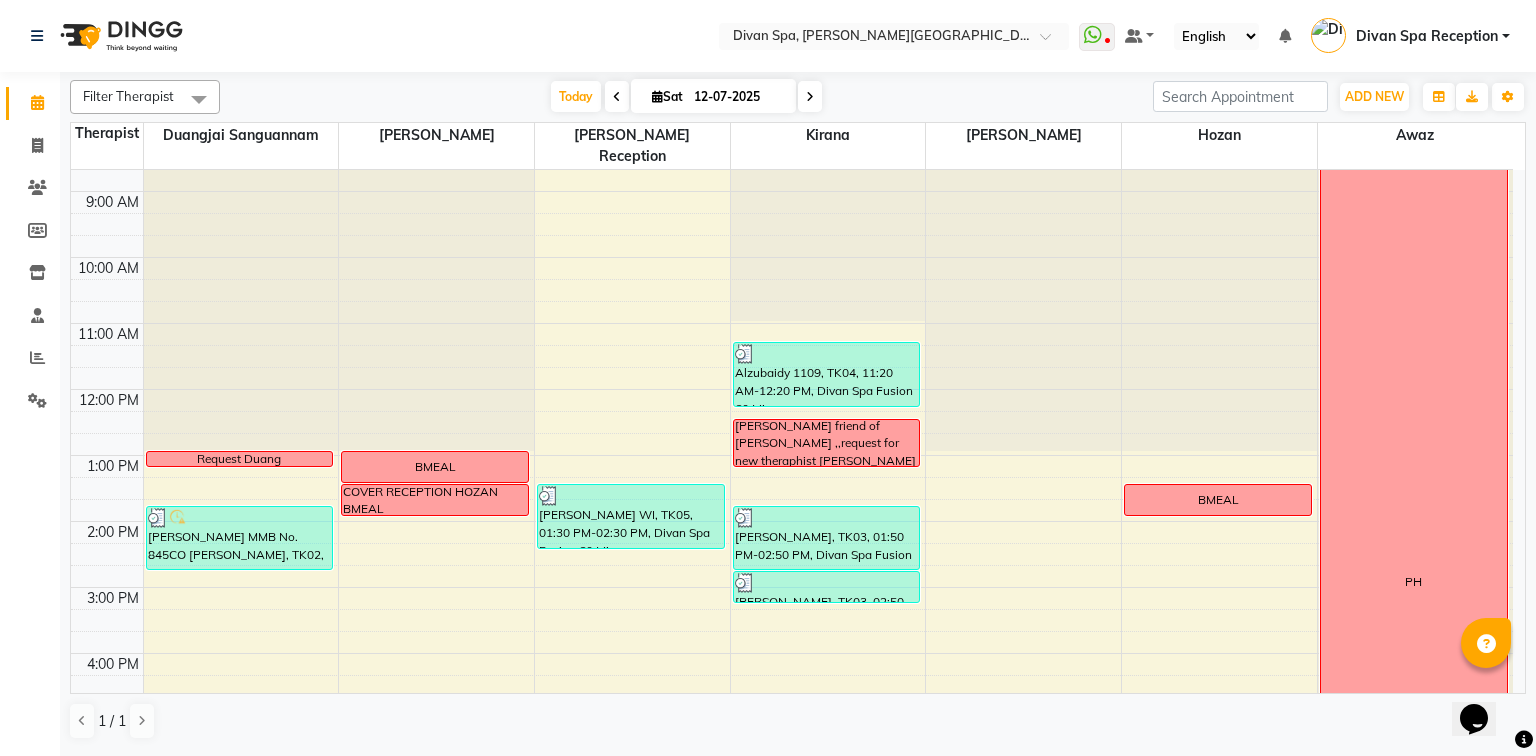 scroll, scrollTop: 165, scrollLeft: 0, axis: vertical 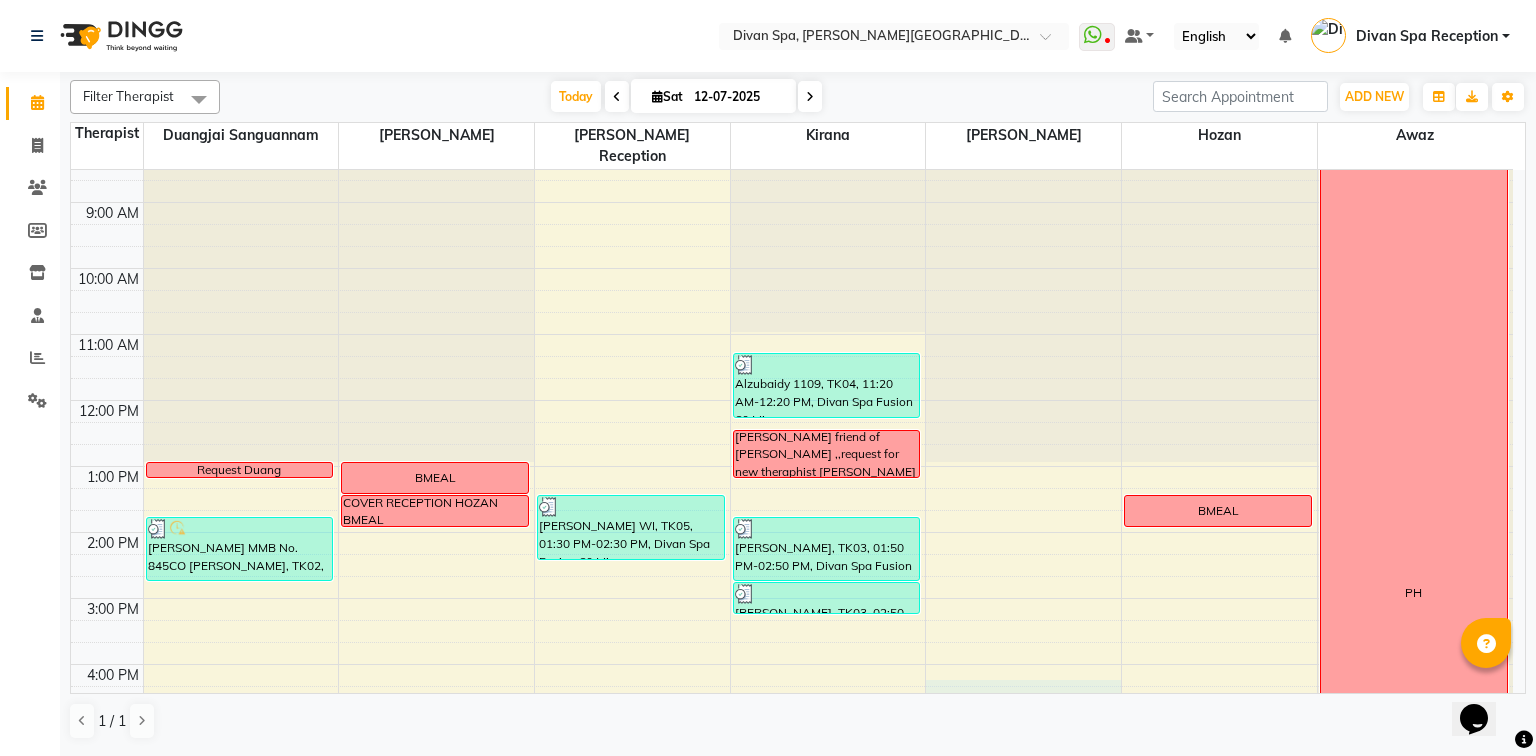 click on "6:00 AM 7:00 AM 8:00 AM 9:00 AM 10:00 AM 11:00 AM 12:00 PM 1:00 PM 2:00 PM 3:00 PM 4:00 PM 5:00 PM 6:00 PM 7:00 PM 8:00 PM 9:00 PM 10:00 PM  Request [PERSON_NAME] MMB No. 845CO [PERSON_NAME], TK02, 01:50 PM-02:50 PM, Divan Spa Fusion 60 Mins  Mr Can Friend      [PERSON_NAME] RM, TK06, 05:15 PM-06:15 PM, Divan Spa Fusion 60 Mins  BMEAL   COVER RECEPTION HOZAN BMEAL      st nazk, TK08, 05:45 PM-06:45 PM, Deep Tissue Massage 60min     [PERSON_NAME][GEOGRAPHIC_DATA], 01:30 PM-02:30 PM, Divan Spa Fusion 60 Mins     Alzubaidy 1109, TK04, 11:20 AM-12:20 PM, Divan Spa Fusion 60 Mins  [PERSON_NAME] friend of [PERSON_NAME] ,,request for new theraphist [PERSON_NAME], TK03, 01:50 PM-02:50 PM, Divan Spa Fusion 60 [PERSON_NAME], TK03, 02:50 PM-03:20 PM, Body Scrub Summer  BMEAL   PH" at bounding box center (792, 565) 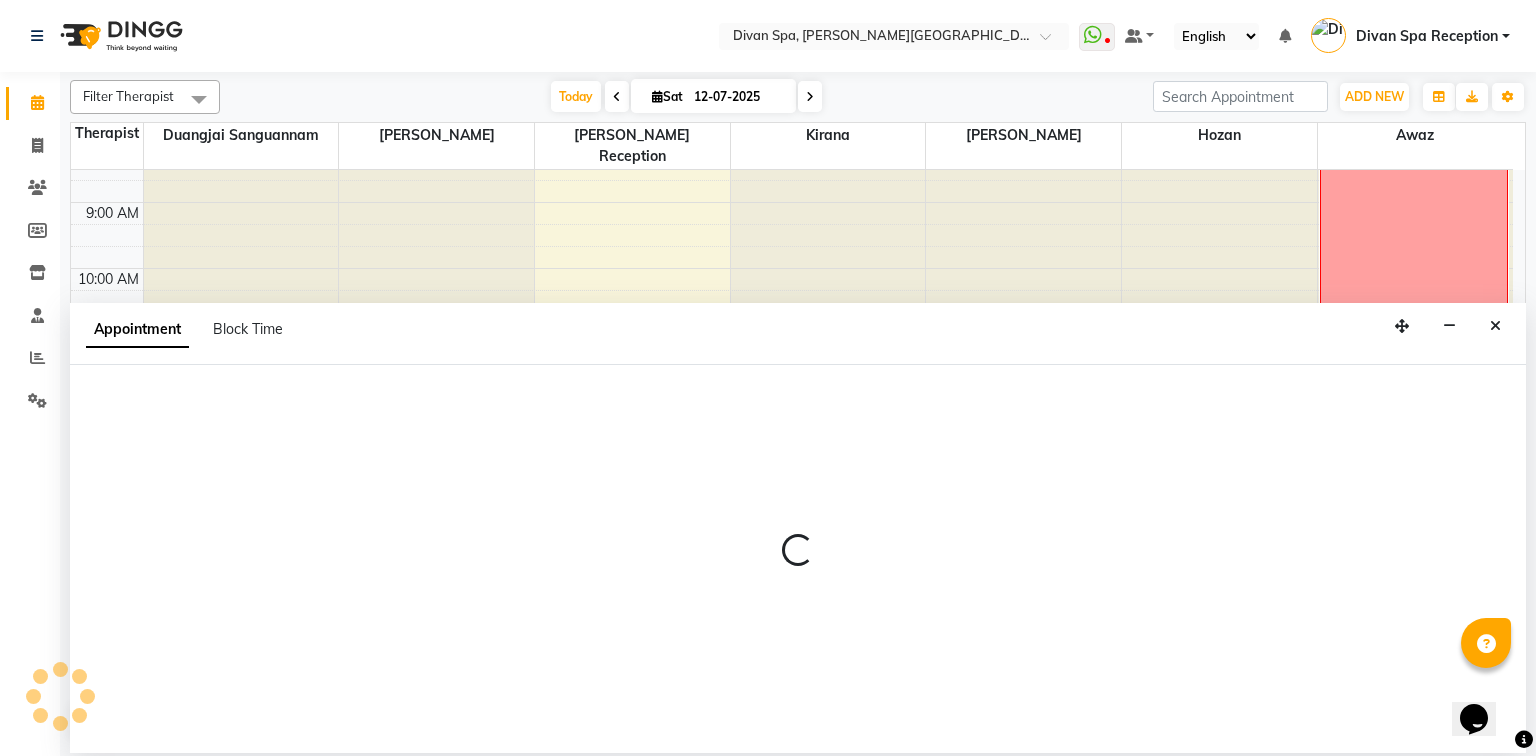select on "17314" 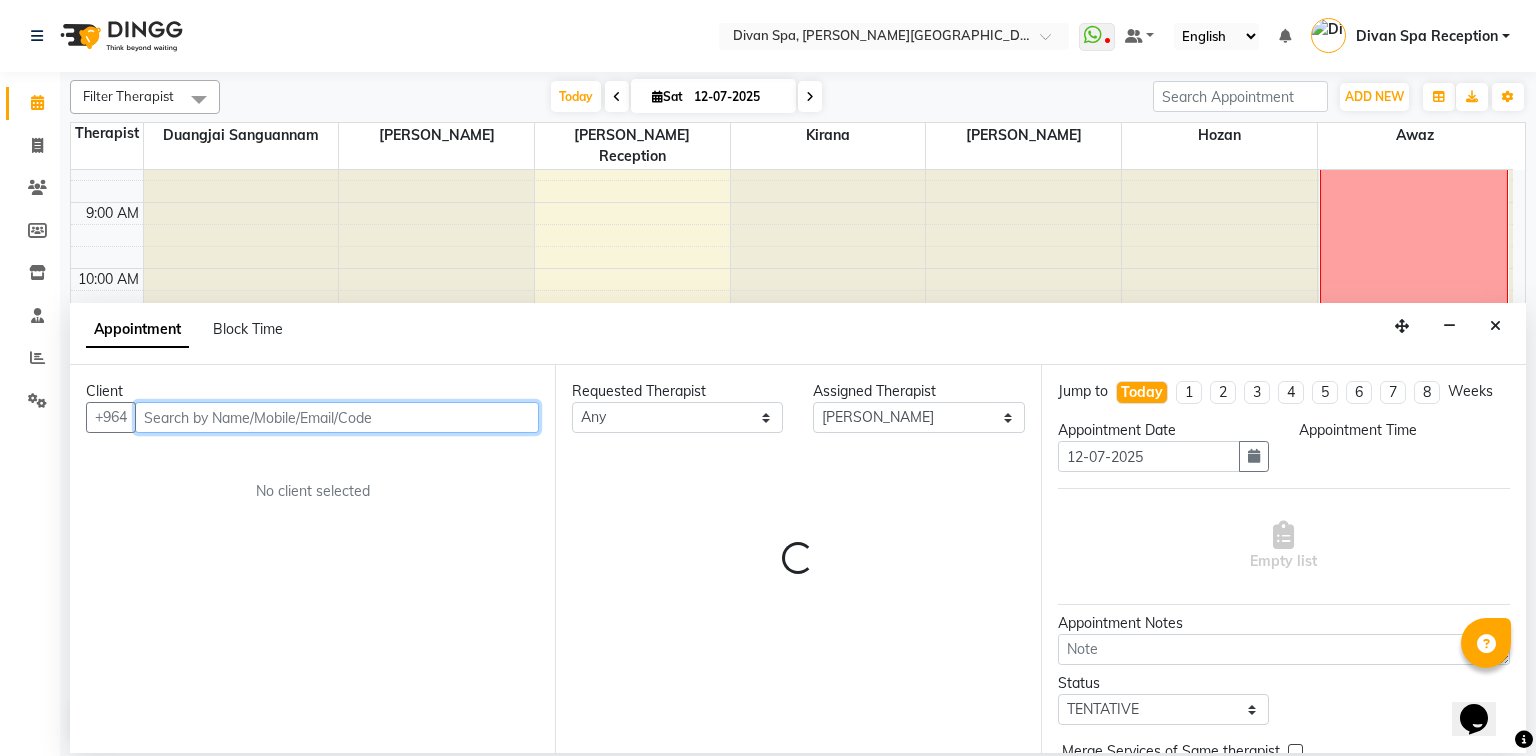 select on "975" 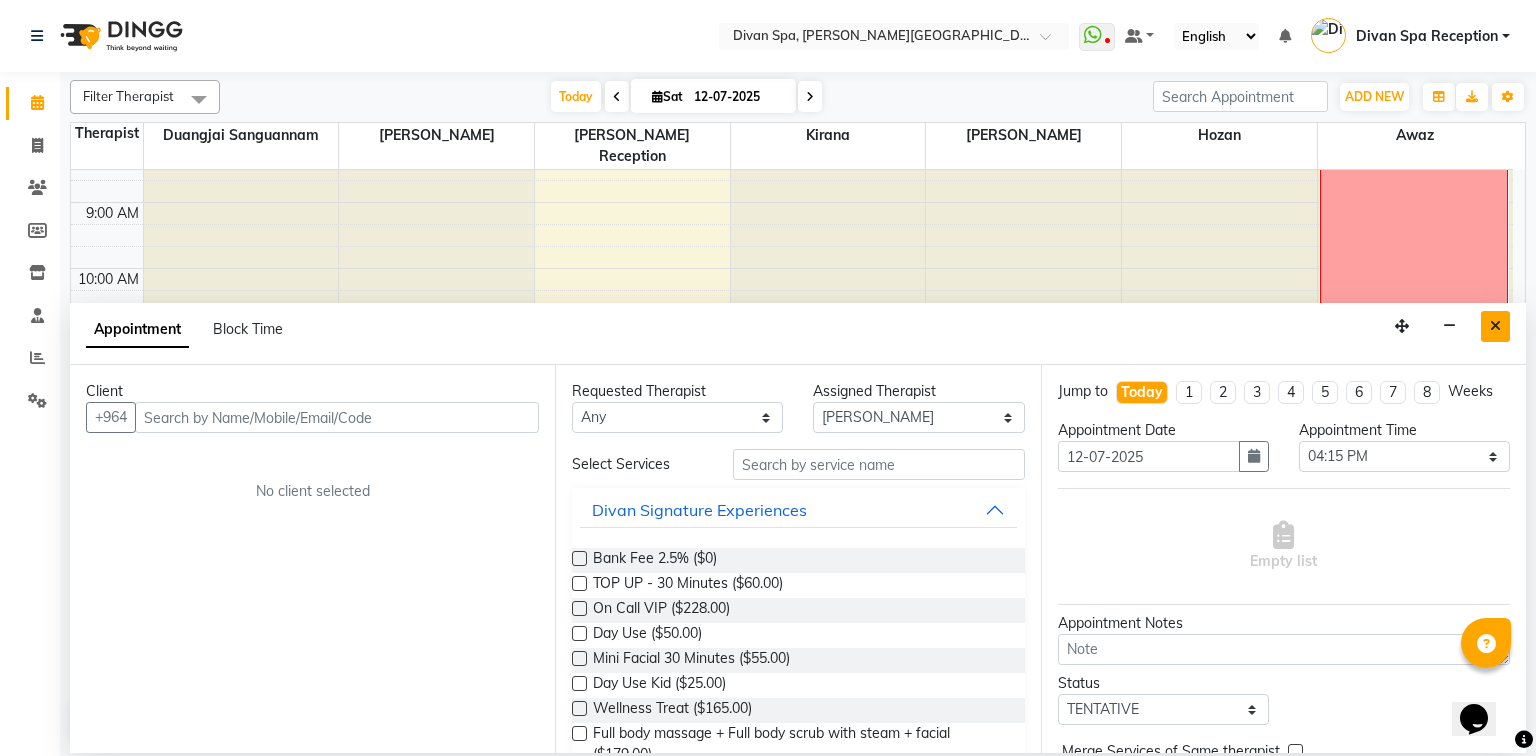 click at bounding box center (1495, 326) 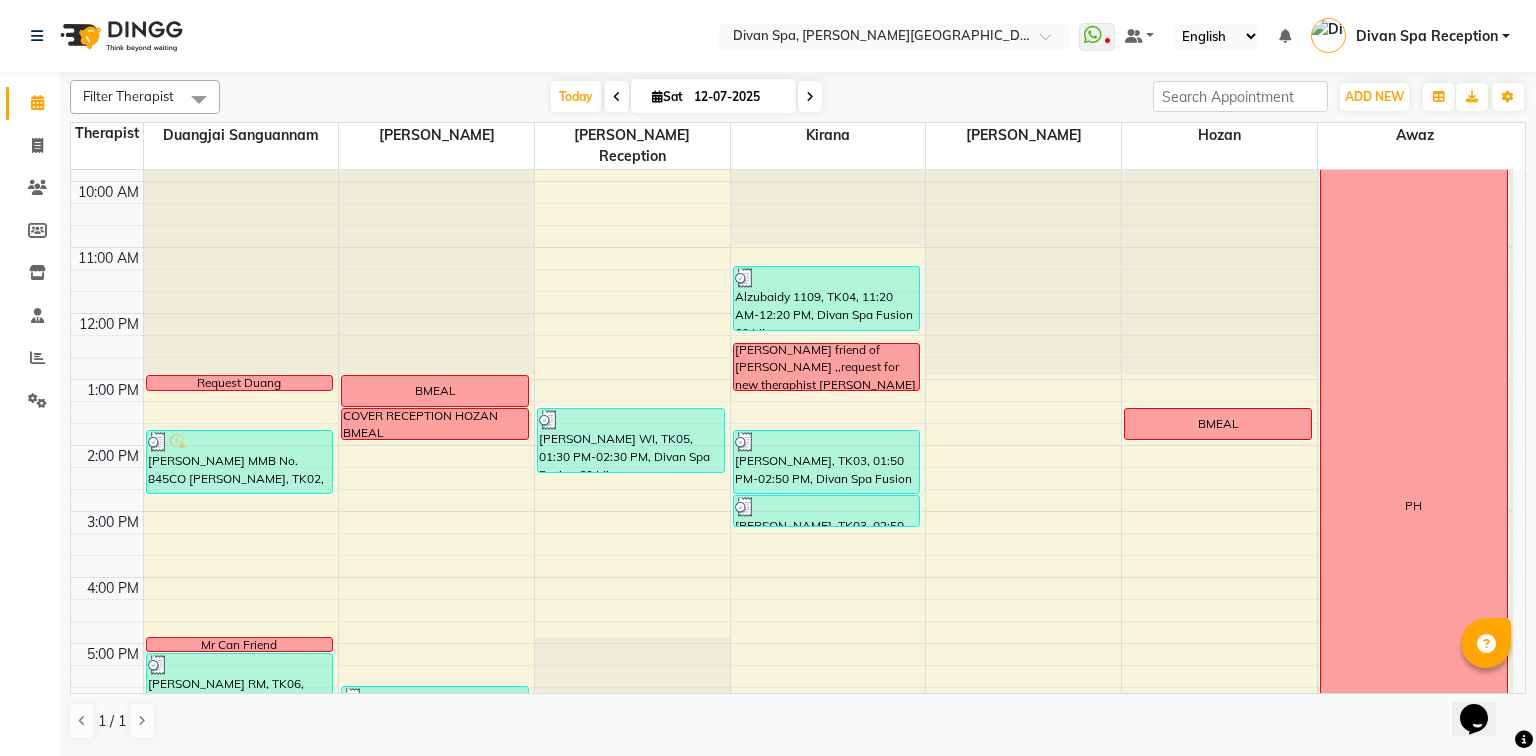 scroll, scrollTop: 245, scrollLeft: 0, axis: vertical 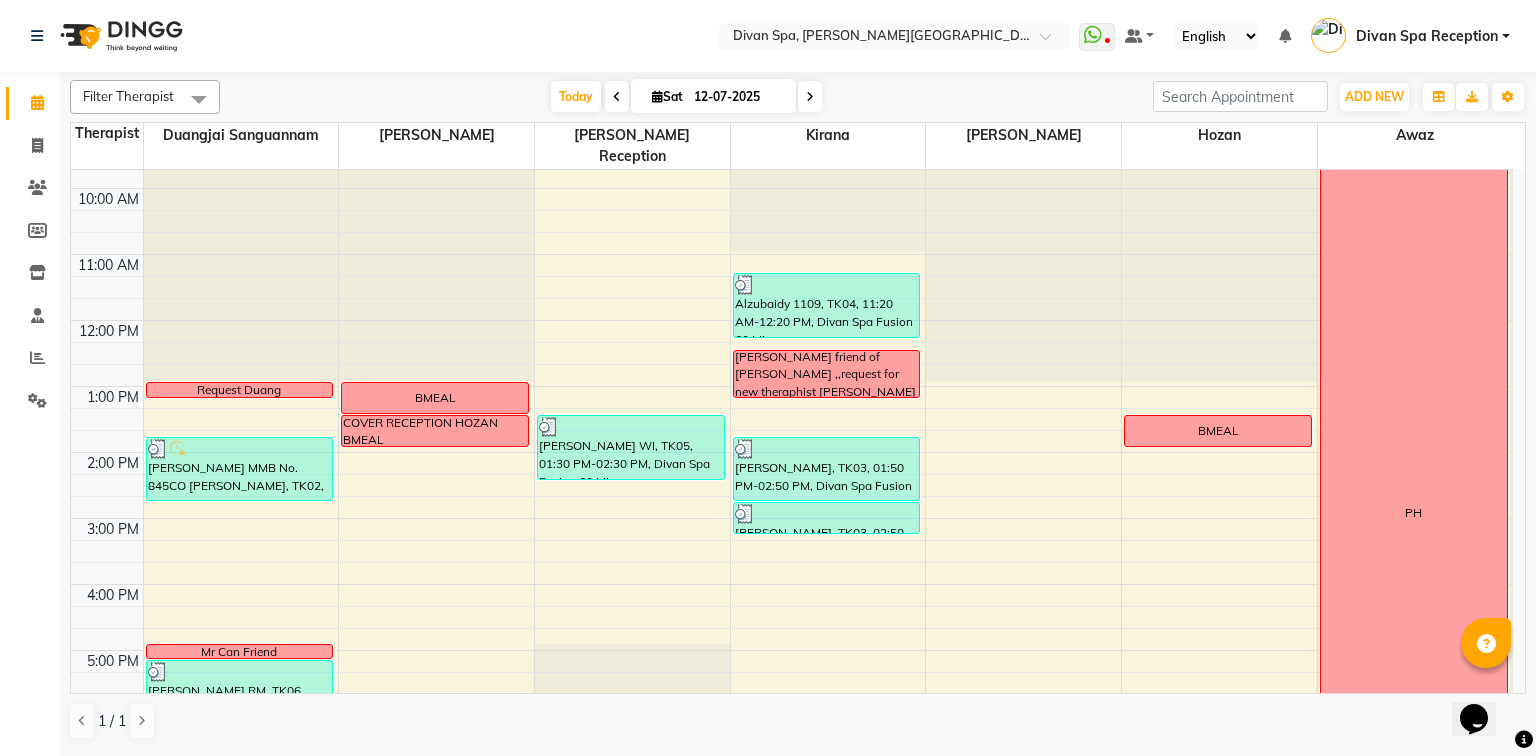 click at bounding box center (617, 96) 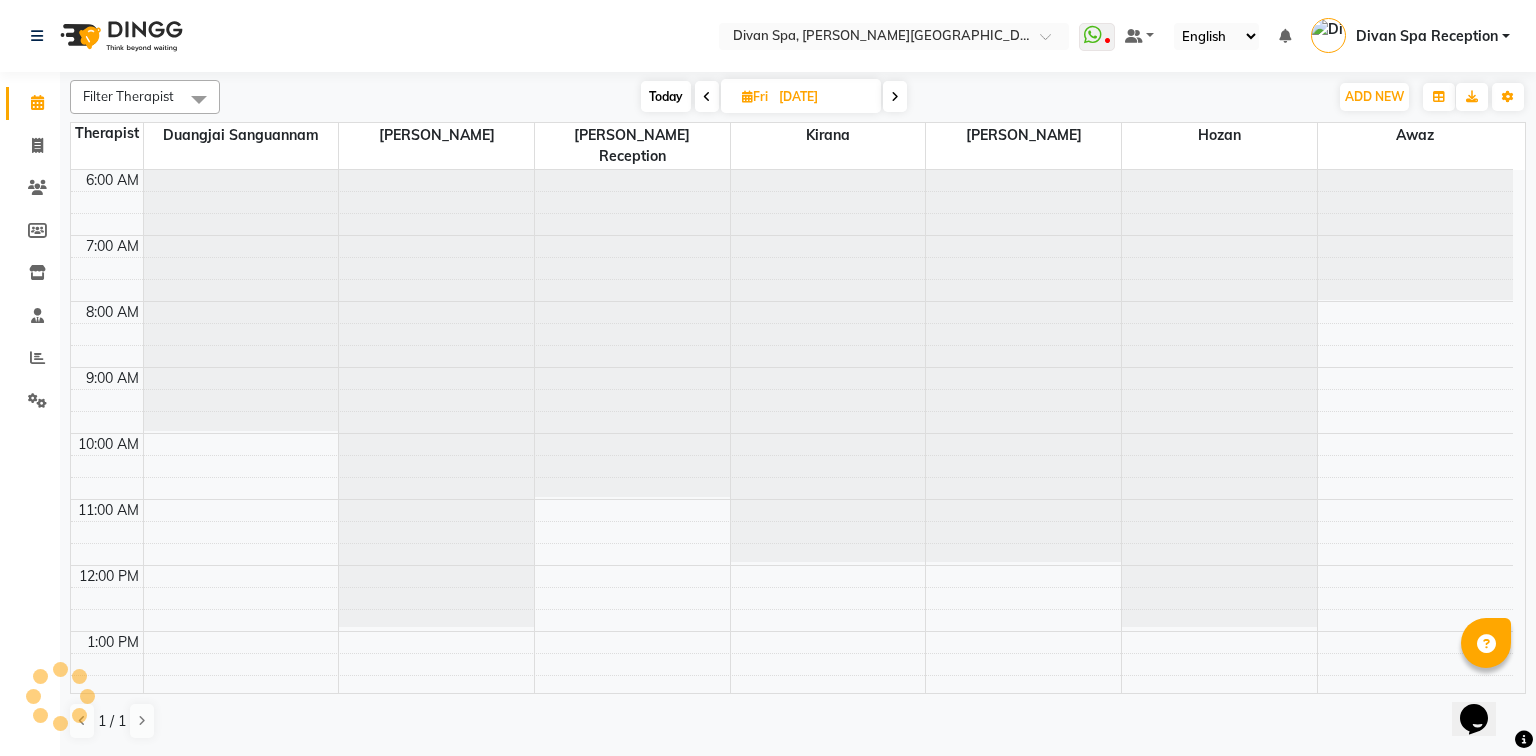 scroll, scrollTop: 566, scrollLeft: 0, axis: vertical 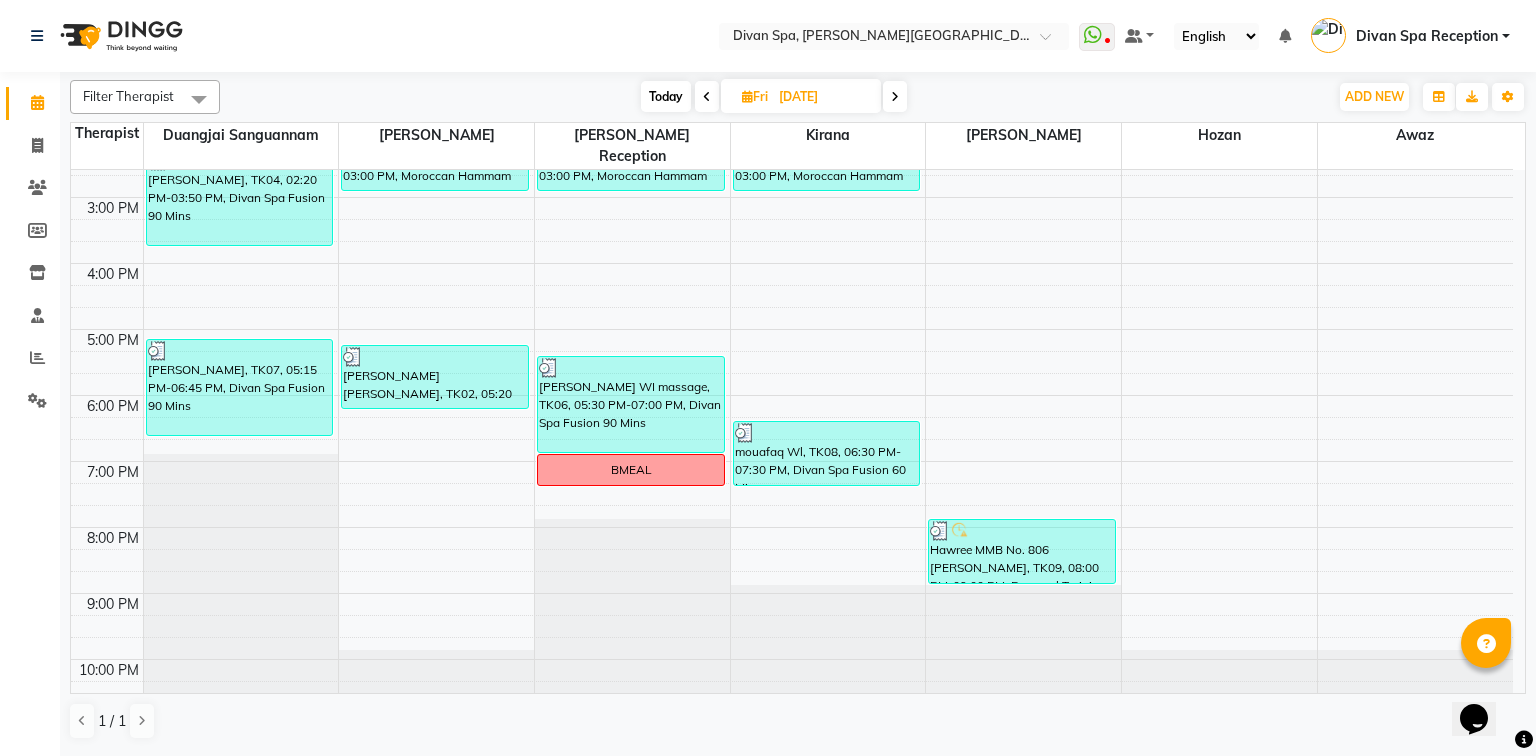 click at bounding box center [707, 96] 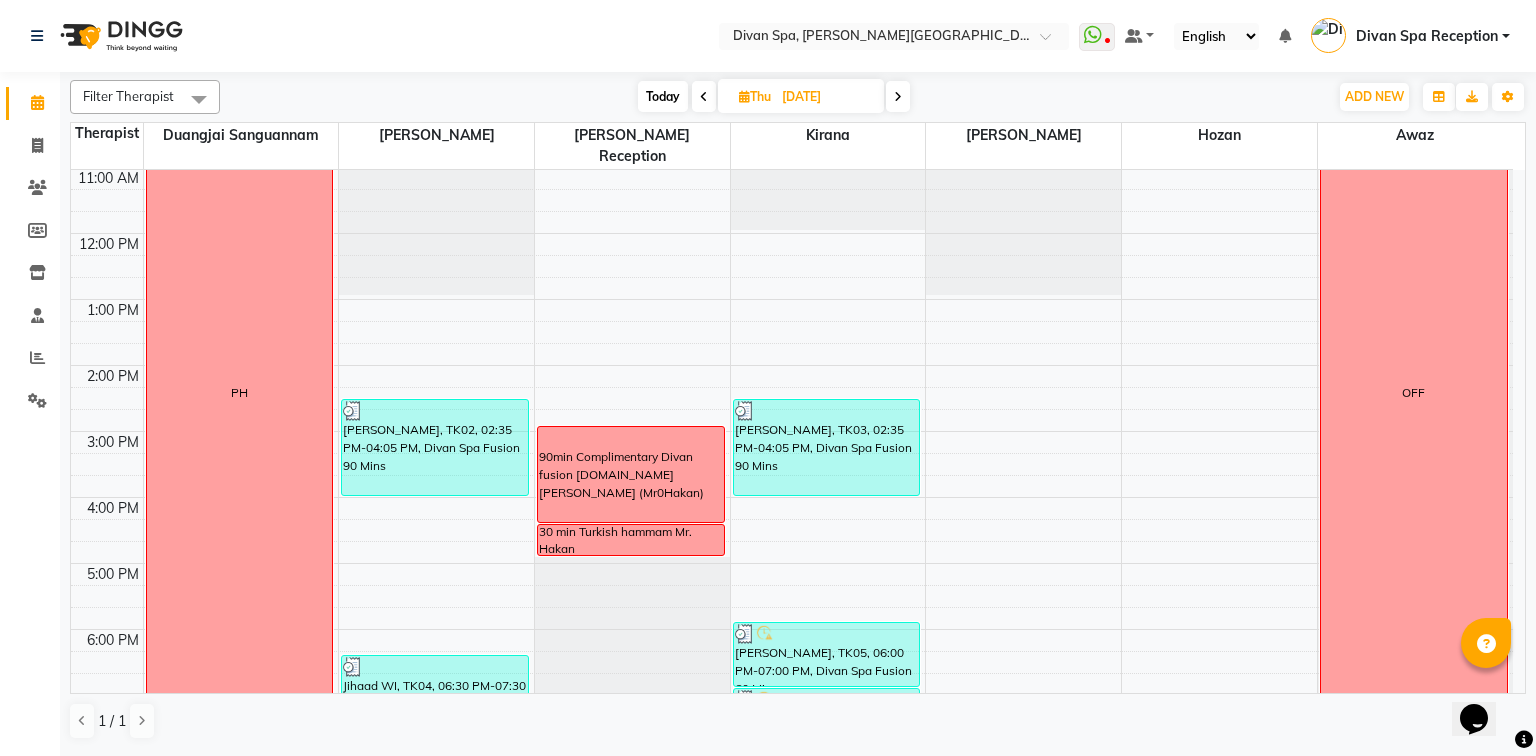 scroll, scrollTop: 245, scrollLeft: 0, axis: vertical 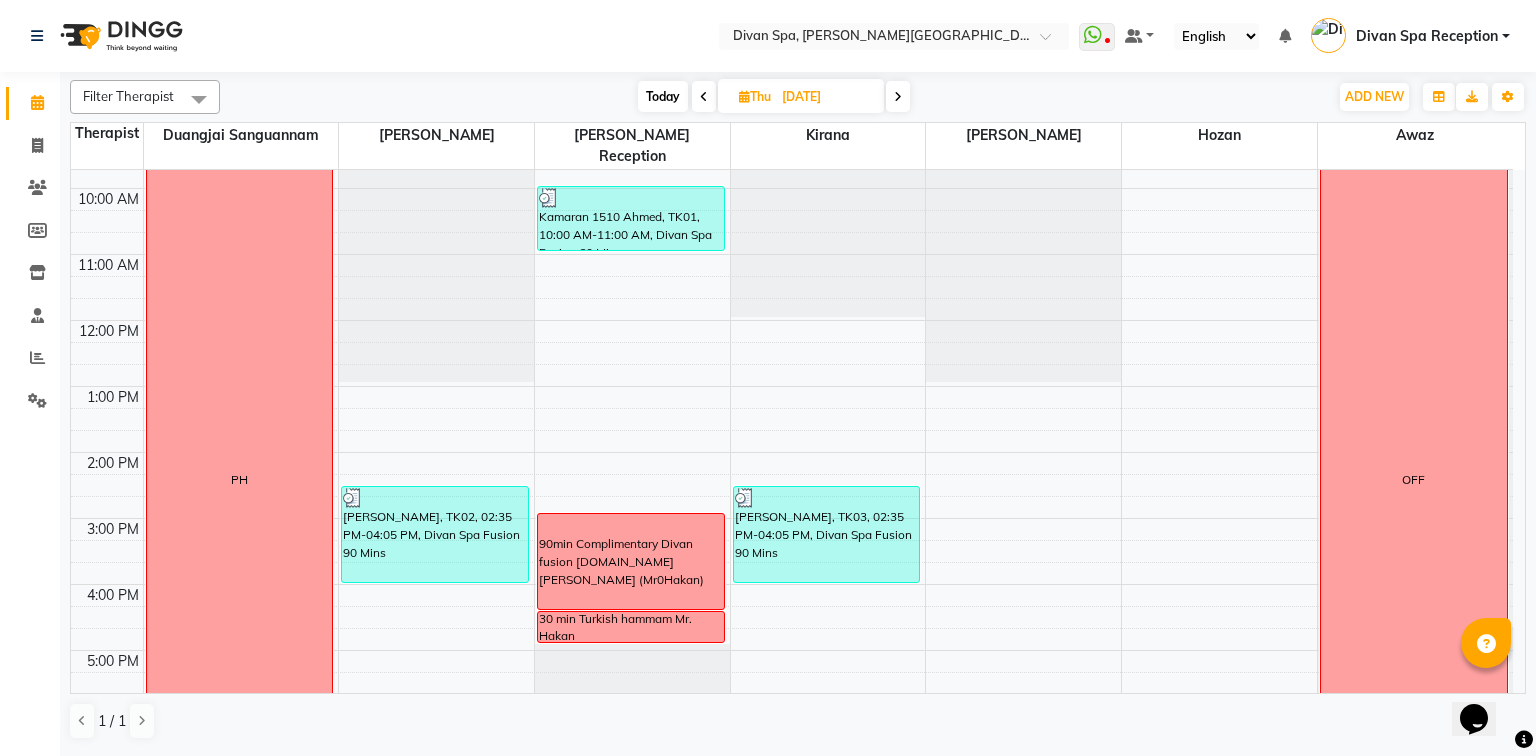 click at bounding box center (898, 97) 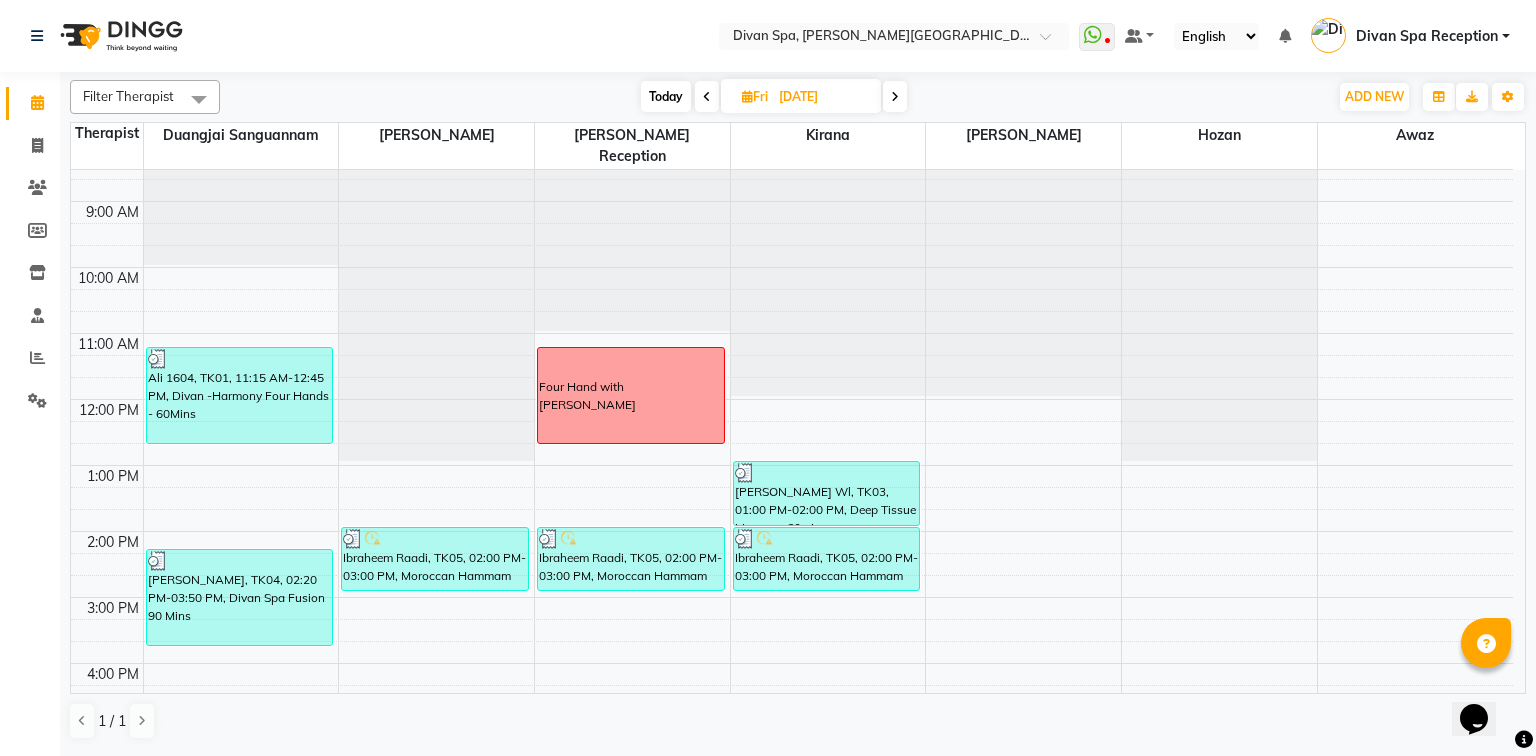 scroll, scrollTop: 246, scrollLeft: 0, axis: vertical 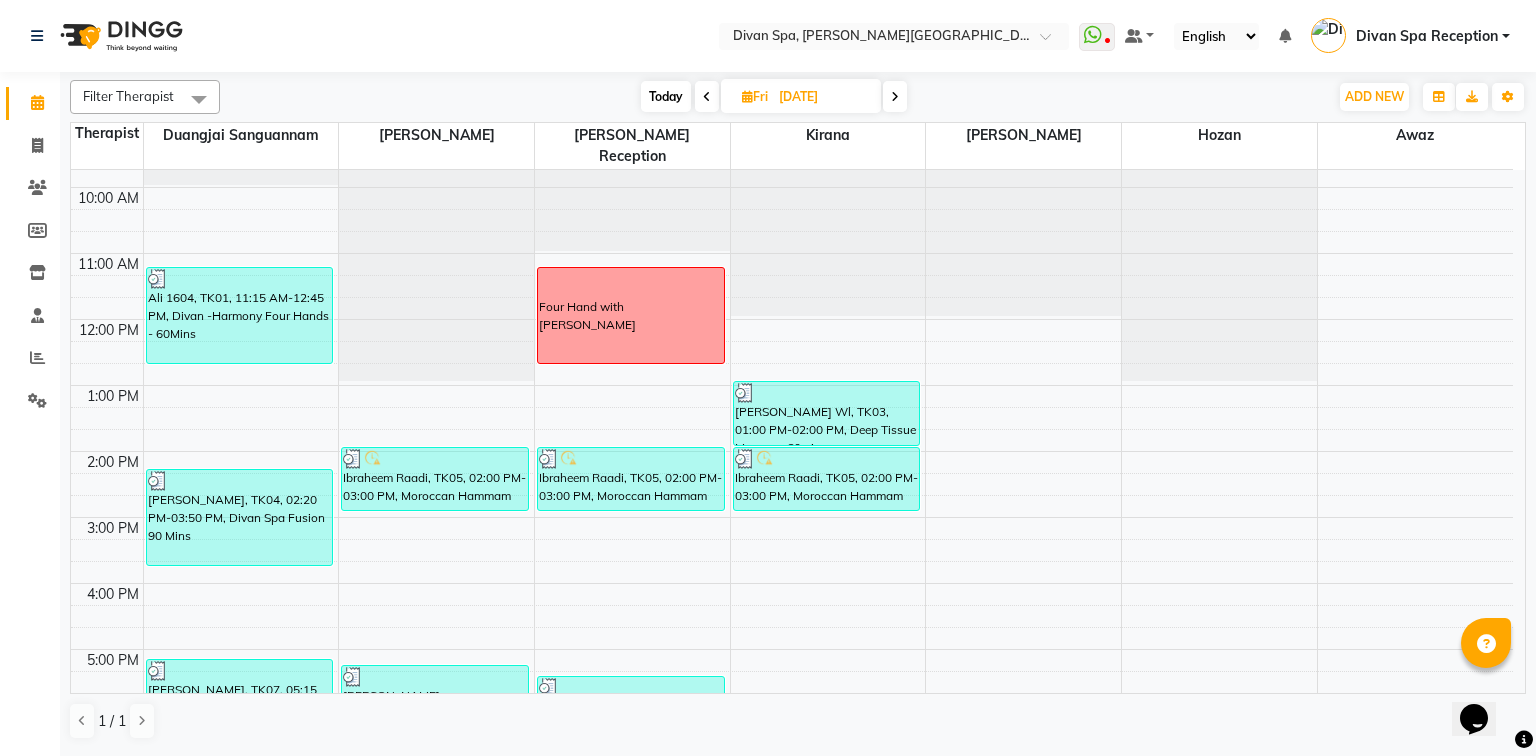 click at bounding box center (895, 97) 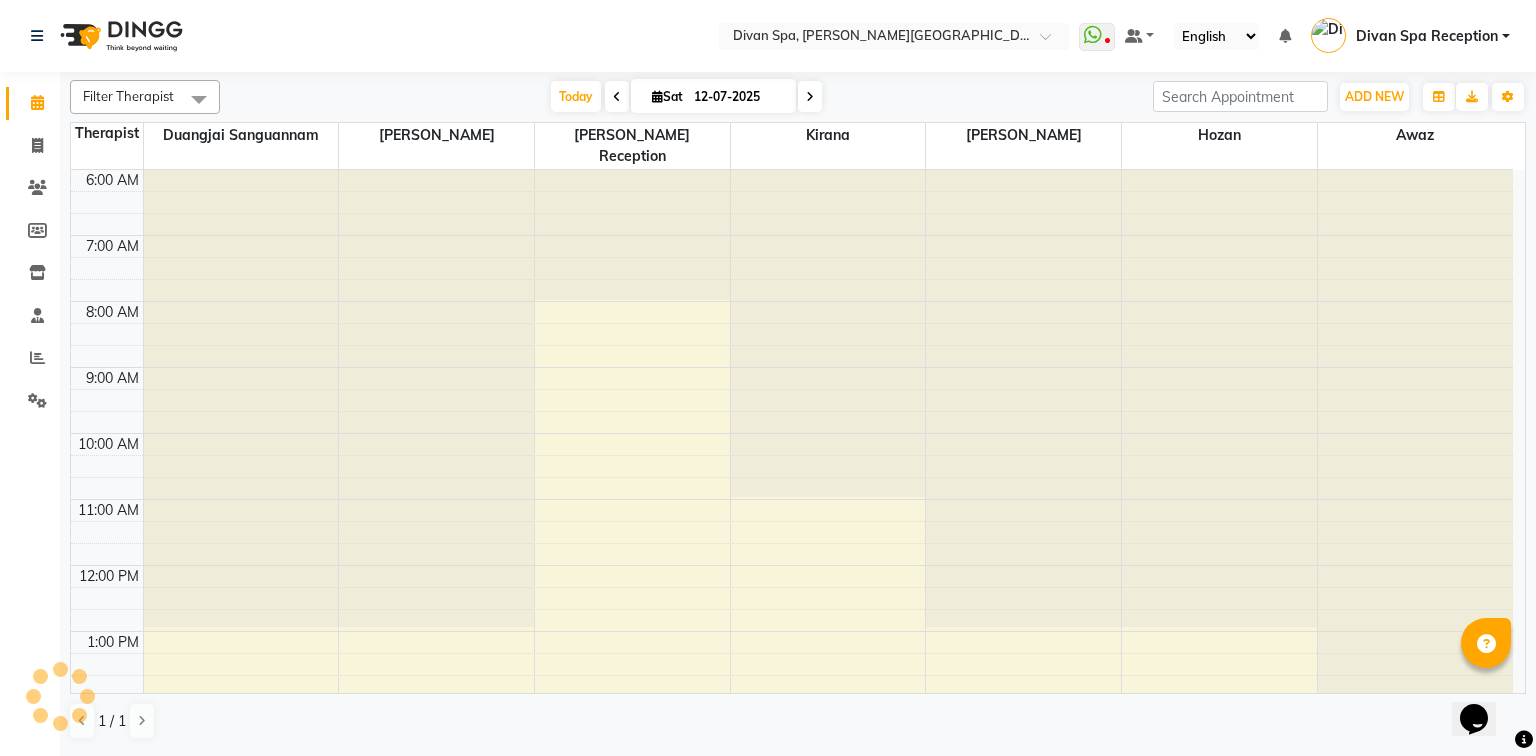 scroll, scrollTop: 566, scrollLeft: 0, axis: vertical 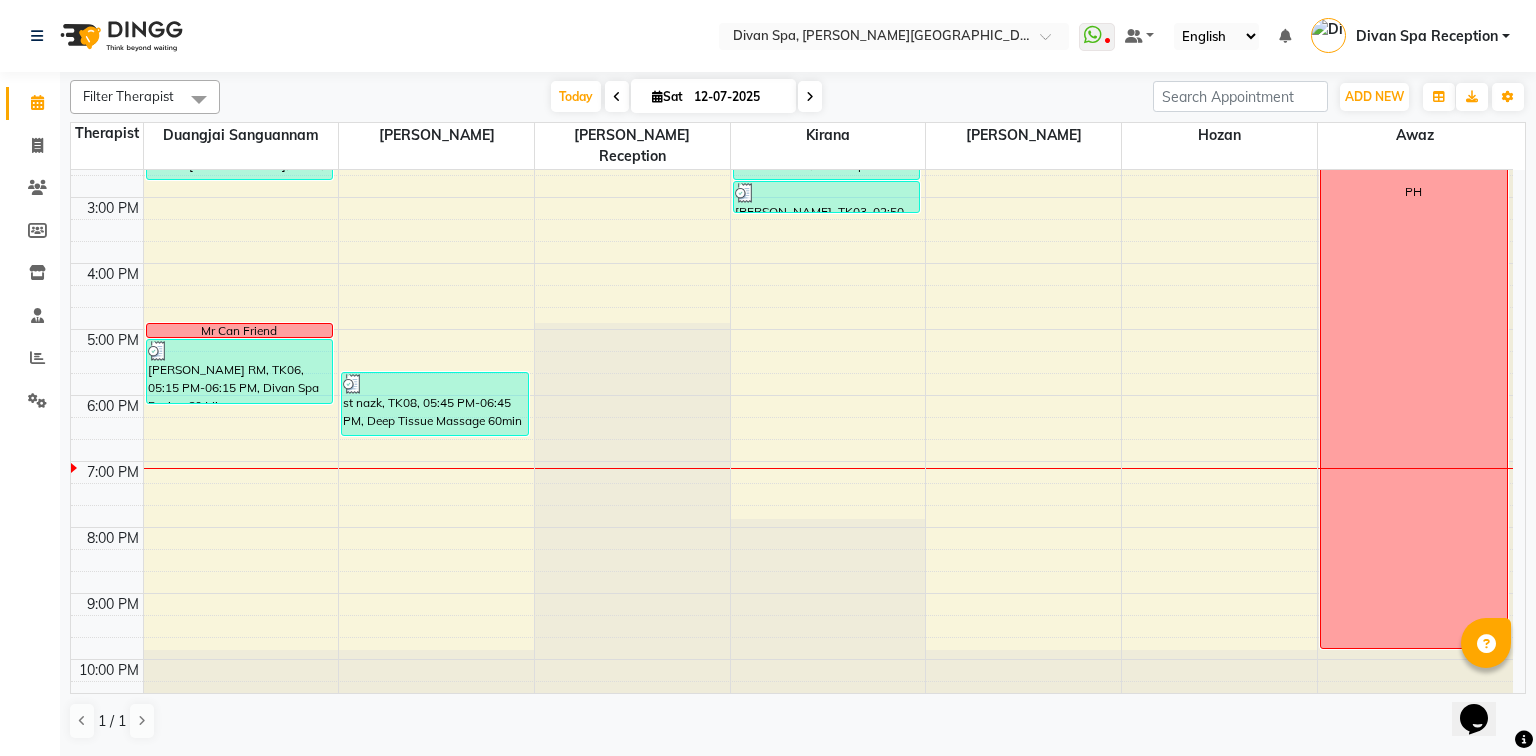 click at bounding box center (810, 97) 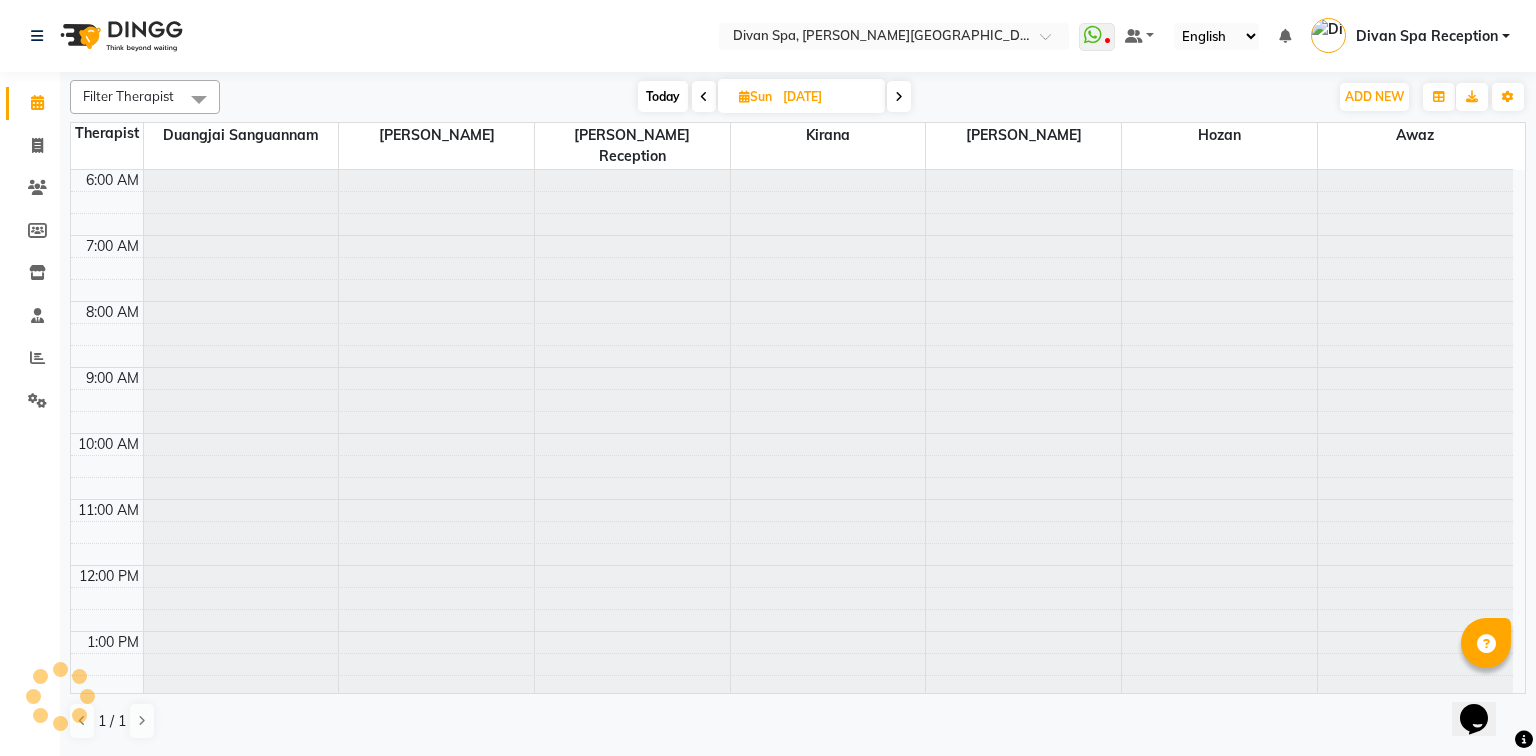 scroll, scrollTop: 566, scrollLeft: 0, axis: vertical 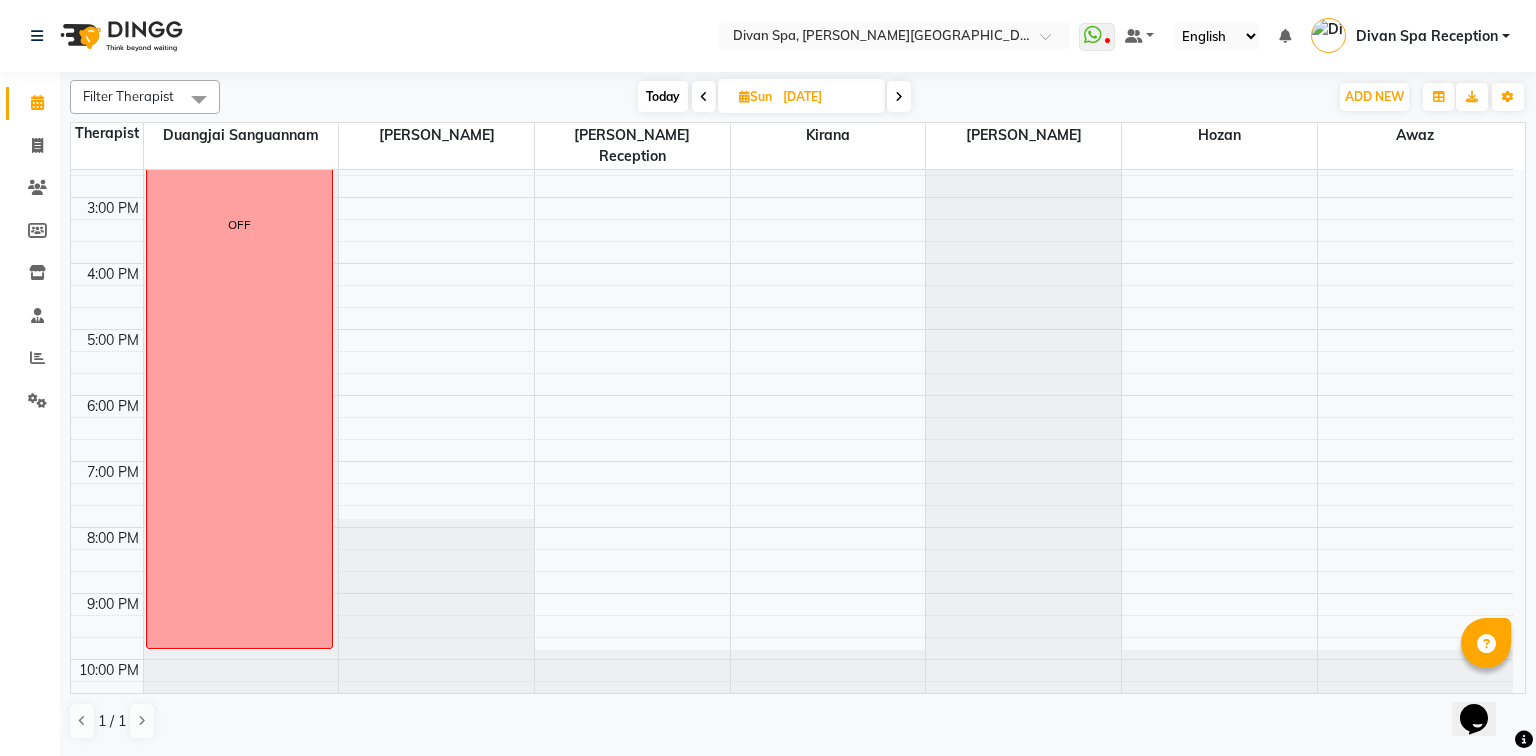 click at bounding box center (704, 97) 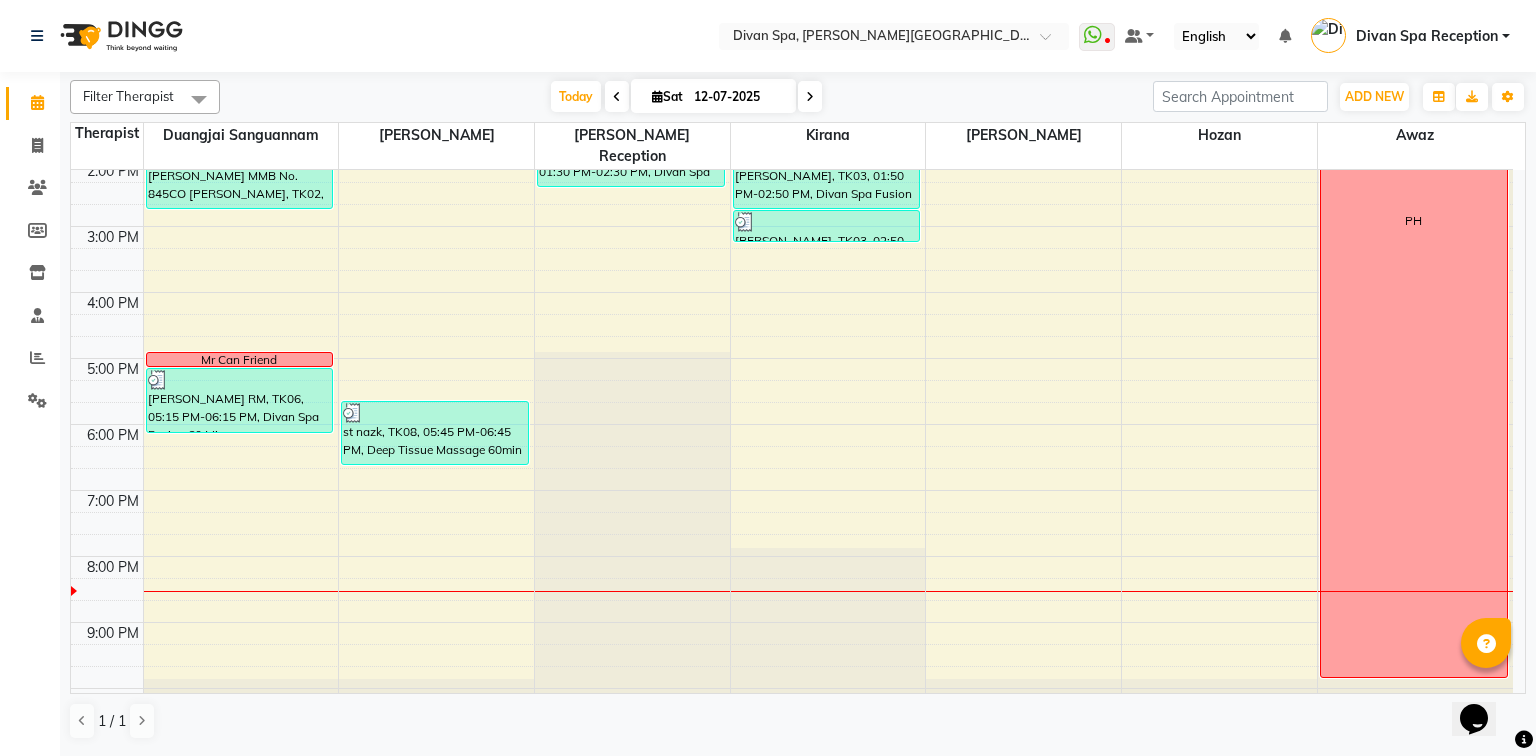 scroll, scrollTop: 565, scrollLeft: 0, axis: vertical 